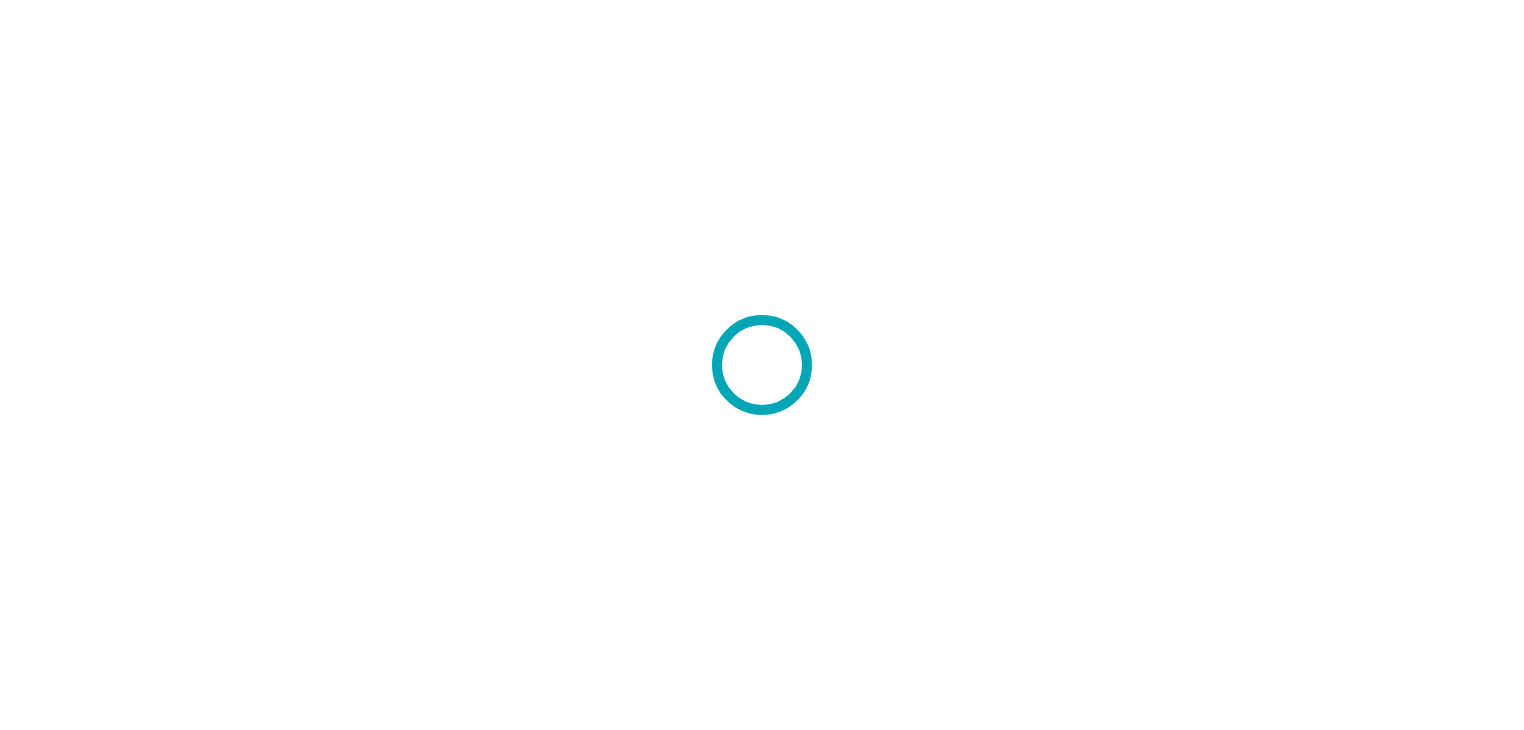 scroll, scrollTop: 0, scrollLeft: 0, axis: both 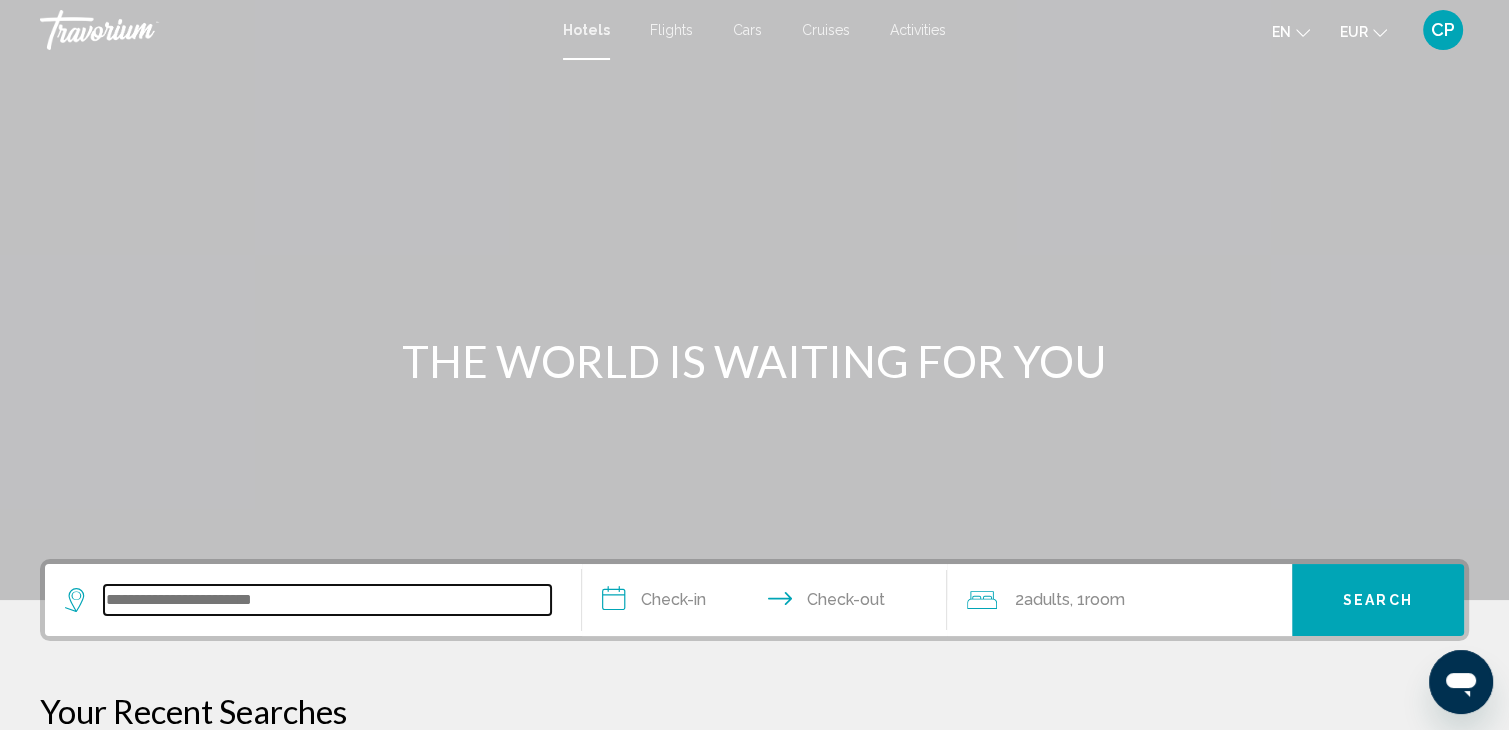click at bounding box center [327, 600] 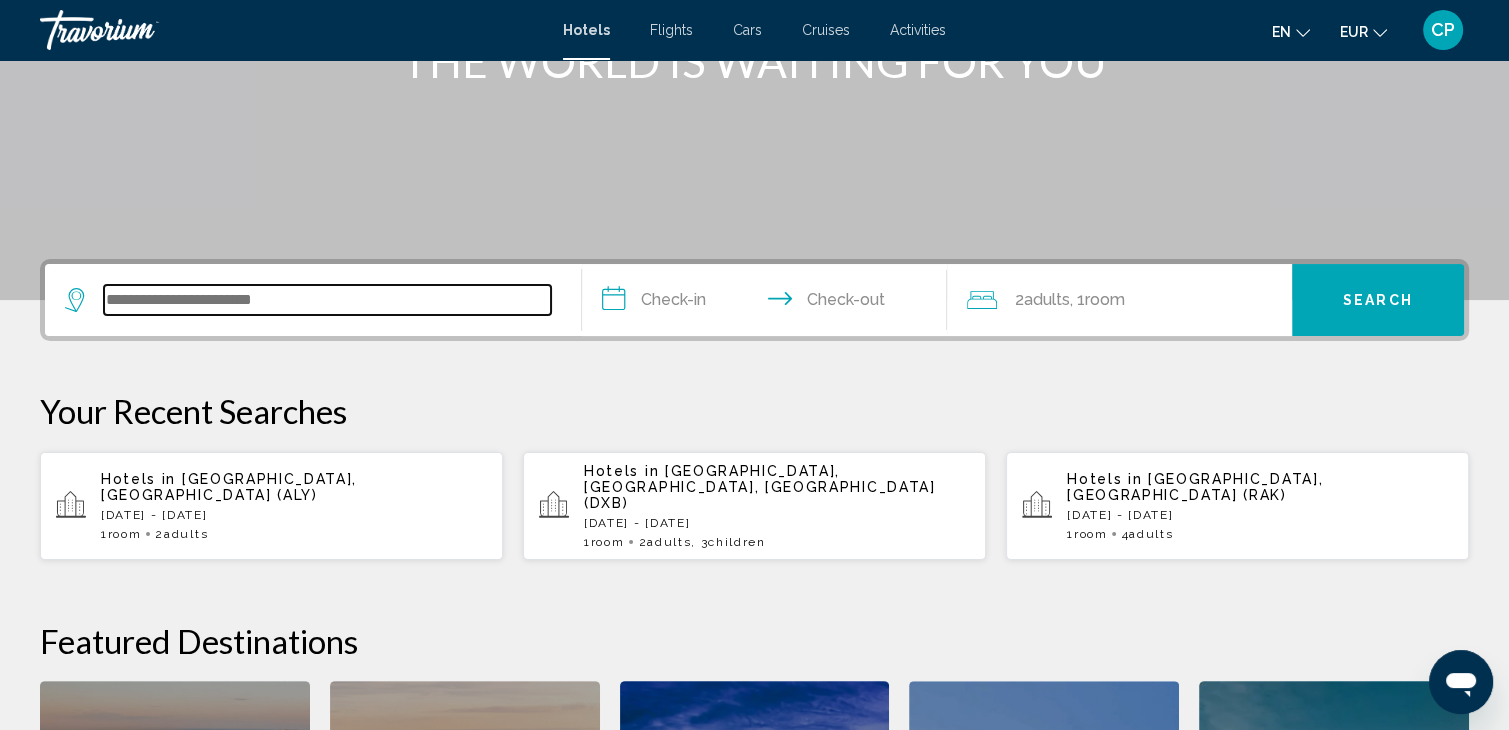 scroll, scrollTop: 493, scrollLeft: 0, axis: vertical 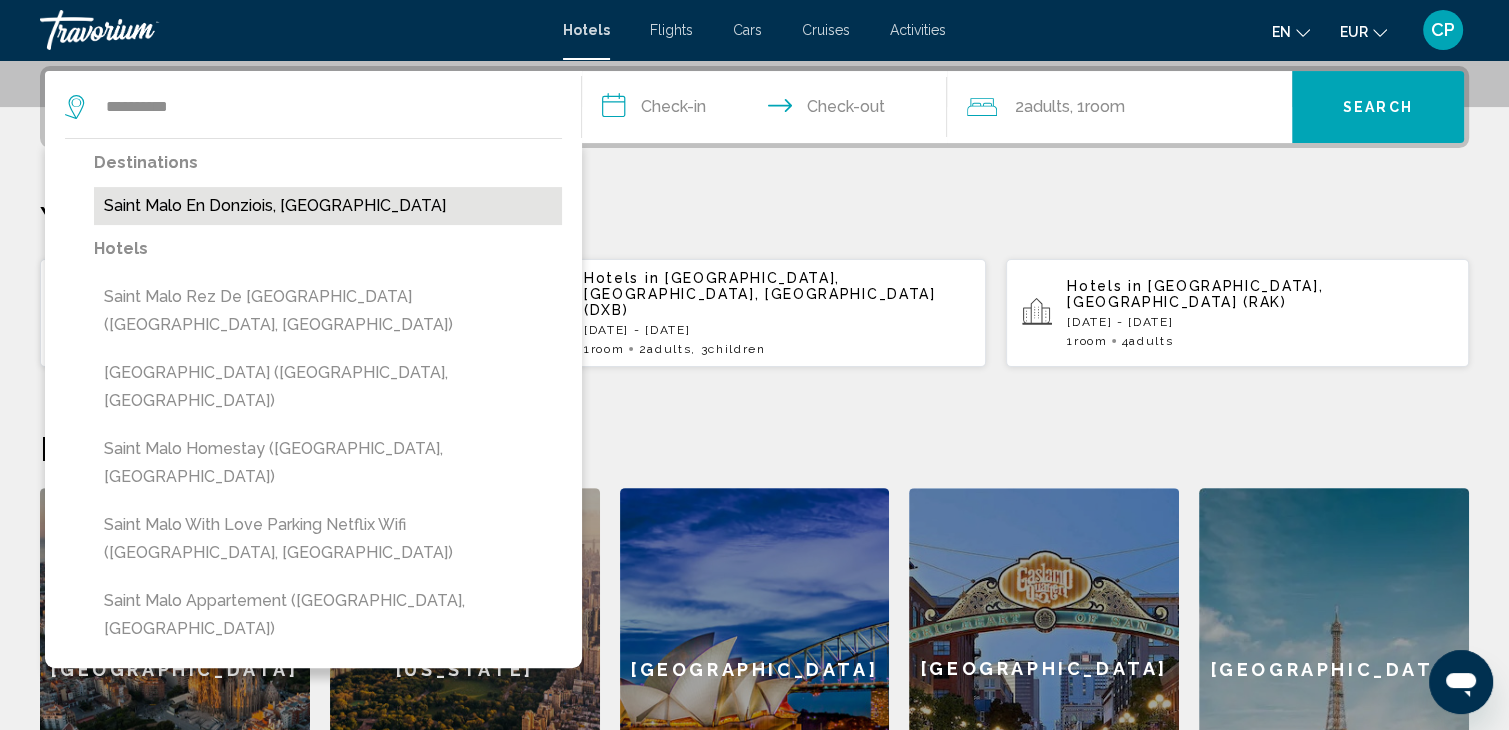 click on "Saint Malo En Donziois, France" at bounding box center [328, 206] 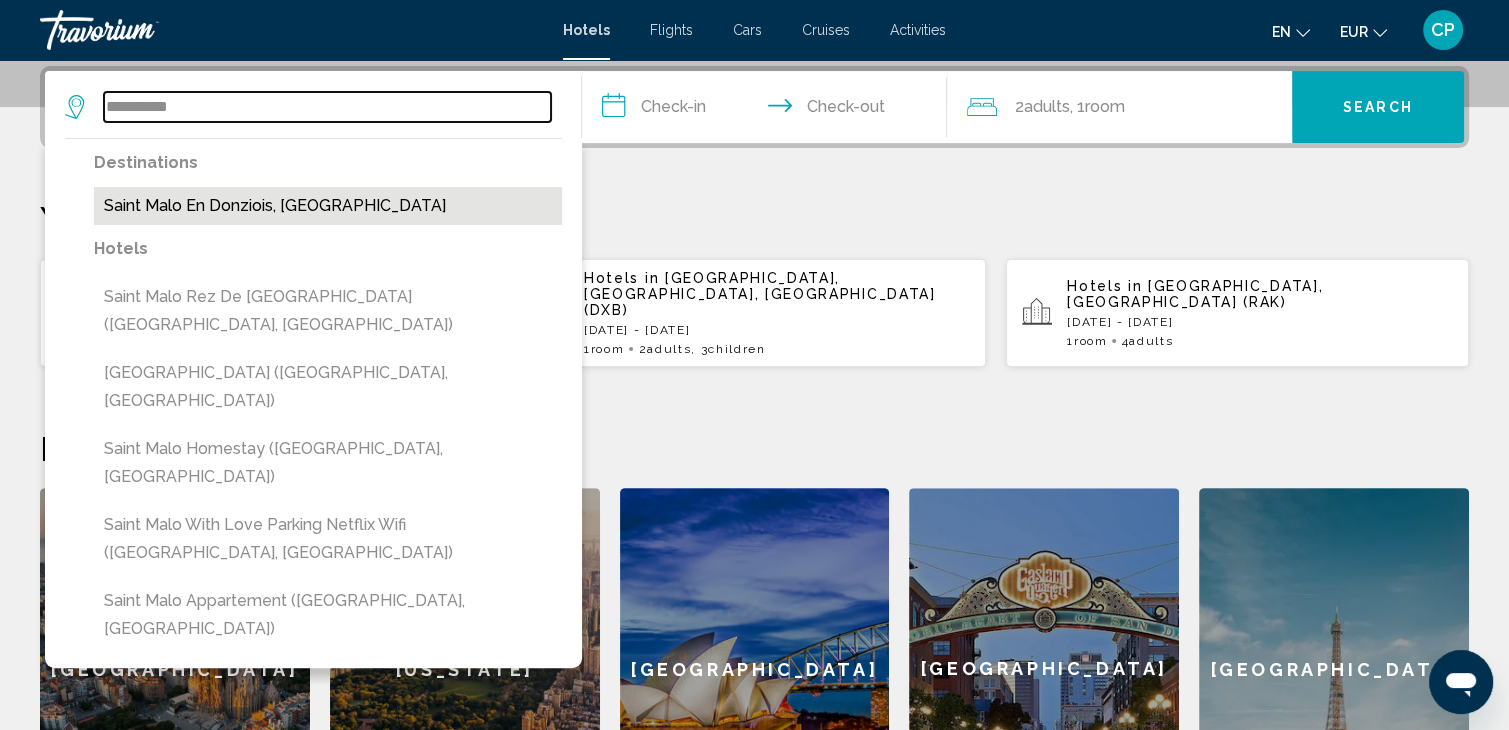 type on "**********" 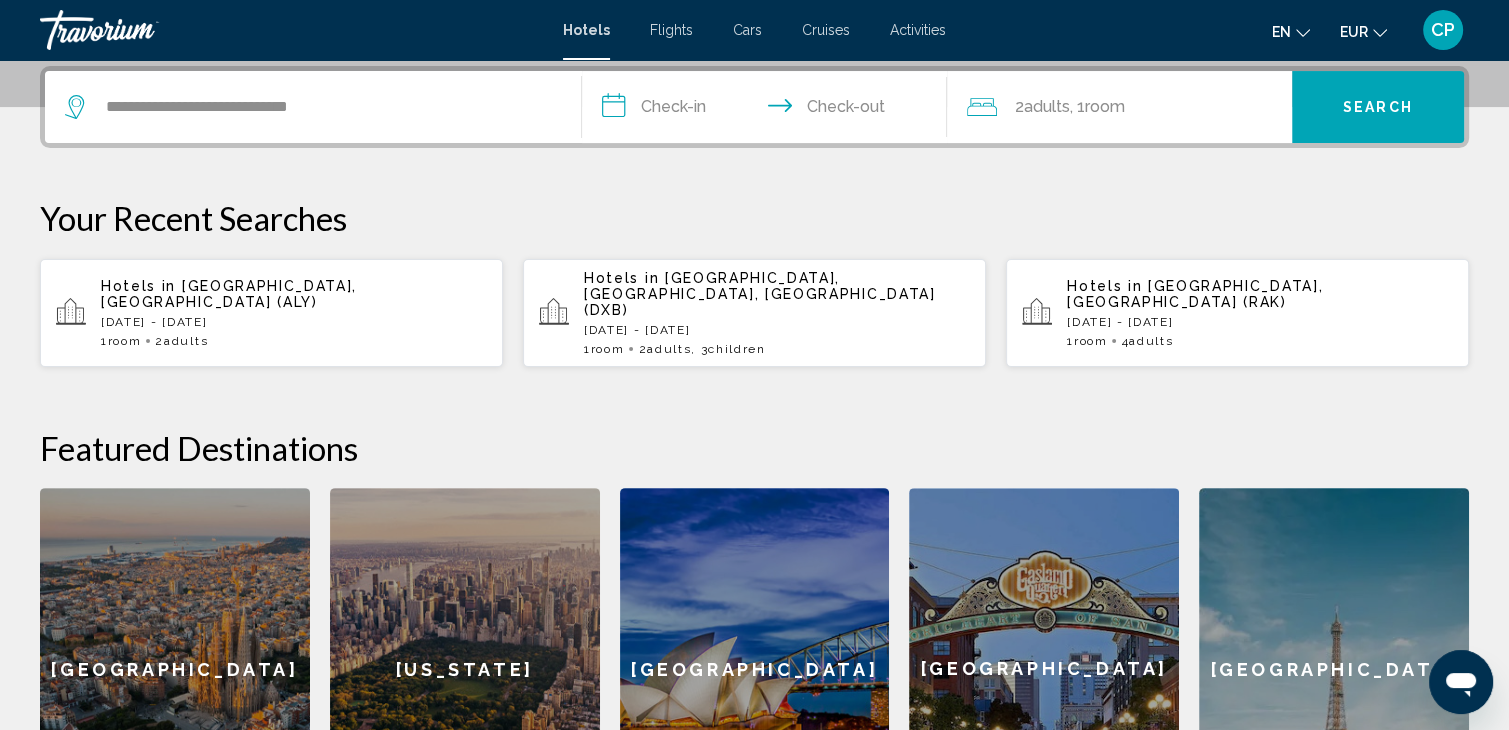 click on "**********" at bounding box center (768, 110) 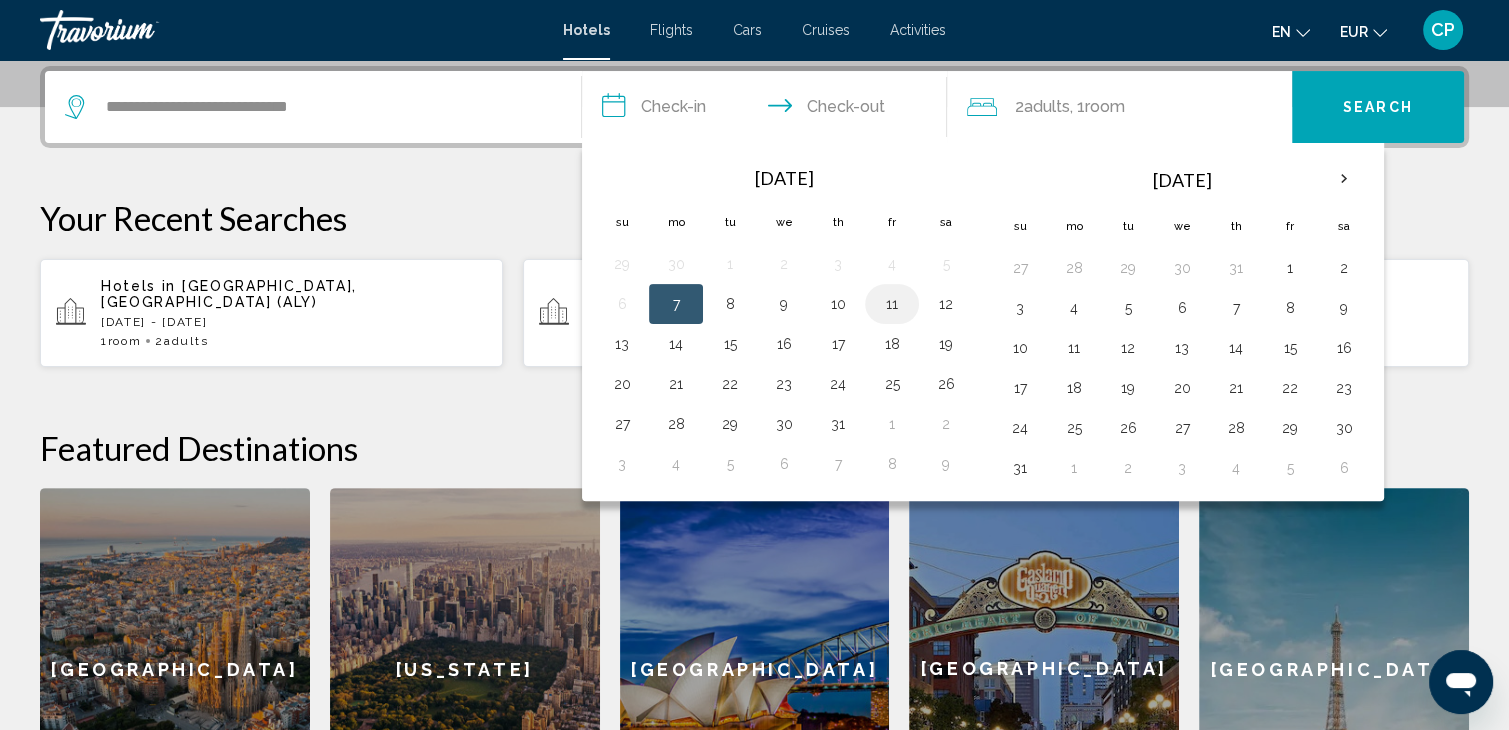 click on "11" at bounding box center [892, 304] 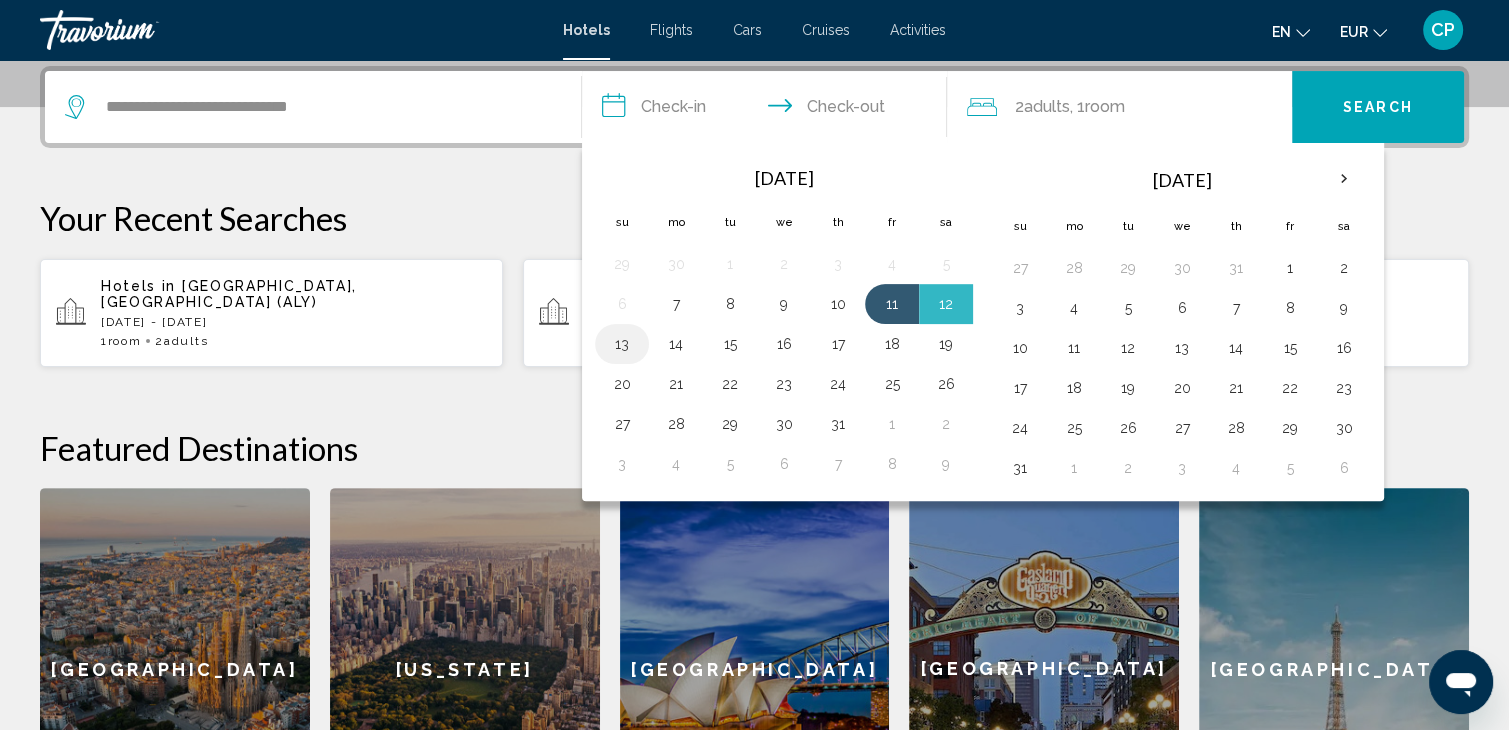 click on "13" at bounding box center [622, 344] 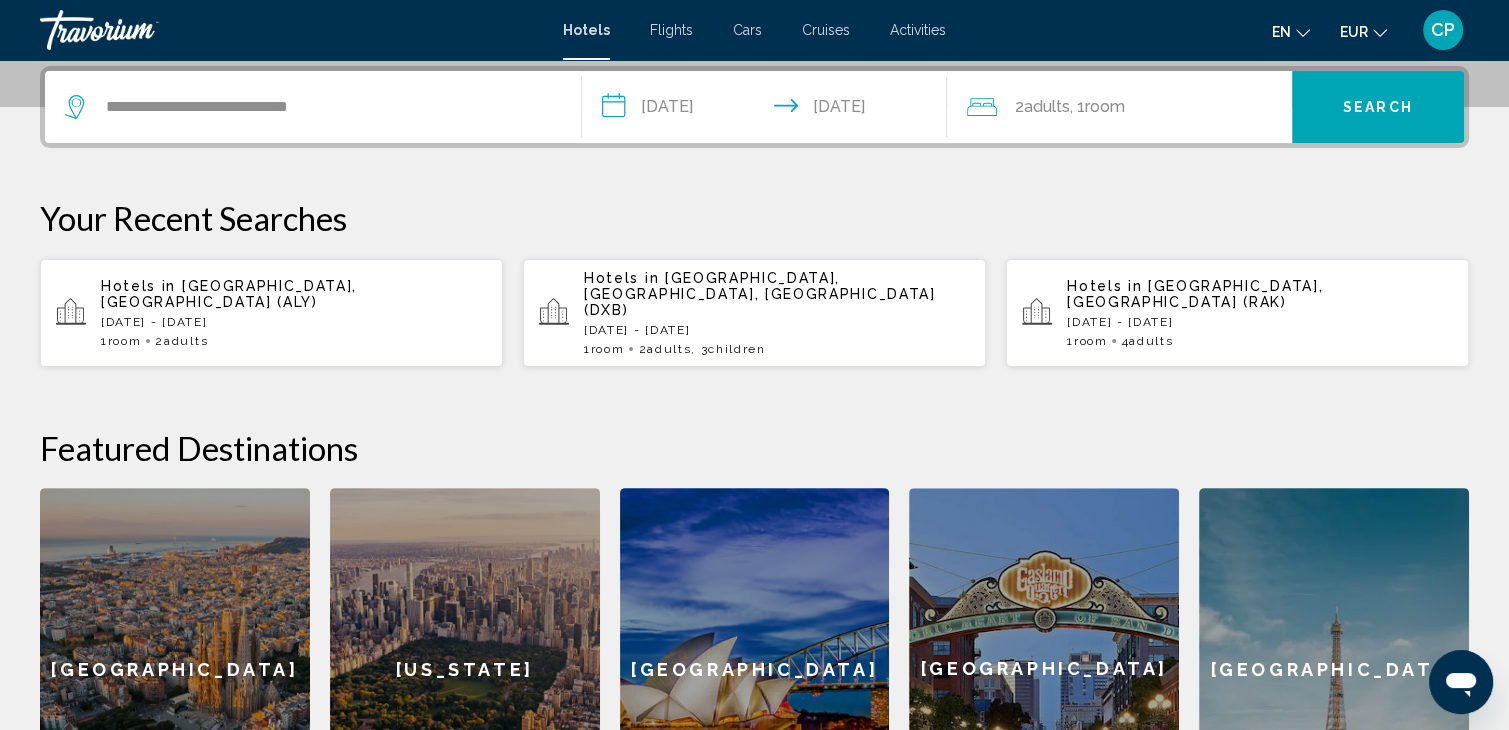 click on "Adults" 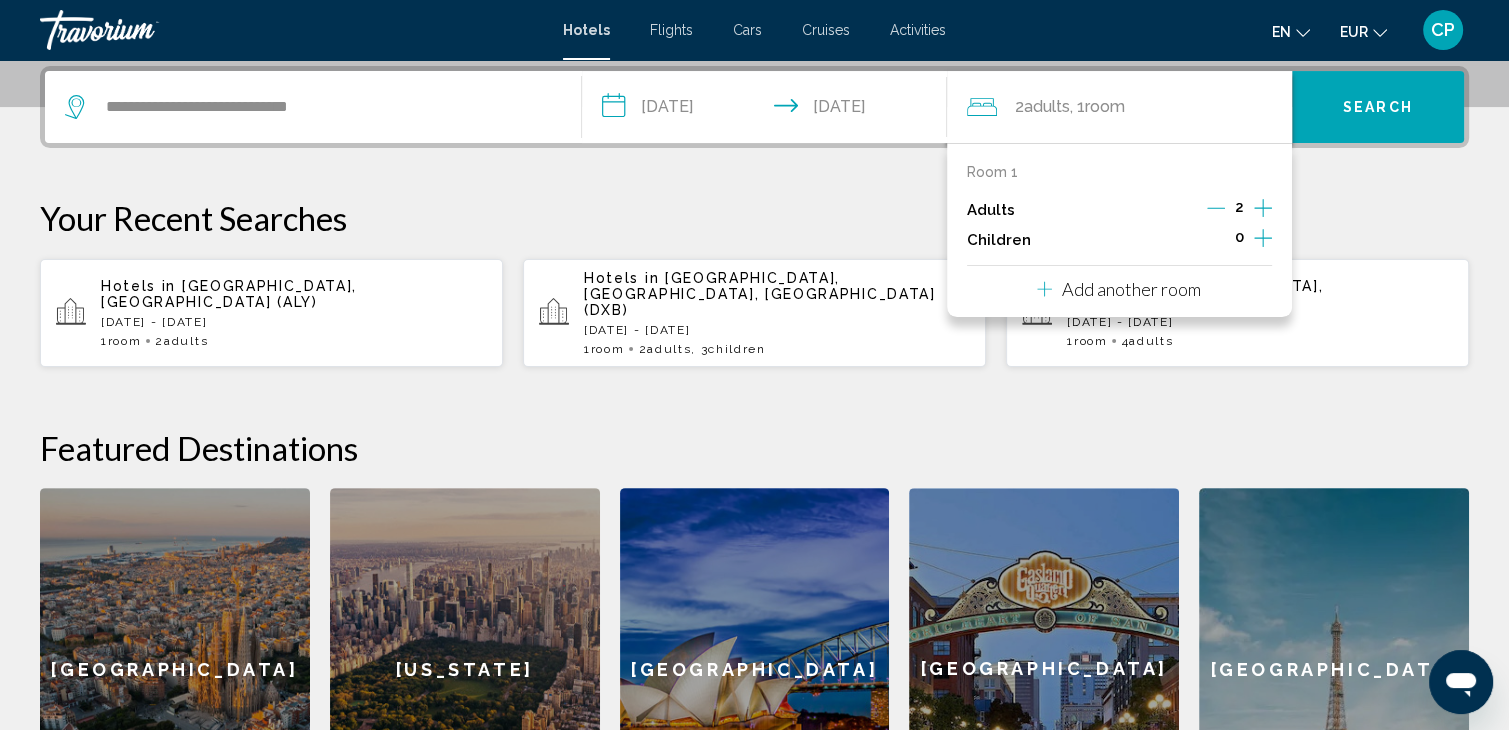 click 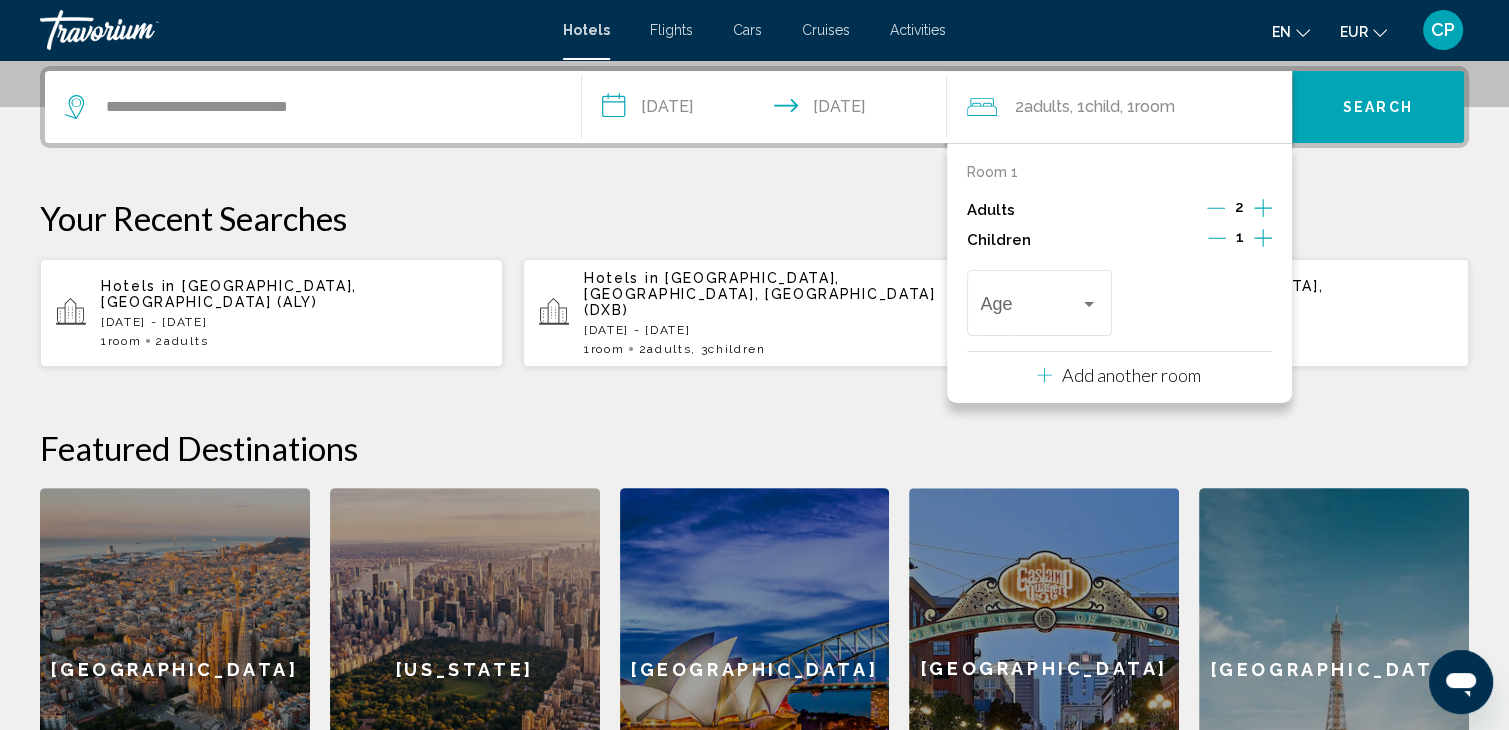 click 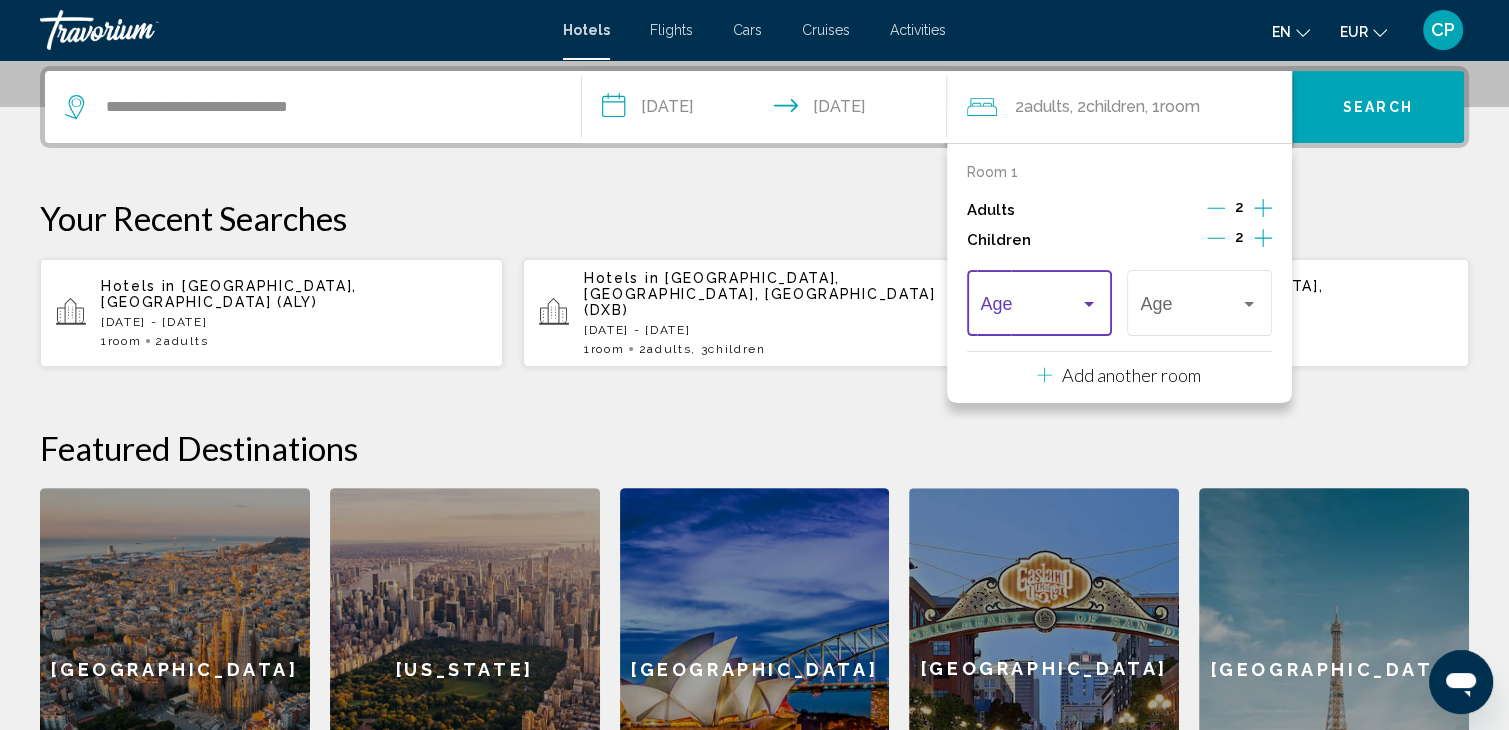 click at bounding box center (1030, 308) 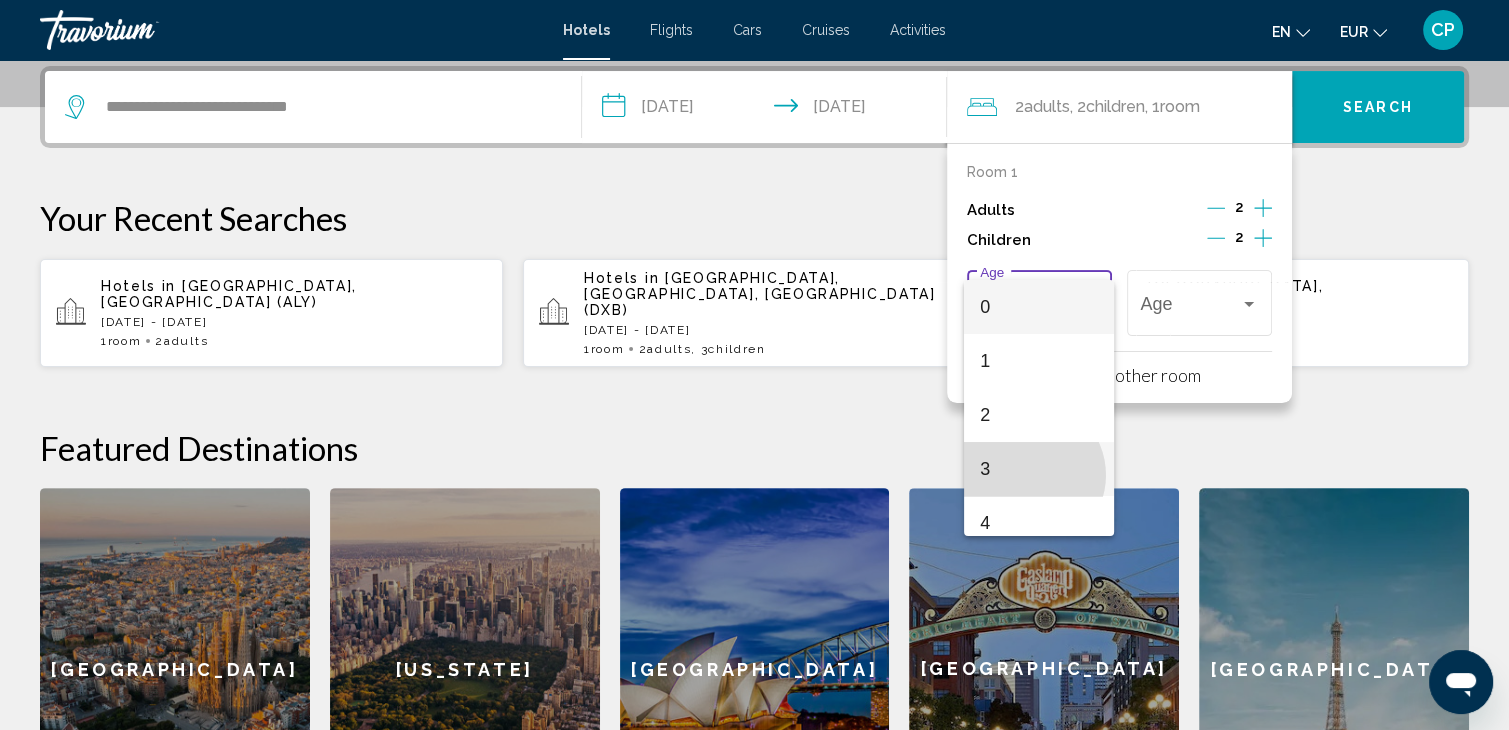 click on "3" at bounding box center (1039, 469) 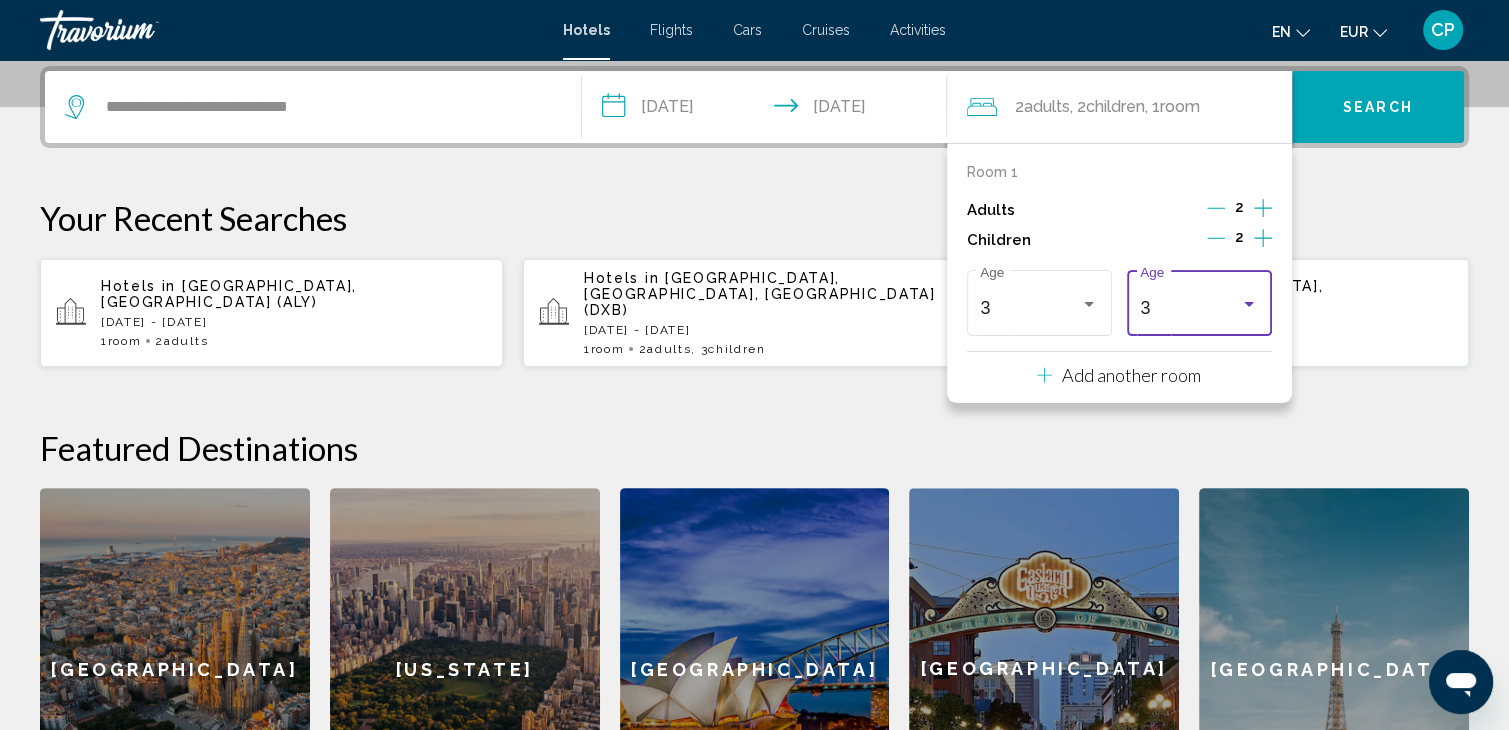 click on "3" at bounding box center (1190, 308) 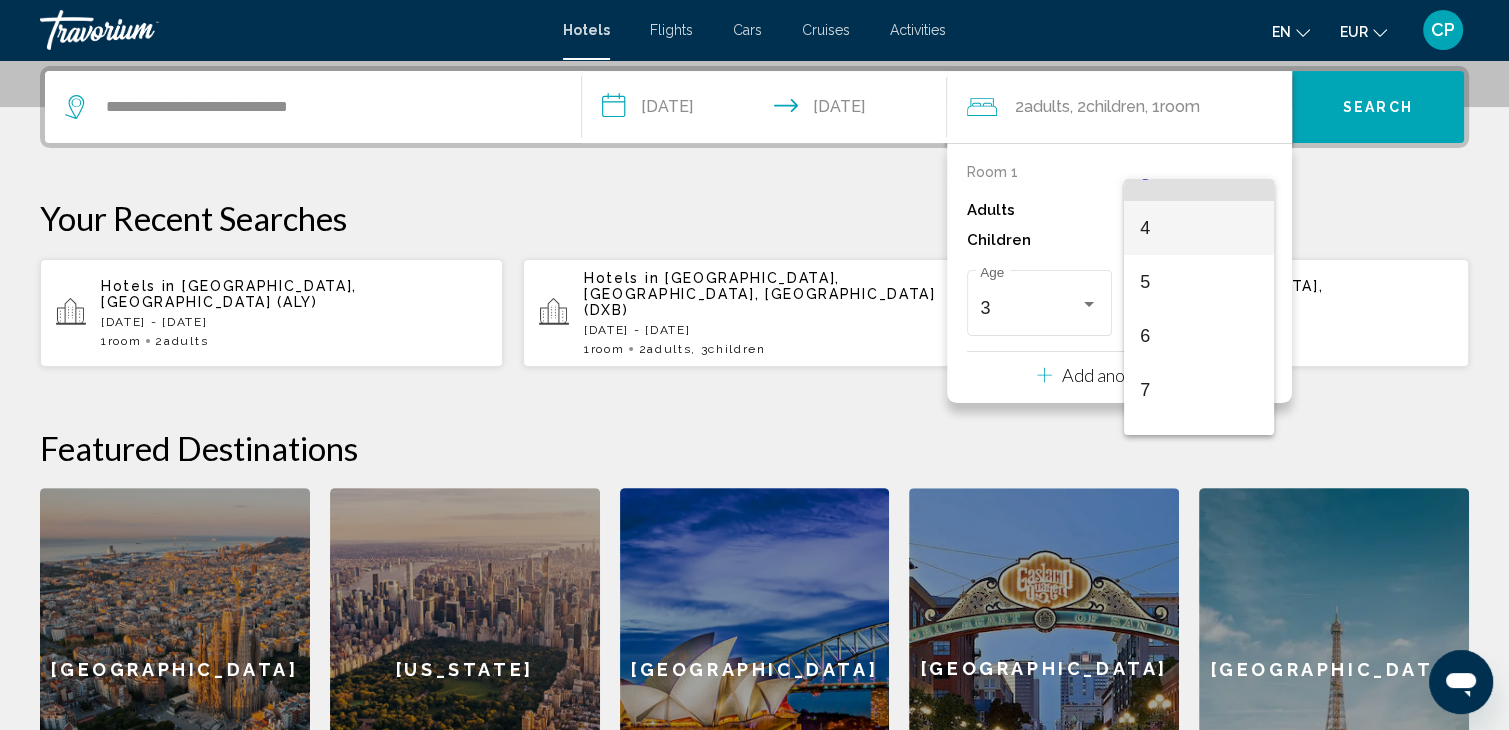 scroll, scrollTop: 327, scrollLeft: 0, axis: vertical 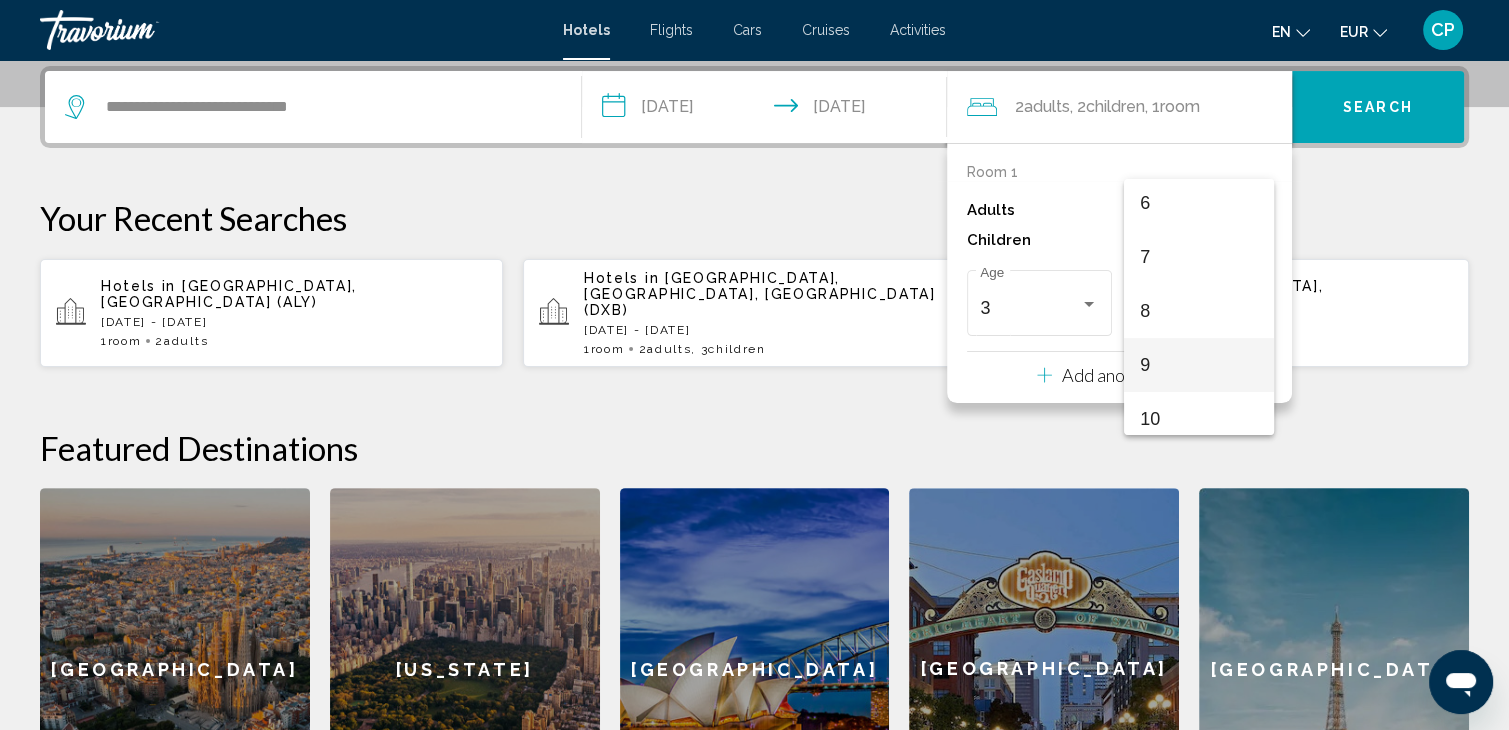 click on "9" at bounding box center [1199, 365] 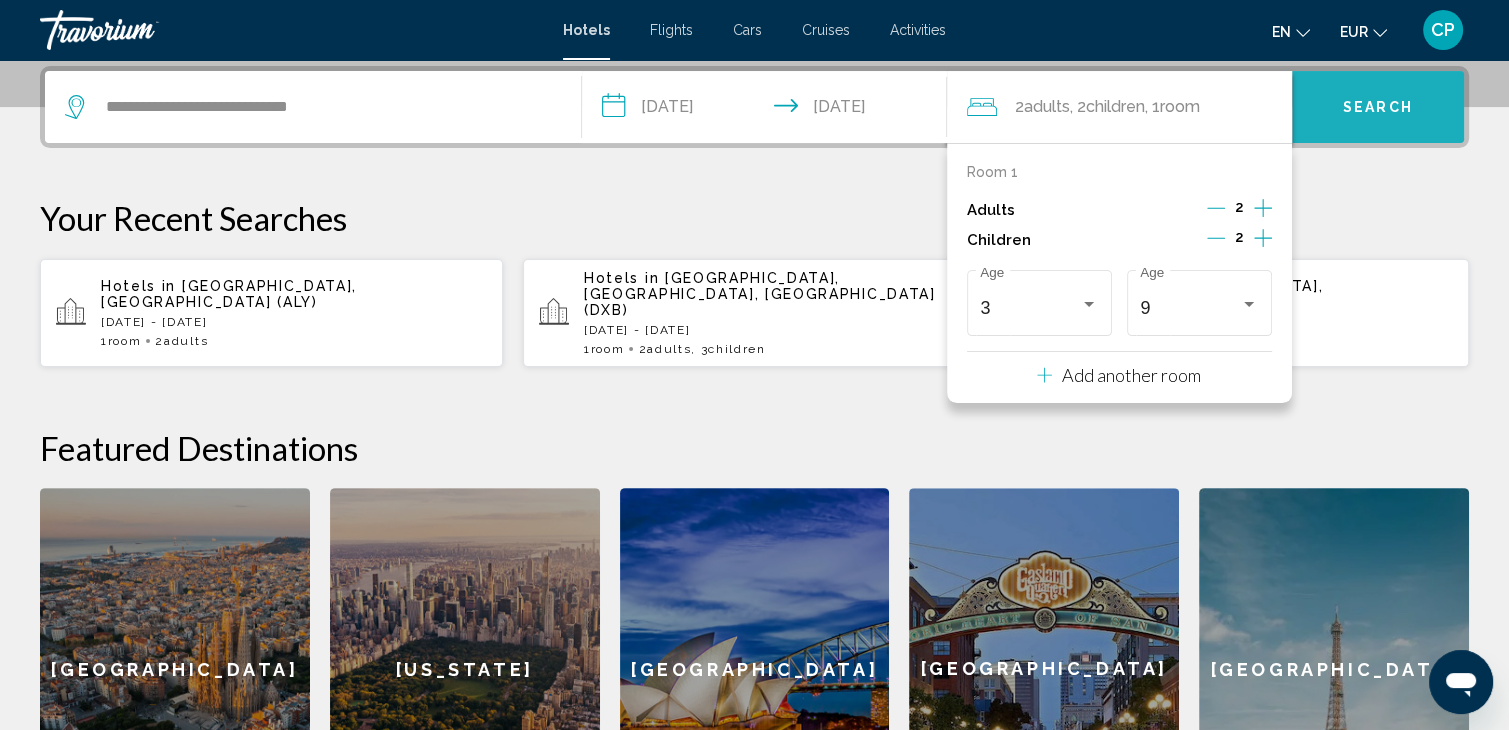click on "Search" at bounding box center [1378, 108] 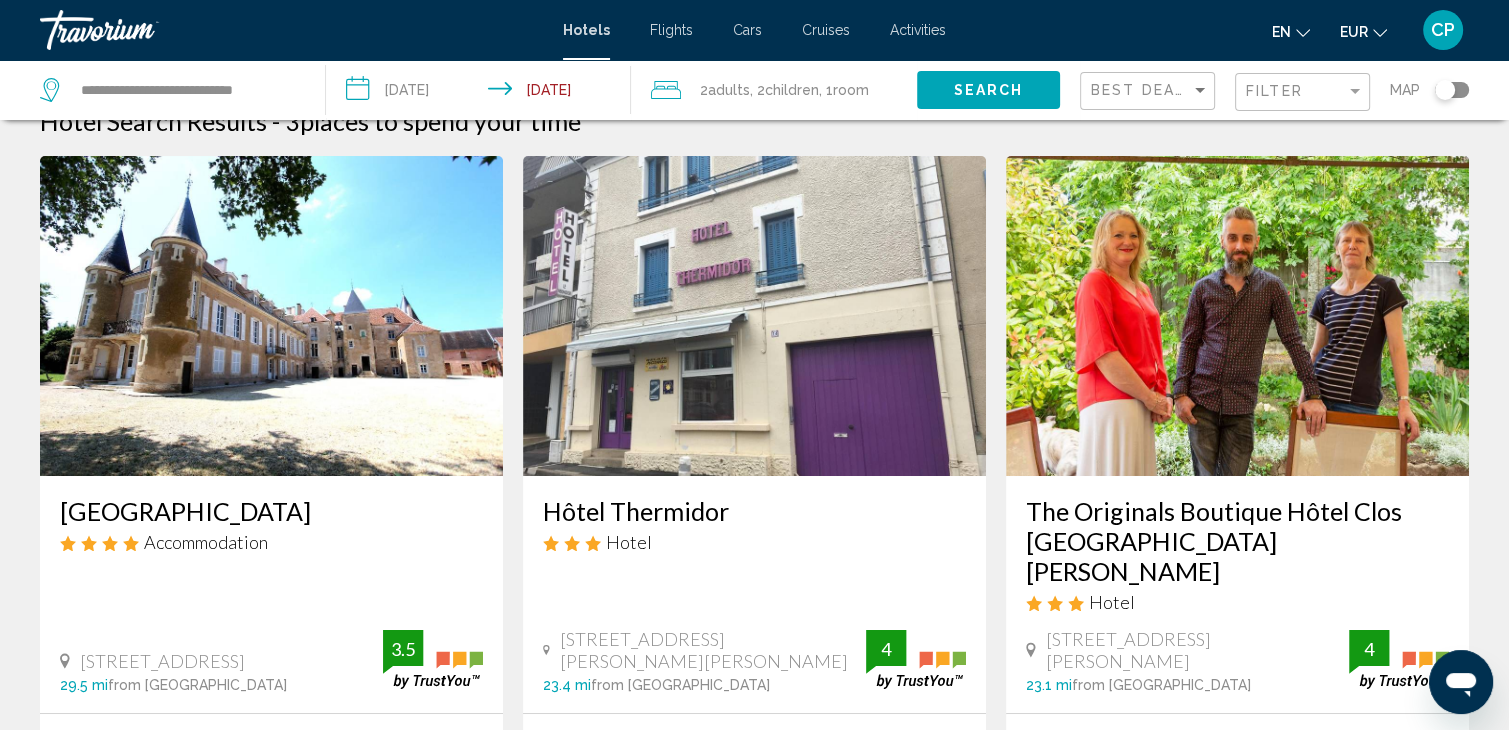 scroll, scrollTop: 0, scrollLeft: 0, axis: both 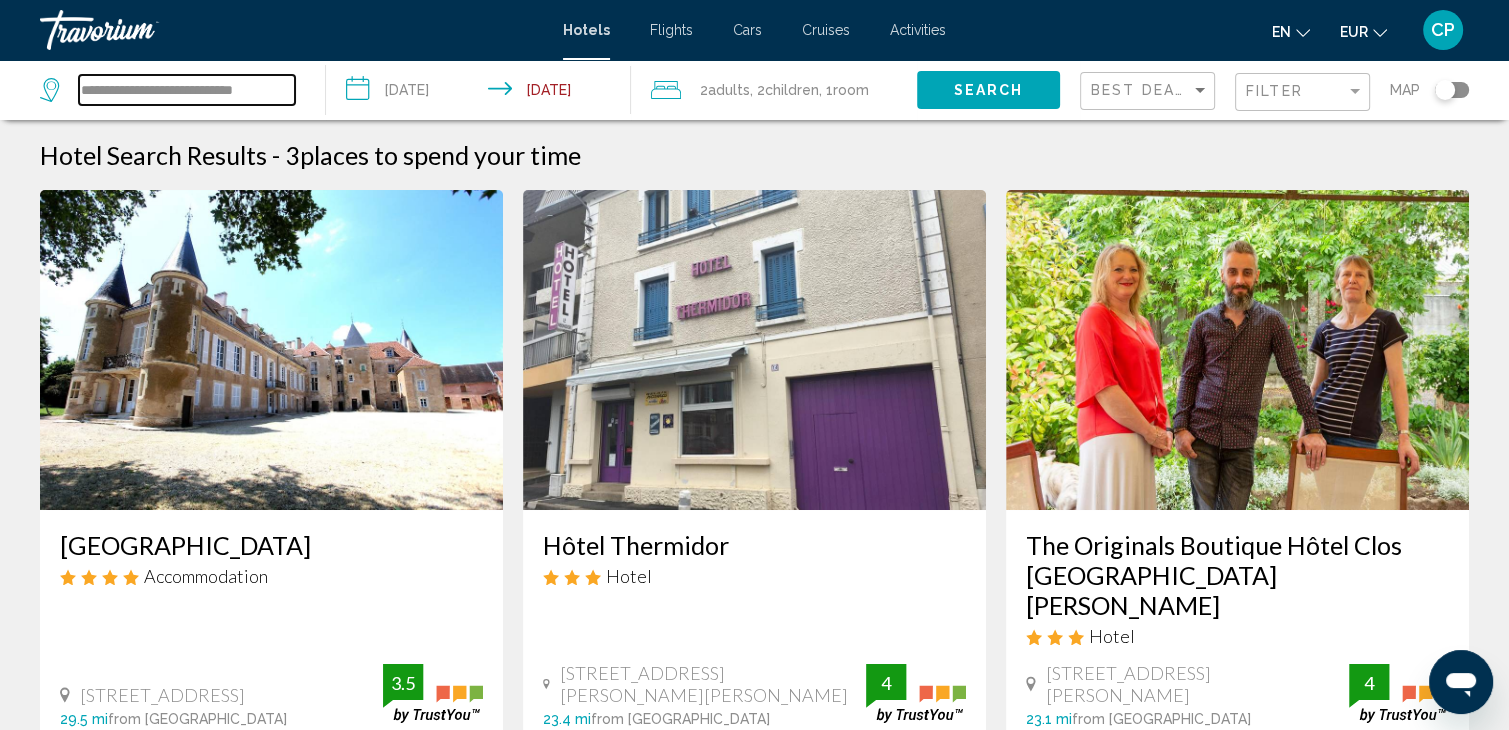 drag, startPoint x: 266, startPoint y: 89, endPoint x: 0, endPoint y: 17, distance: 275.57214 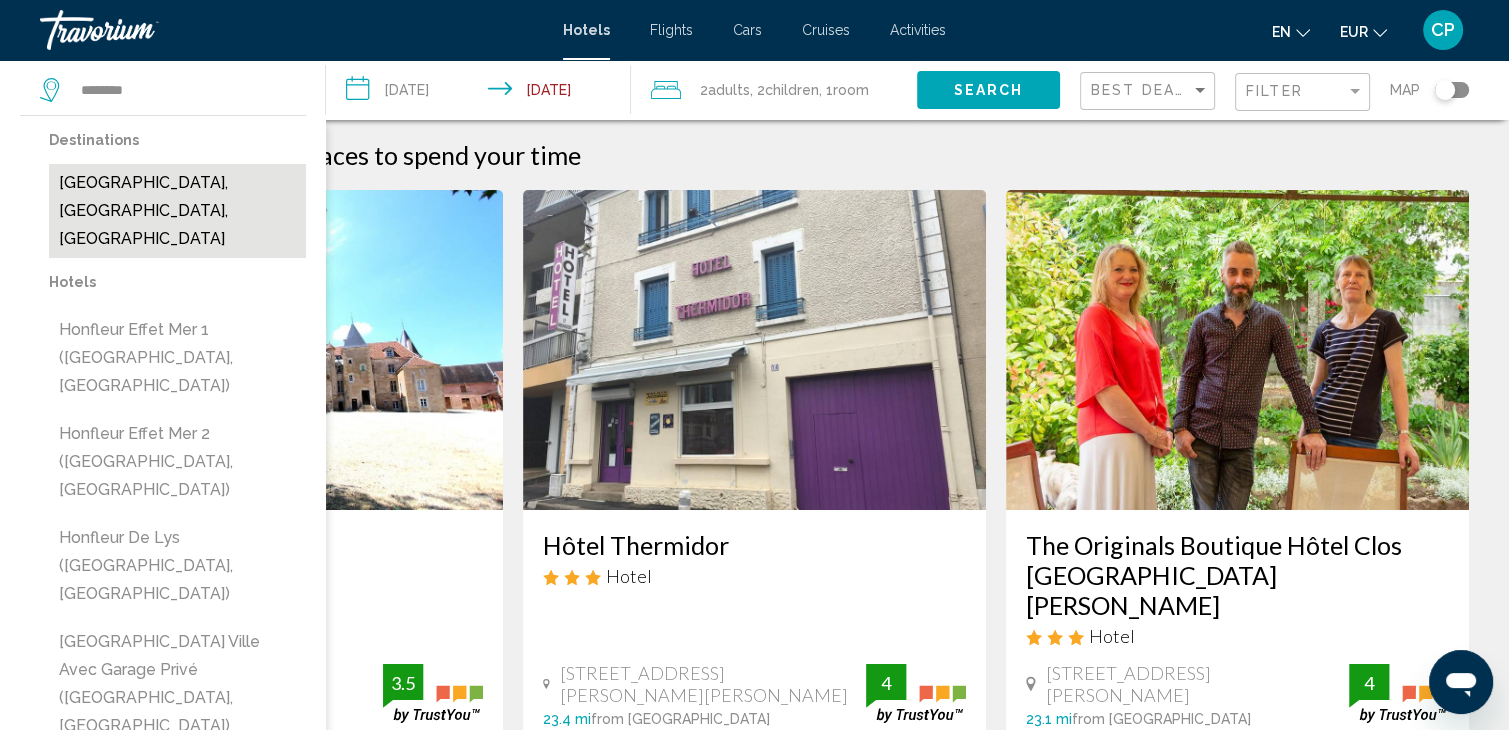 click on "Honfleur, Calvados, France" at bounding box center (177, 211) 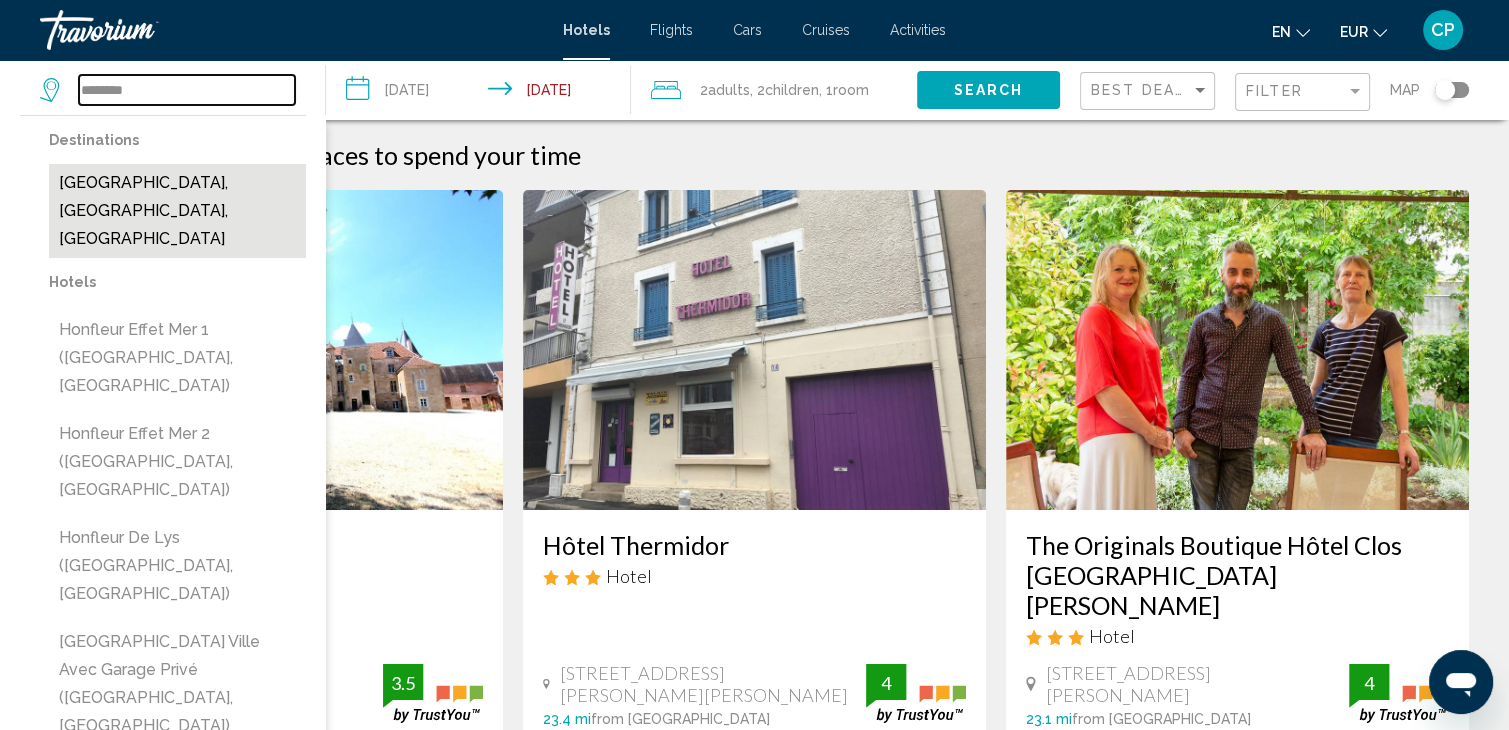 type on "**********" 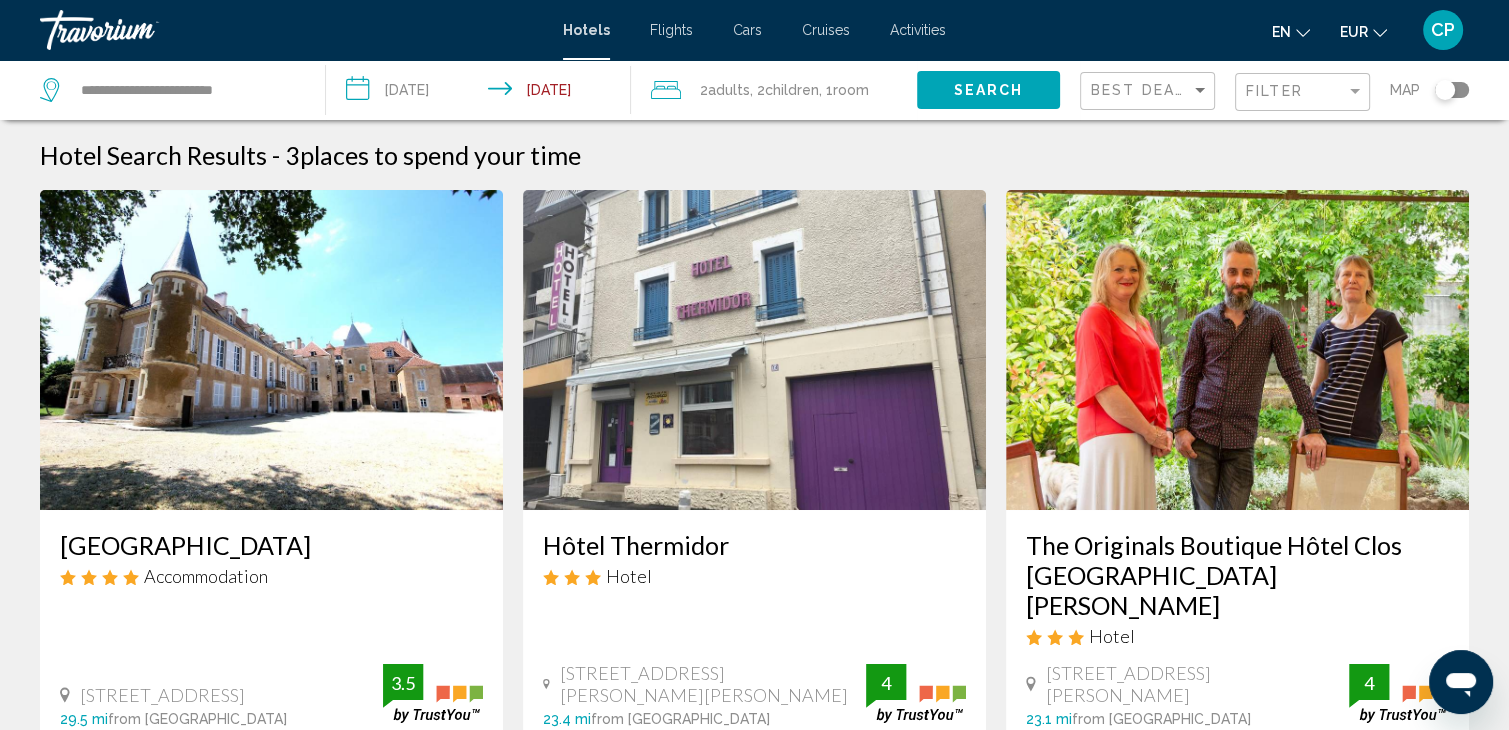 click on "Search" 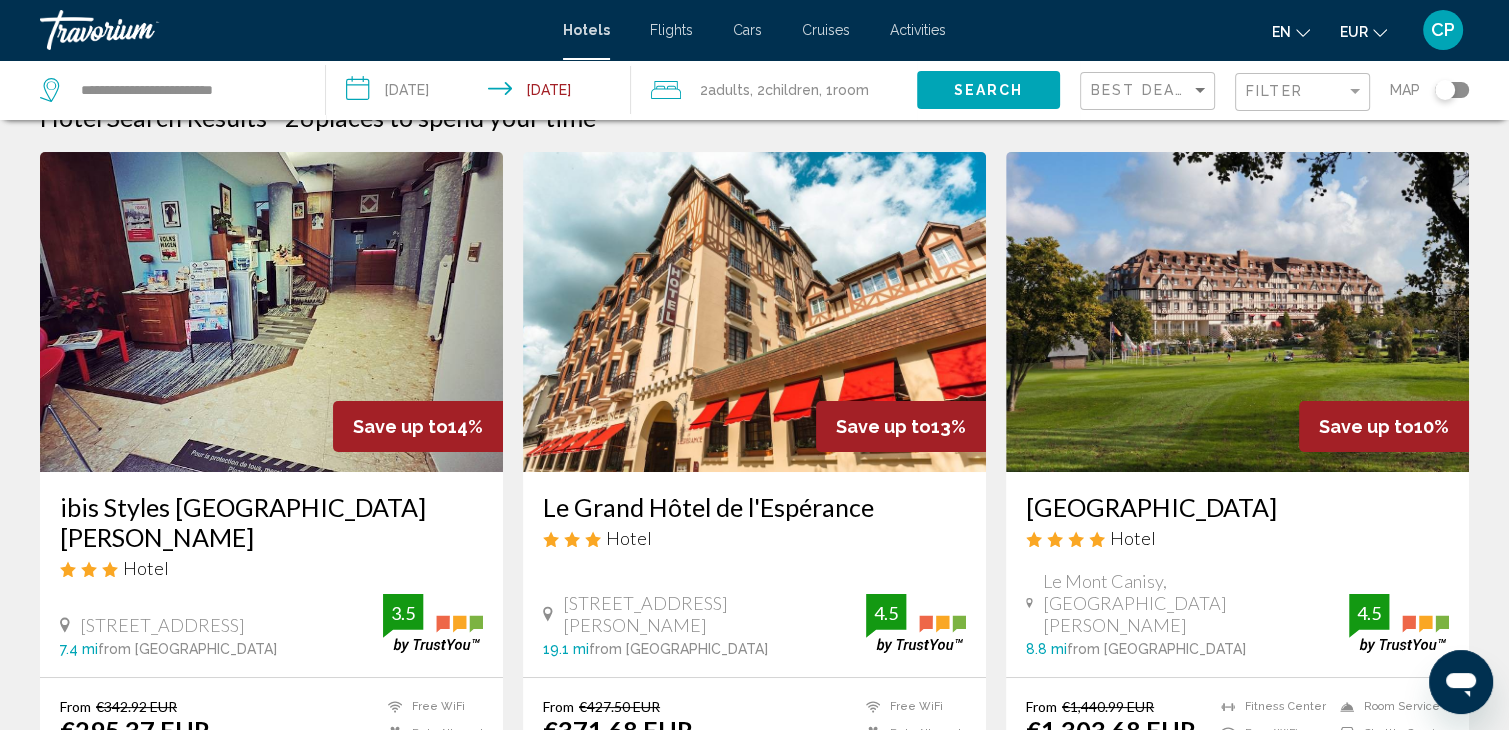 scroll, scrollTop: 0, scrollLeft: 0, axis: both 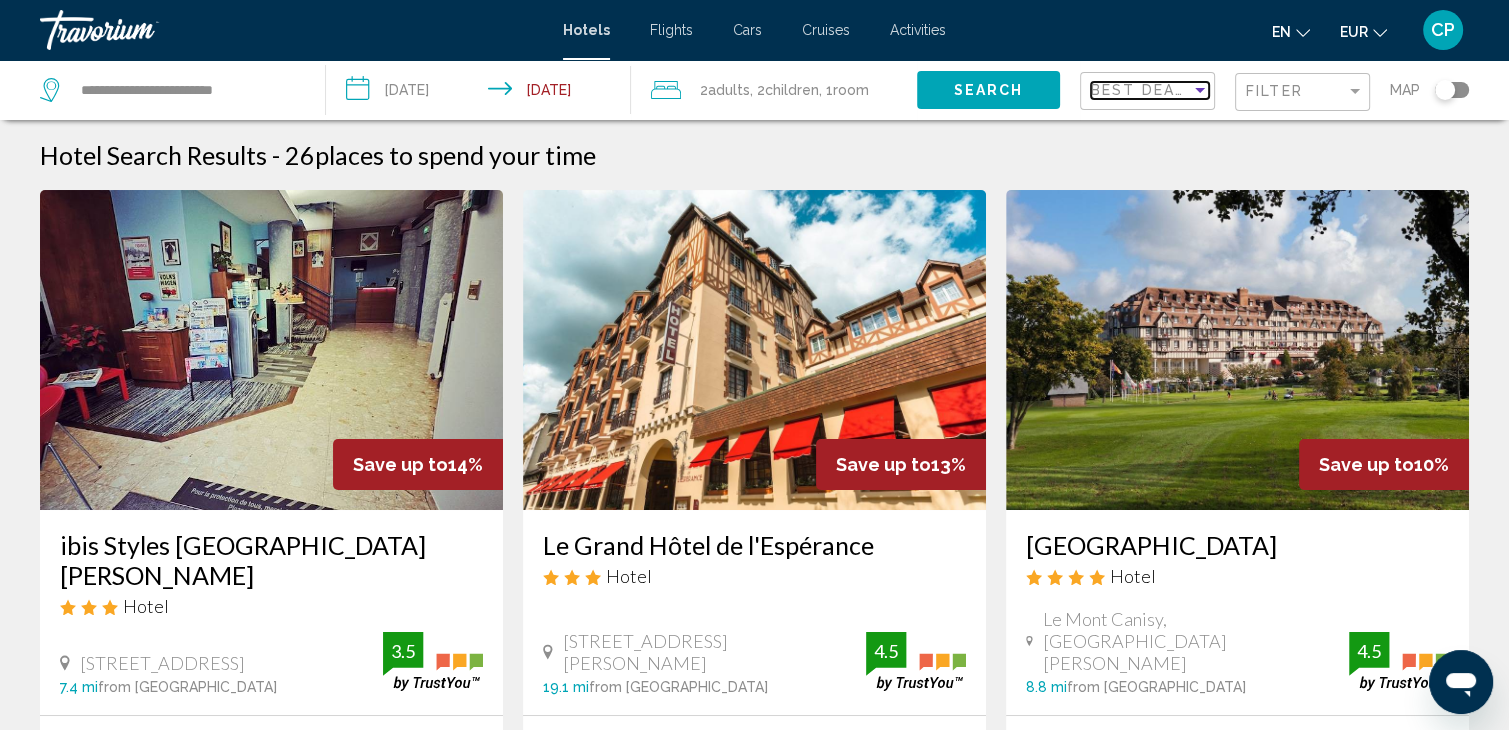 click on "Best Deals" at bounding box center [1143, 90] 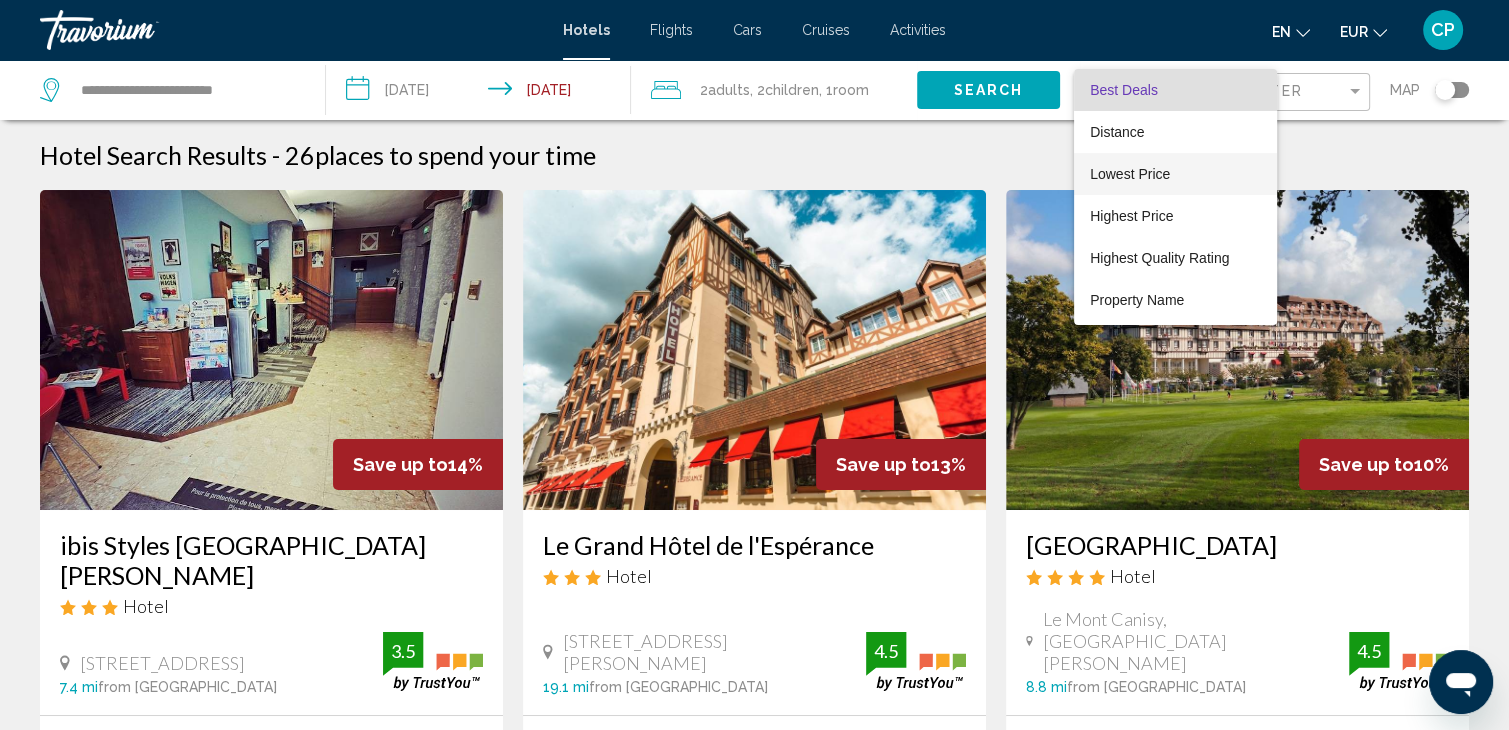 click on "Lowest Price" at bounding box center [1130, 174] 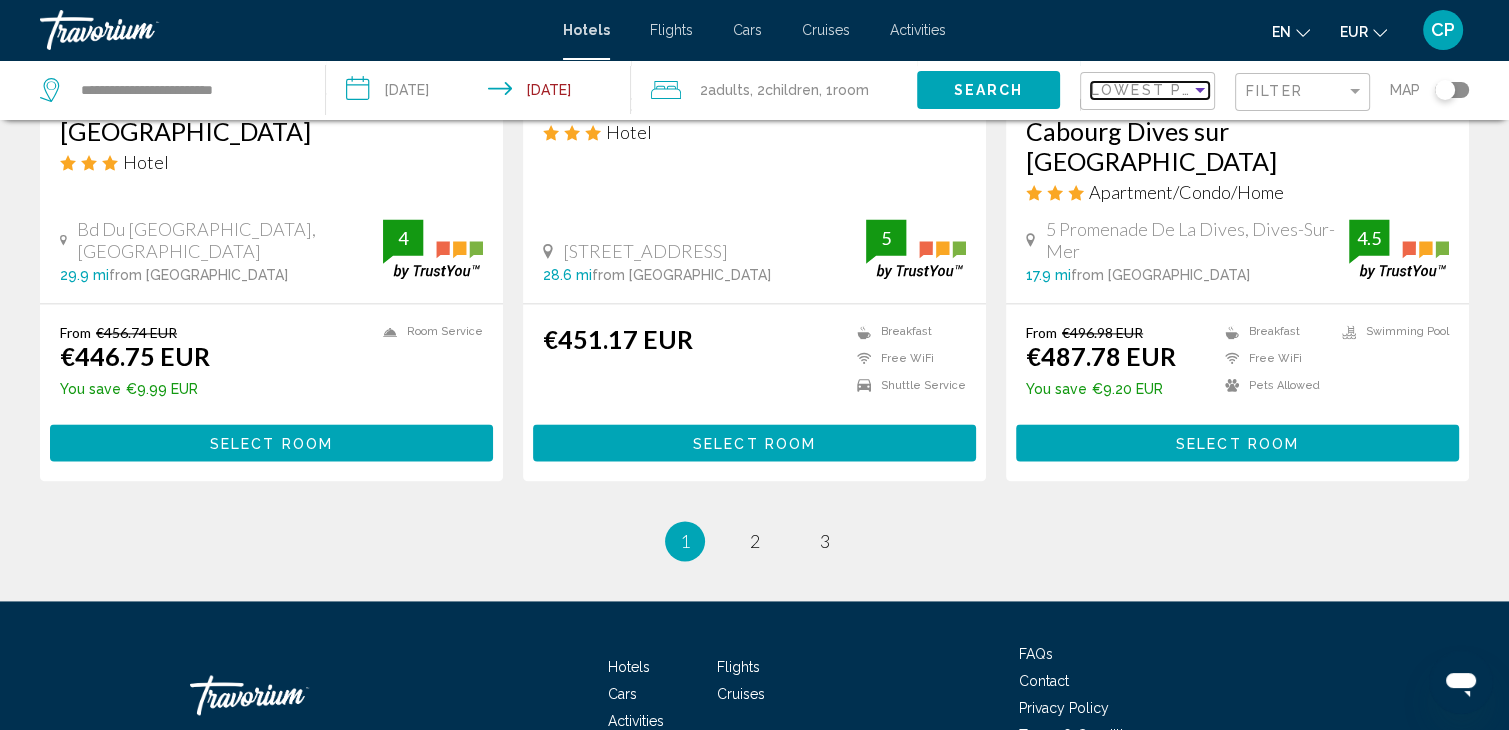 scroll, scrollTop: 2731, scrollLeft: 0, axis: vertical 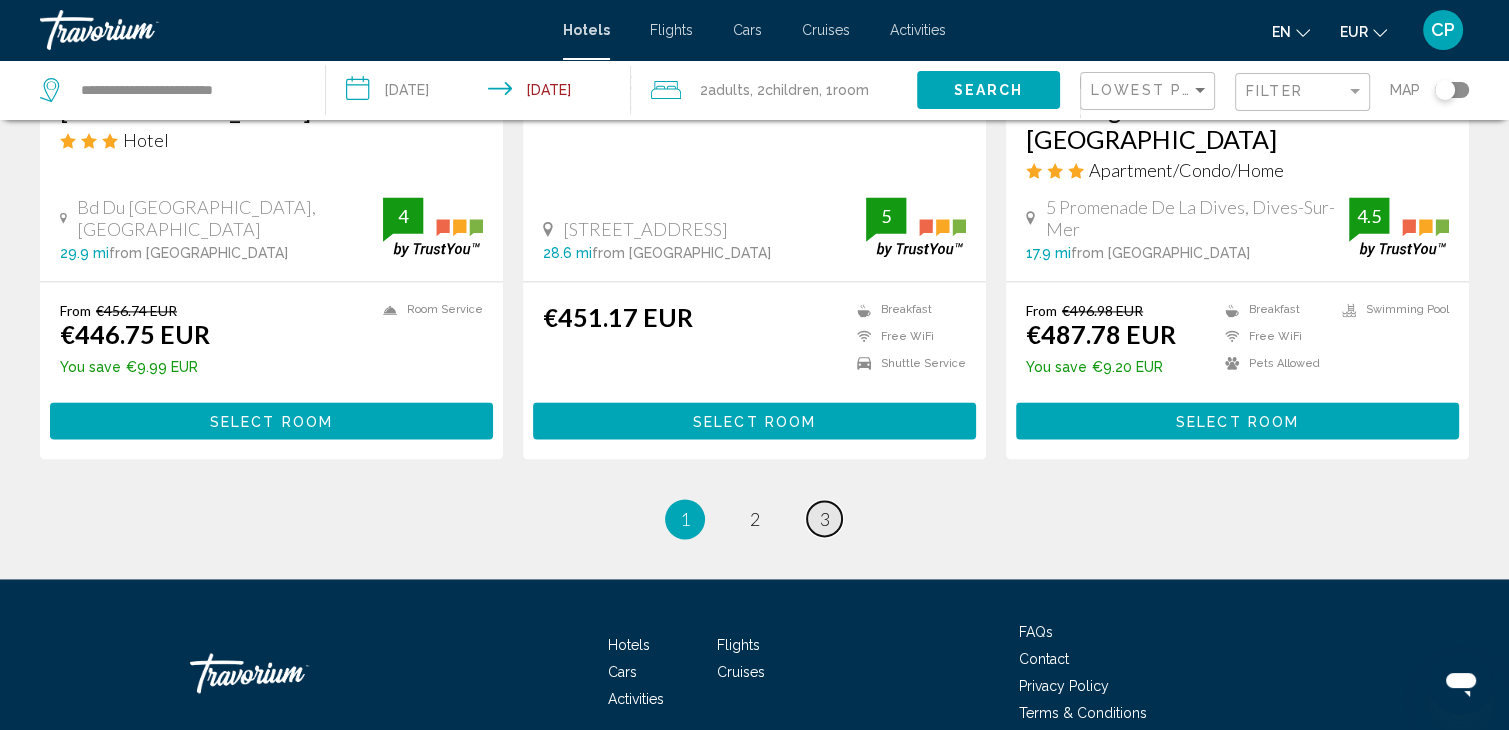 click on "3" at bounding box center (825, 519) 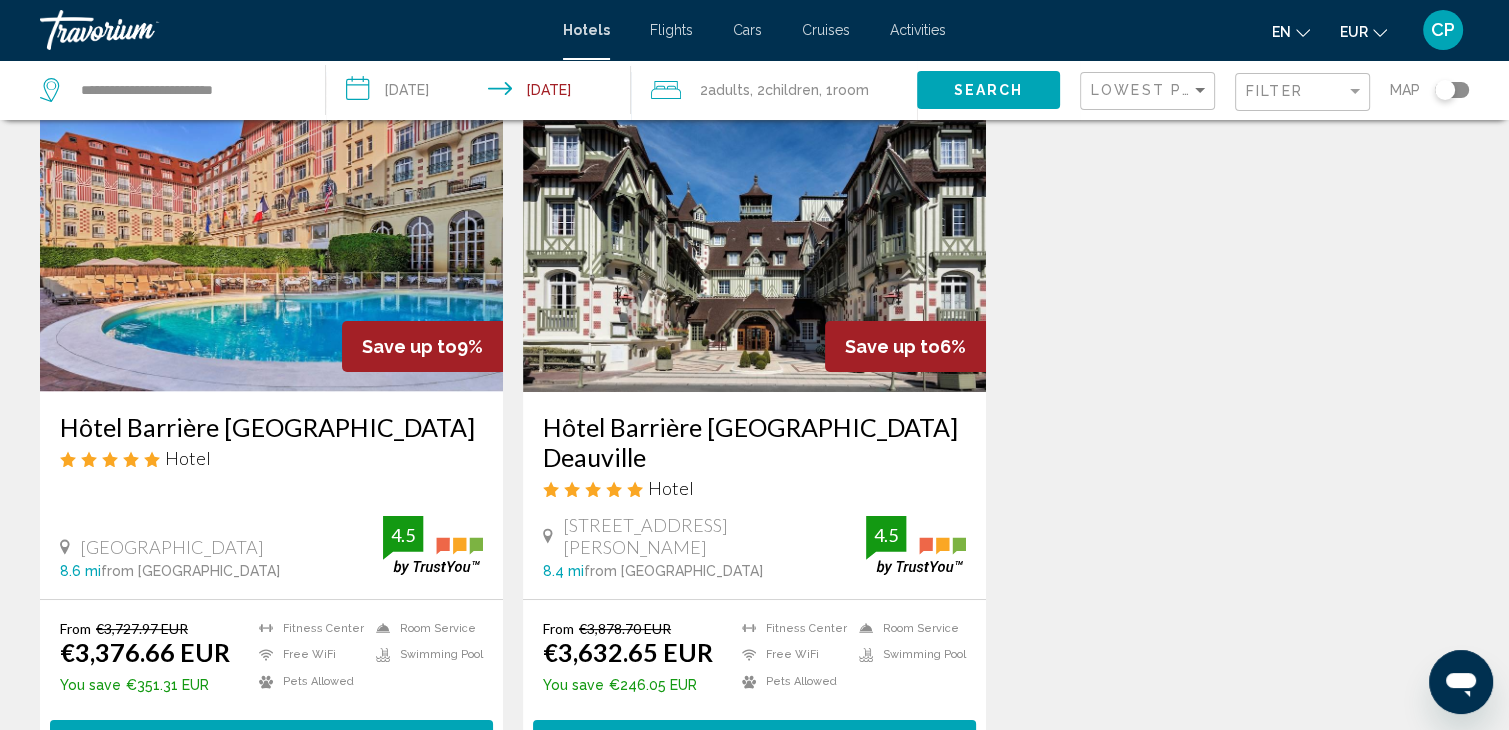 scroll, scrollTop: 499, scrollLeft: 0, axis: vertical 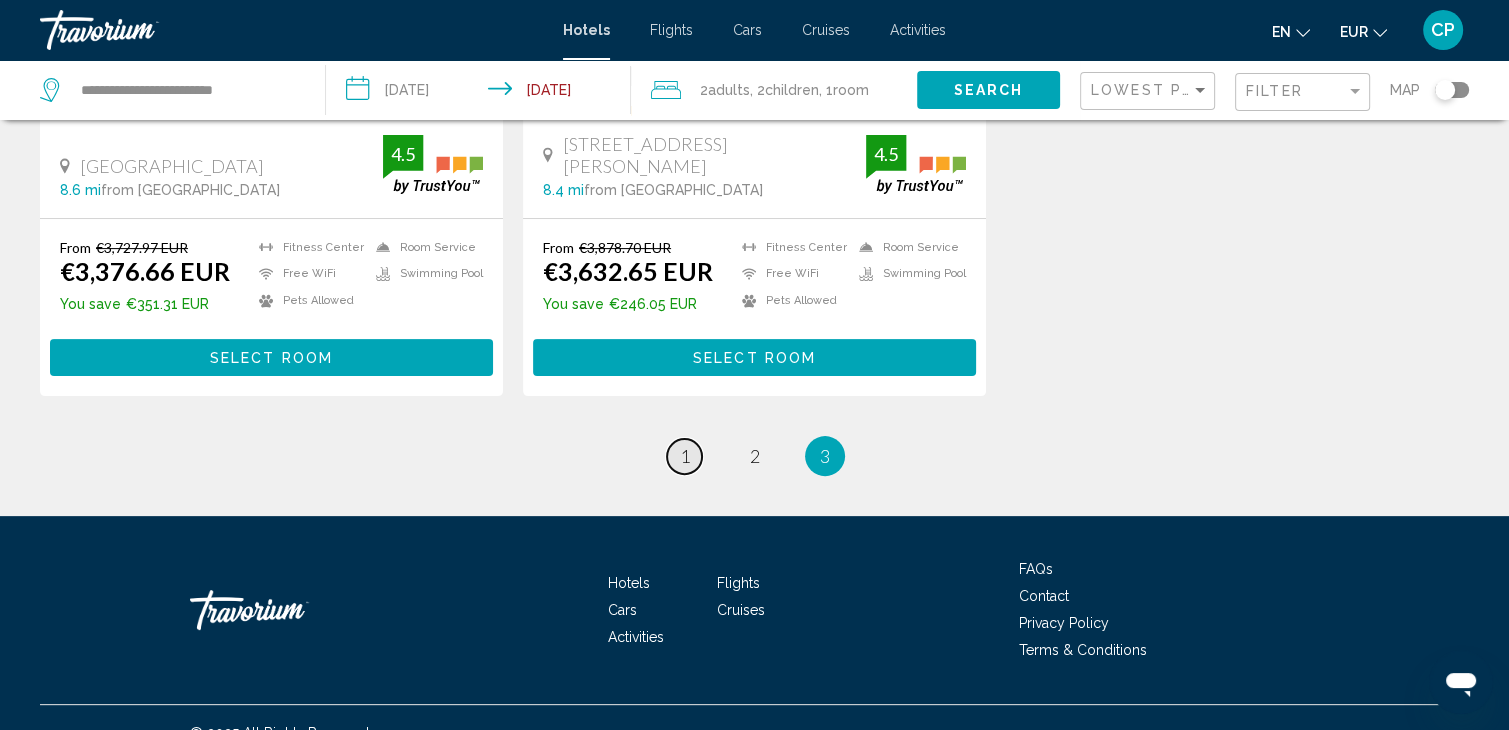 click on "1" at bounding box center (685, 456) 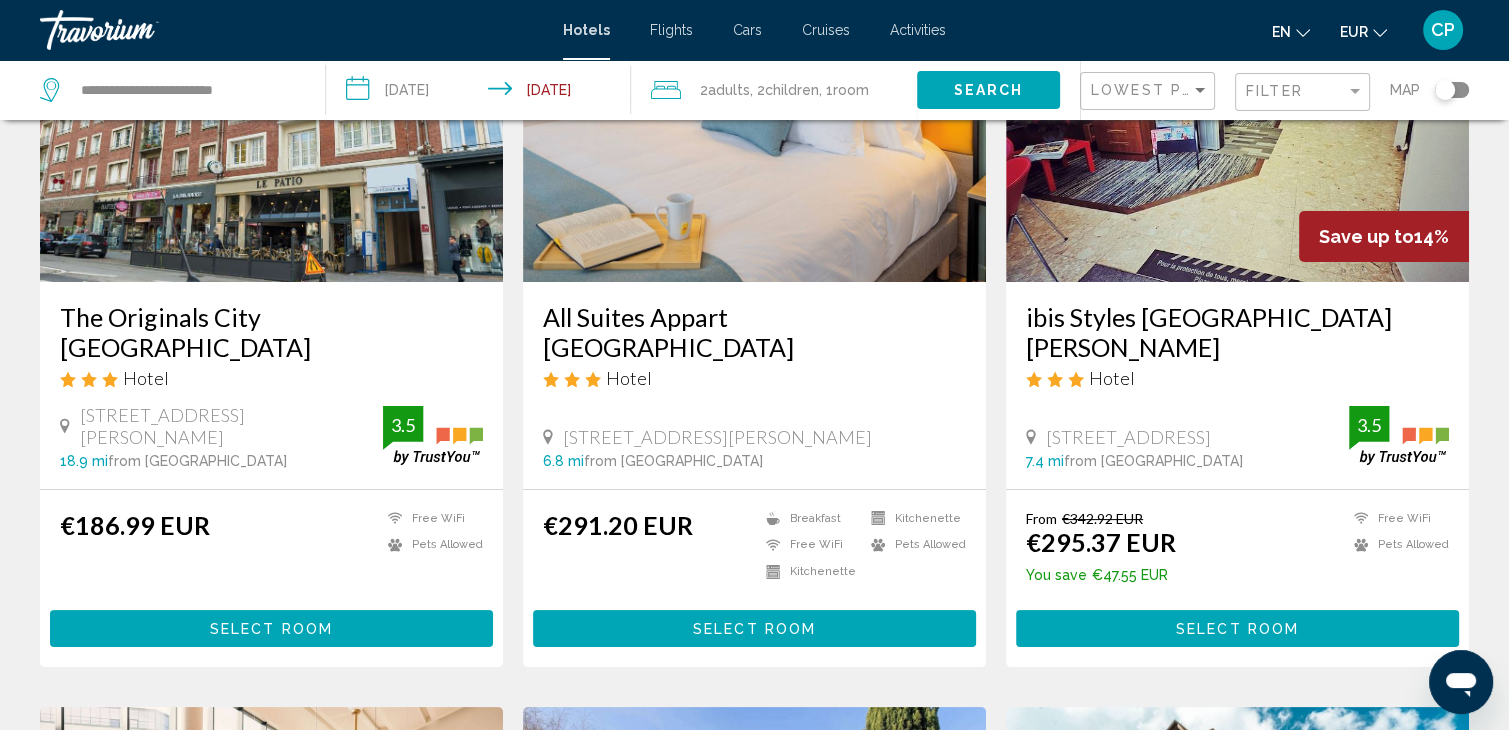 scroll, scrollTop: 266, scrollLeft: 0, axis: vertical 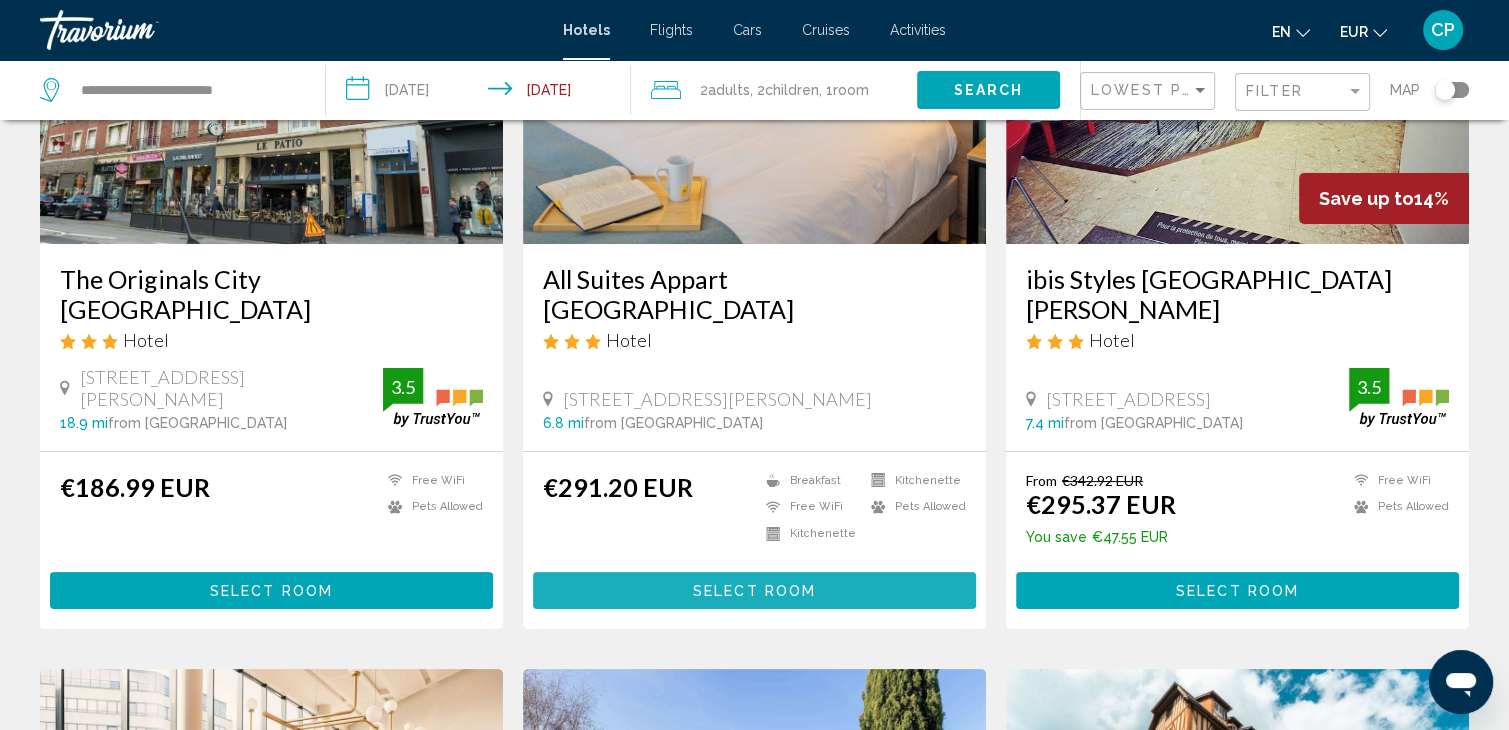 click on "Select Room" at bounding box center [754, 590] 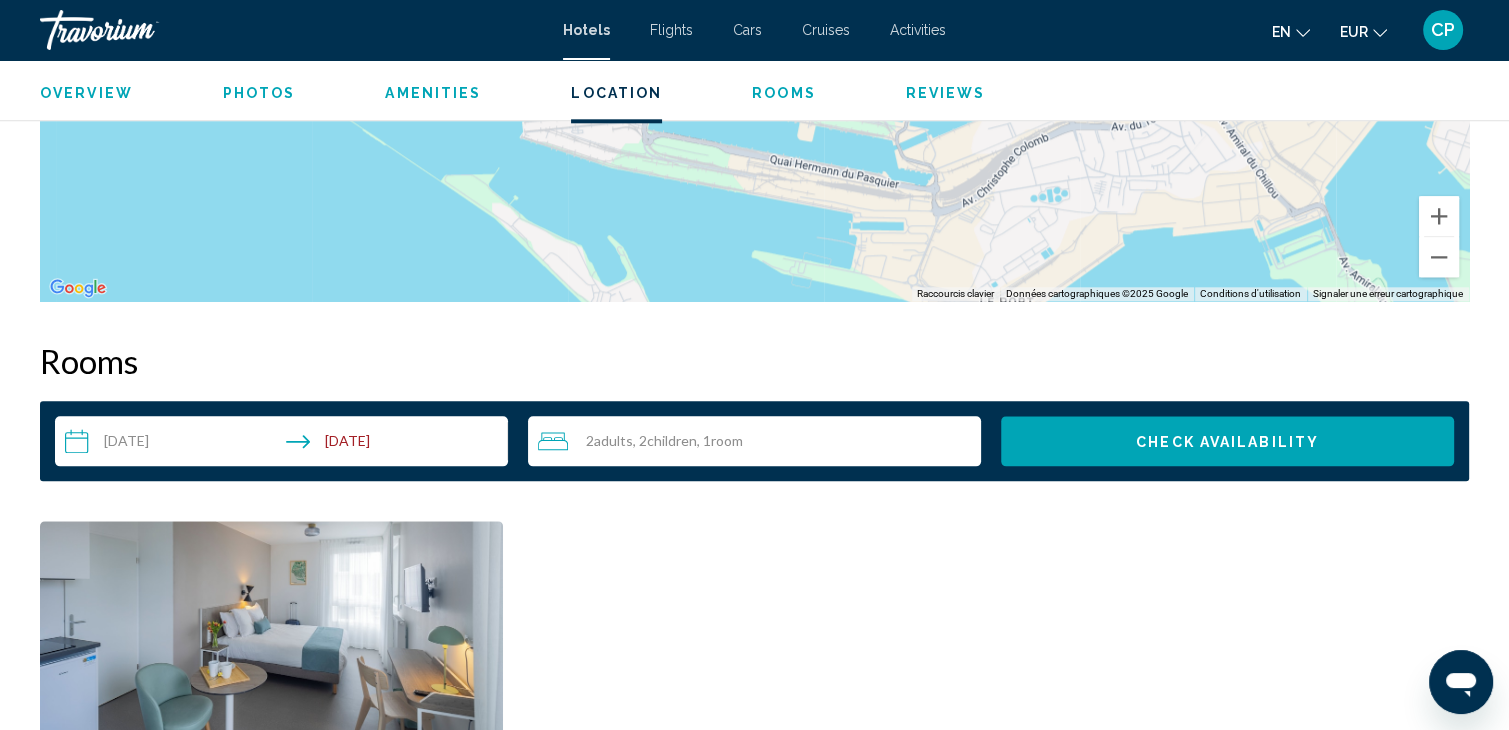 scroll, scrollTop: 2000, scrollLeft: 0, axis: vertical 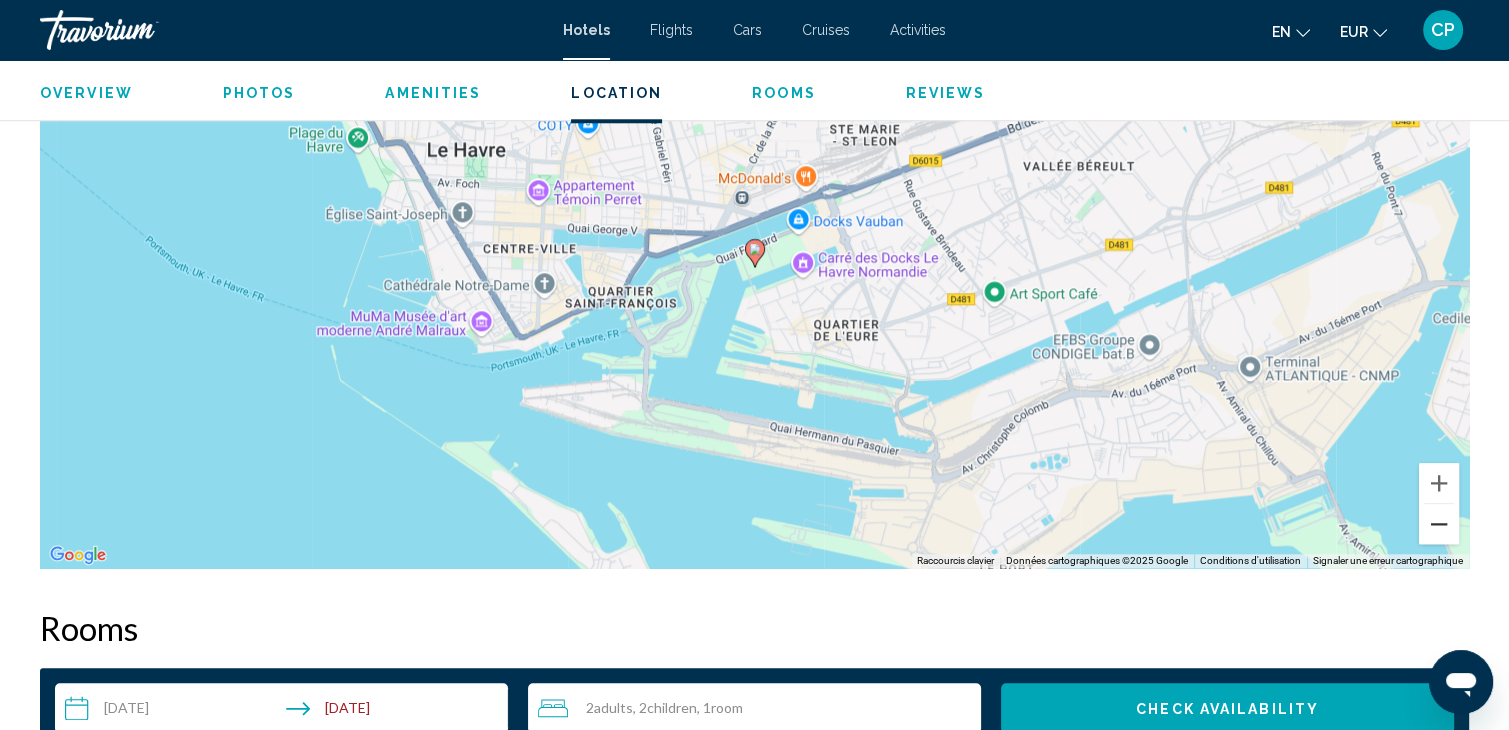 click at bounding box center (1439, 524) 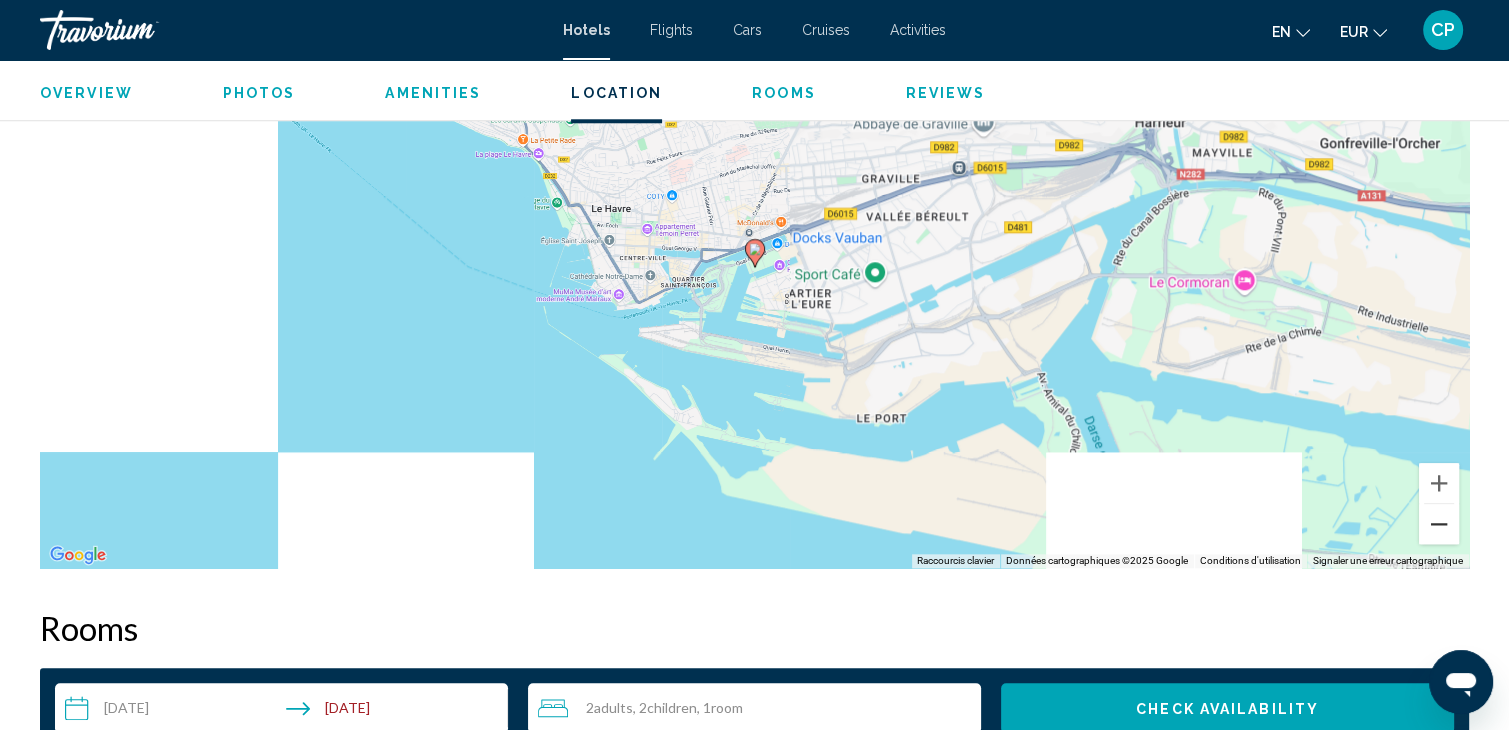 click at bounding box center (1439, 524) 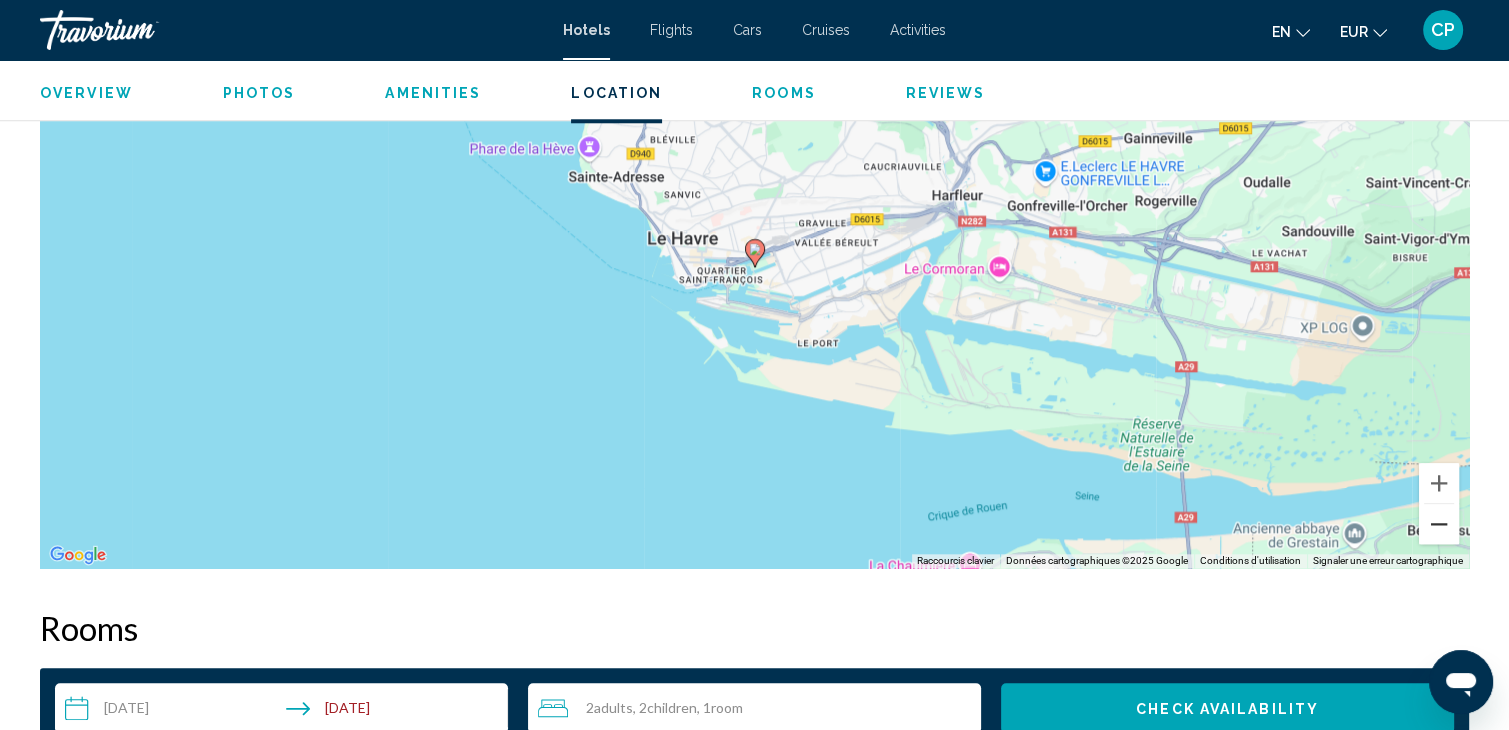 click at bounding box center [1439, 524] 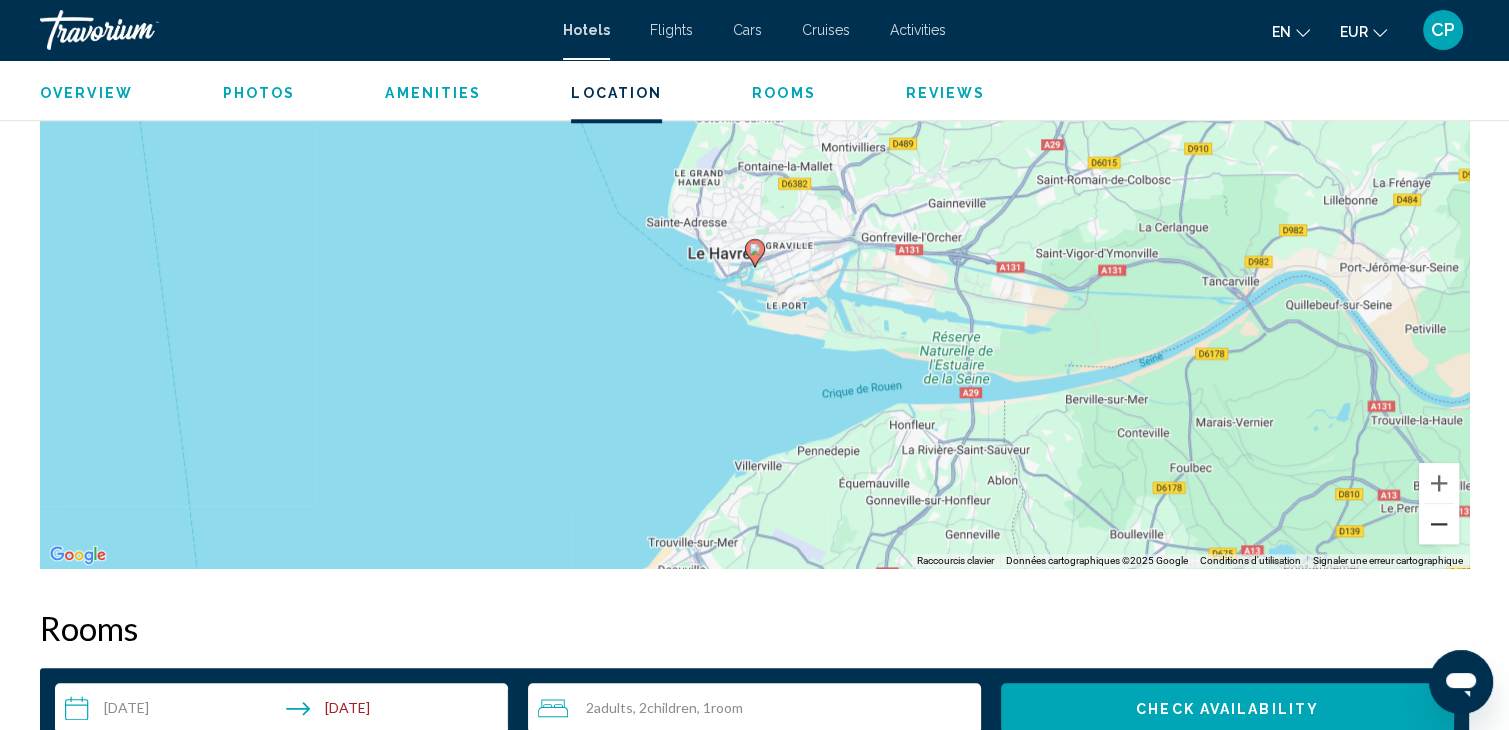 click at bounding box center (1439, 524) 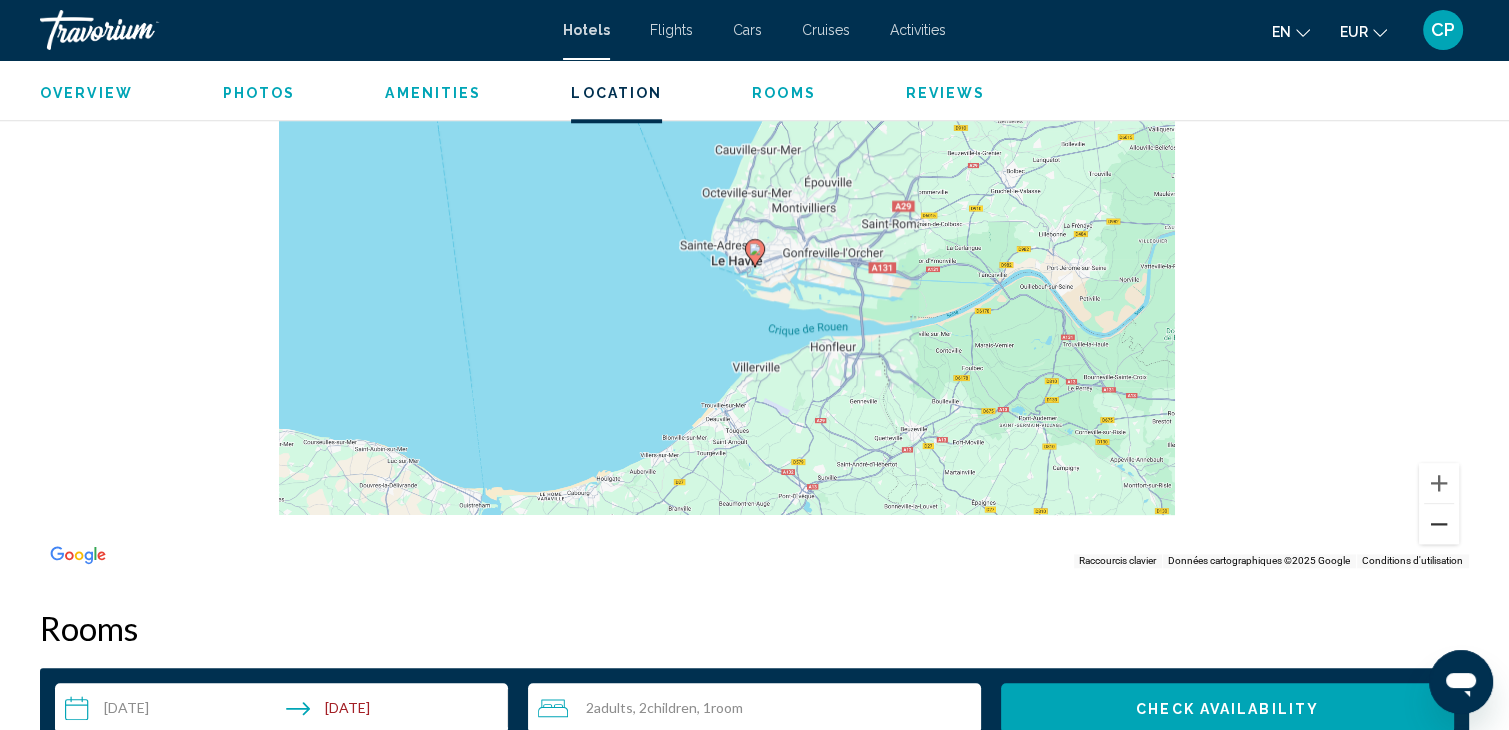 click at bounding box center (1439, 524) 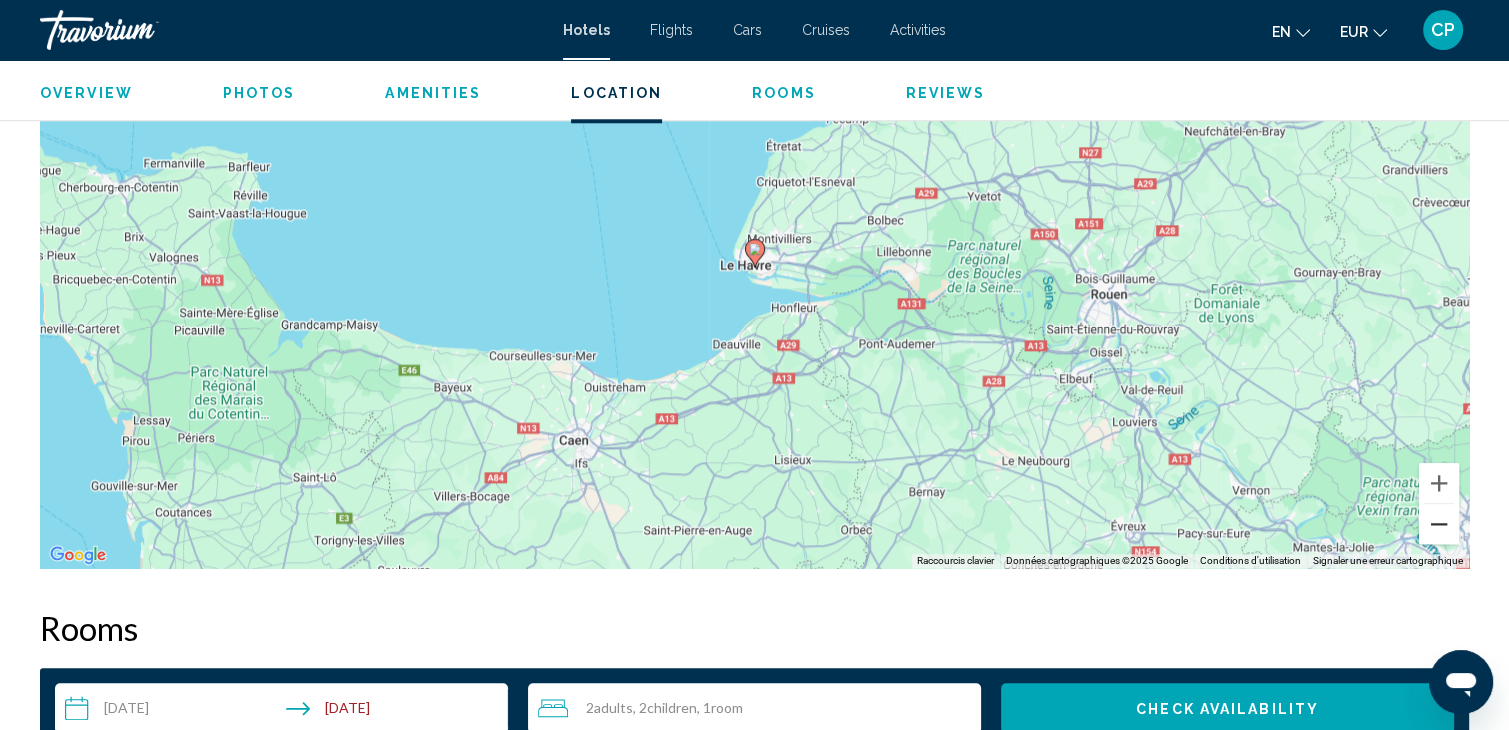 click at bounding box center [1439, 524] 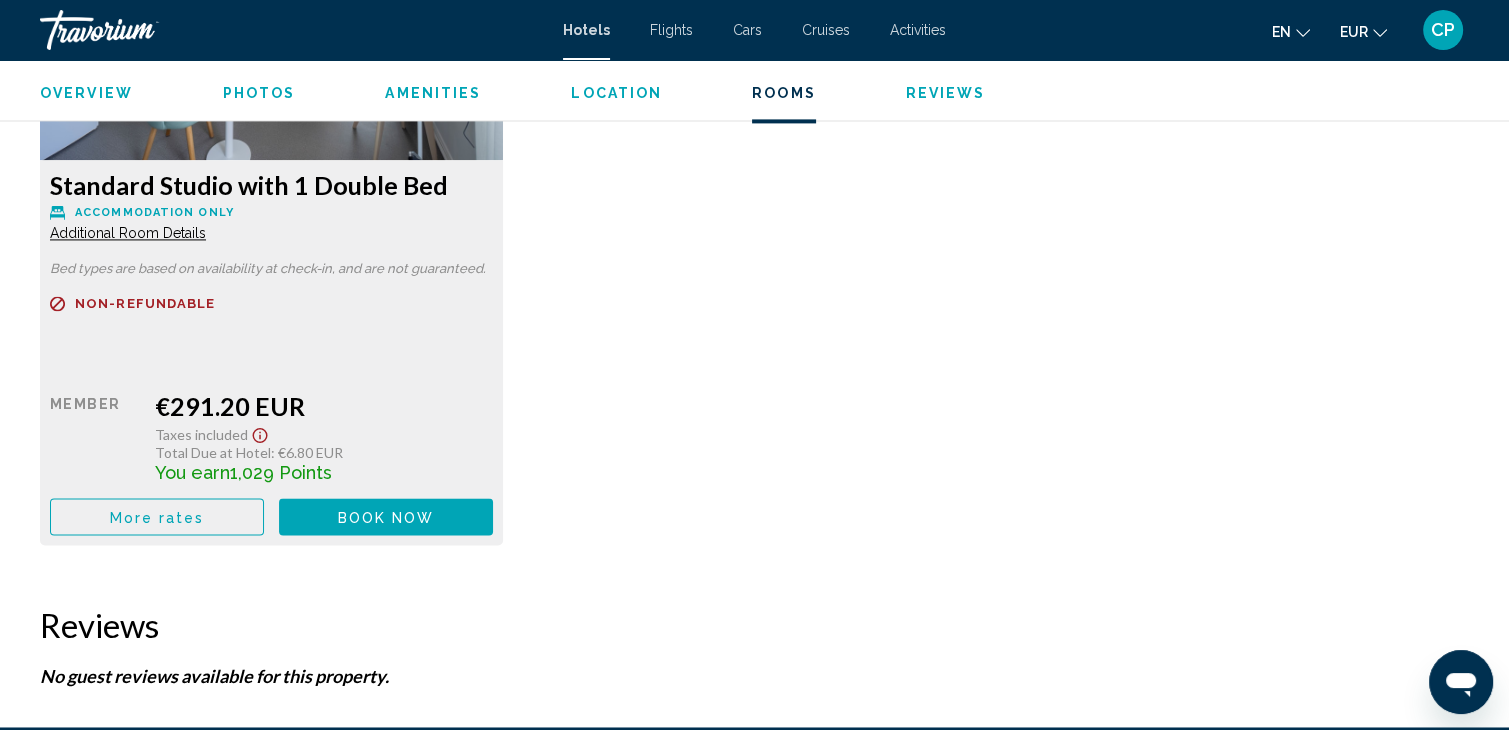 scroll, scrollTop: 2933, scrollLeft: 0, axis: vertical 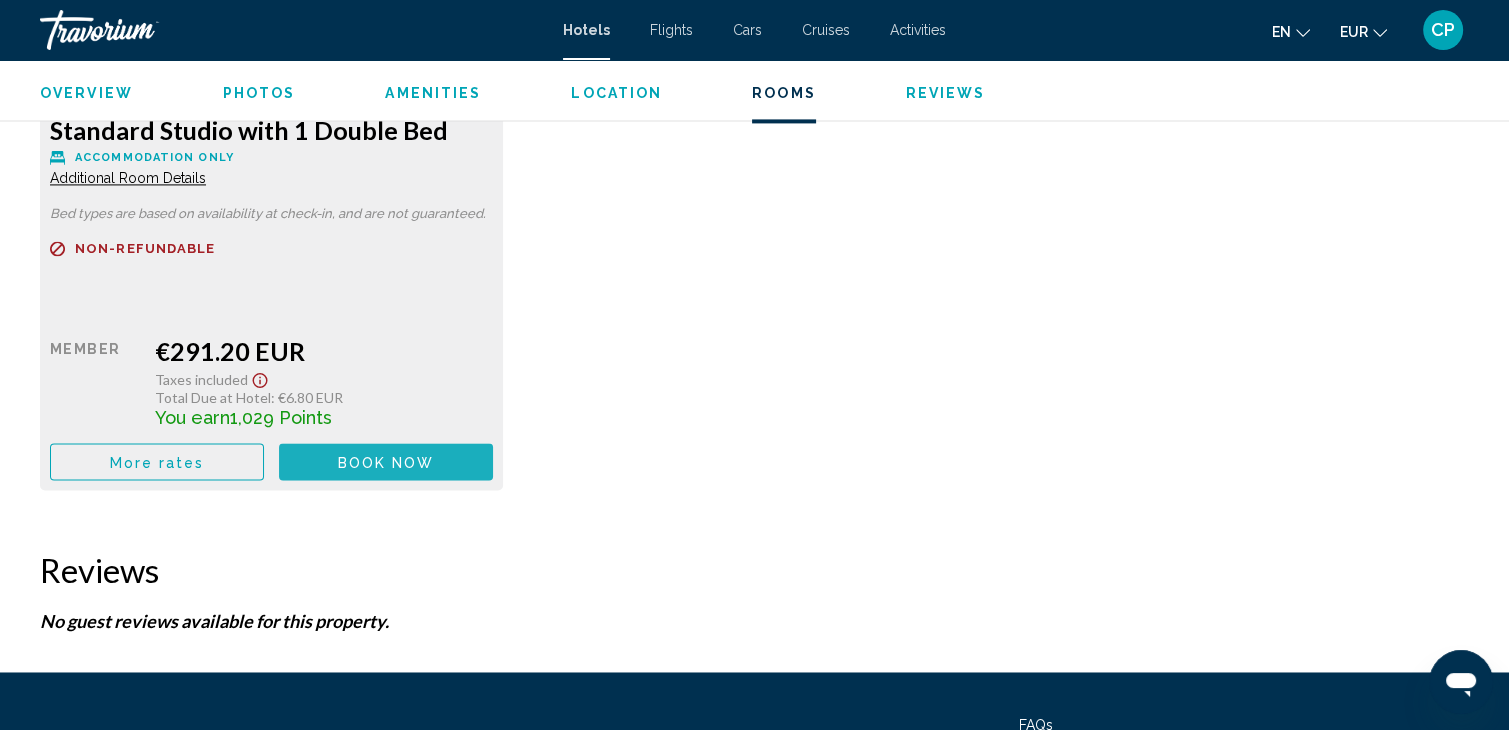 click on "Book now" at bounding box center (386, 462) 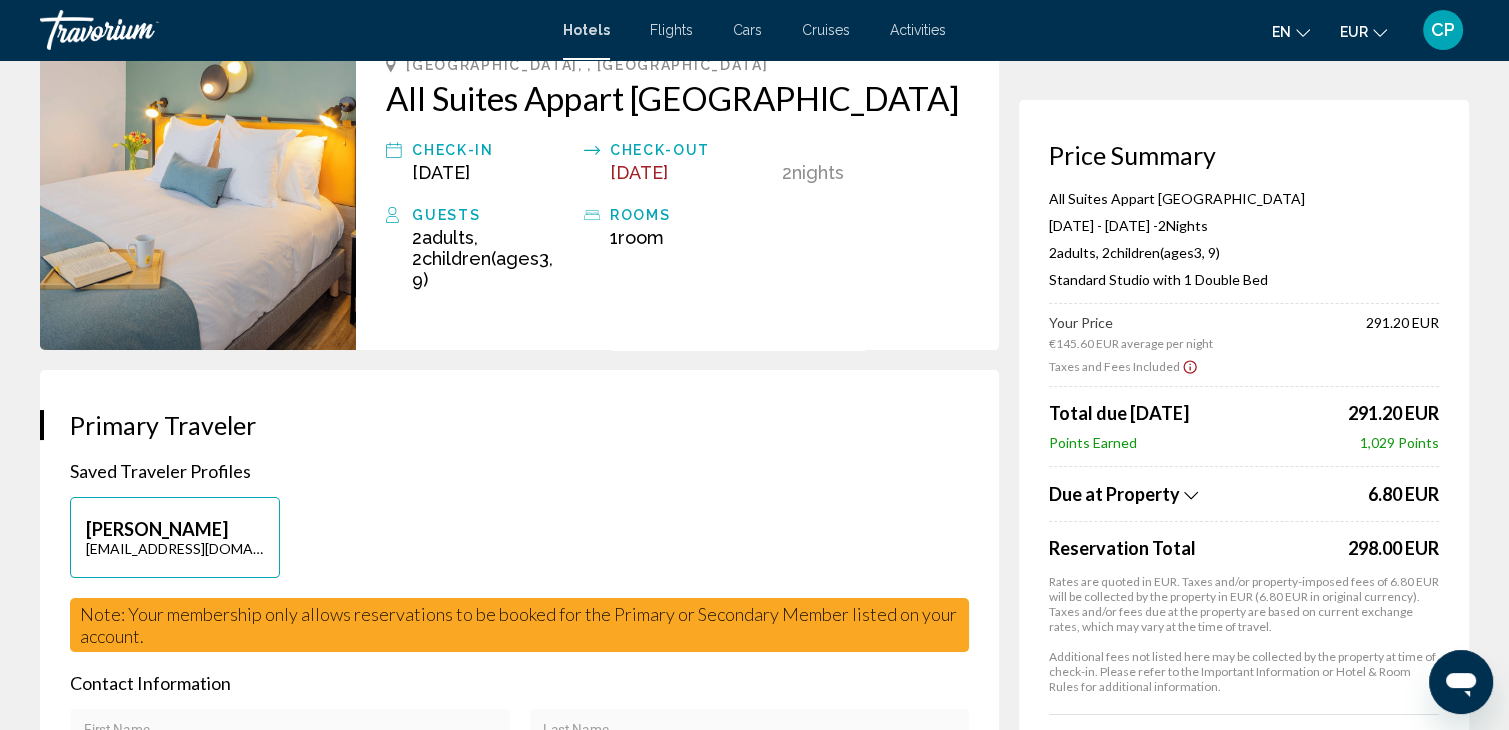 scroll, scrollTop: 0, scrollLeft: 0, axis: both 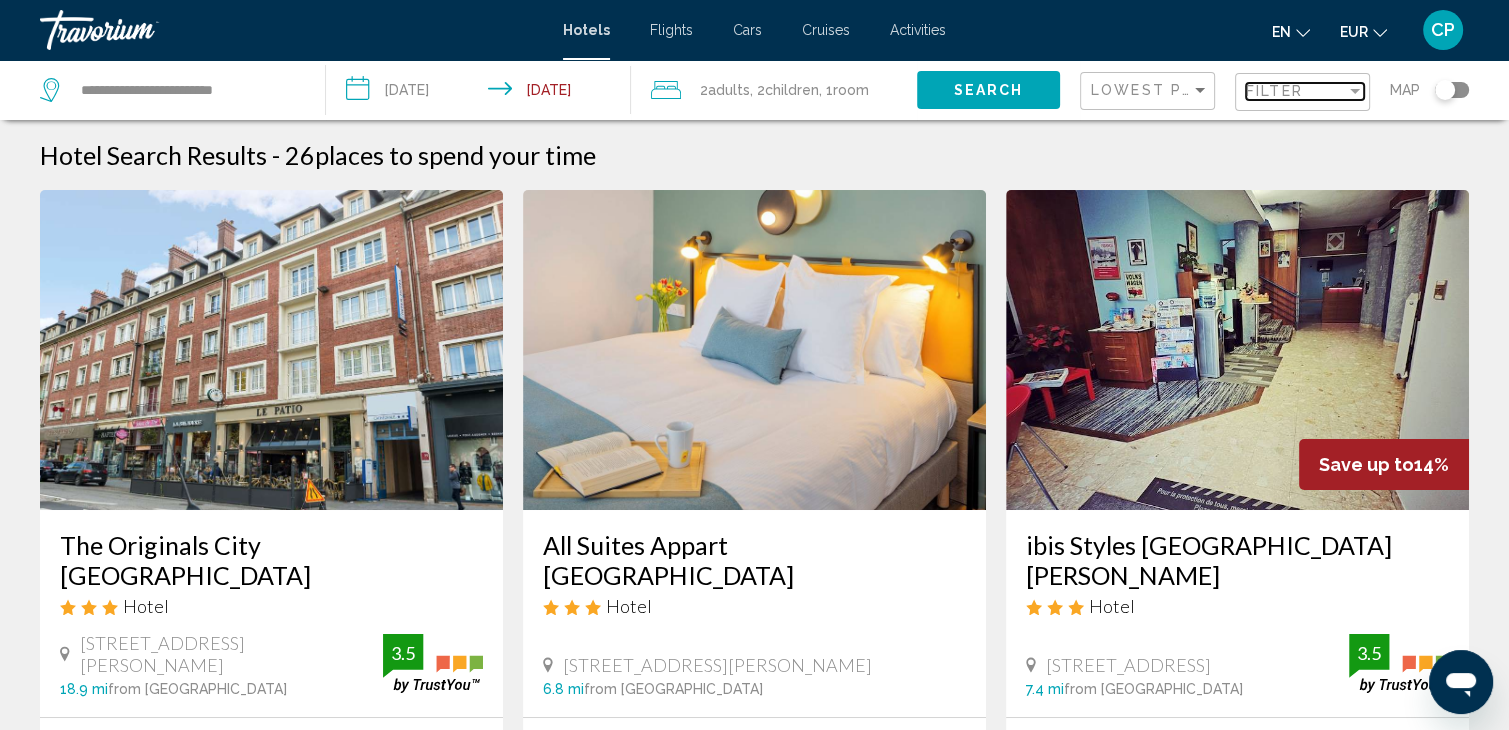 click on "Filter" at bounding box center [1274, 91] 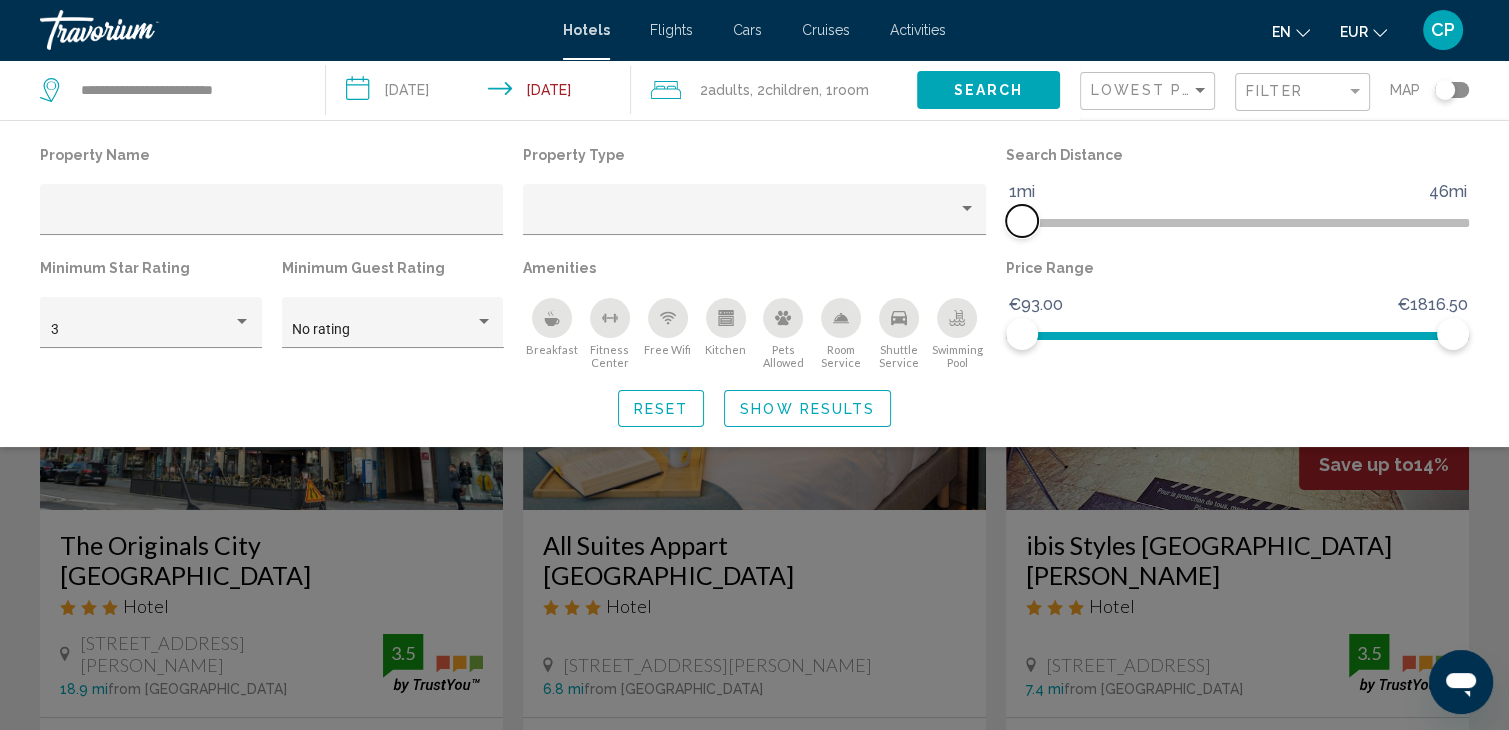 click on "1mi 46mi 1mi" 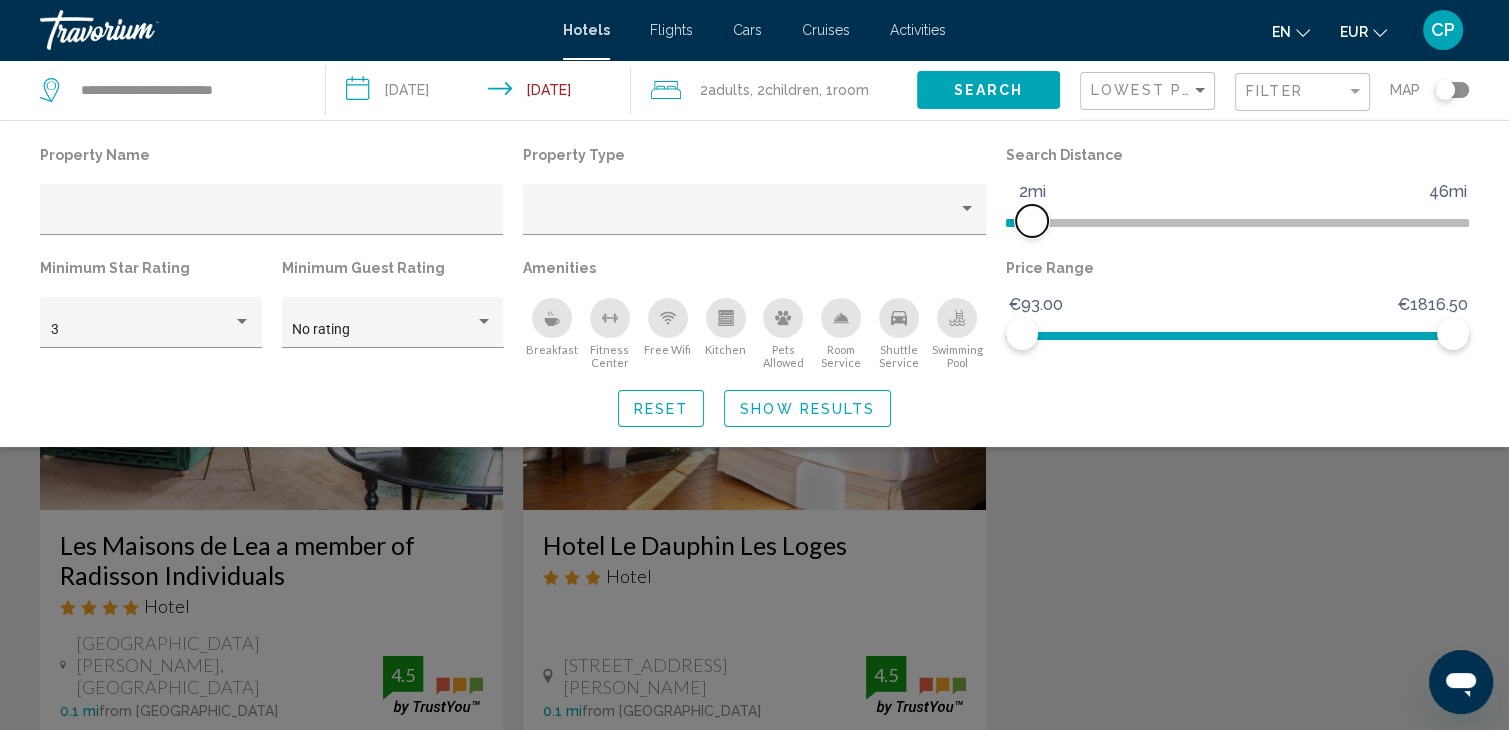 click 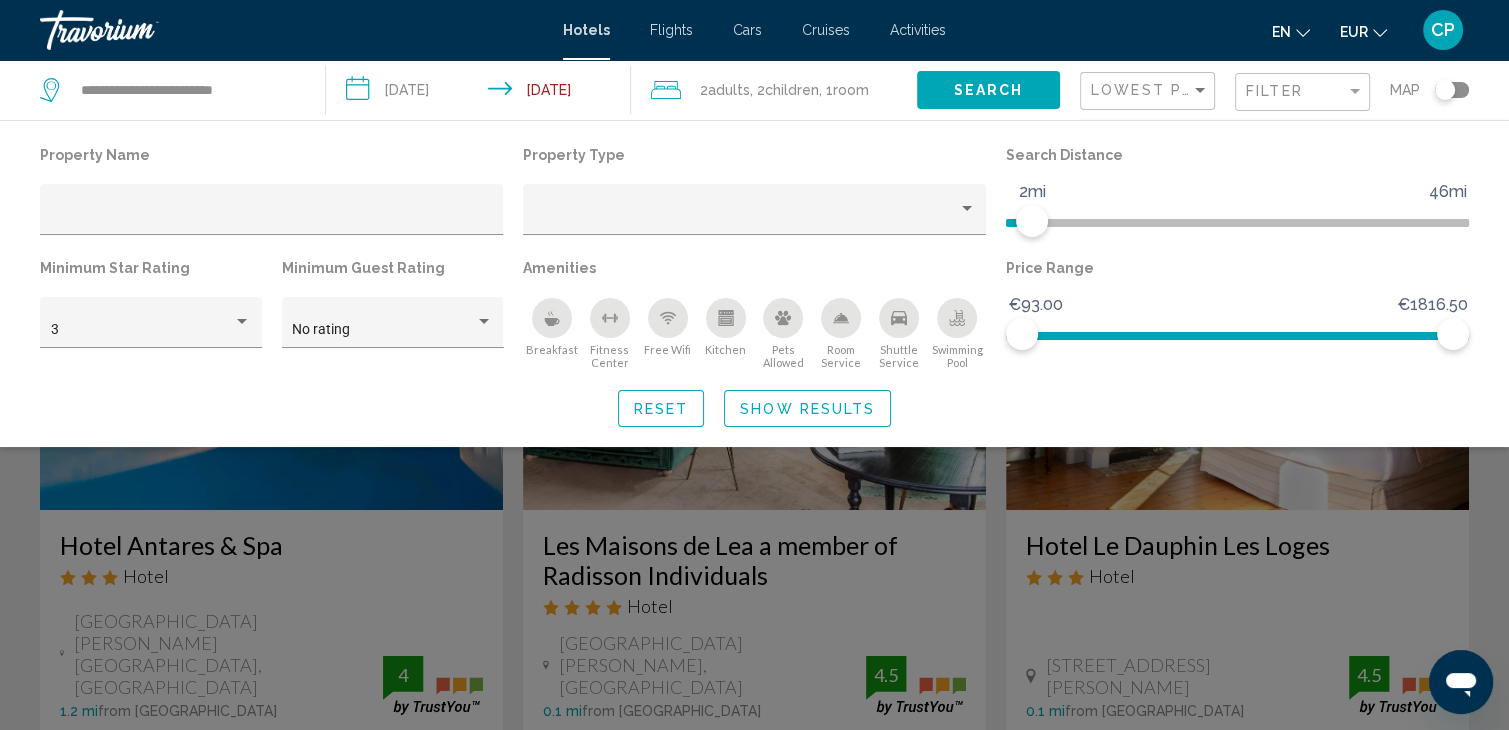 click on "Show Results" 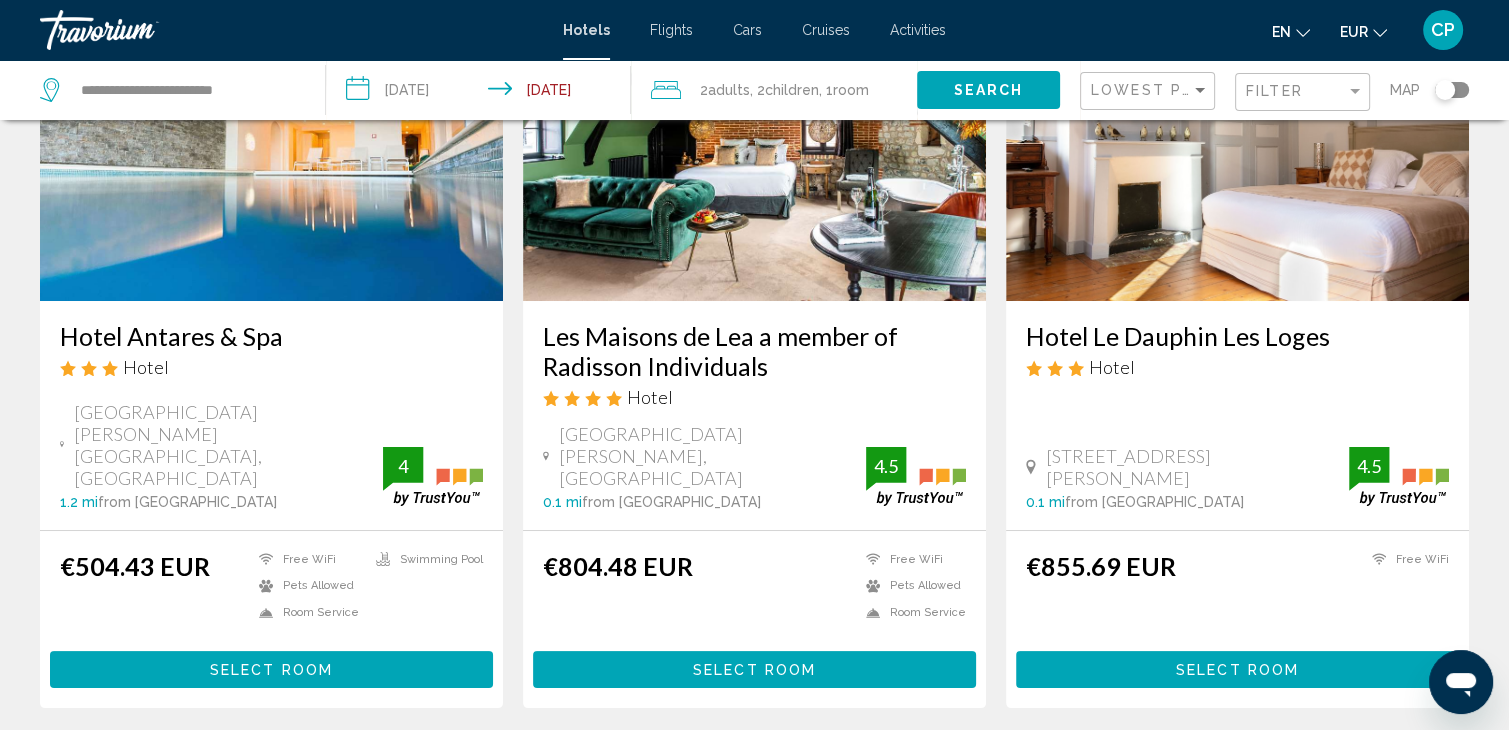 scroll, scrollTop: 266, scrollLeft: 0, axis: vertical 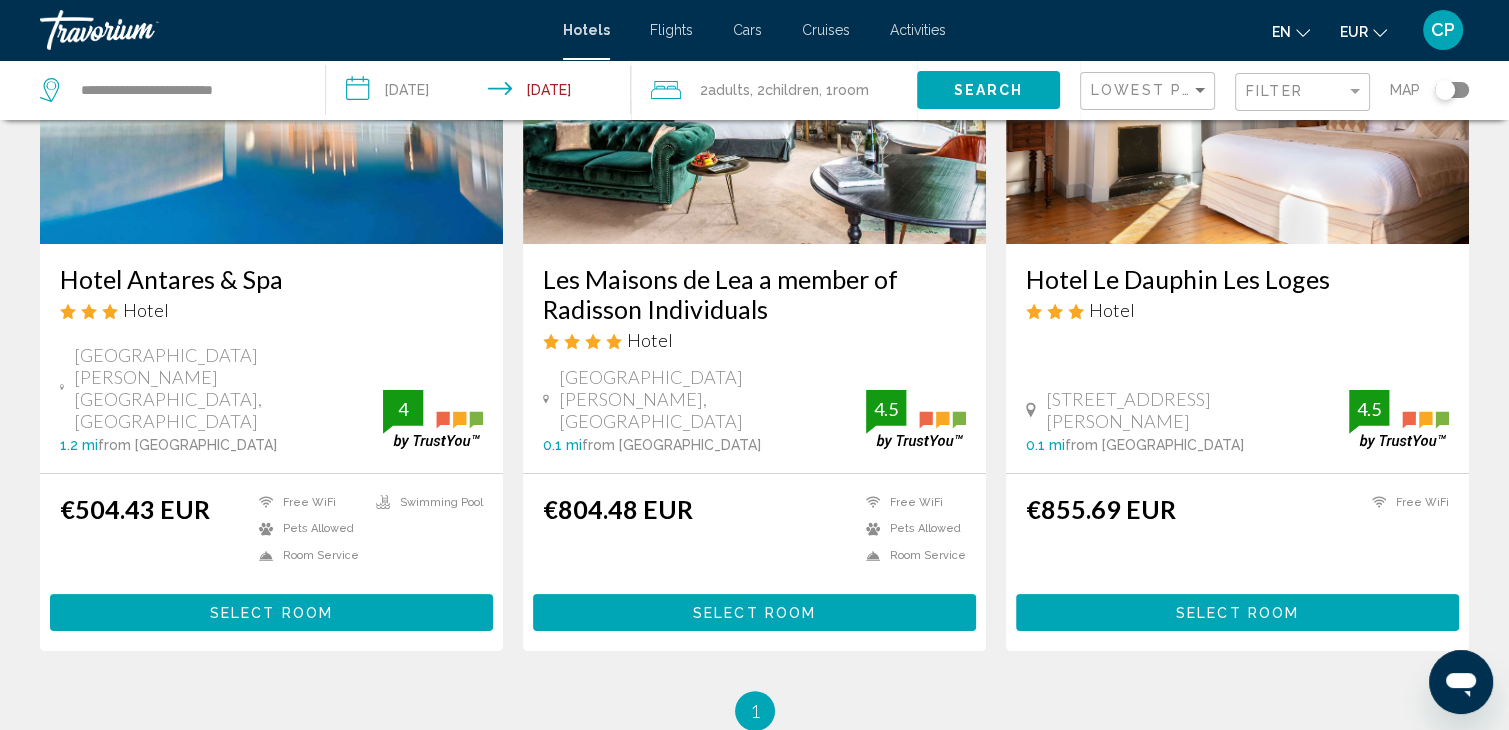 click on "Select Room" at bounding box center (271, 612) 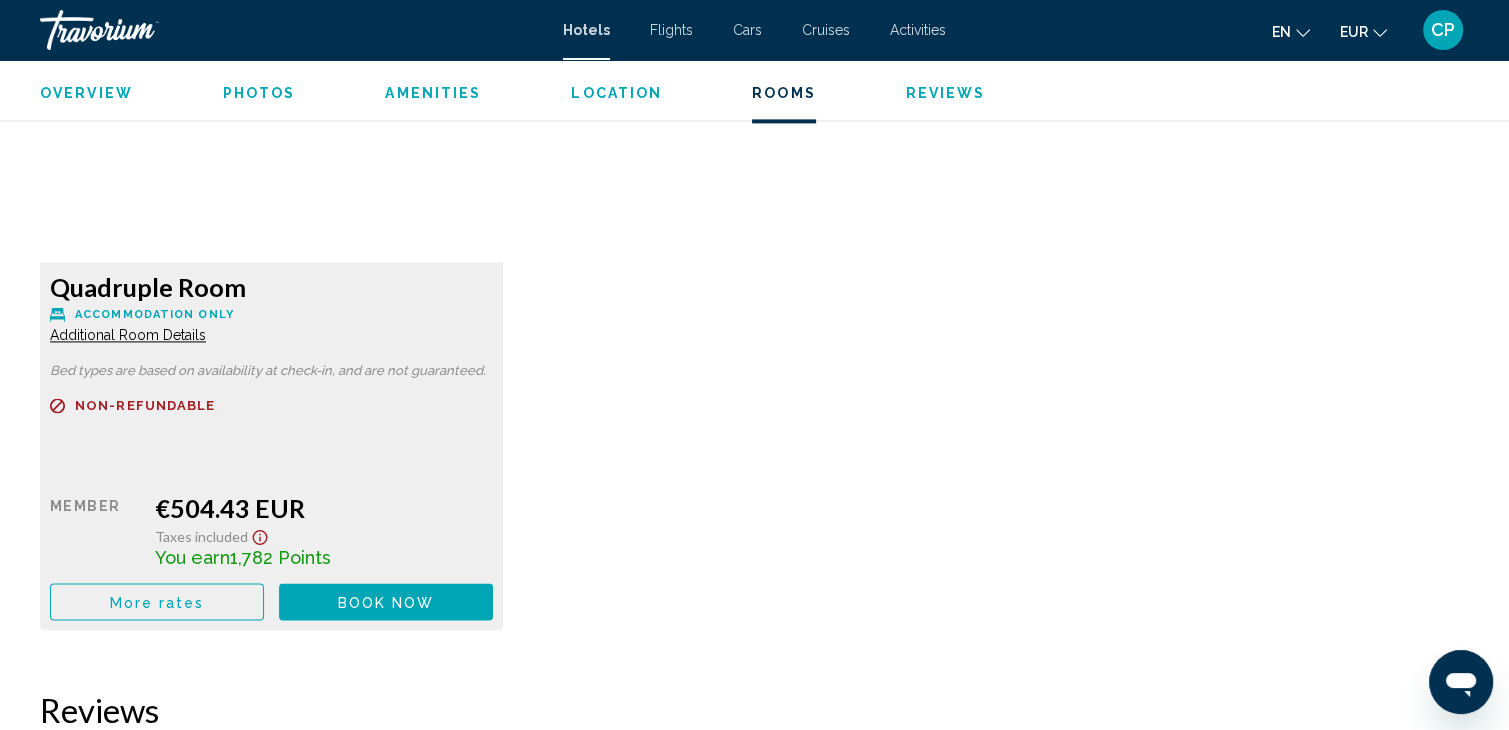 scroll, scrollTop: 2933, scrollLeft: 0, axis: vertical 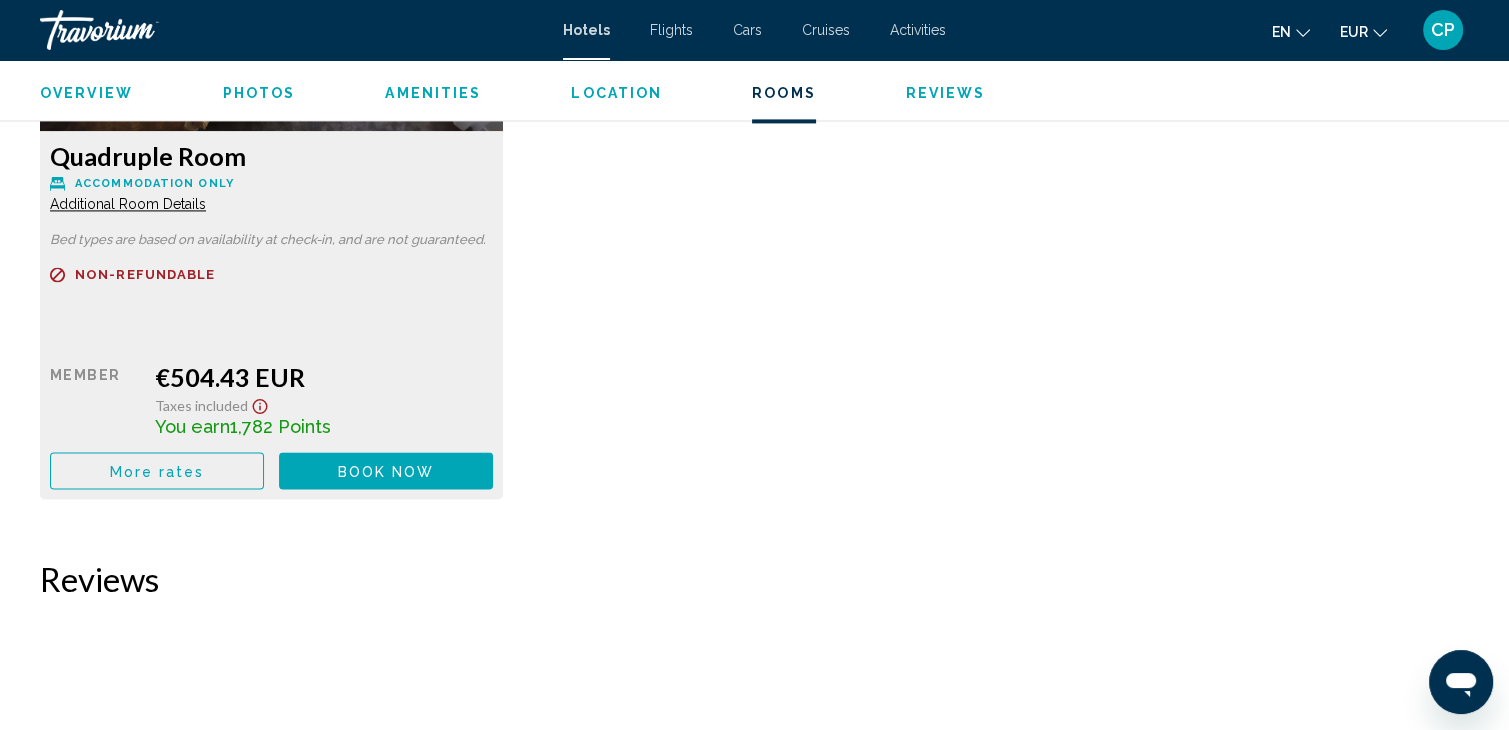 click on "Book now" at bounding box center [386, 471] 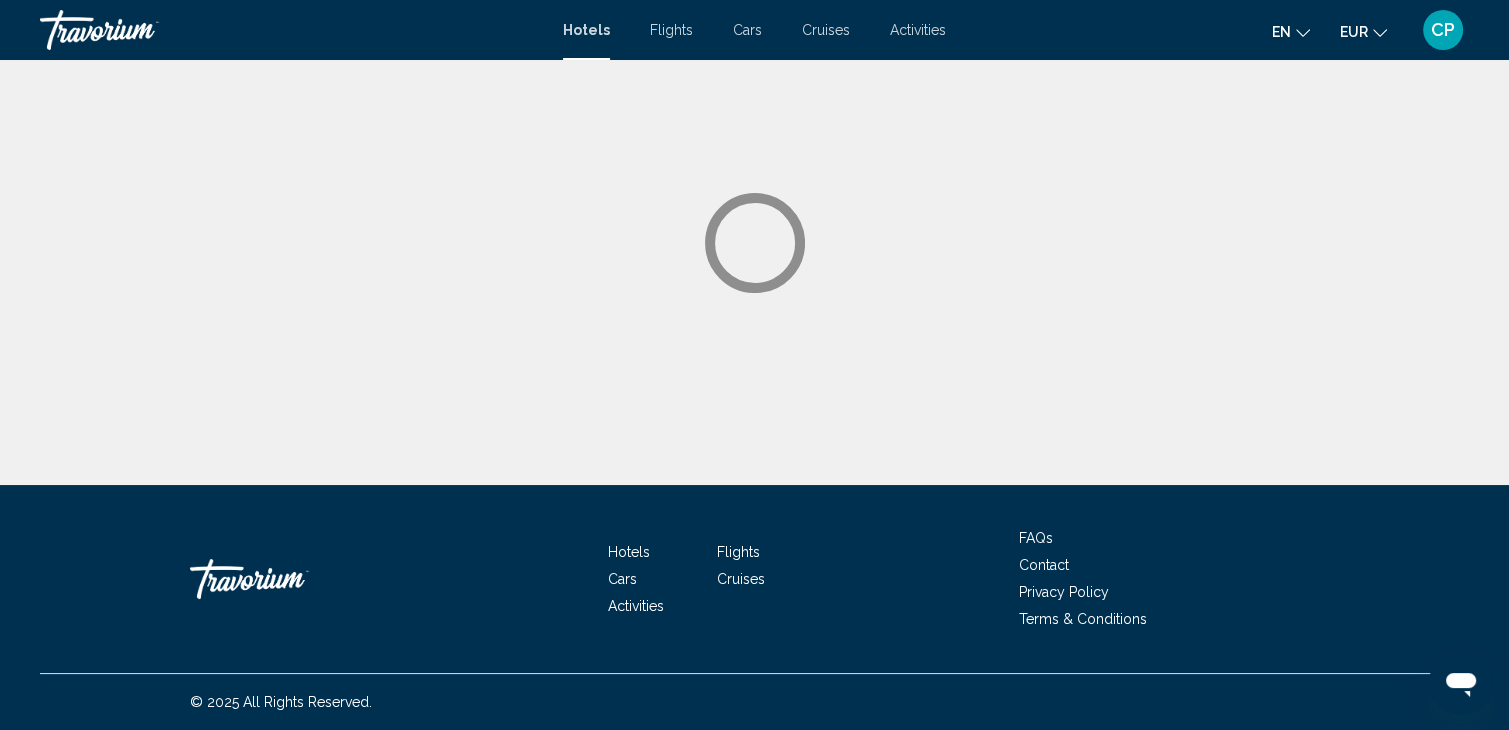 scroll, scrollTop: 0, scrollLeft: 0, axis: both 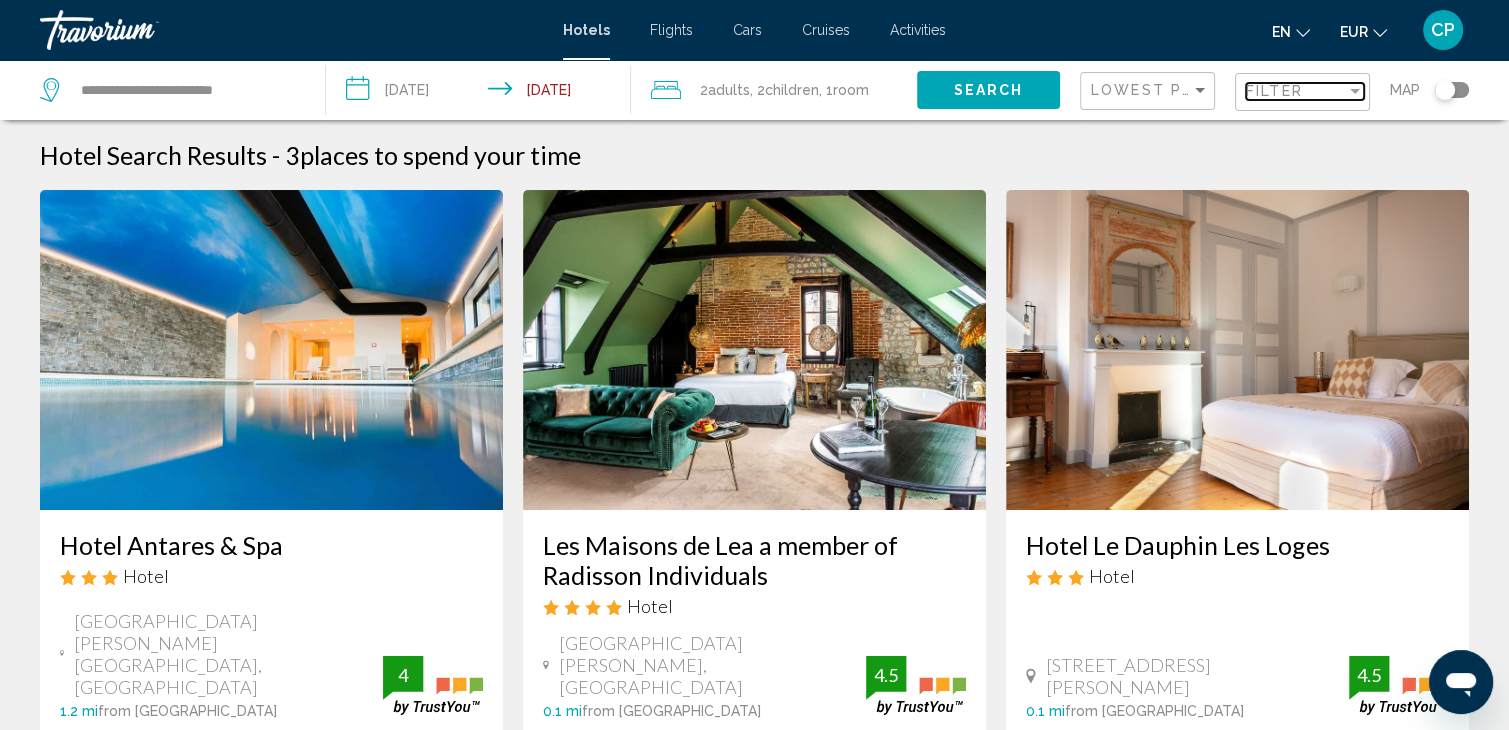 click on "Filter" at bounding box center (1274, 91) 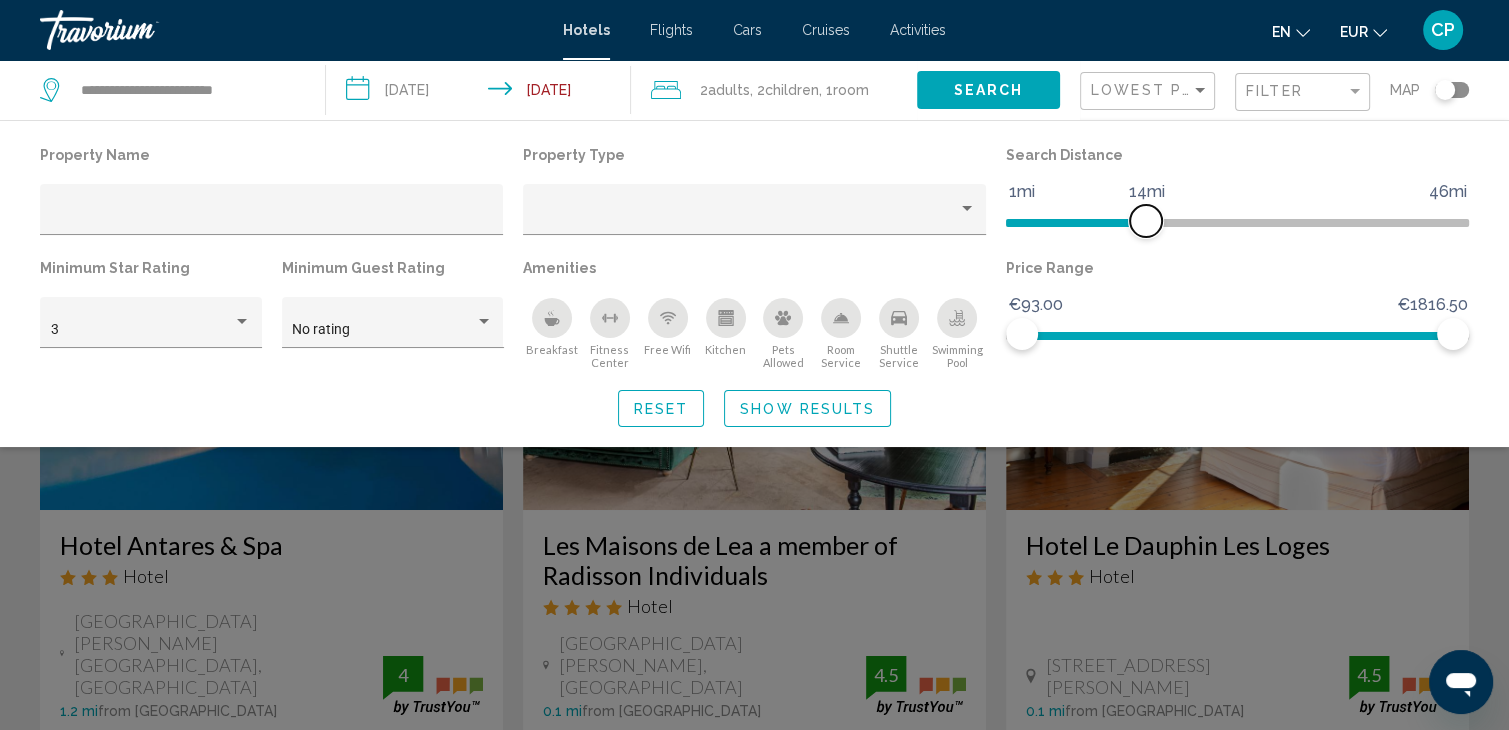 drag, startPoint x: 1037, startPoint y: 220, endPoint x: 1144, endPoint y: 236, distance: 108.18965 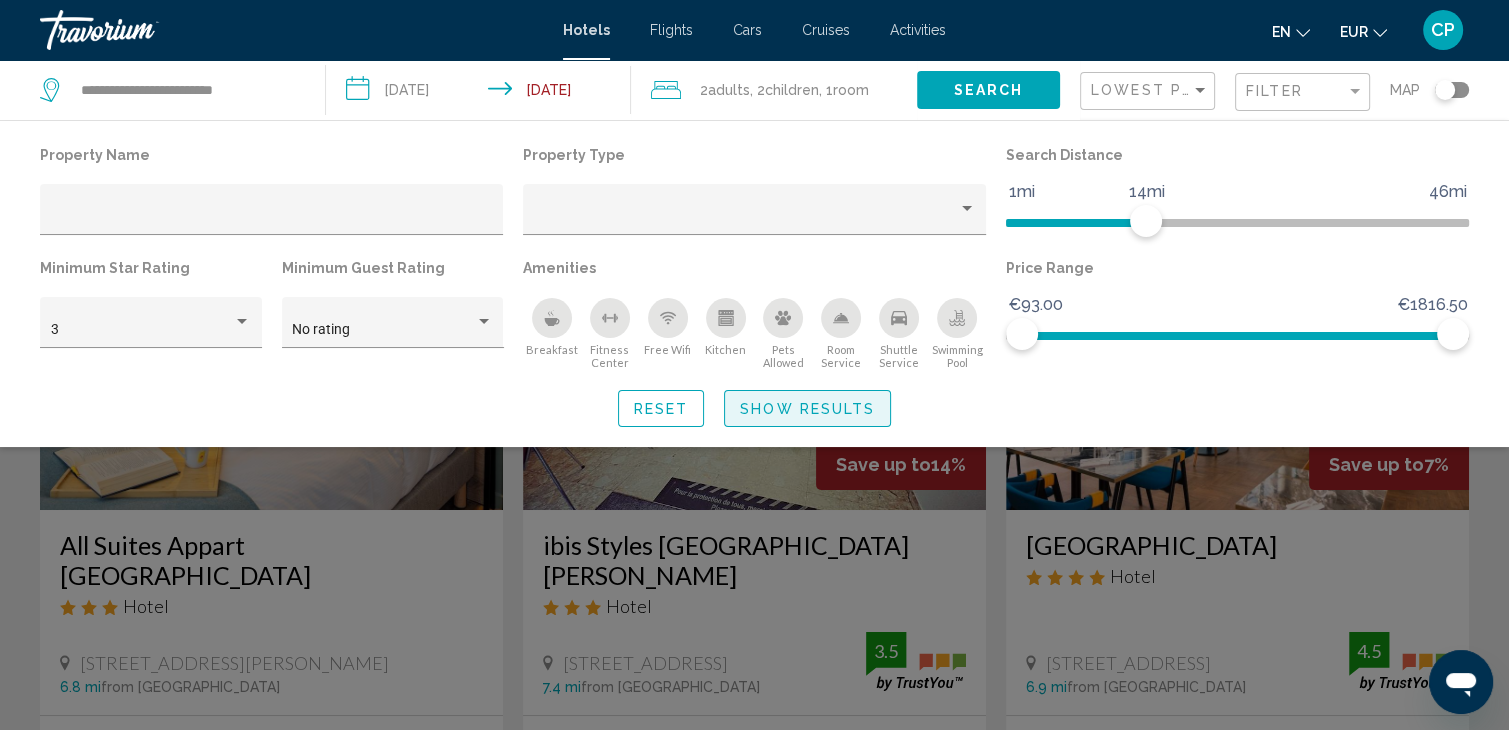 click on "Show Results" 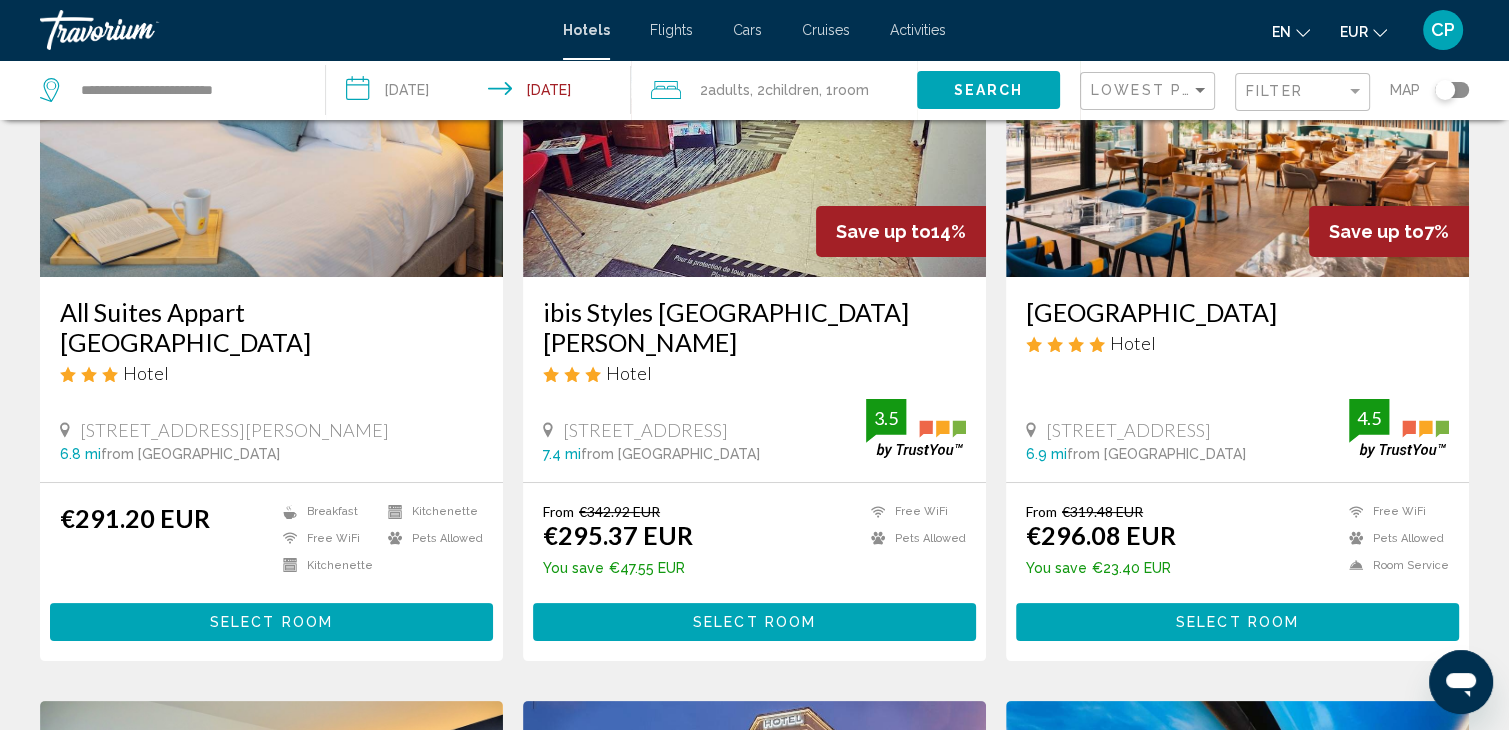 scroll, scrollTop: 266, scrollLeft: 0, axis: vertical 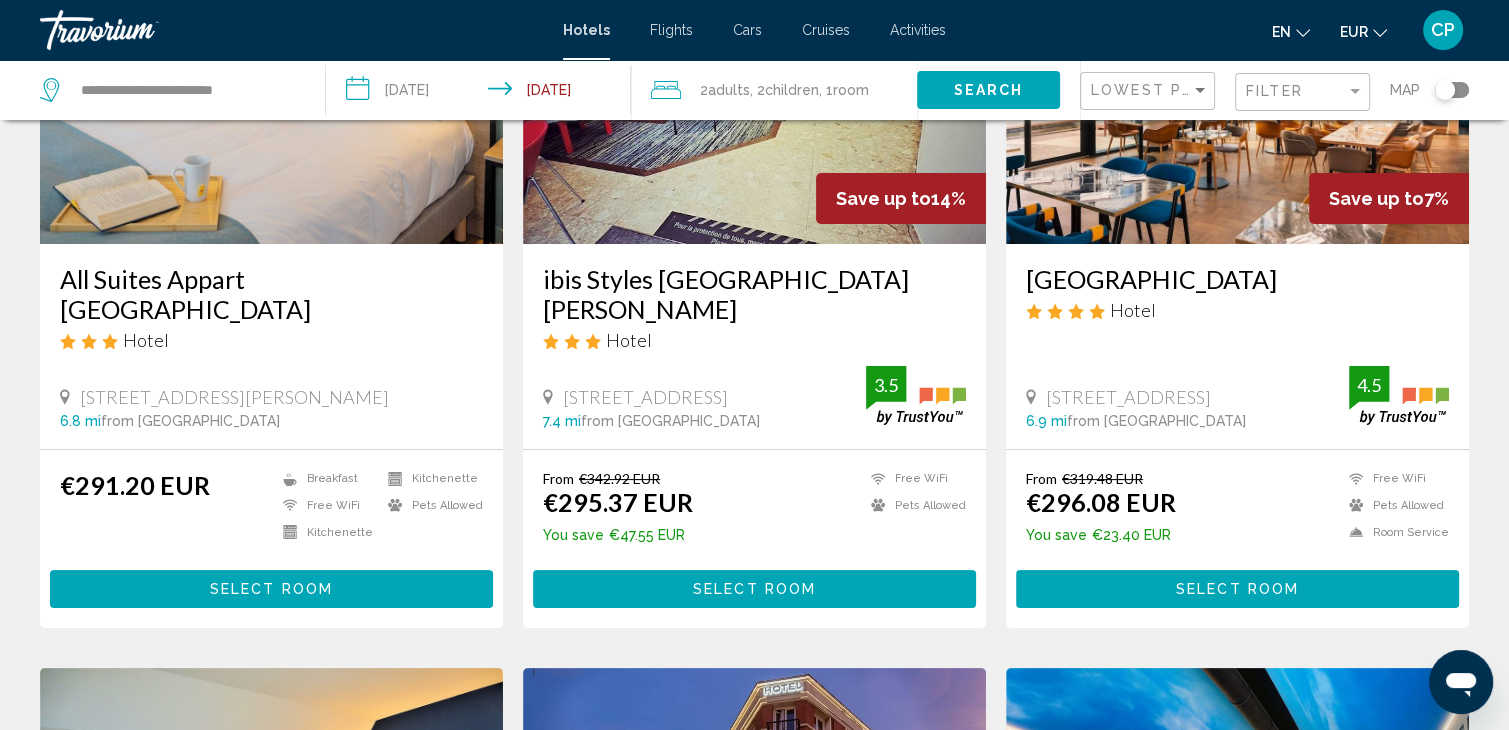 click on "Select Room" at bounding box center [271, 590] 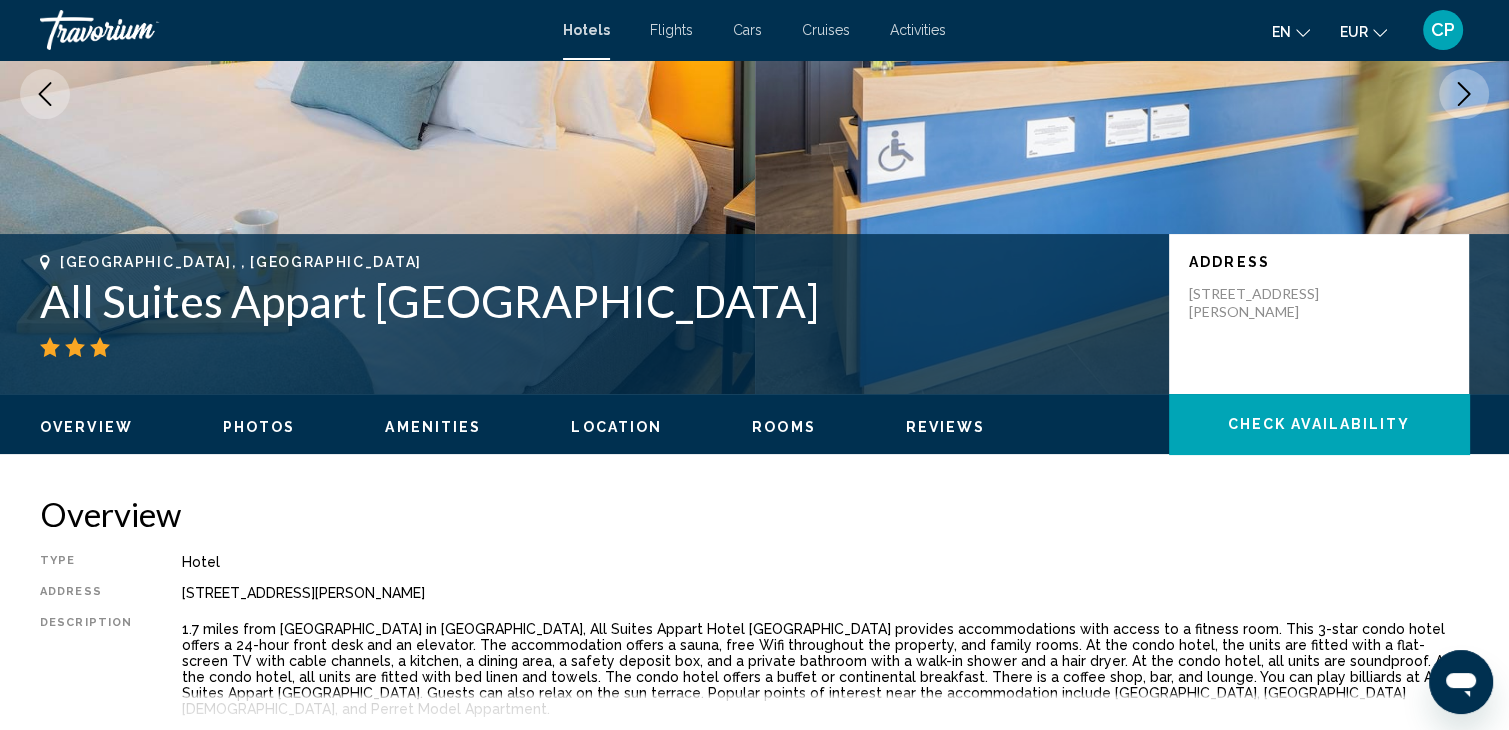 scroll, scrollTop: 0, scrollLeft: 0, axis: both 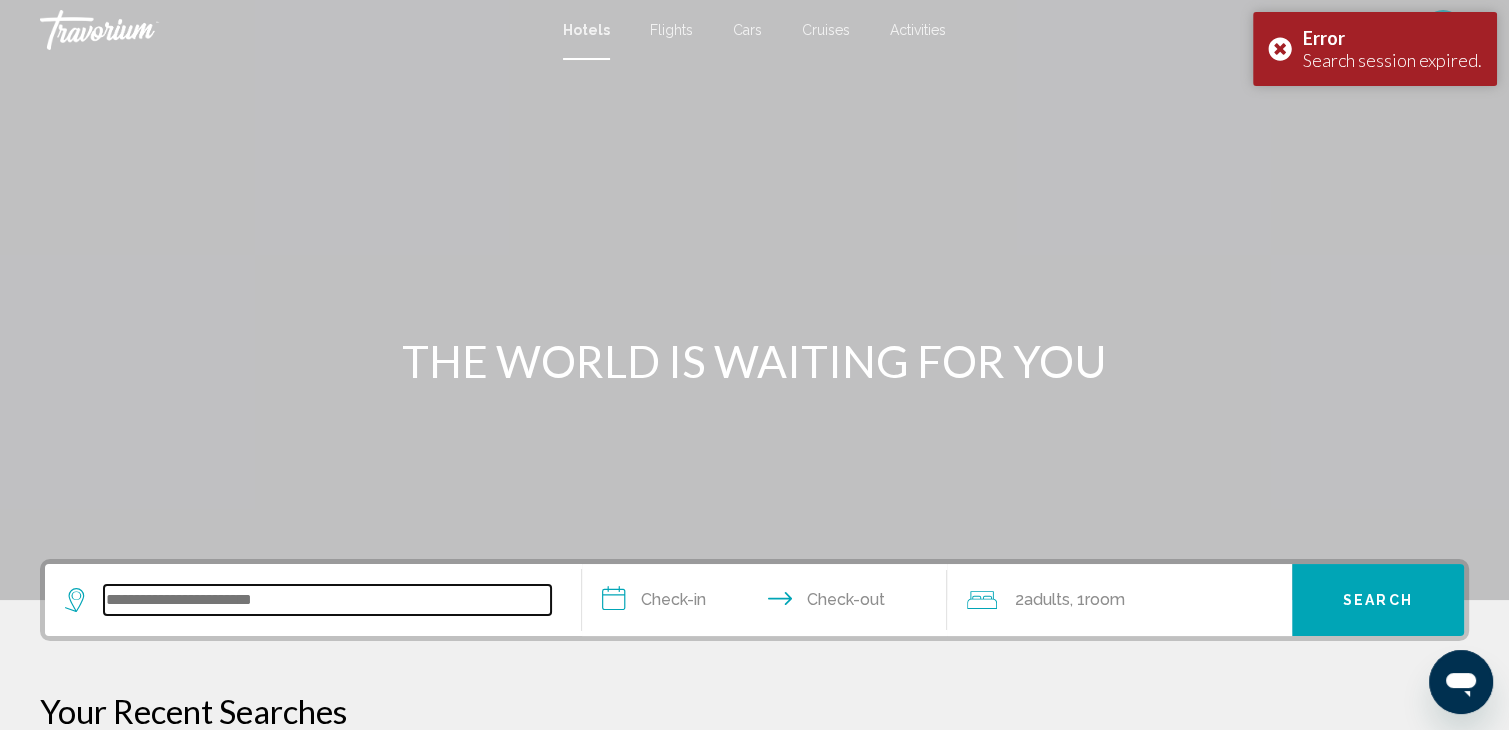 click at bounding box center (327, 600) 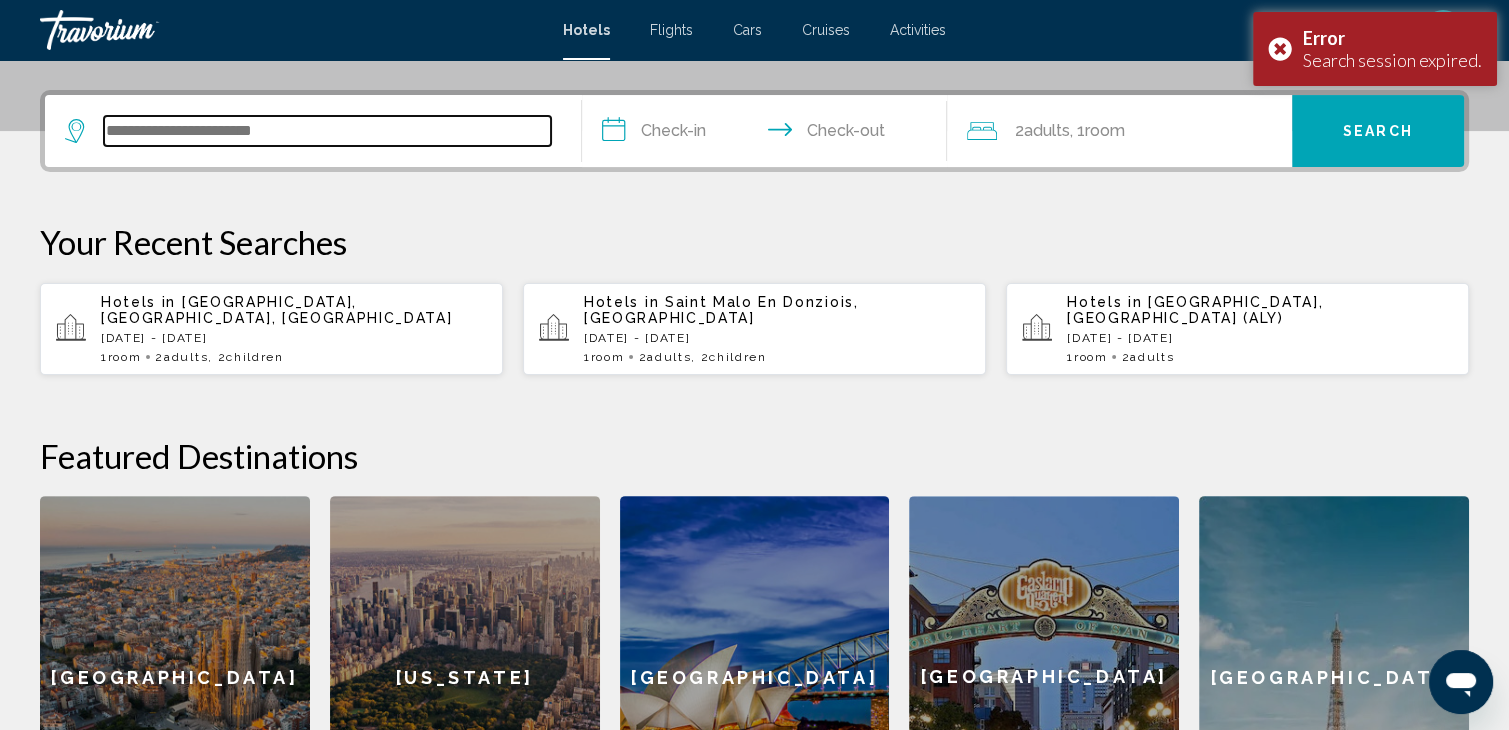 scroll, scrollTop: 493, scrollLeft: 0, axis: vertical 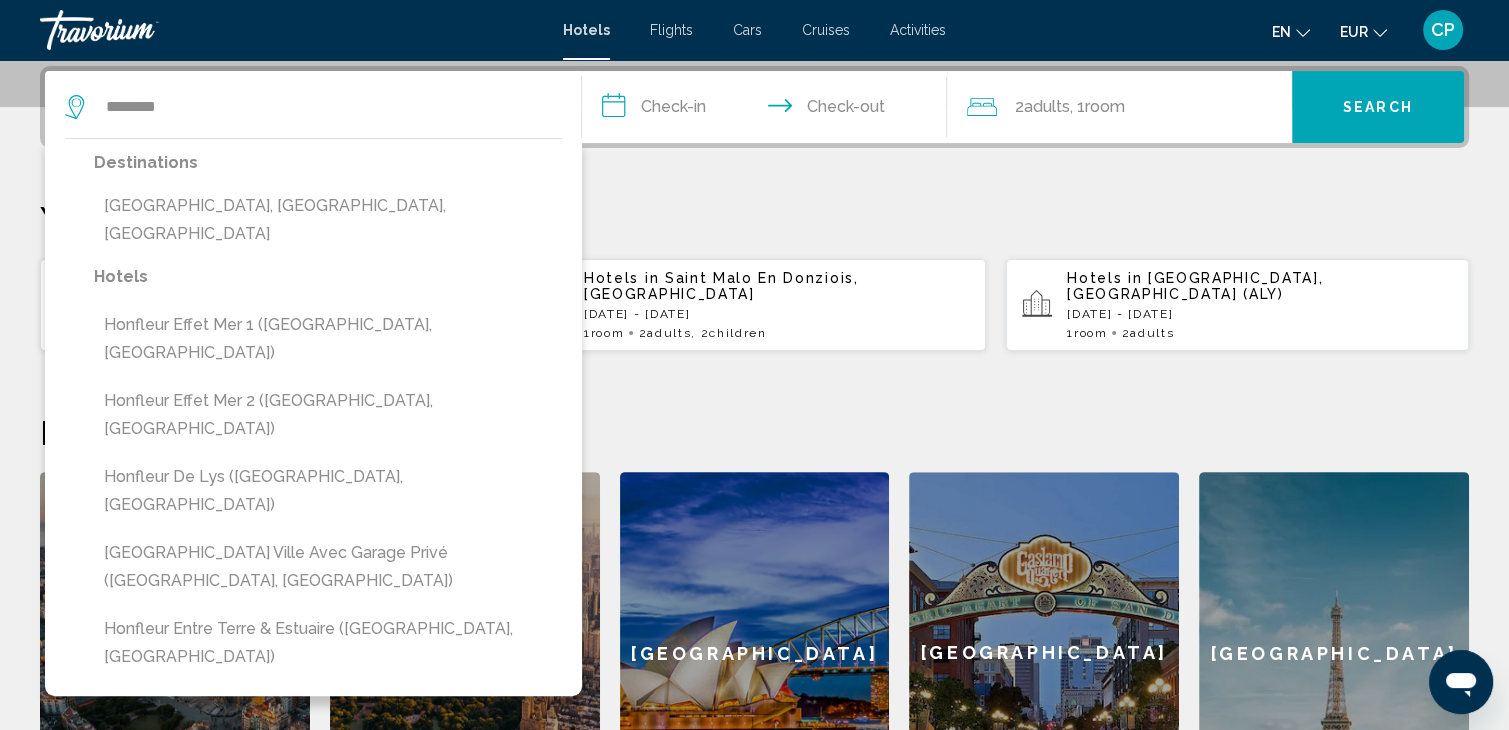 click on "Honfleur, Calvados, France" at bounding box center (328, 220) 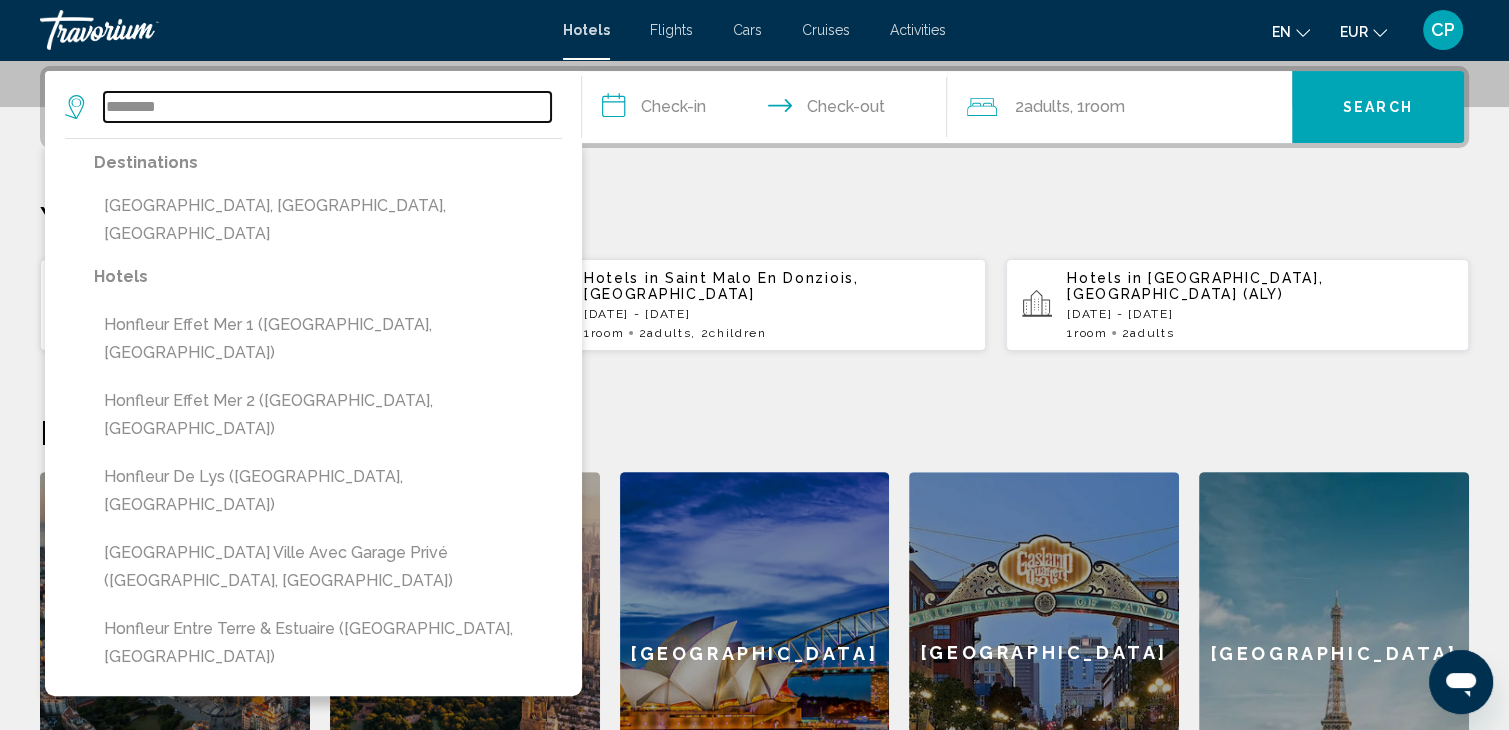 type on "**********" 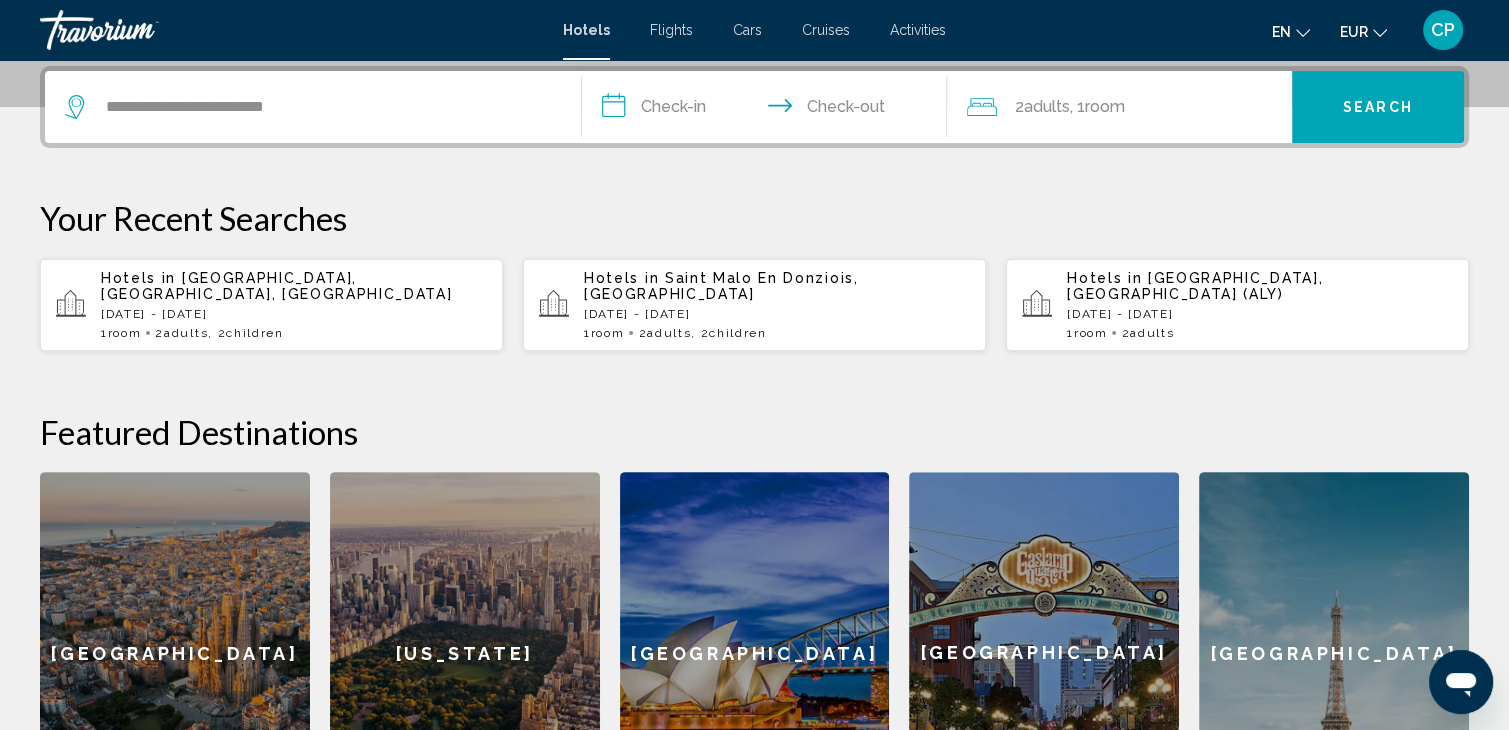 click on "**********" at bounding box center [768, 110] 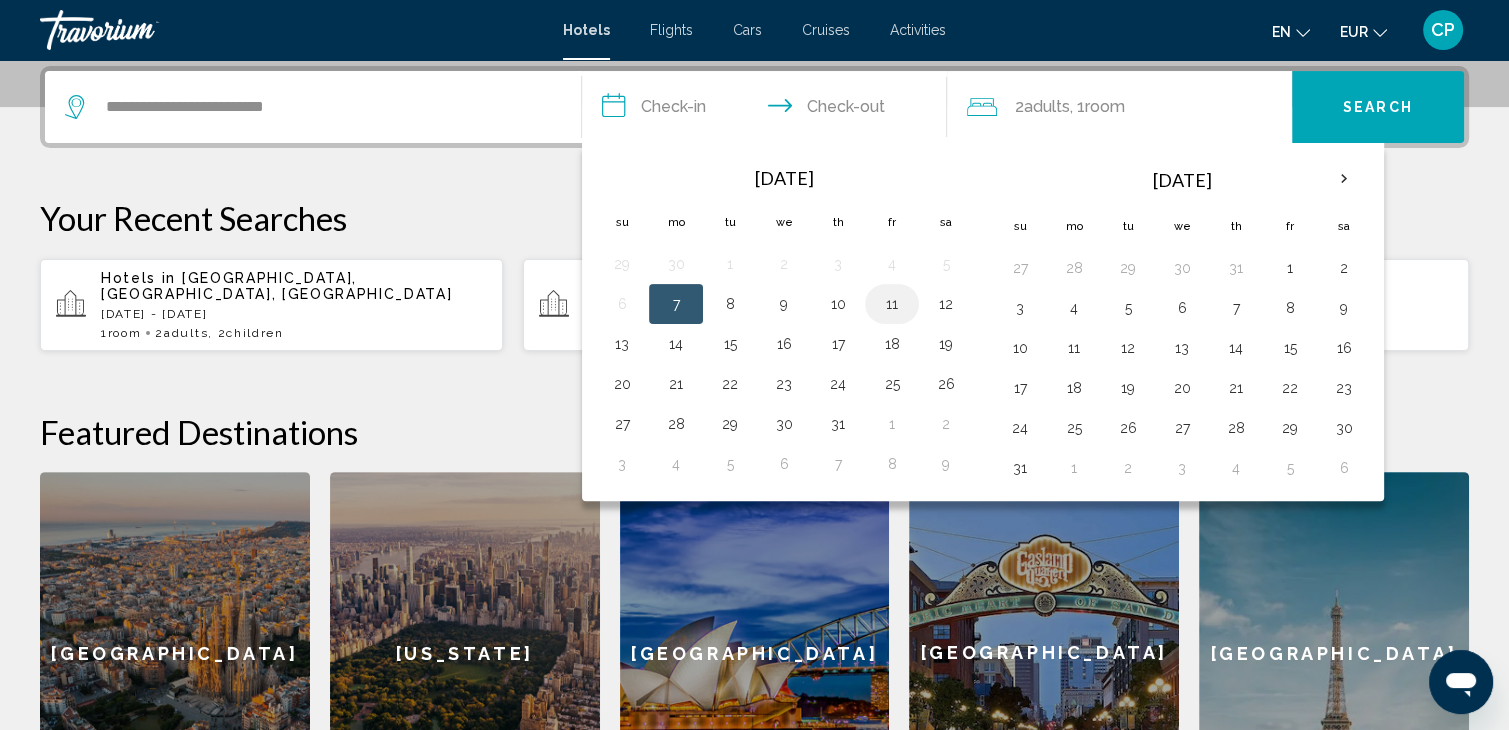 click on "11" at bounding box center (892, 304) 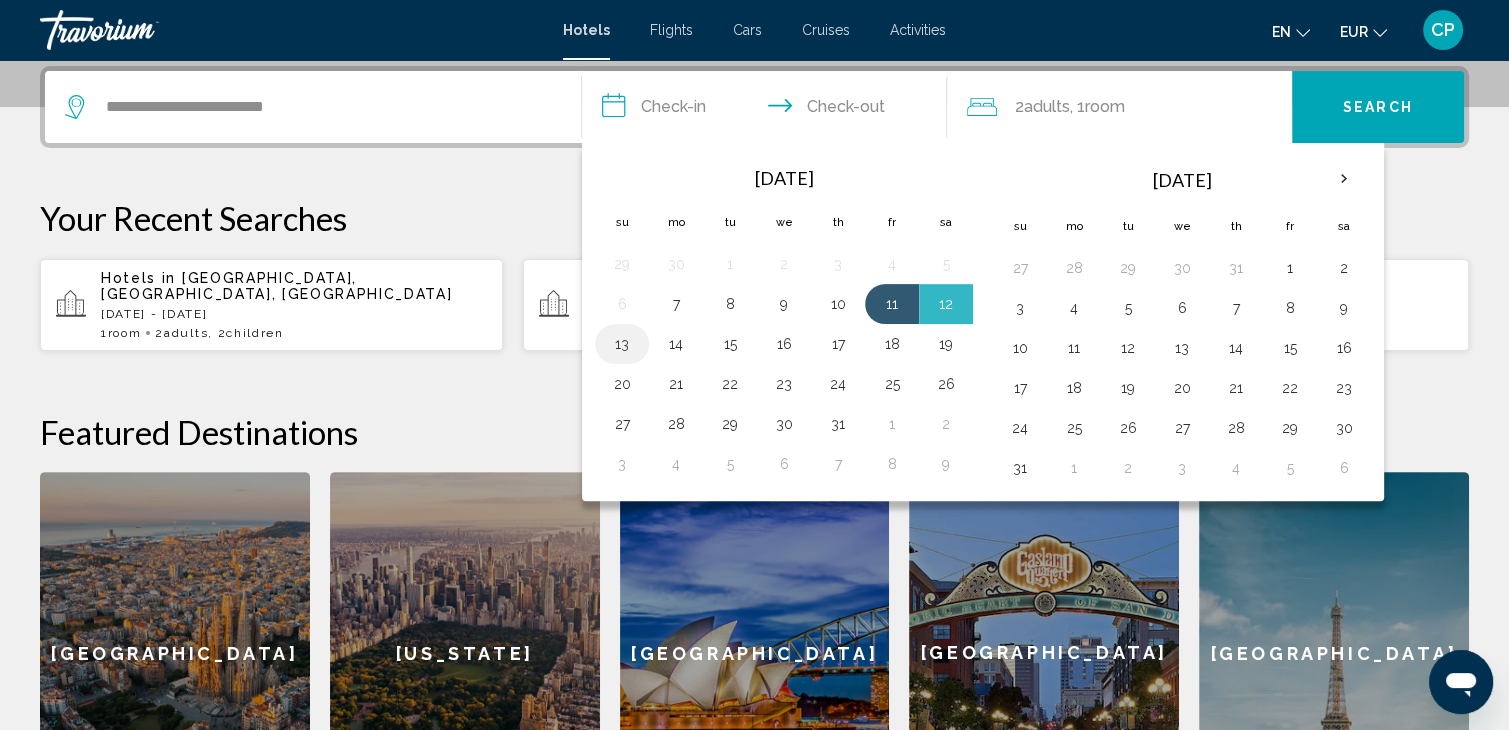 click on "13" at bounding box center [622, 344] 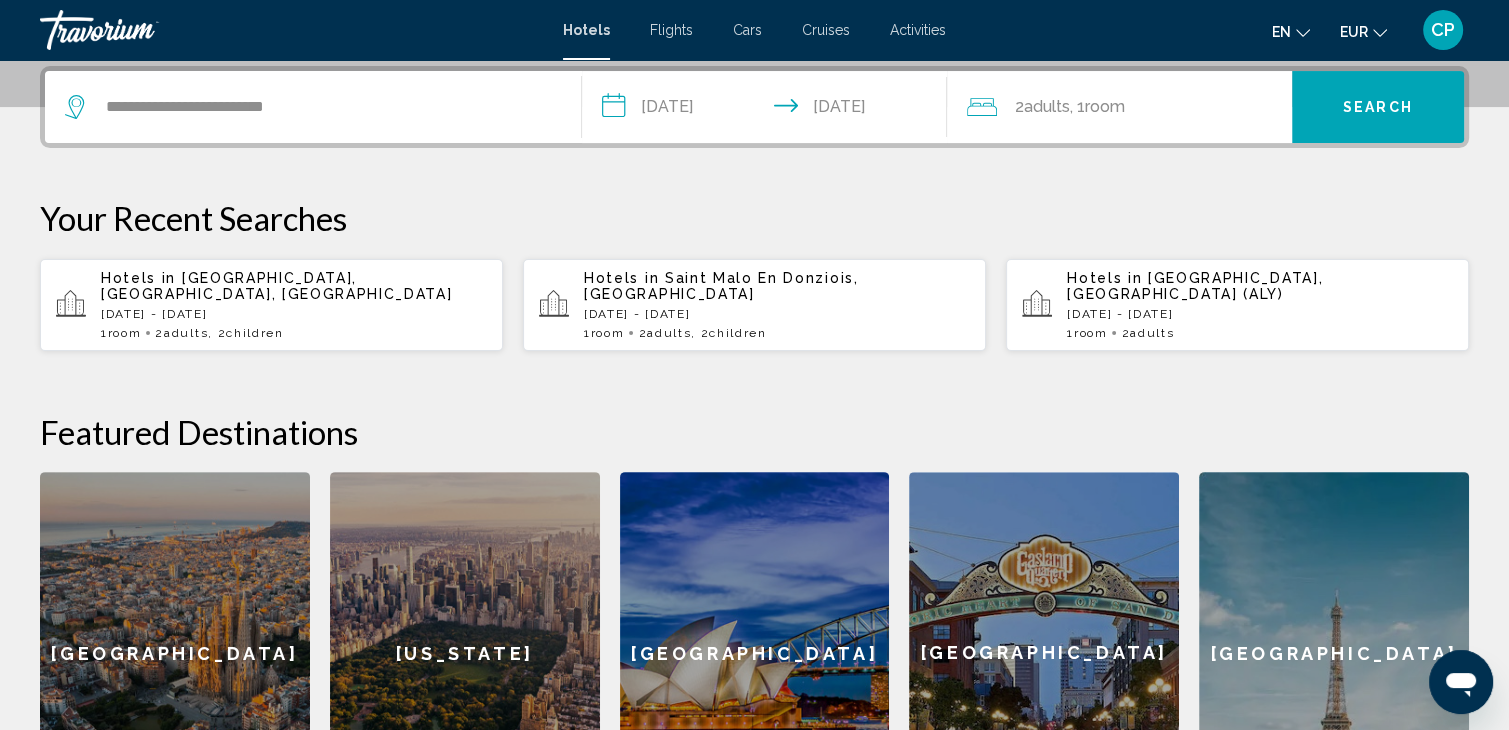 click on "2  Adult Adults , 1  Room rooms" 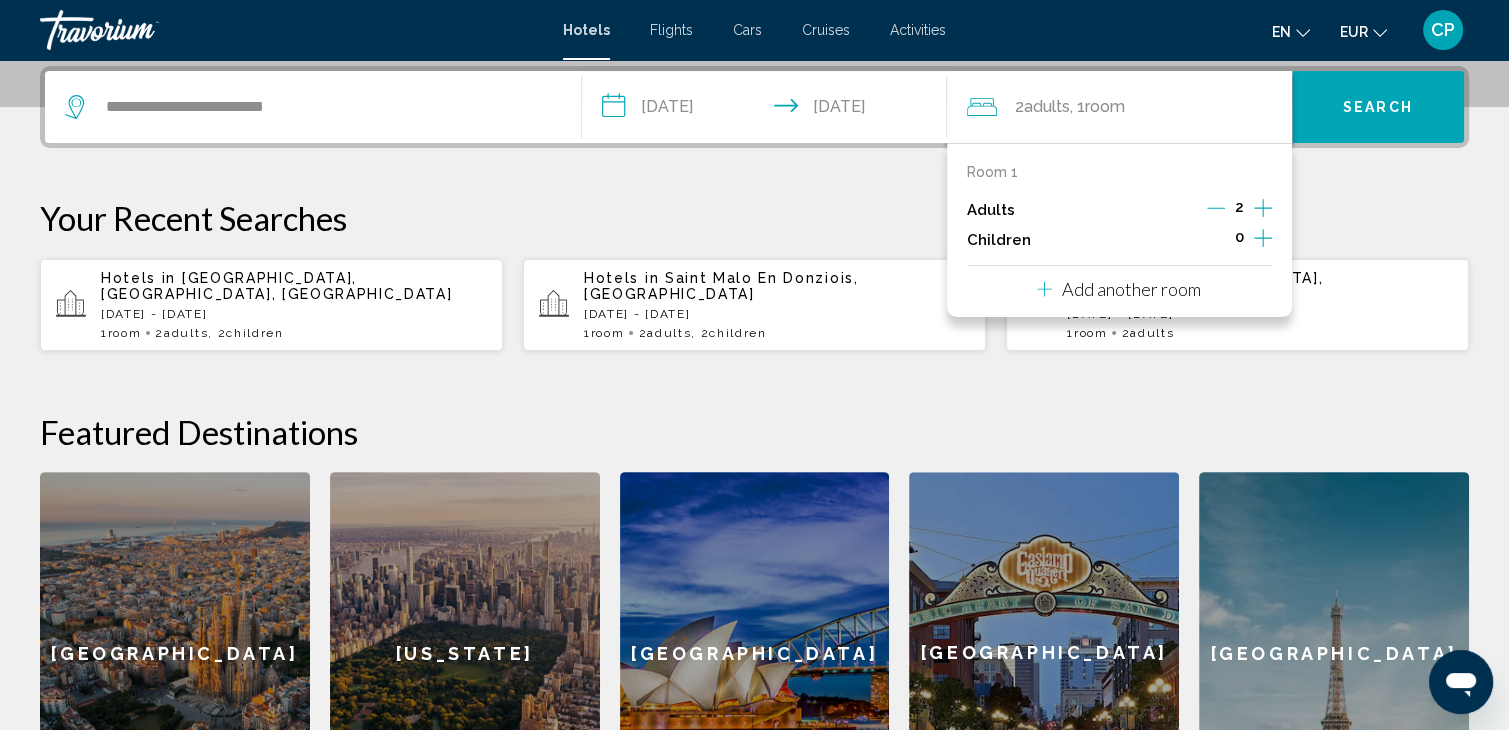 click 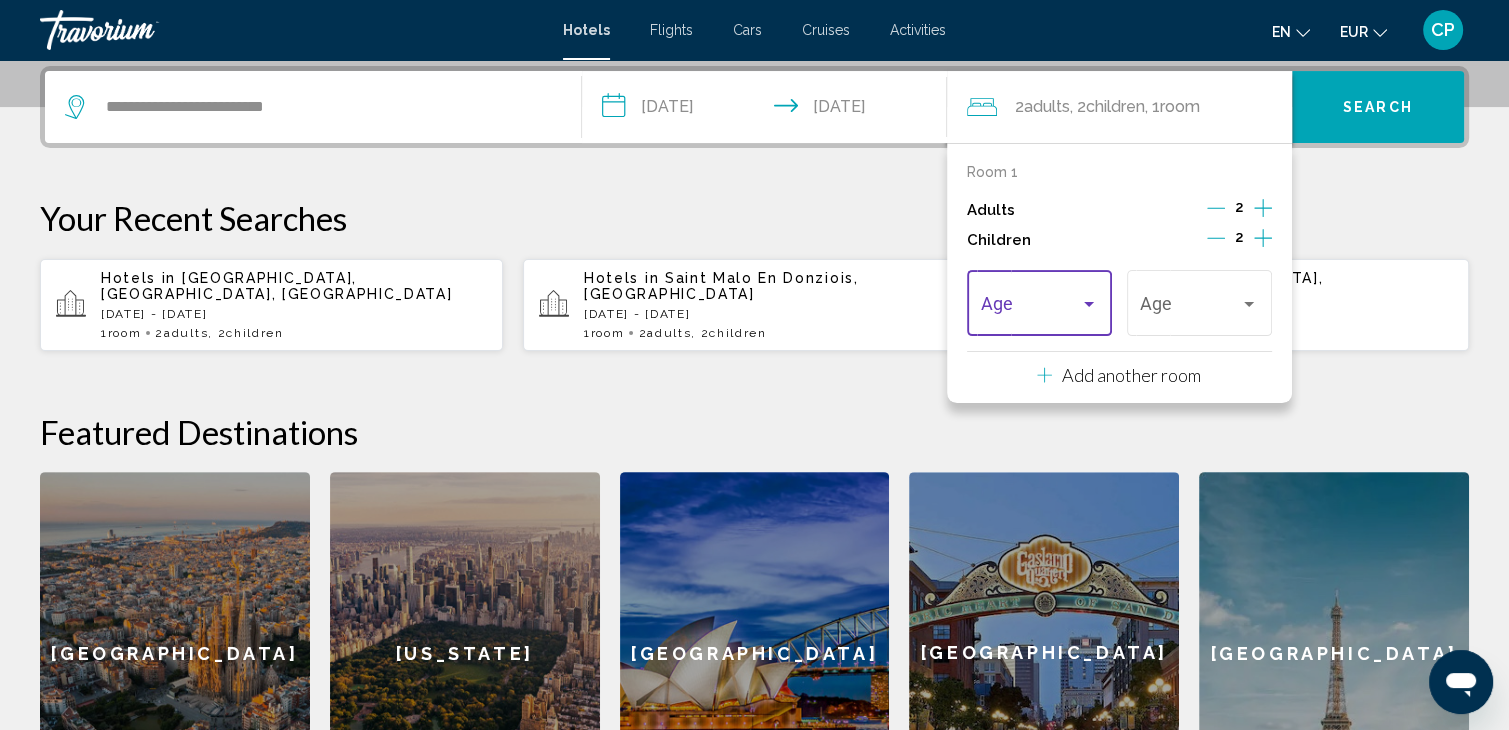 click at bounding box center [1030, 308] 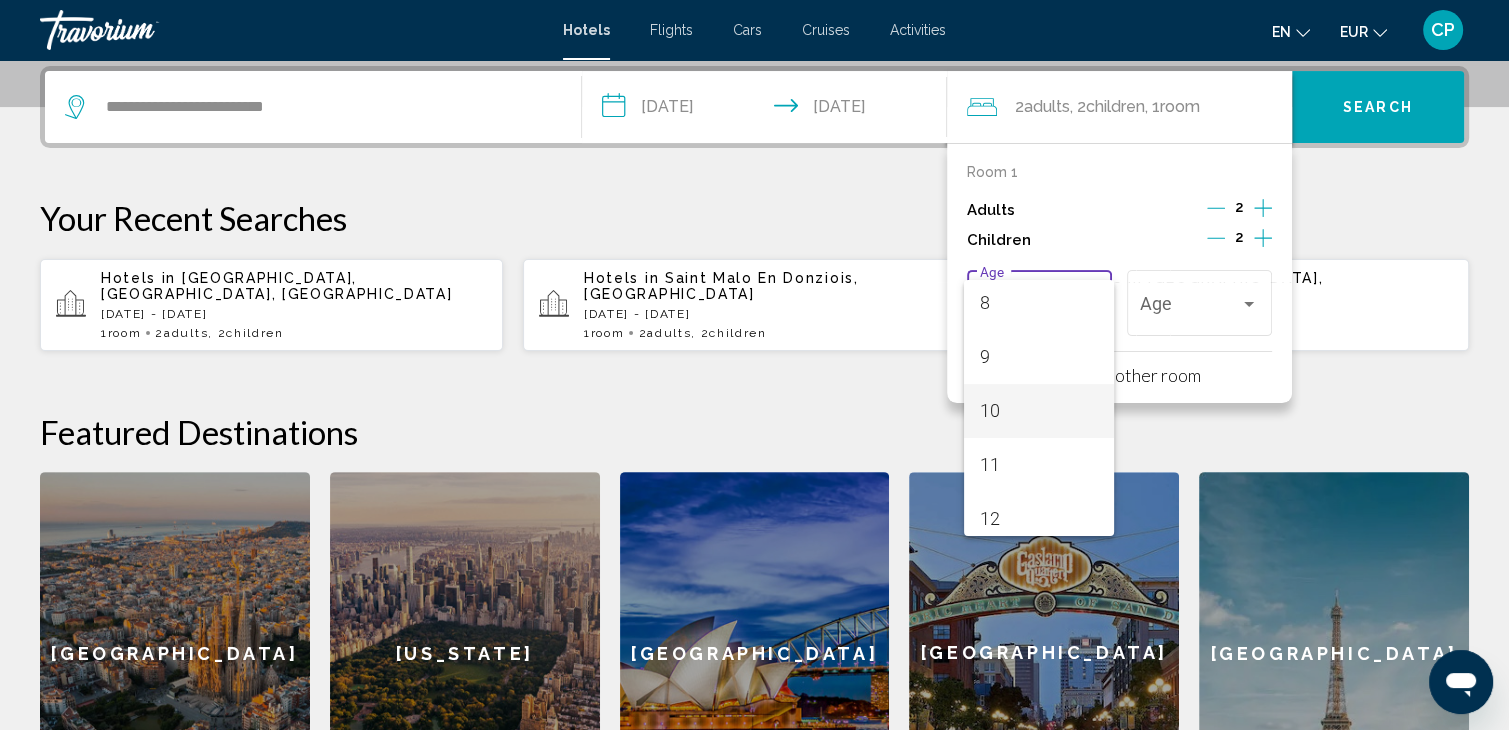 scroll, scrollTop: 400, scrollLeft: 0, axis: vertical 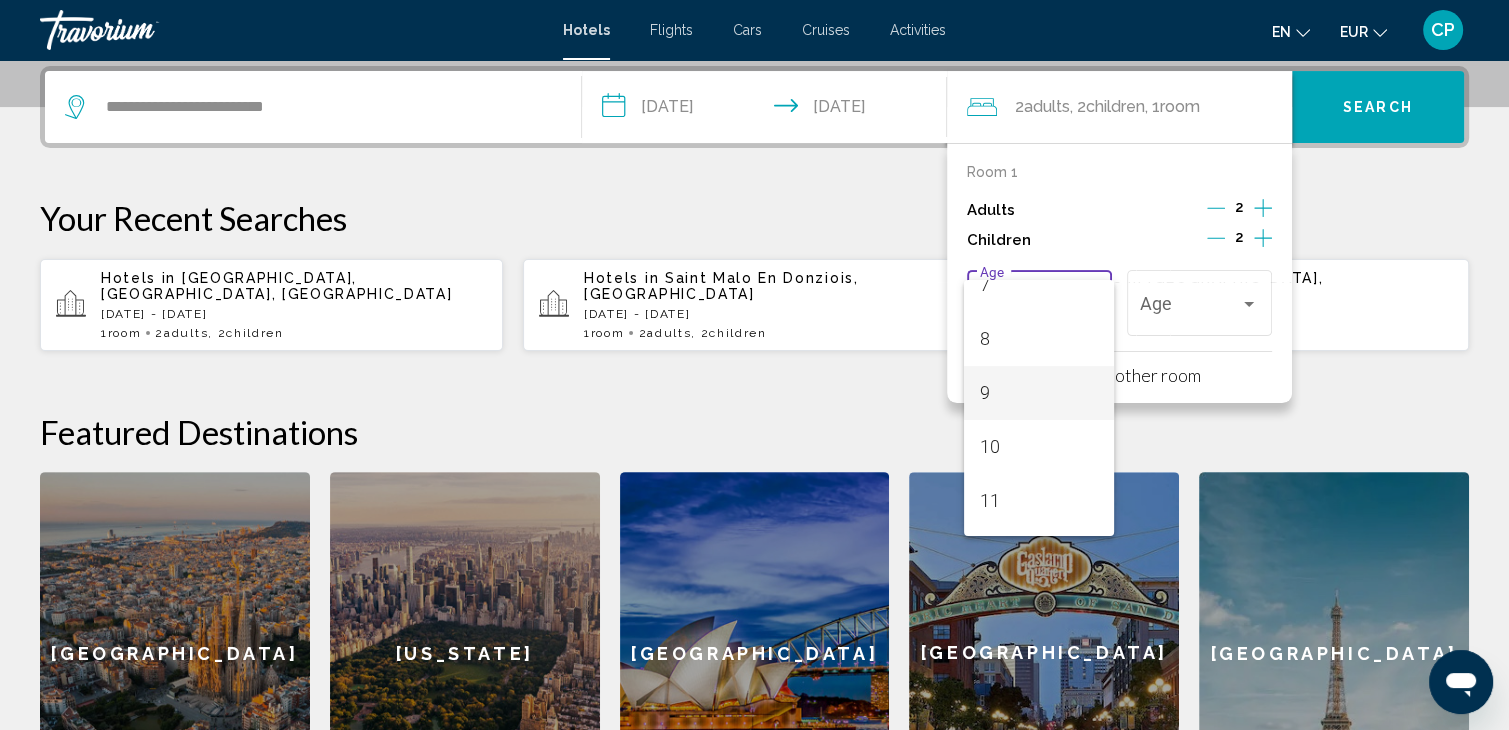click on "9" at bounding box center (1039, 393) 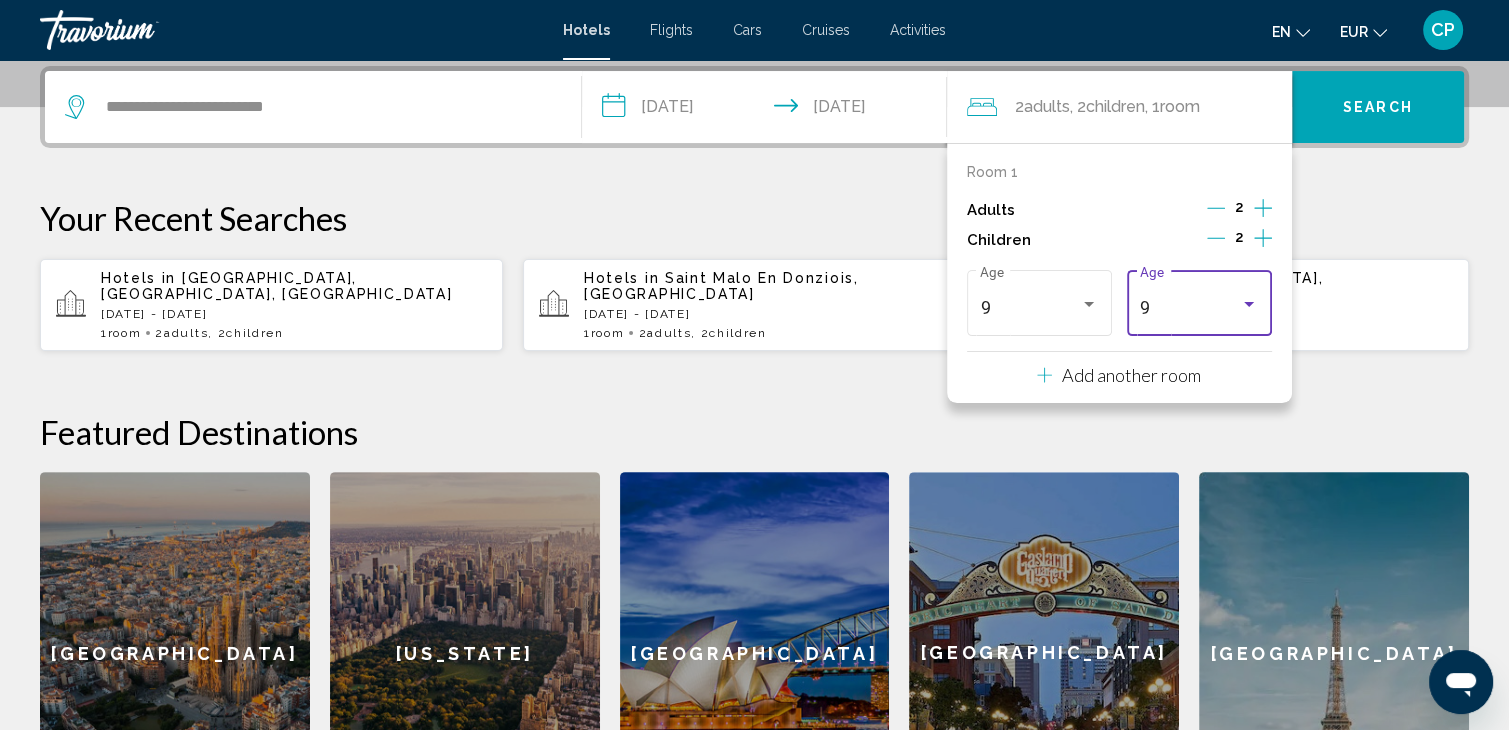 click on "9" at bounding box center [1190, 308] 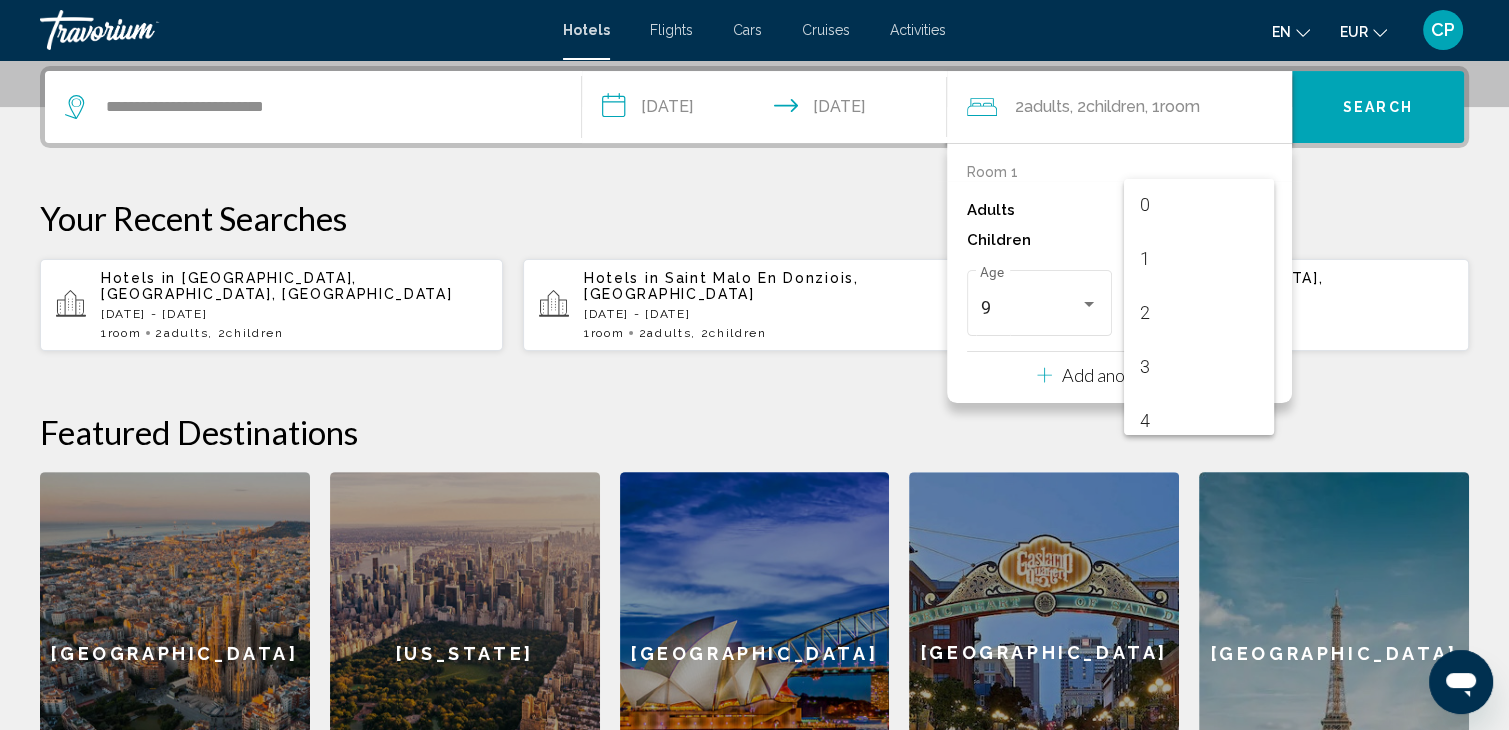 scroll, scrollTop: 0, scrollLeft: 0, axis: both 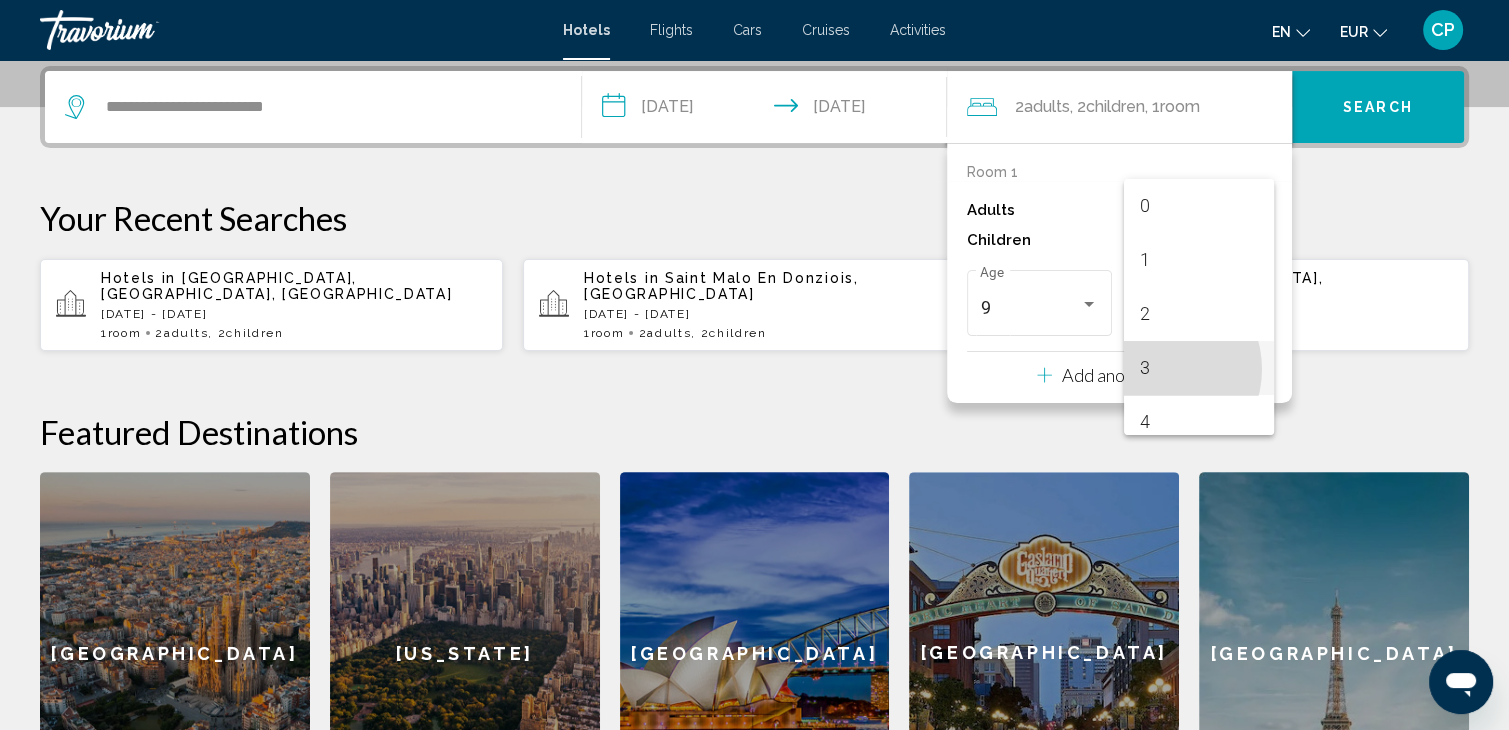 click on "3" at bounding box center [1199, 368] 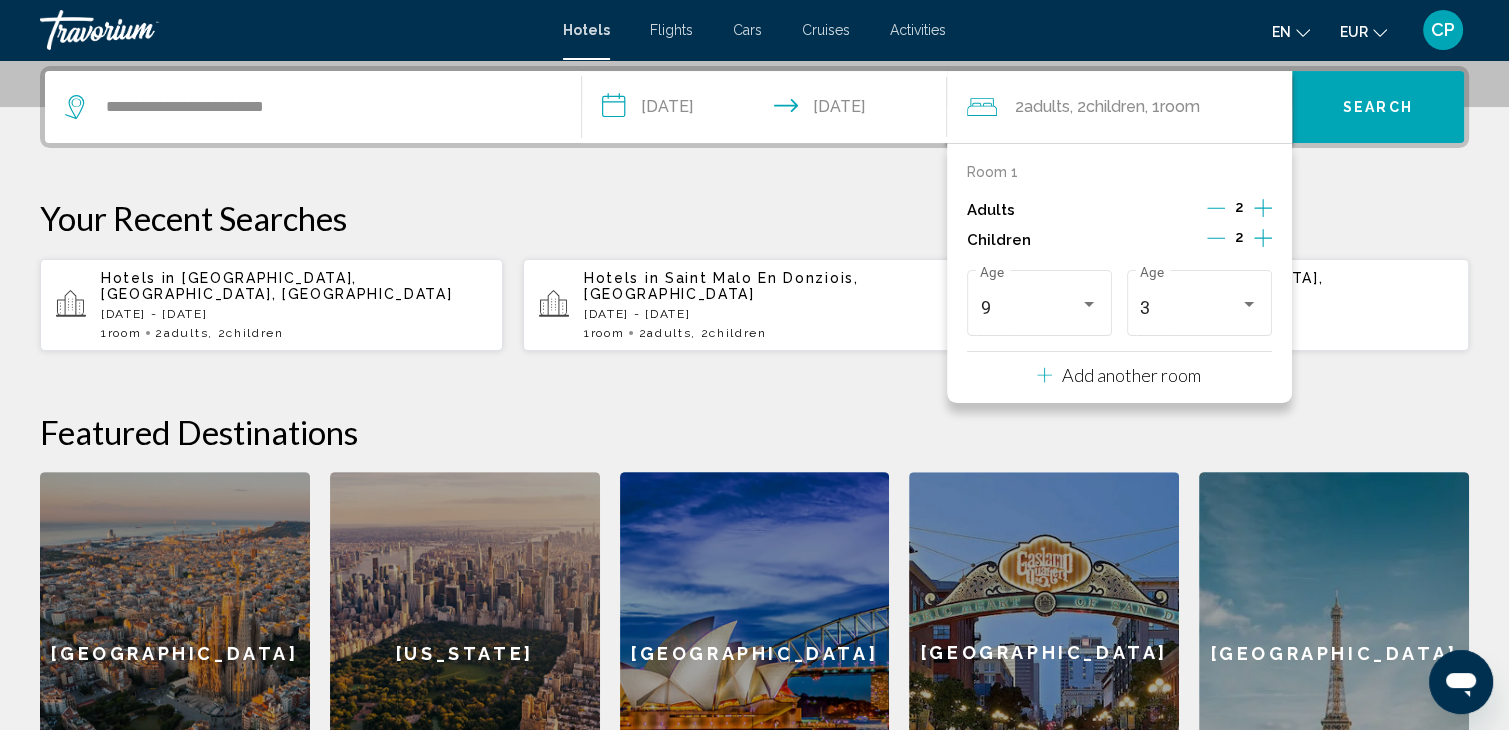 click at bounding box center (754, -193) 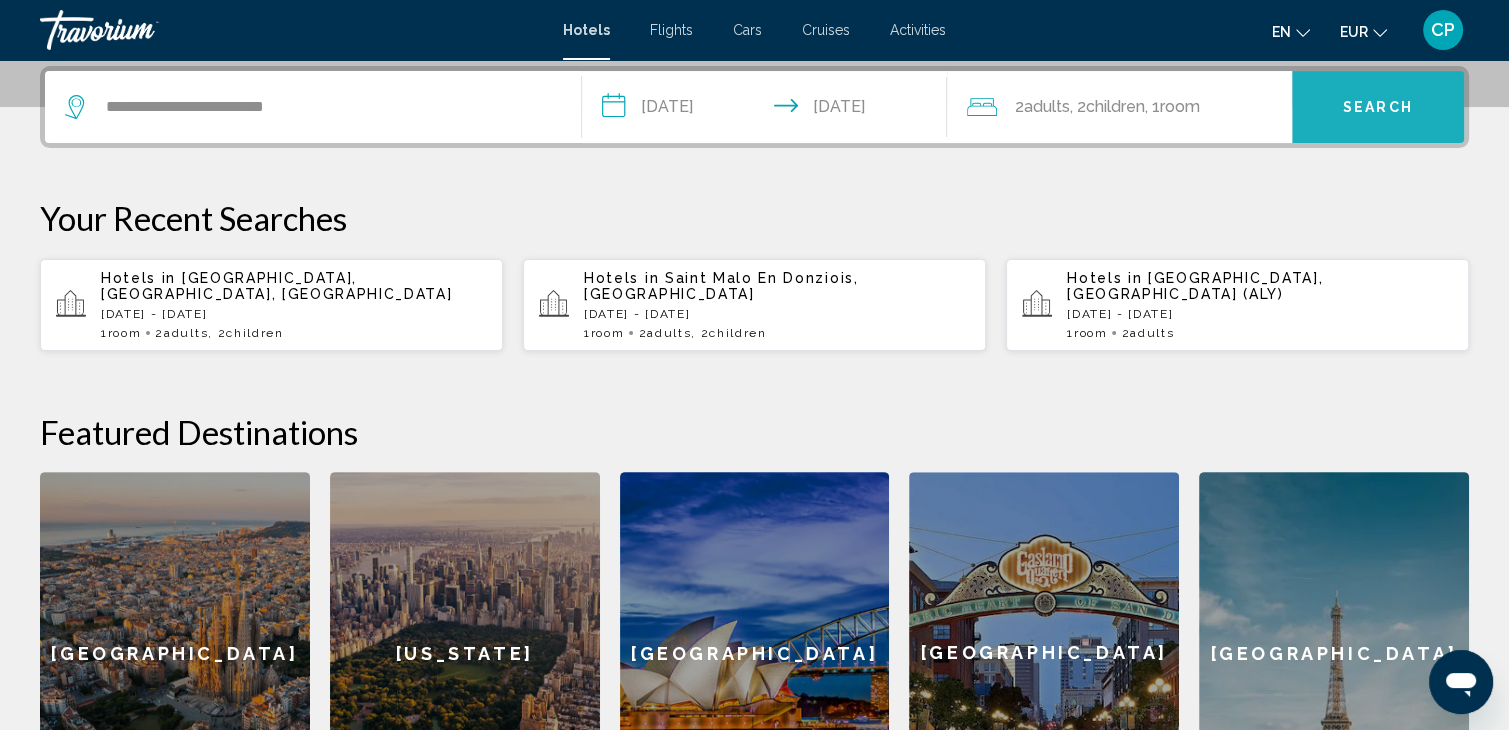 click on "Search" at bounding box center [1378, 107] 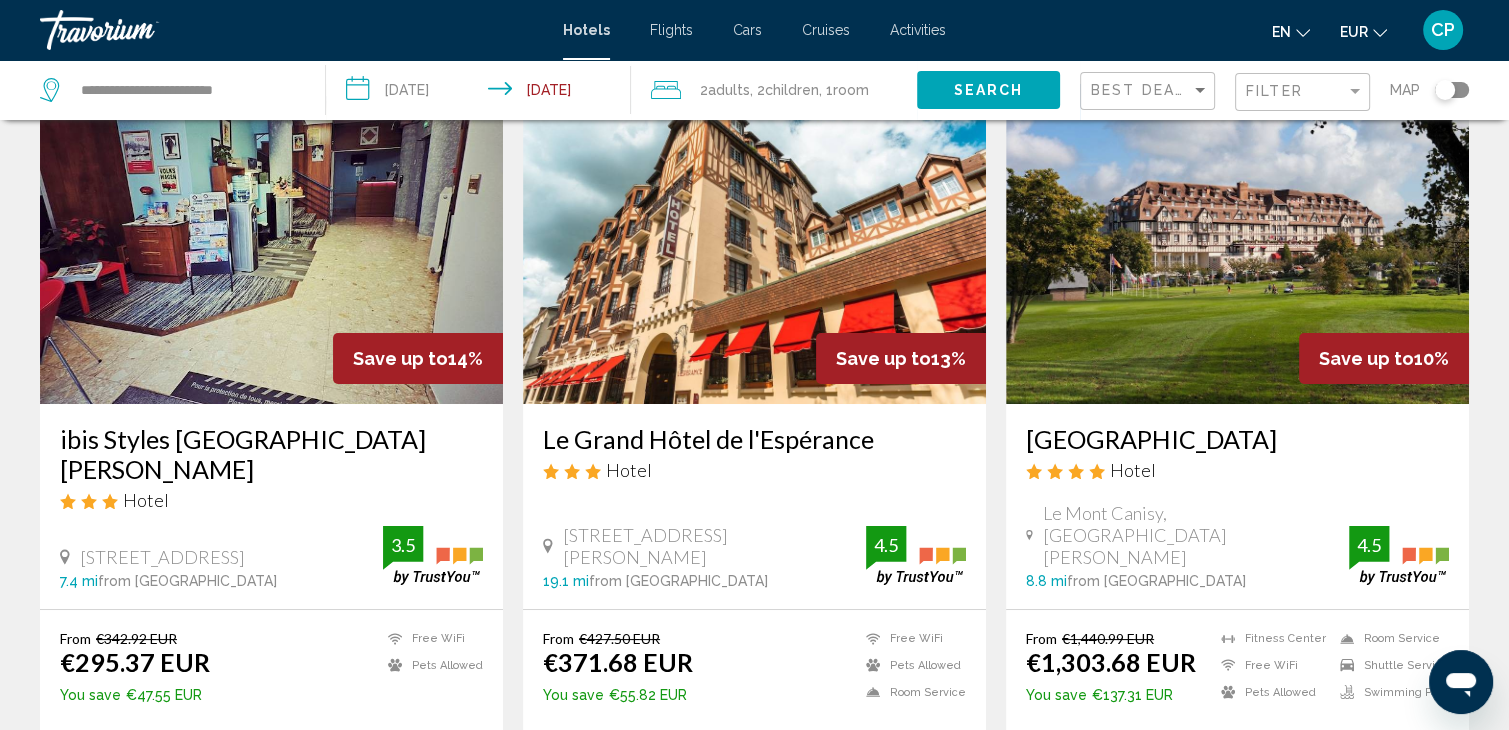 scroll, scrollTop: 0, scrollLeft: 0, axis: both 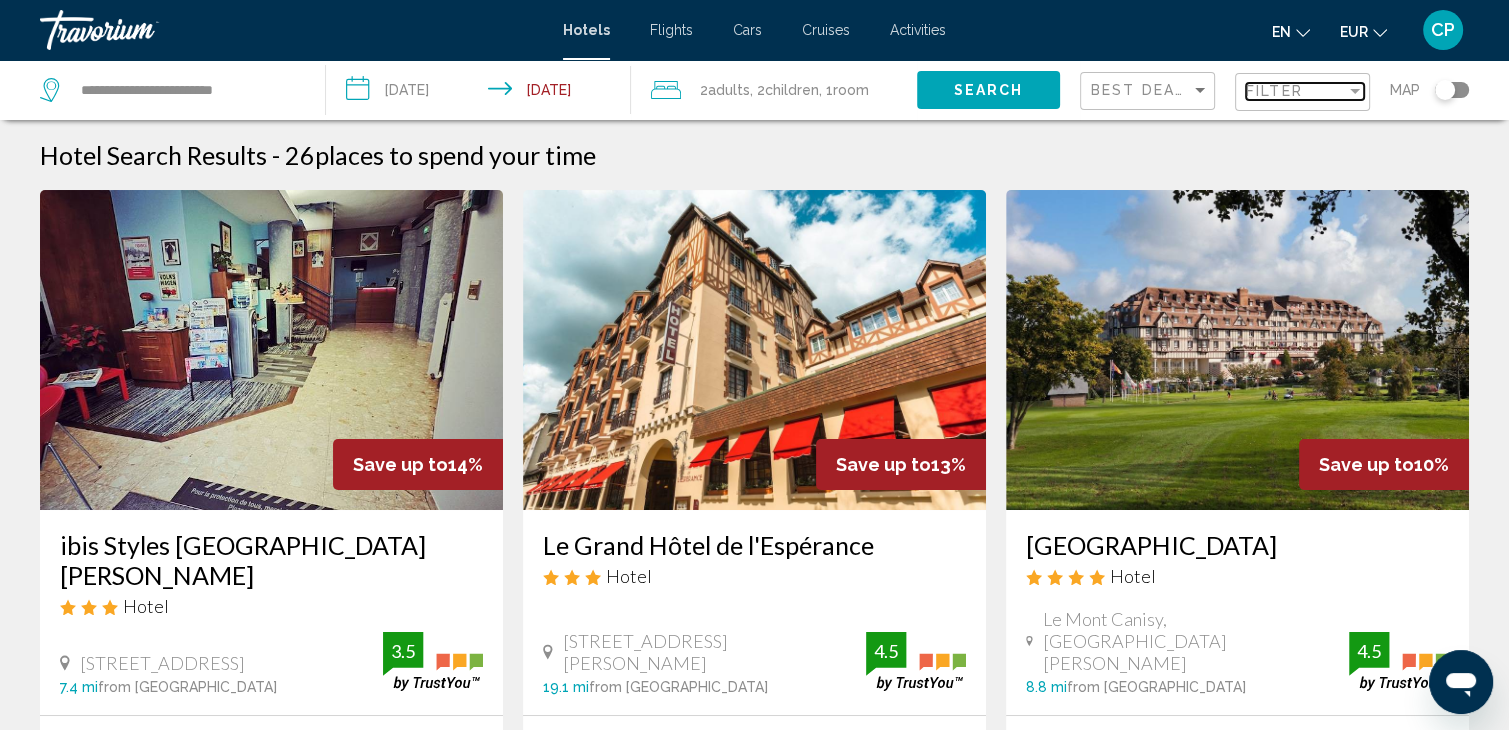 click on "Filter" at bounding box center [1274, 91] 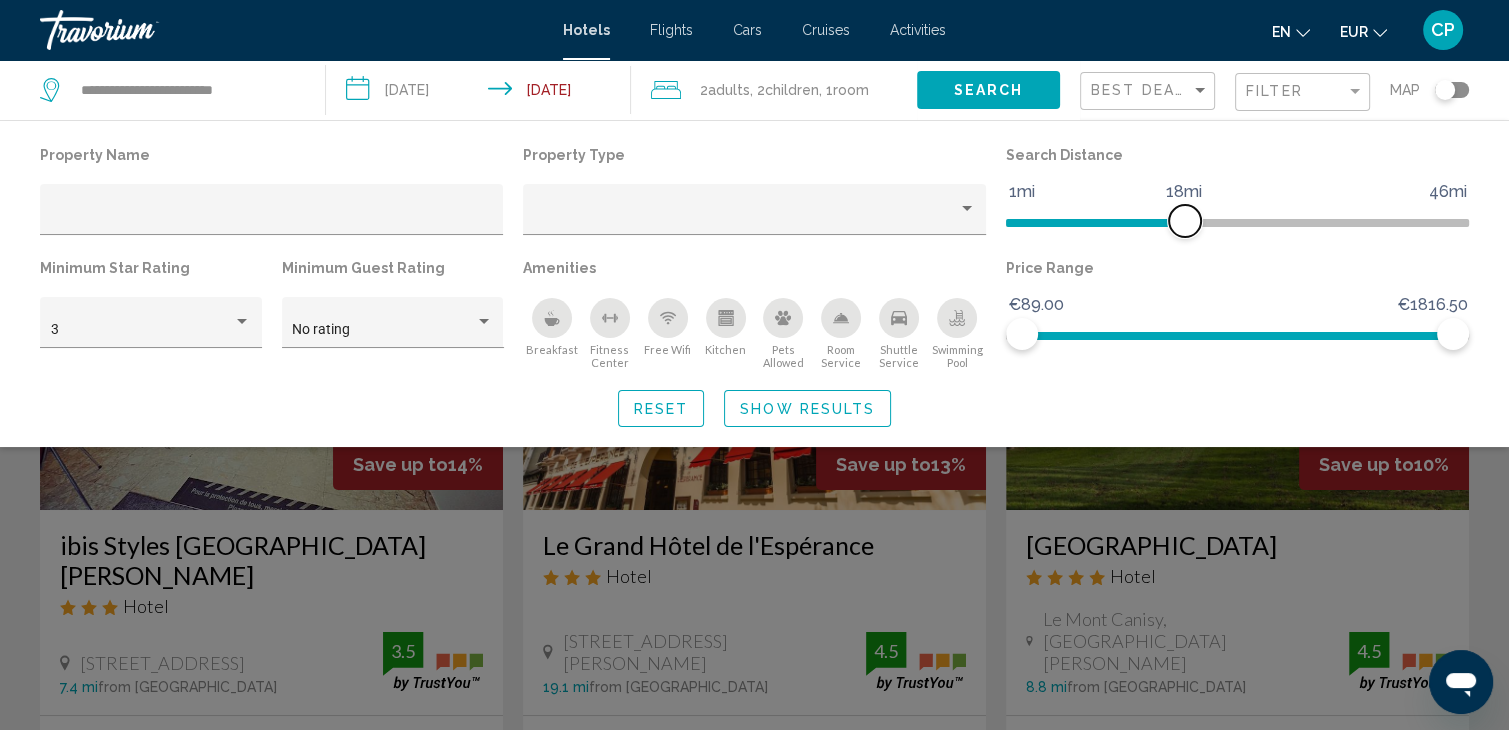 click 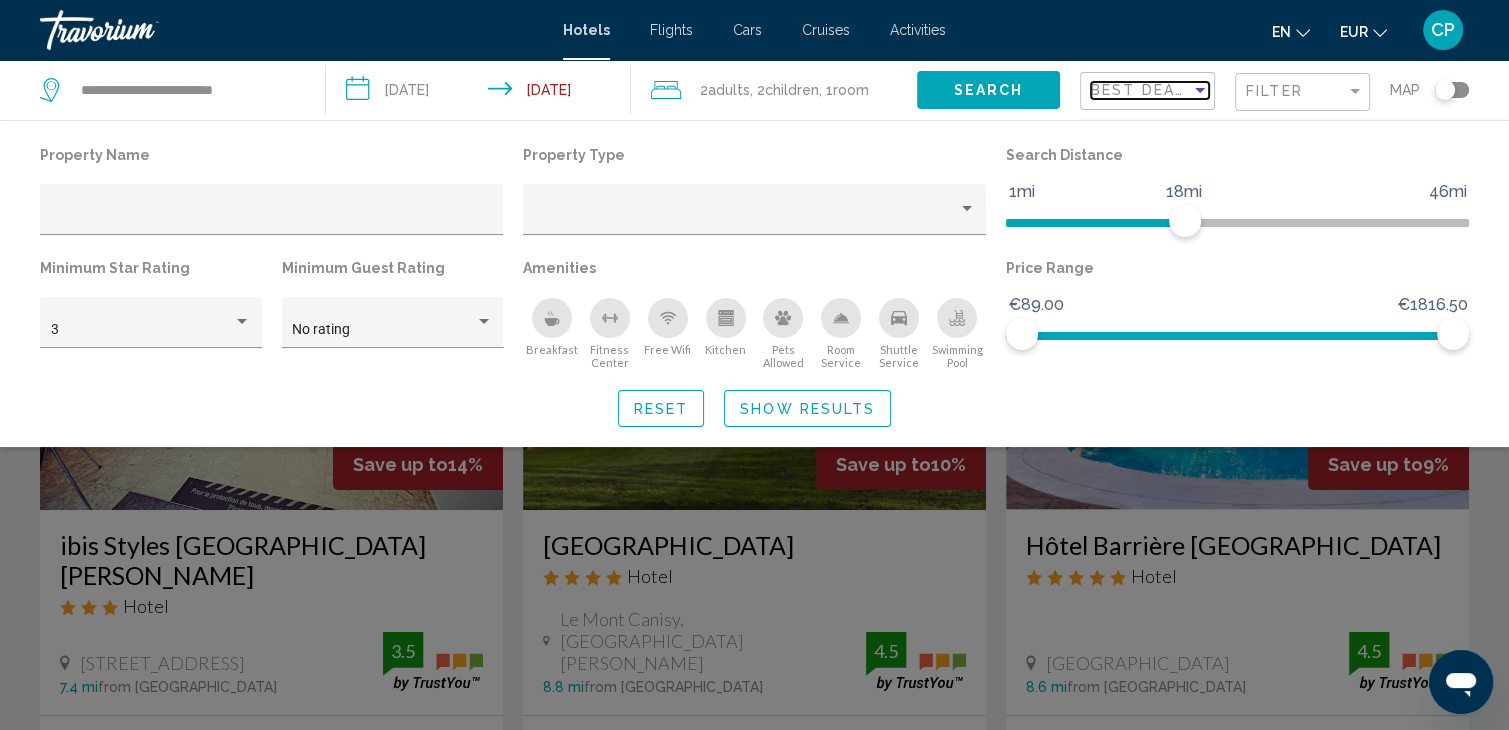 click on "Best Deals" at bounding box center (1143, 90) 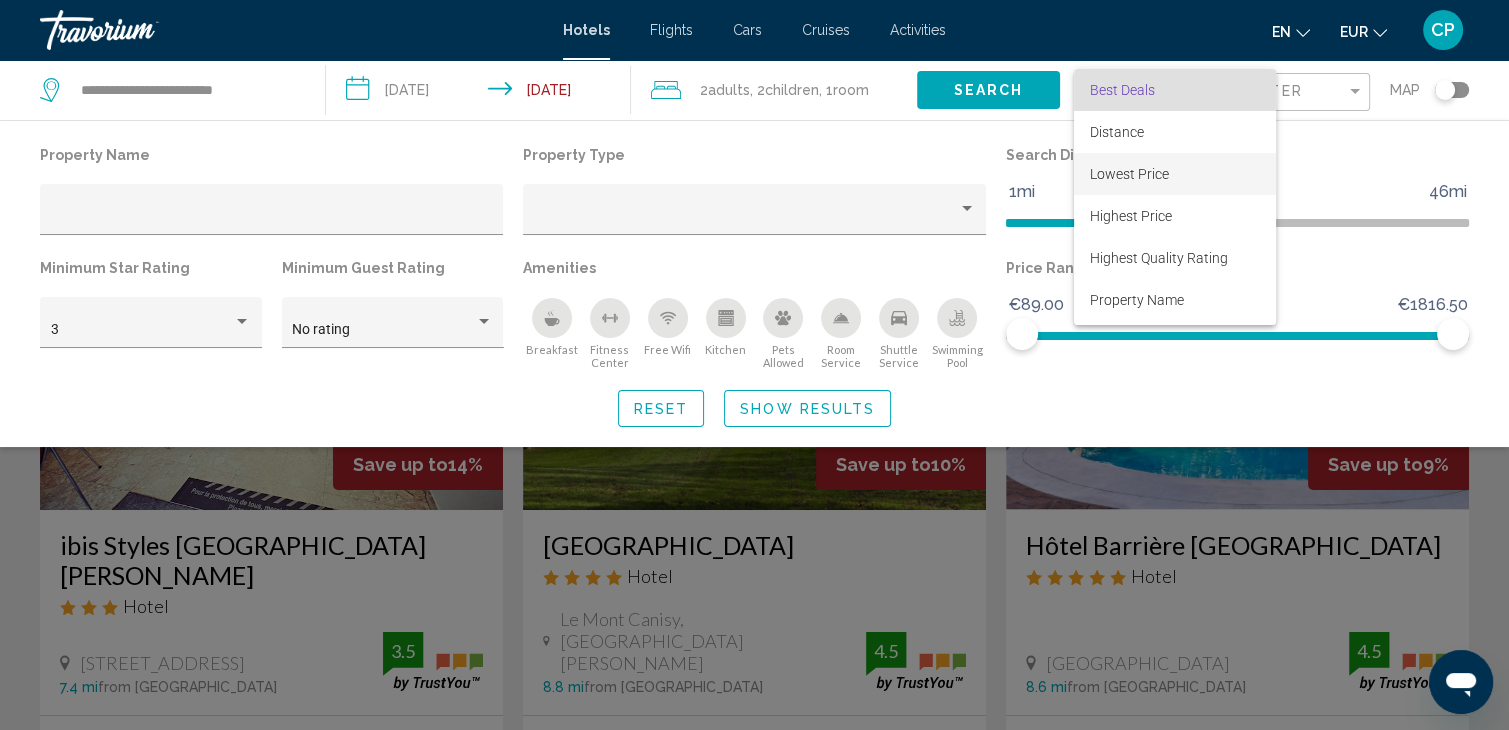 click on "Lowest Price" at bounding box center (1129, 174) 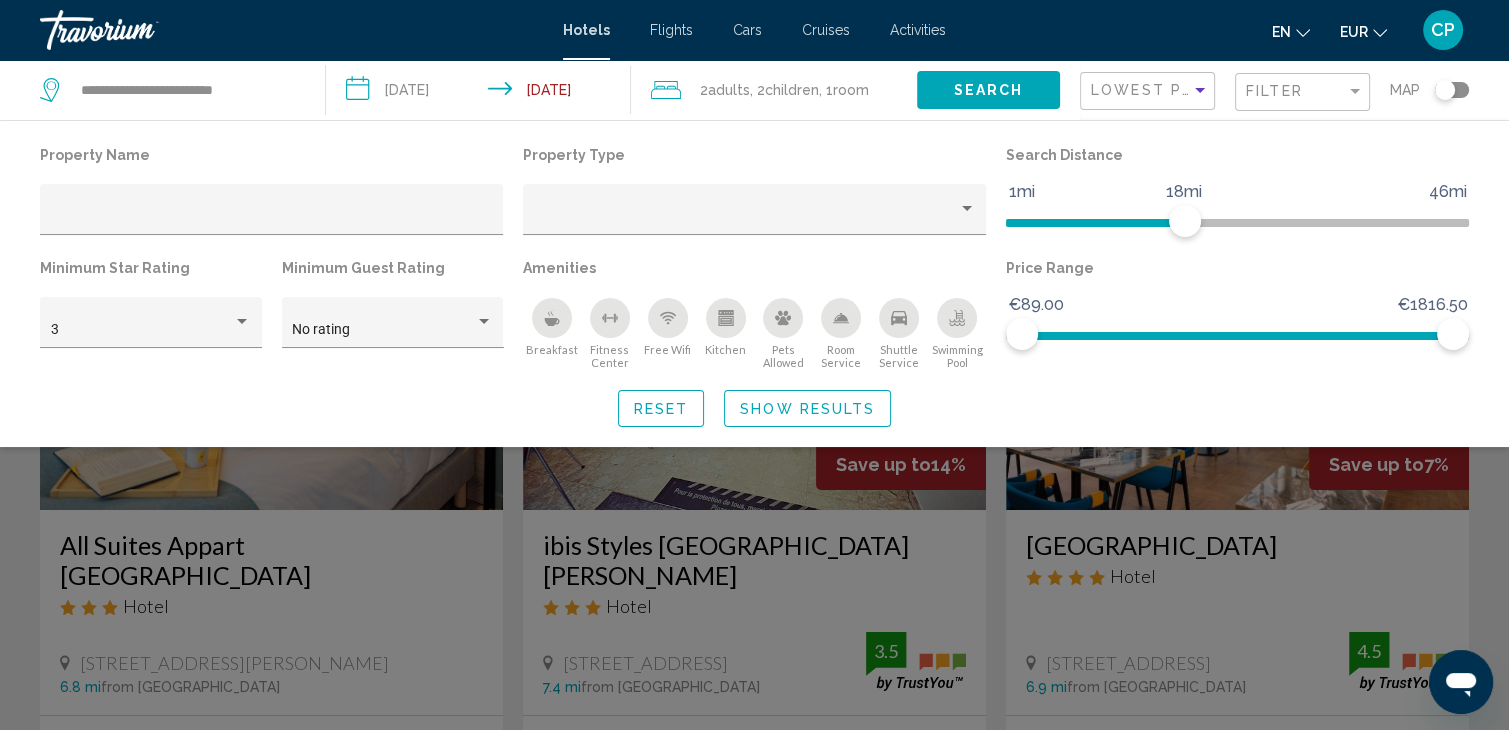 click on "Show Results" 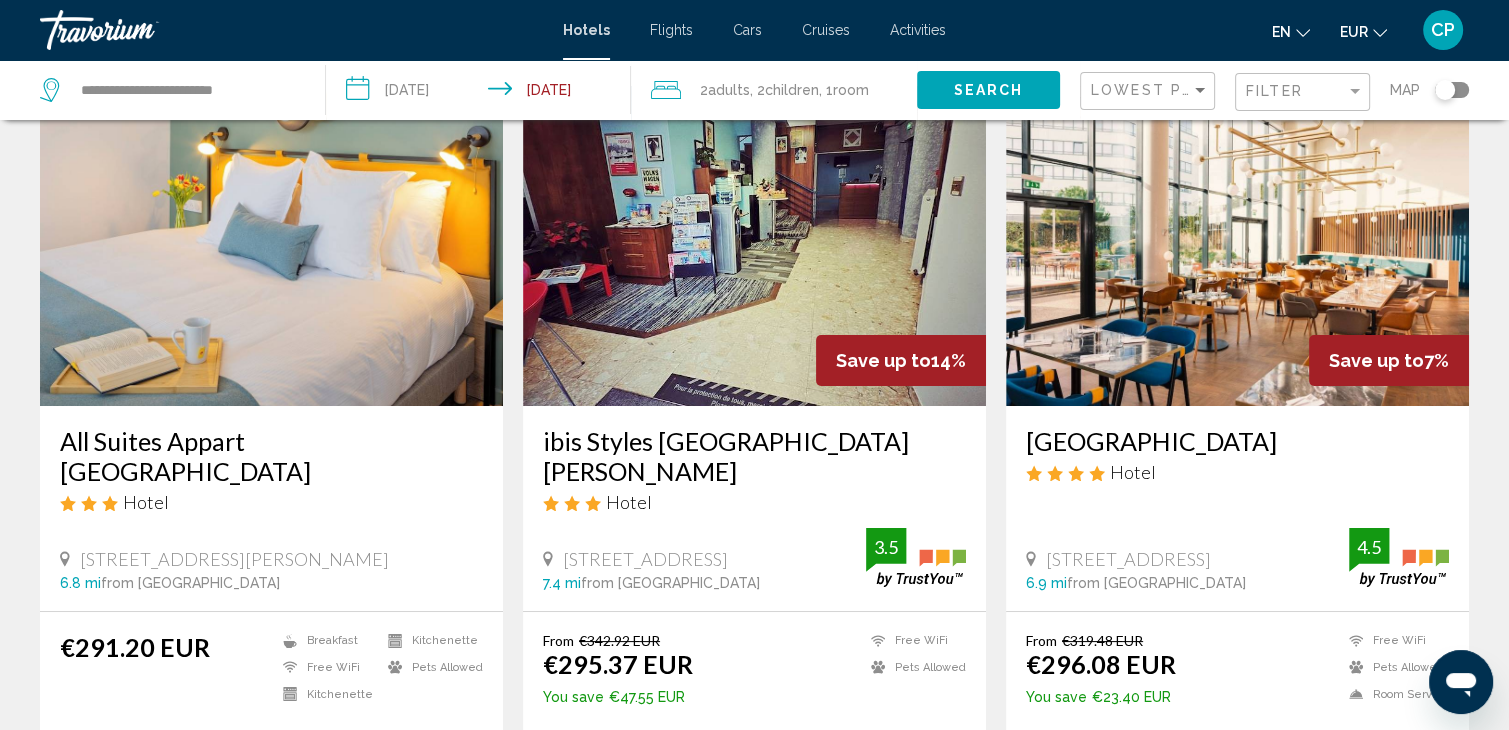 scroll, scrollTop: 266, scrollLeft: 0, axis: vertical 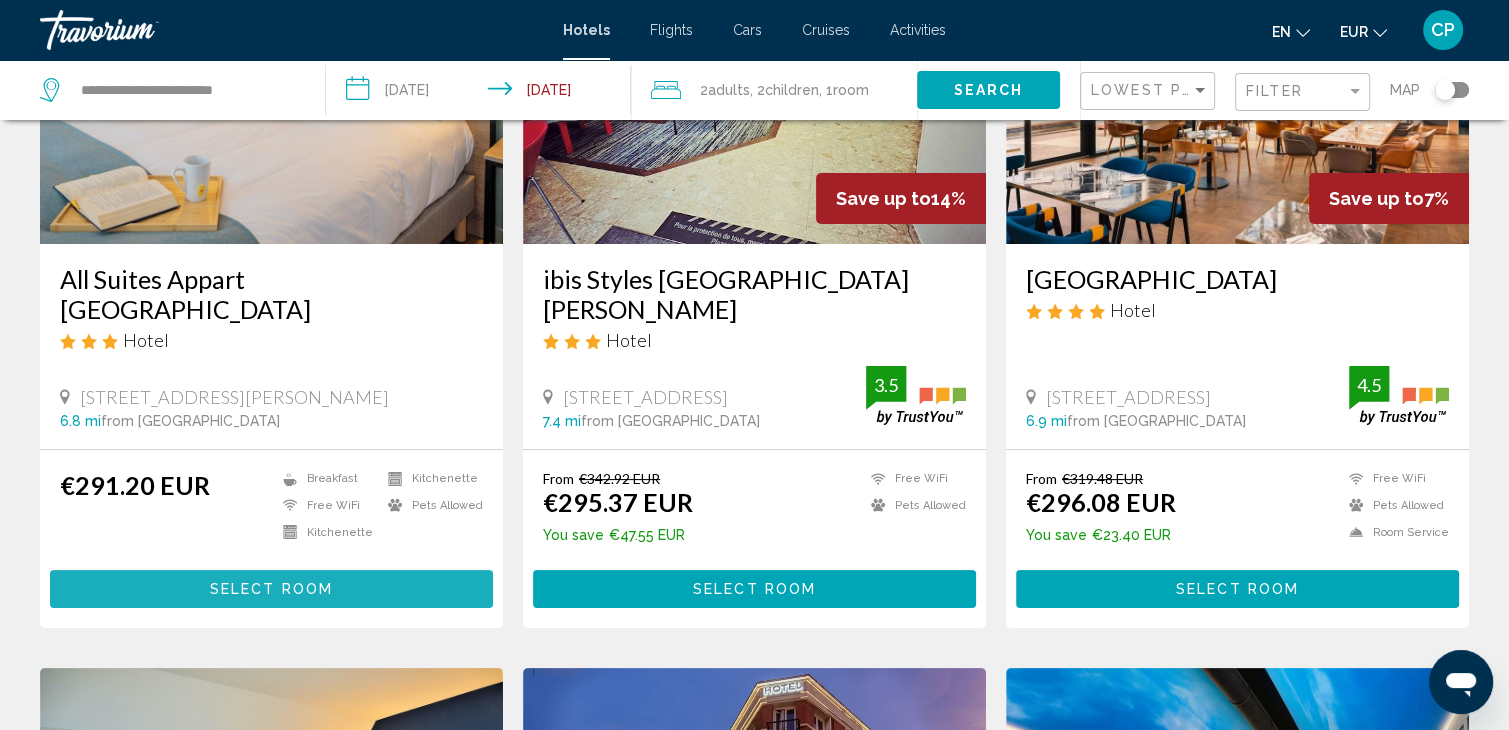 click on "Select Room" at bounding box center (271, 590) 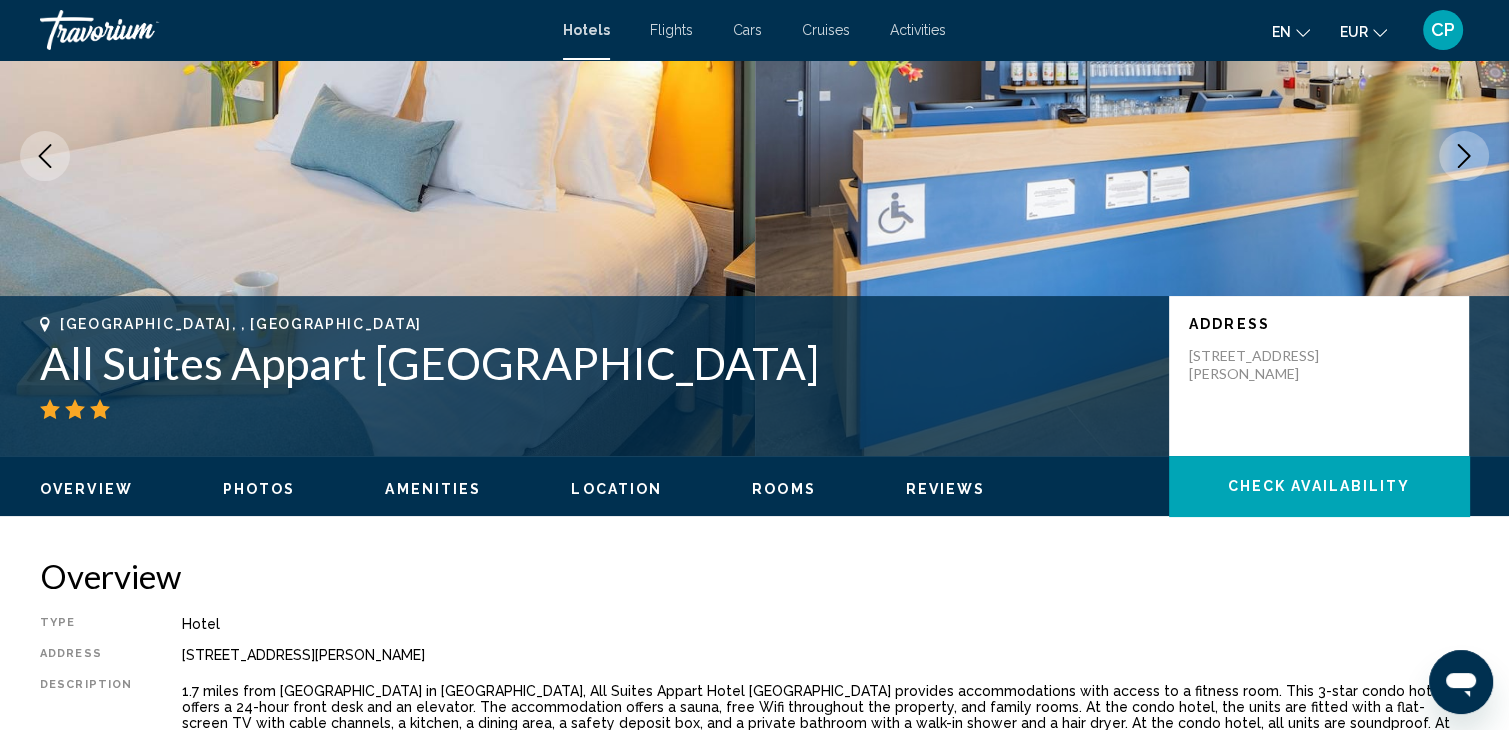 scroll, scrollTop: 0, scrollLeft: 0, axis: both 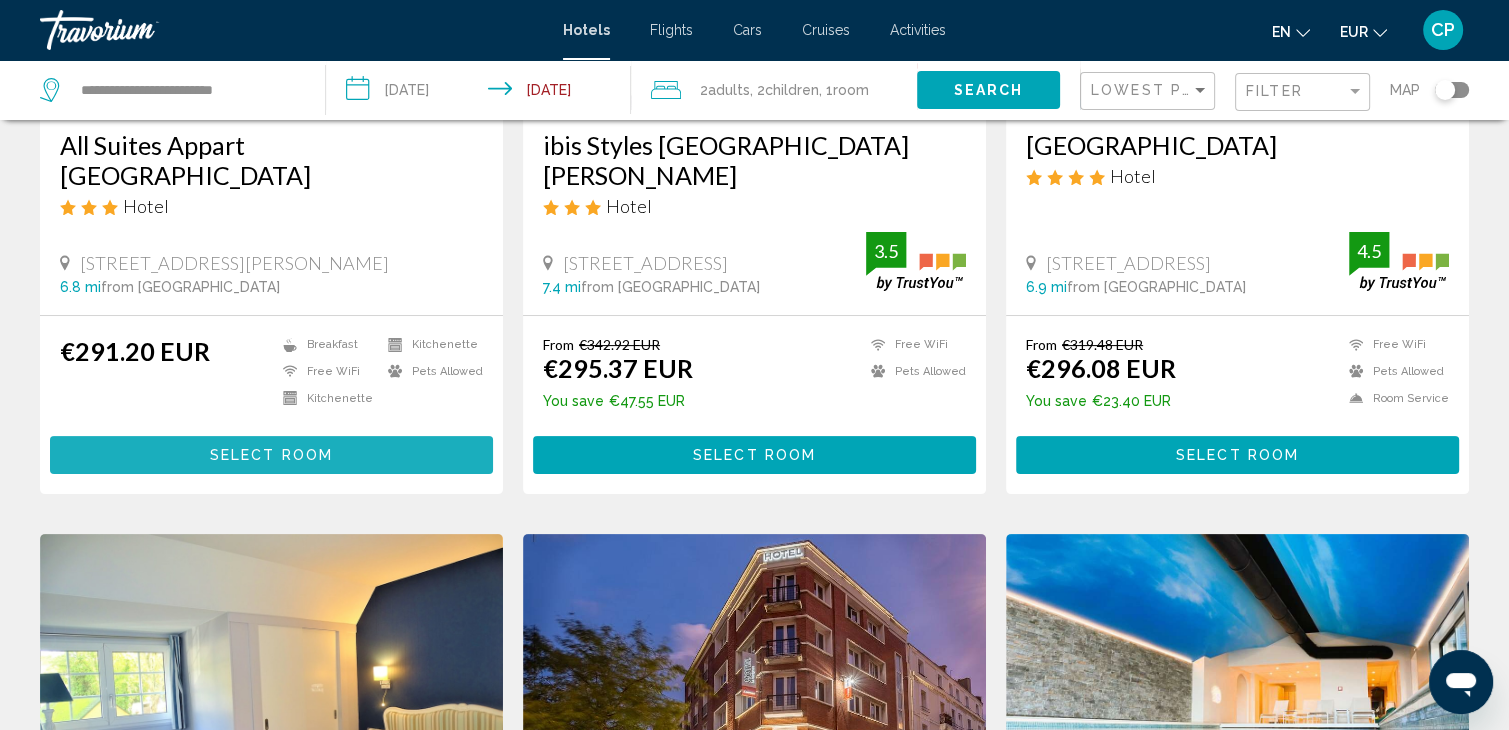 click on "Select Room" at bounding box center [271, 454] 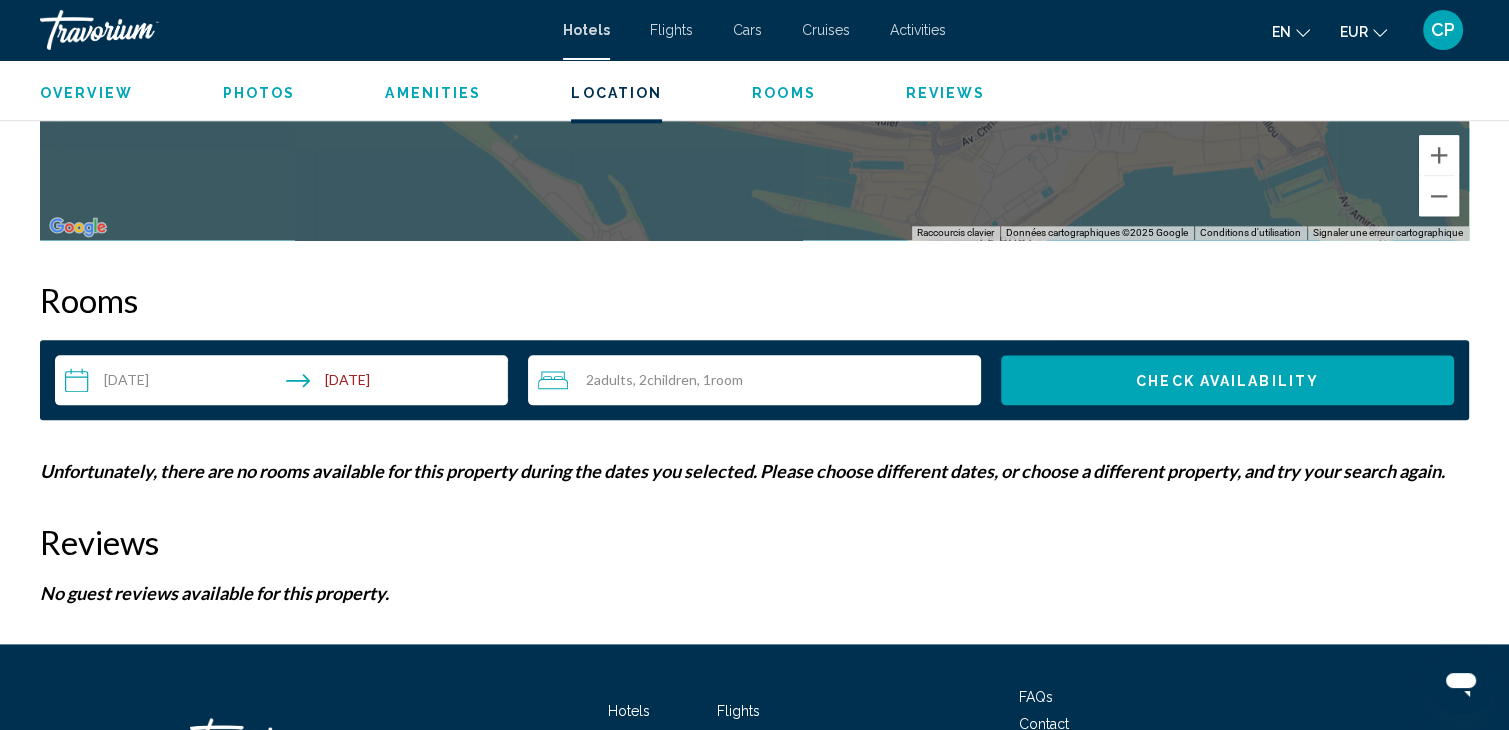 scroll, scrollTop: 2400, scrollLeft: 0, axis: vertical 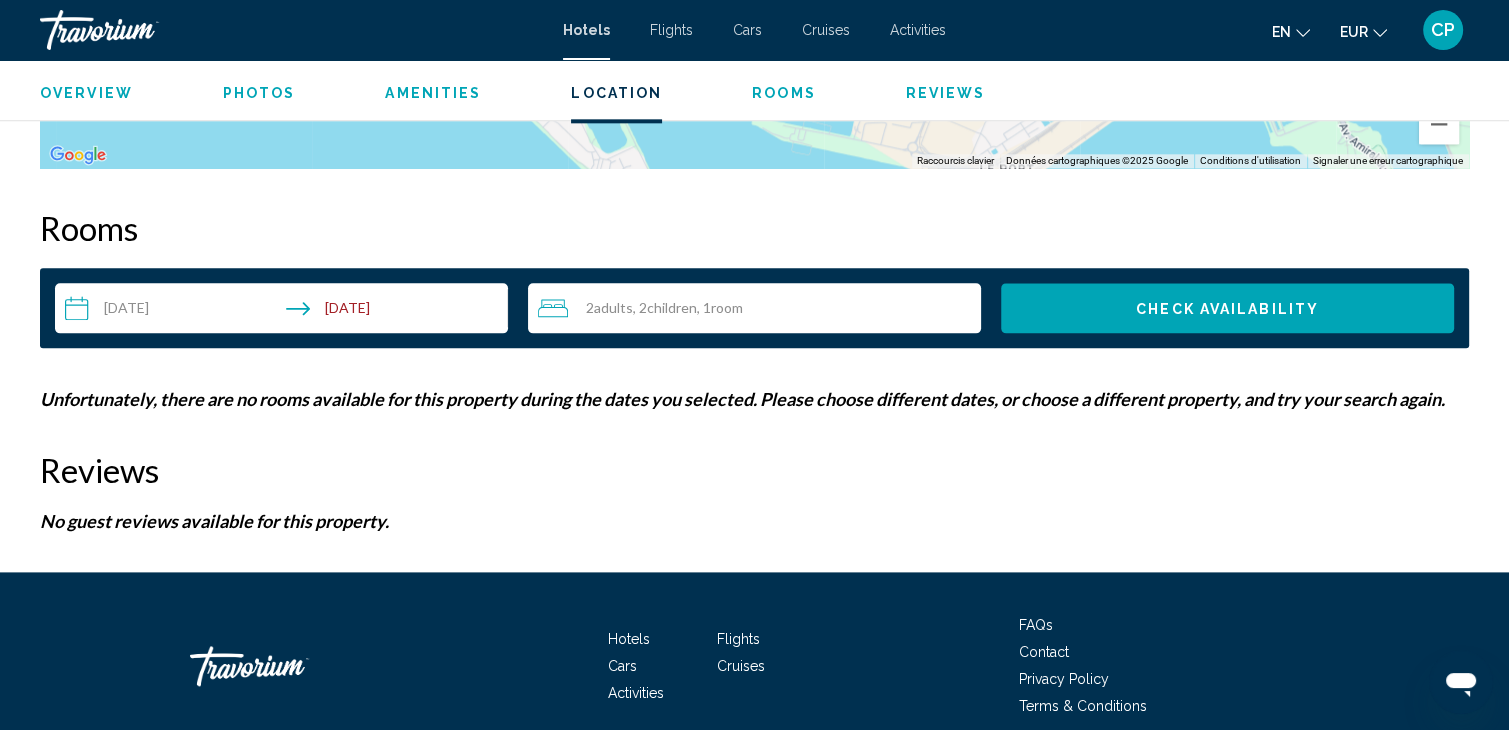 click on "Check Availability" at bounding box center (1227, 309) 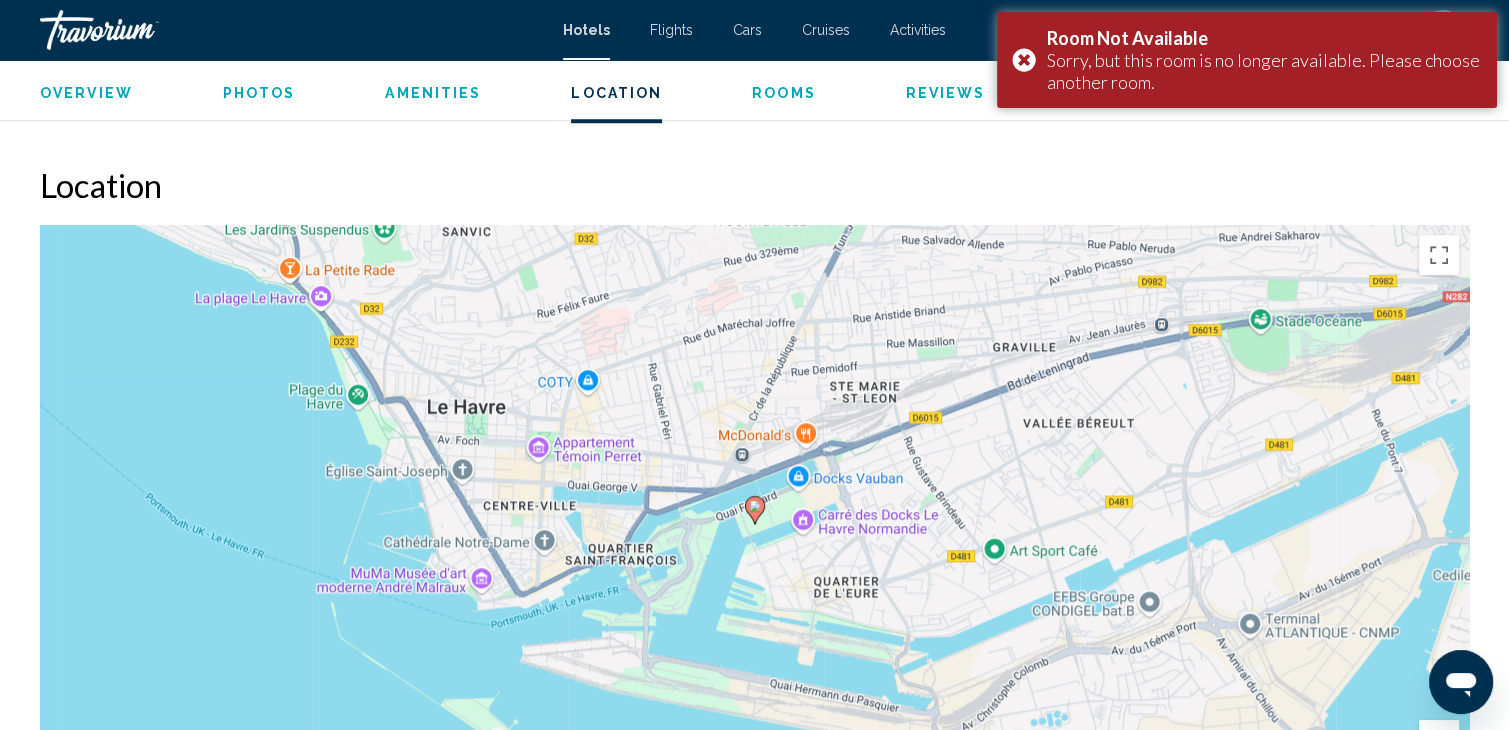 scroll, scrollTop: 1733, scrollLeft: 0, axis: vertical 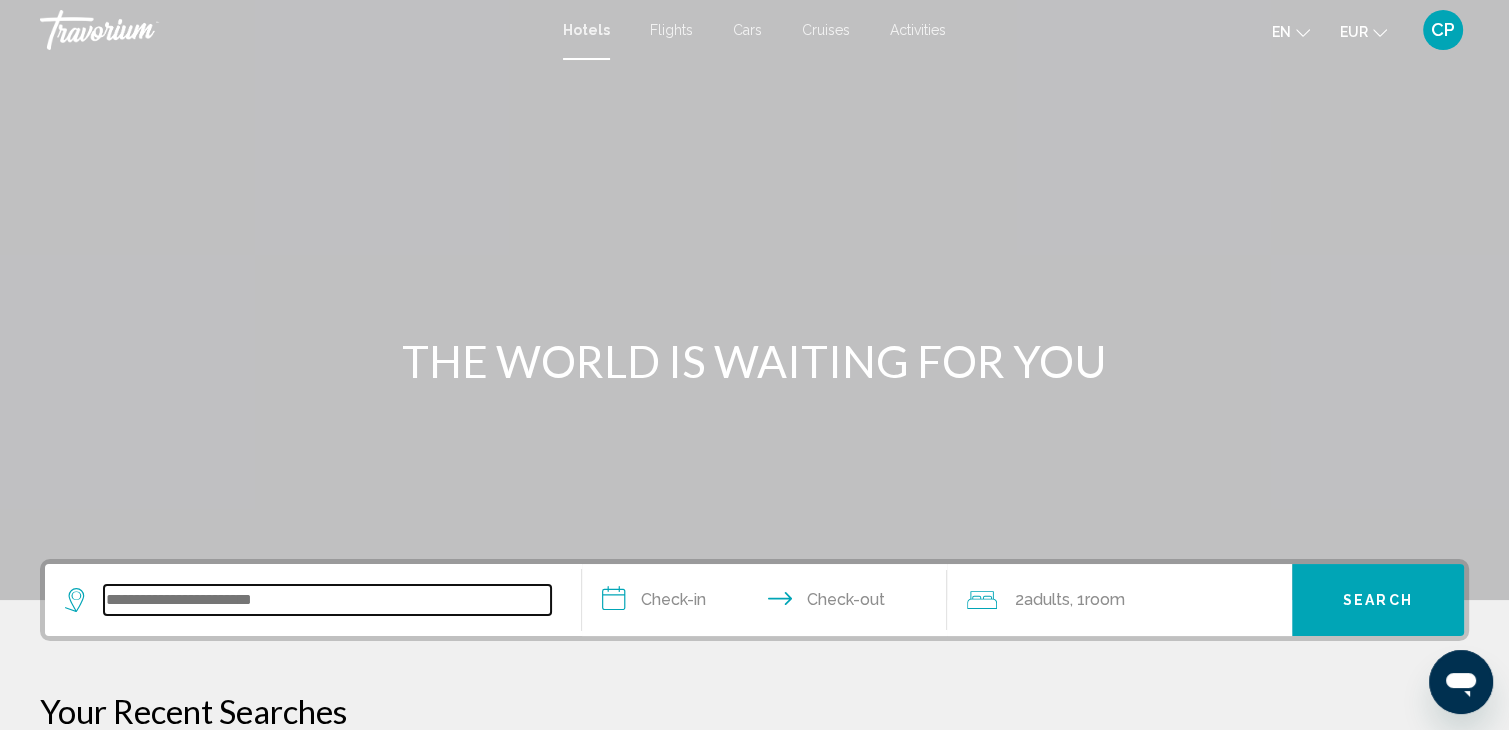 click at bounding box center (327, 600) 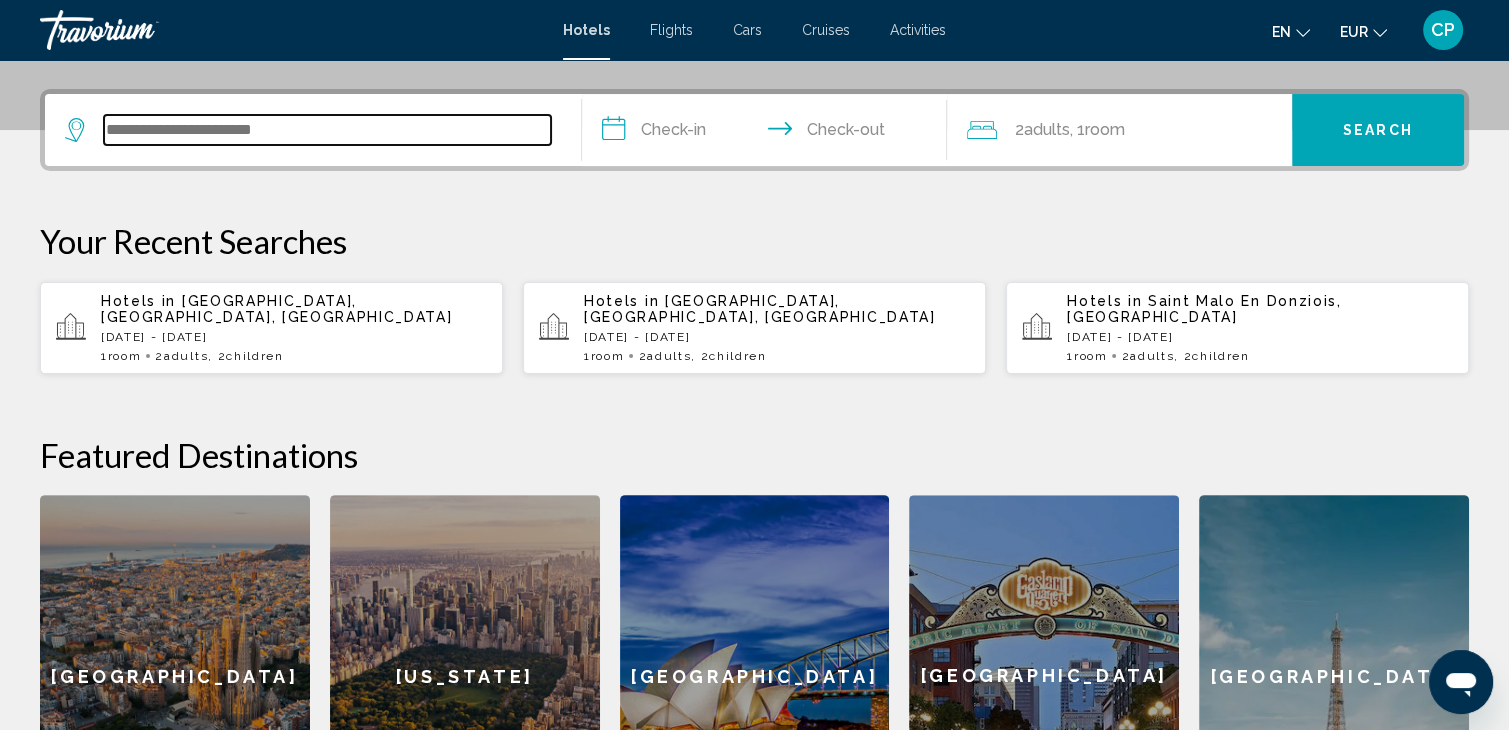 scroll, scrollTop: 493, scrollLeft: 0, axis: vertical 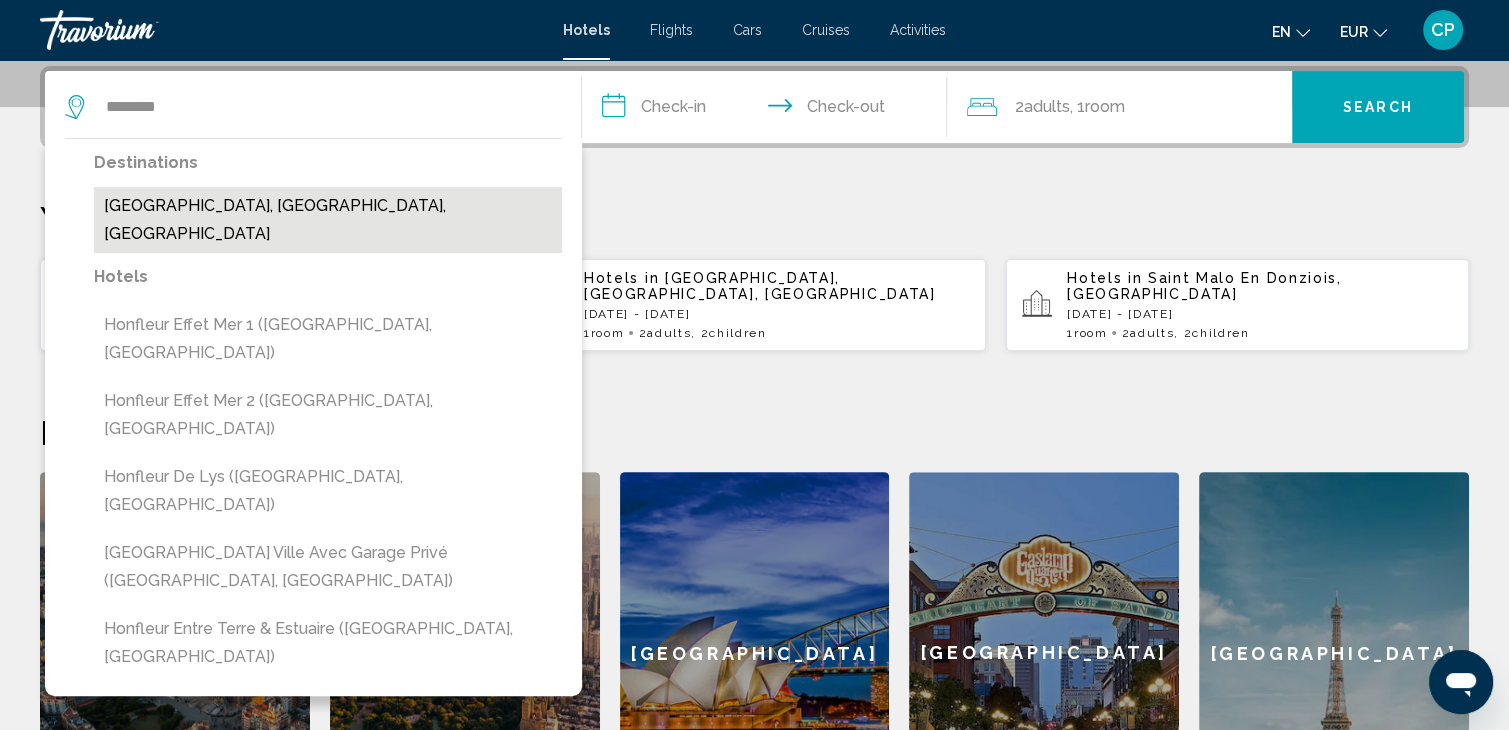 click on "[GEOGRAPHIC_DATA], [GEOGRAPHIC_DATA], [GEOGRAPHIC_DATA]" at bounding box center [328, 220] 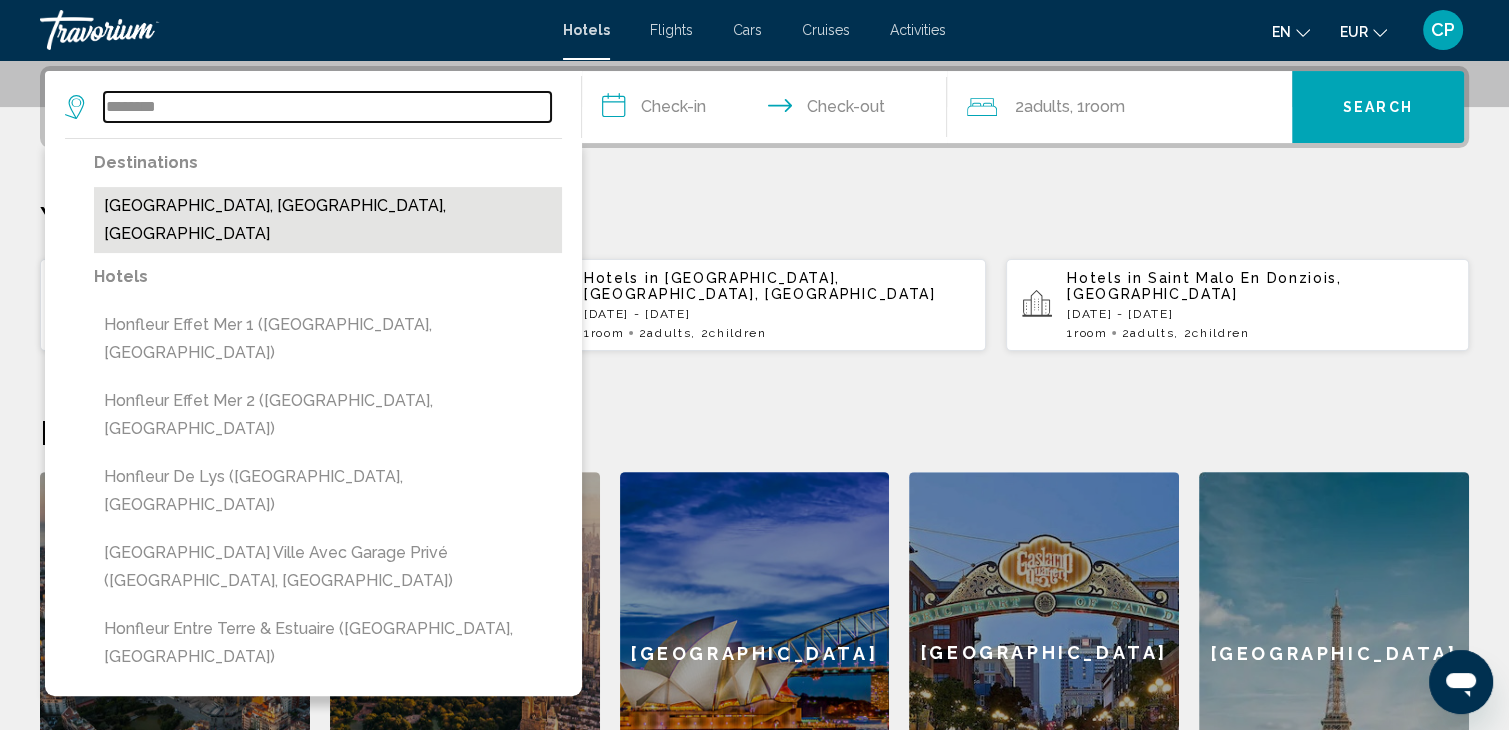 type on "**********" 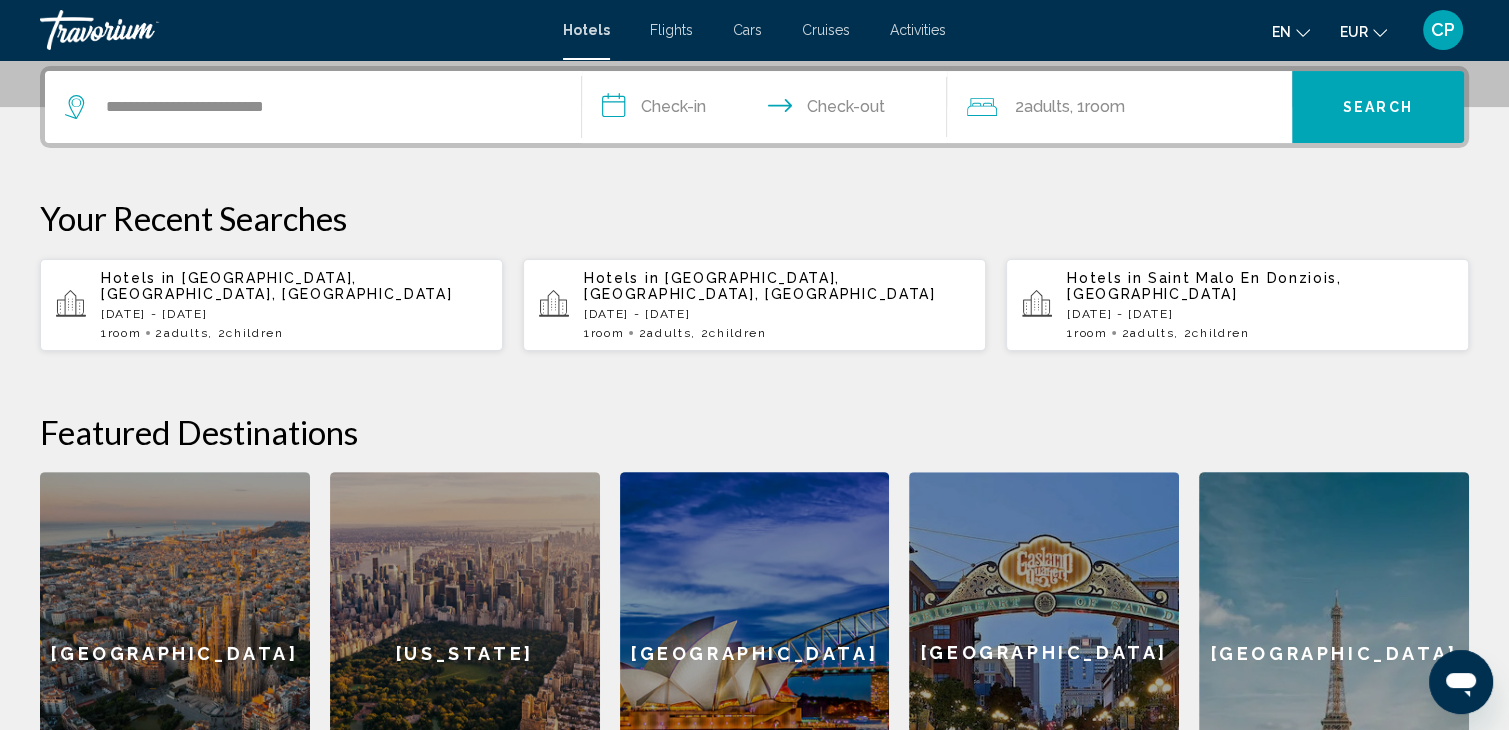 click on "**********" at bounding box center [768, 110] 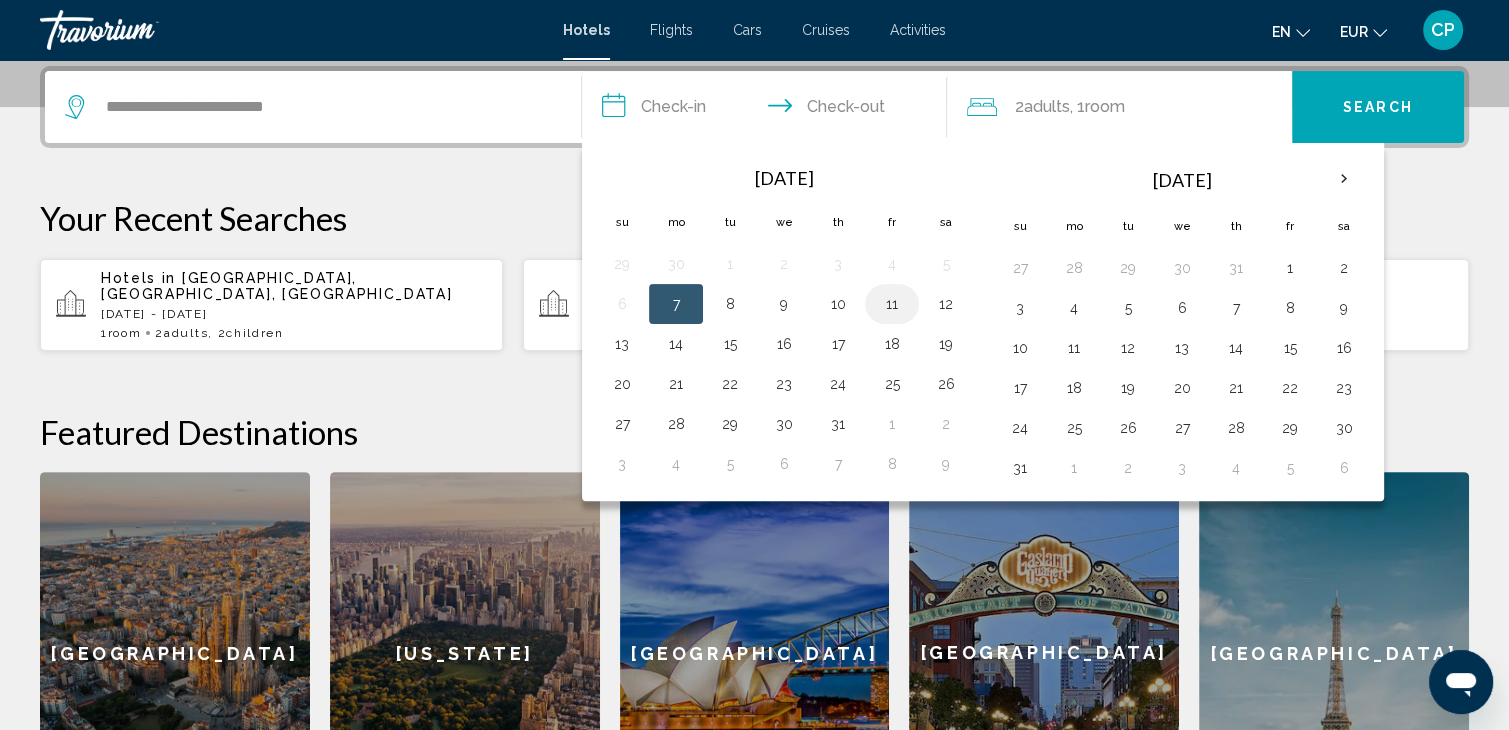 click on "11" at bounding box center (892, 304) 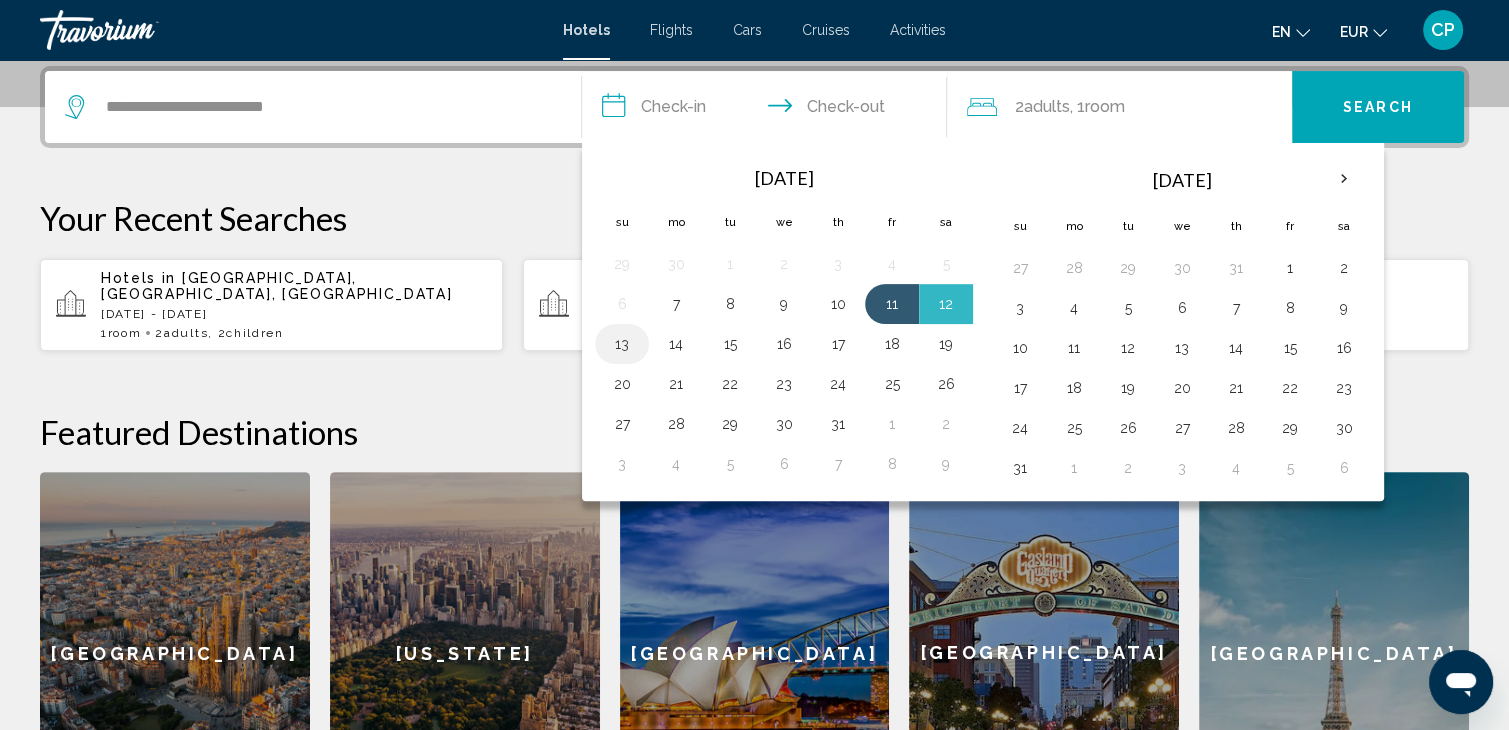 click on "13" at bounding box center (622, 344) 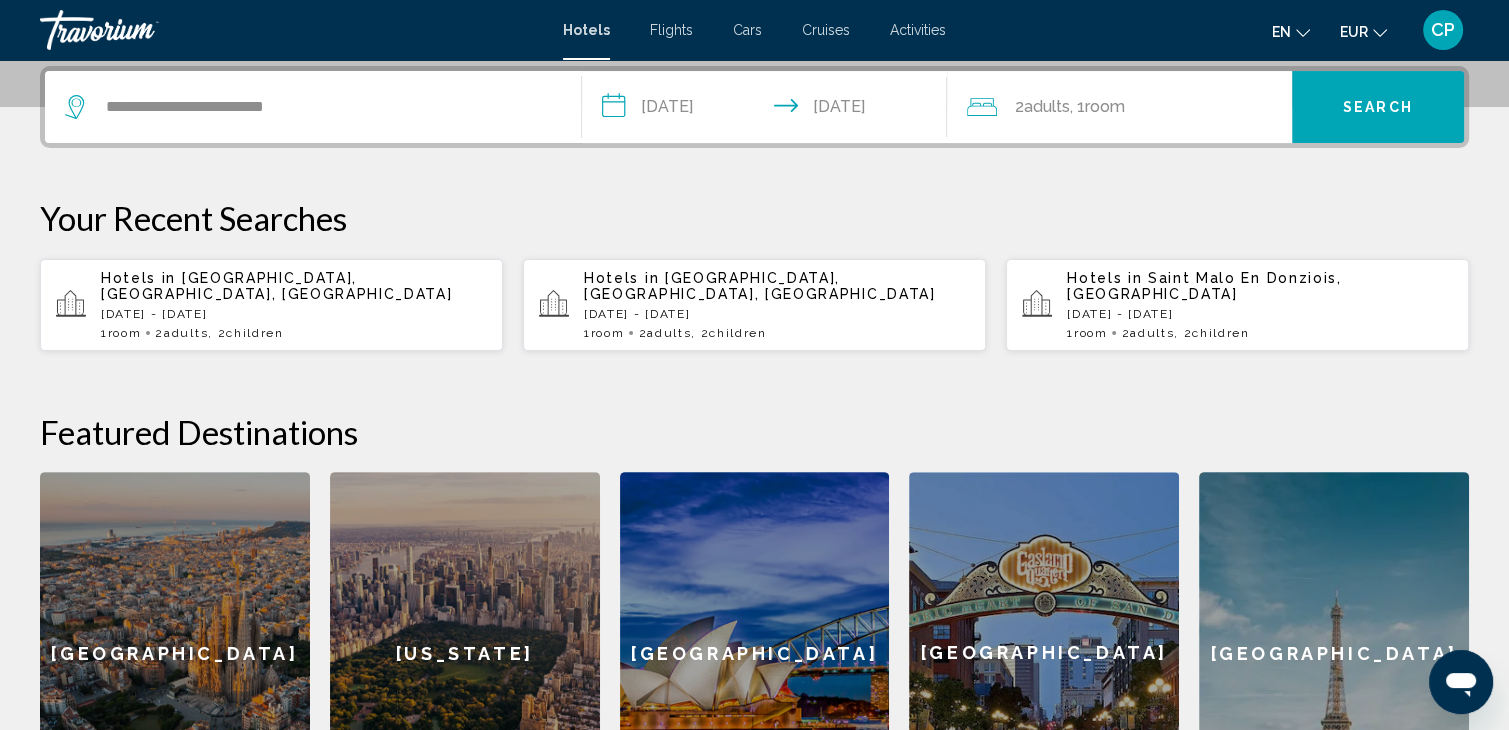 click on "2  Adult Adults" 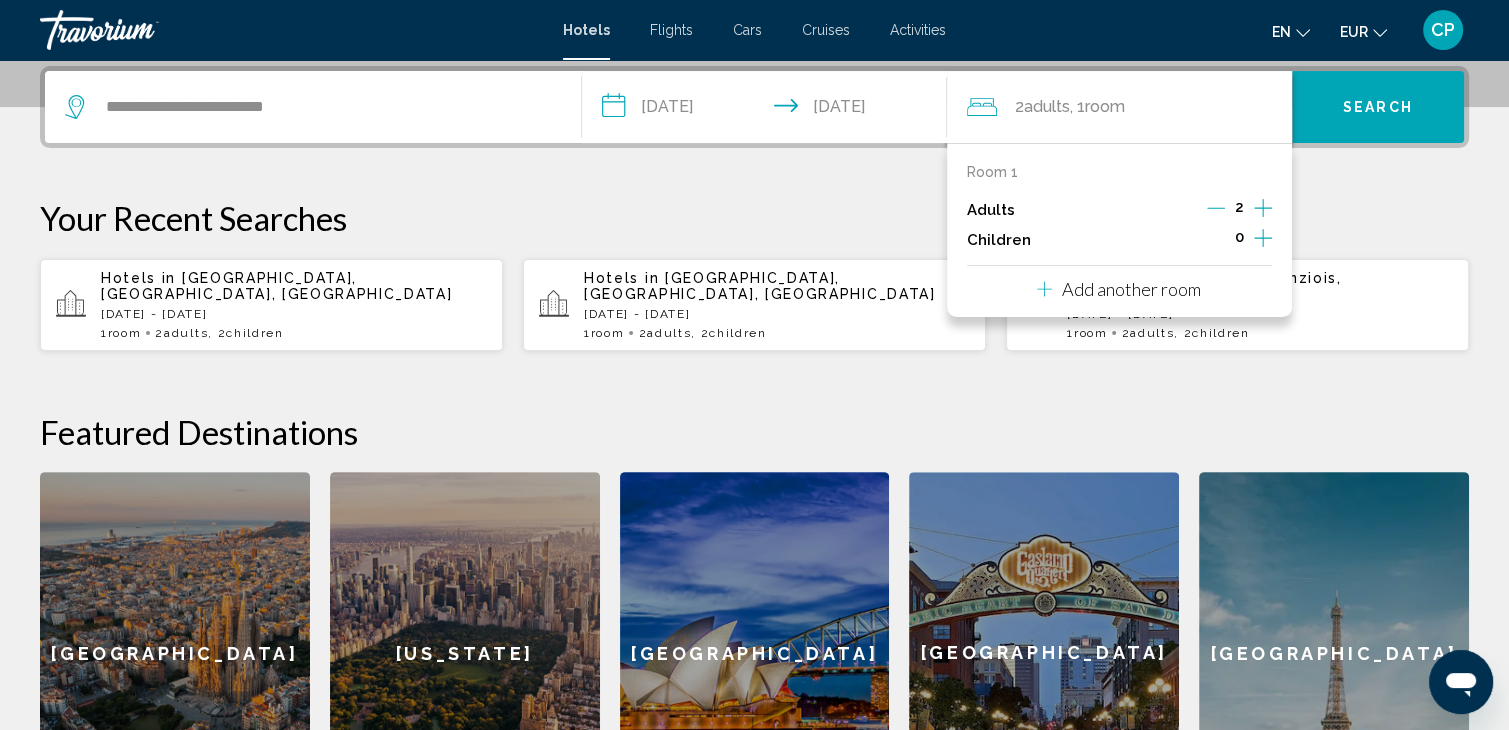 click 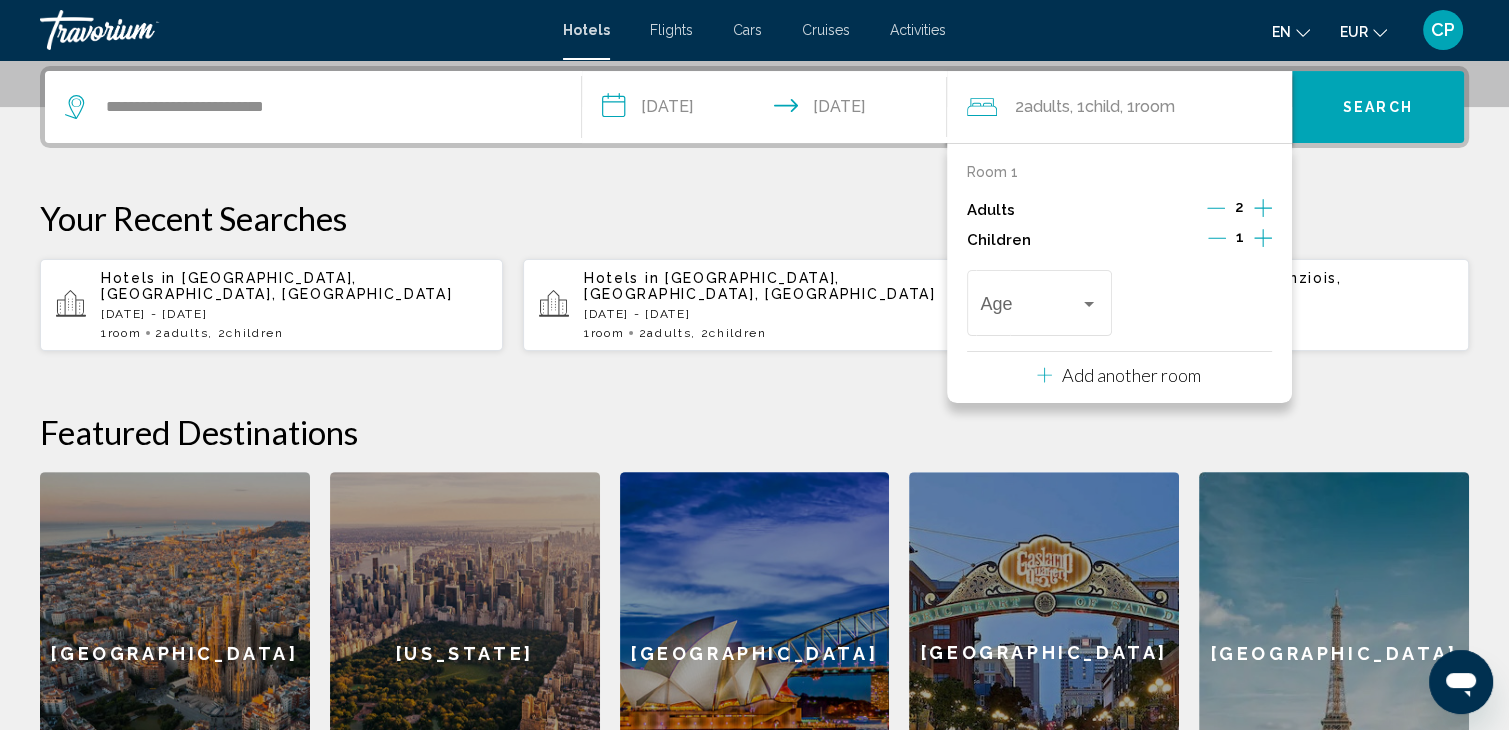 click 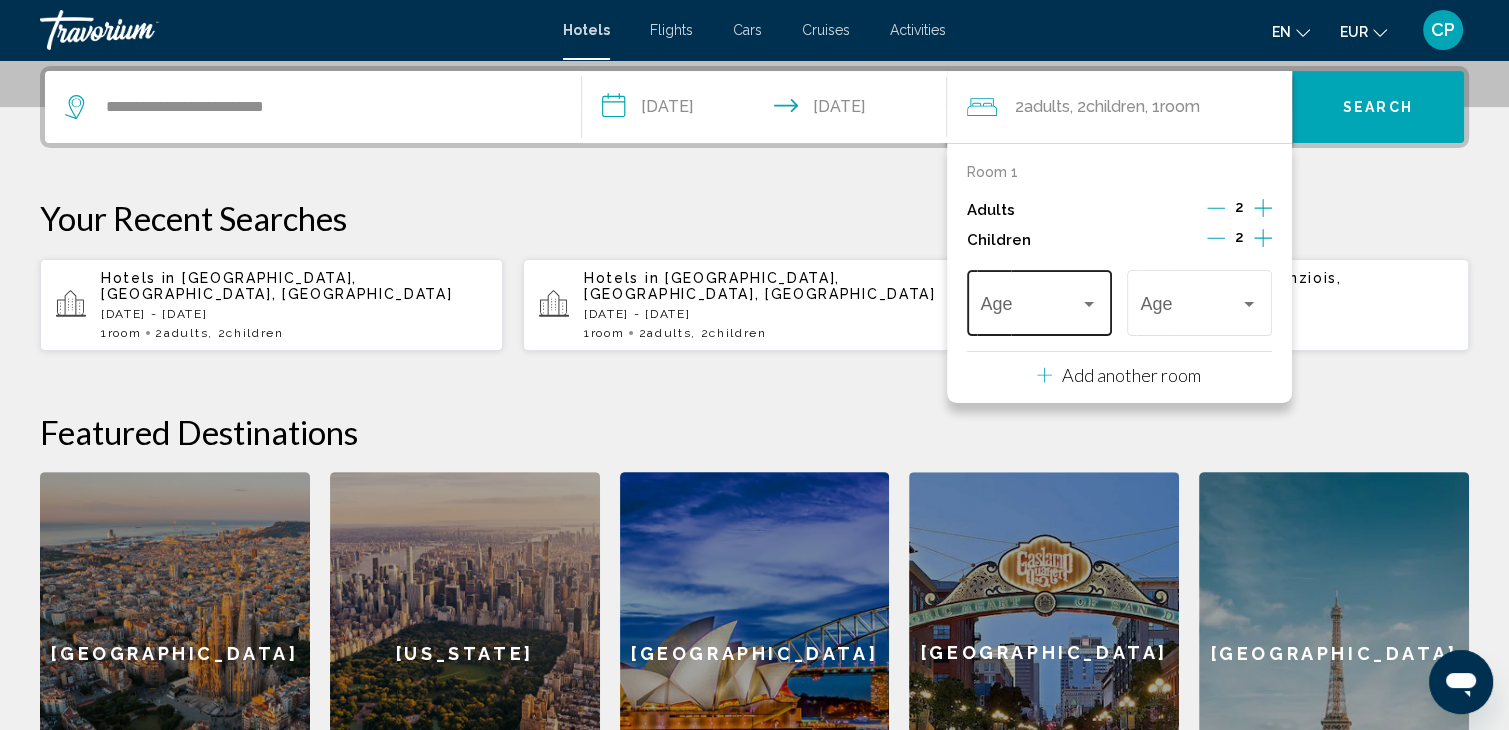 click at bounding box center [1030, 308] 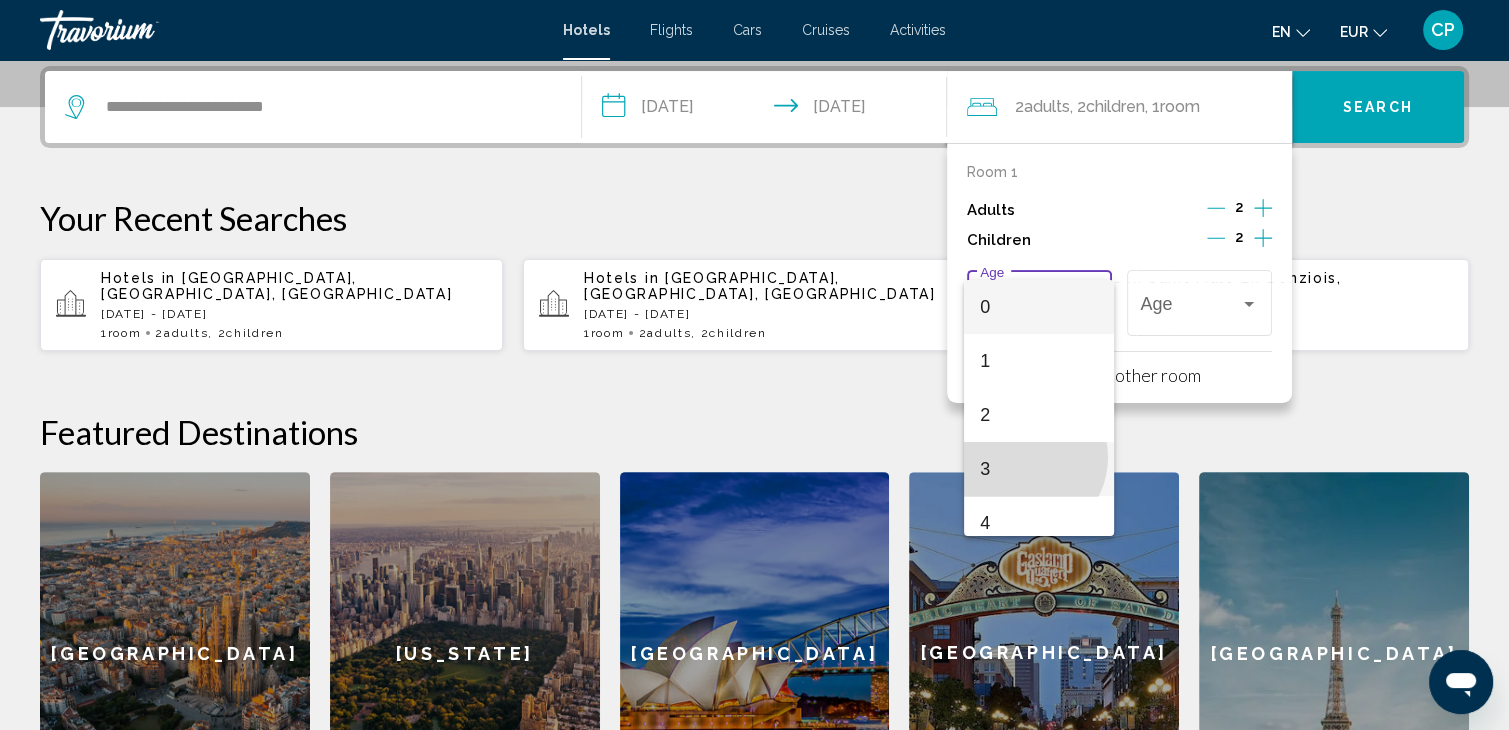 click on "3" at bounding box center [1039, 469] 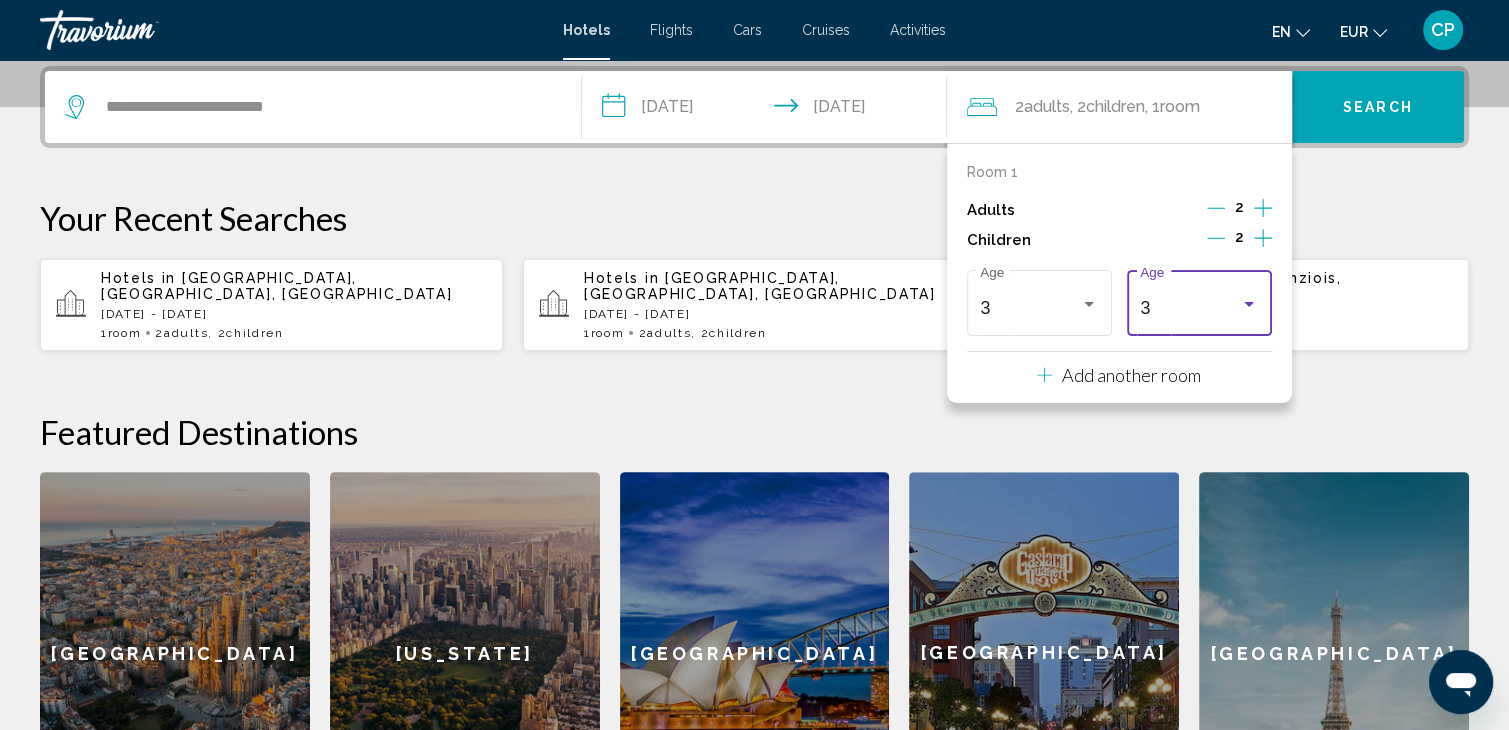 click on "3" at bounding box center (1145, 308) 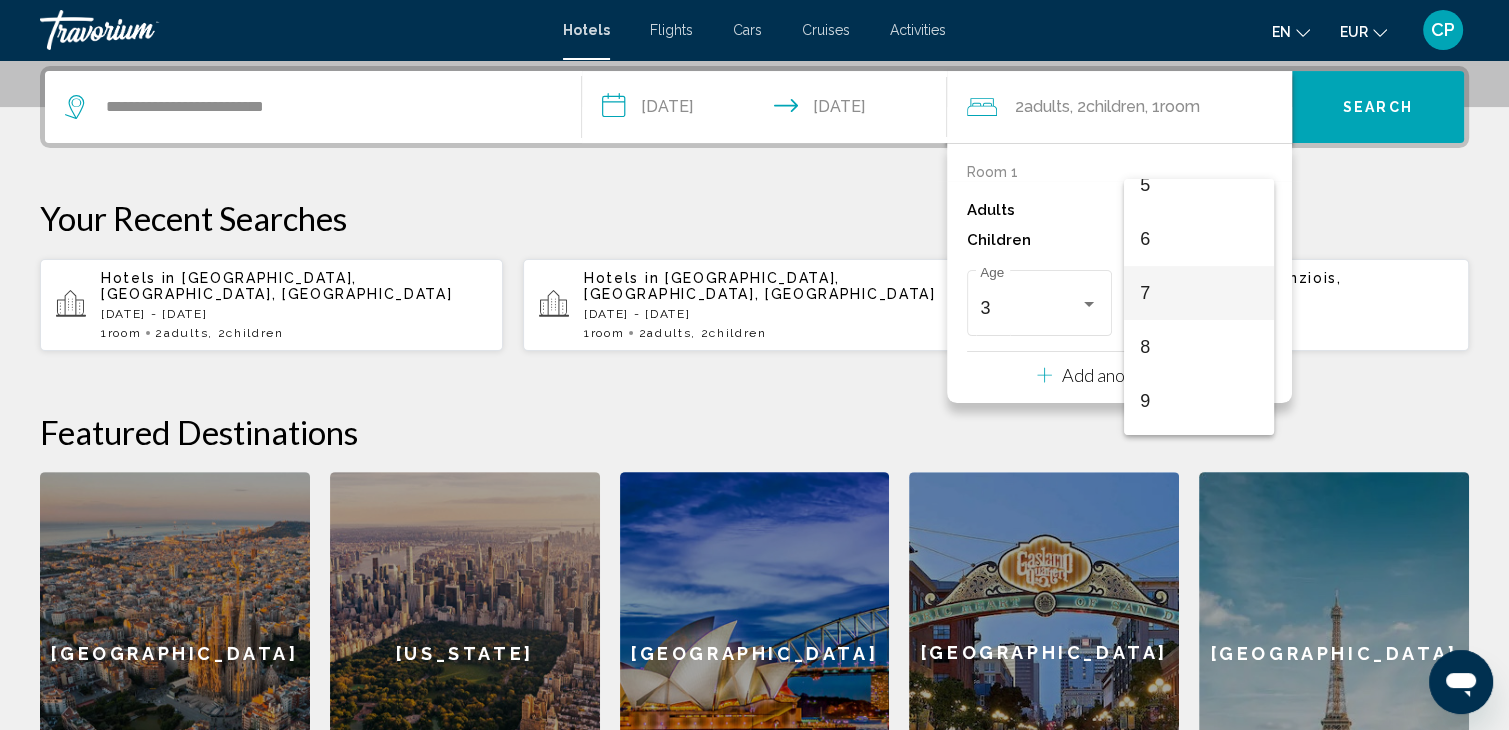 scroll, scrollTop: 327, scrollLeft: 0, axis: vertical 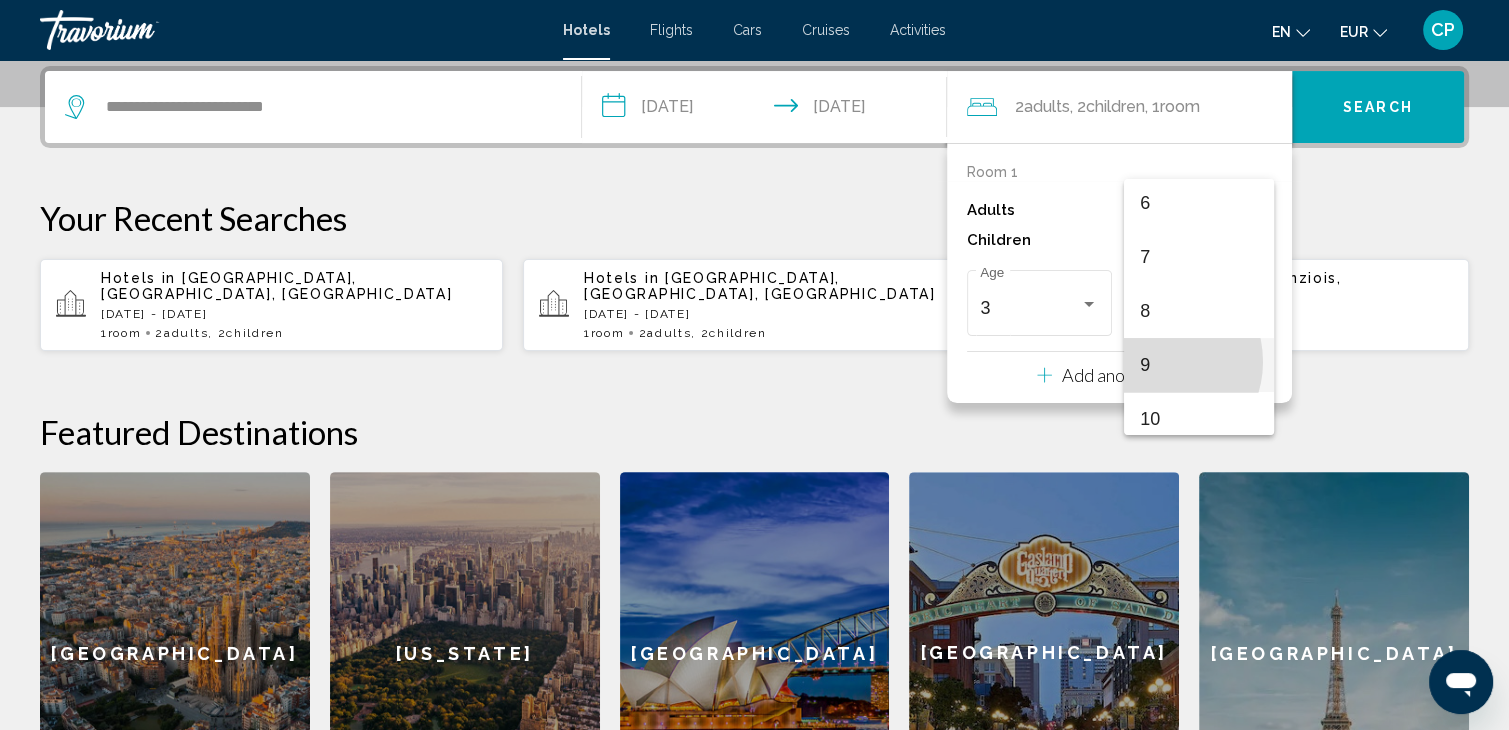 click on "9" at bounding box center (1199, 365) 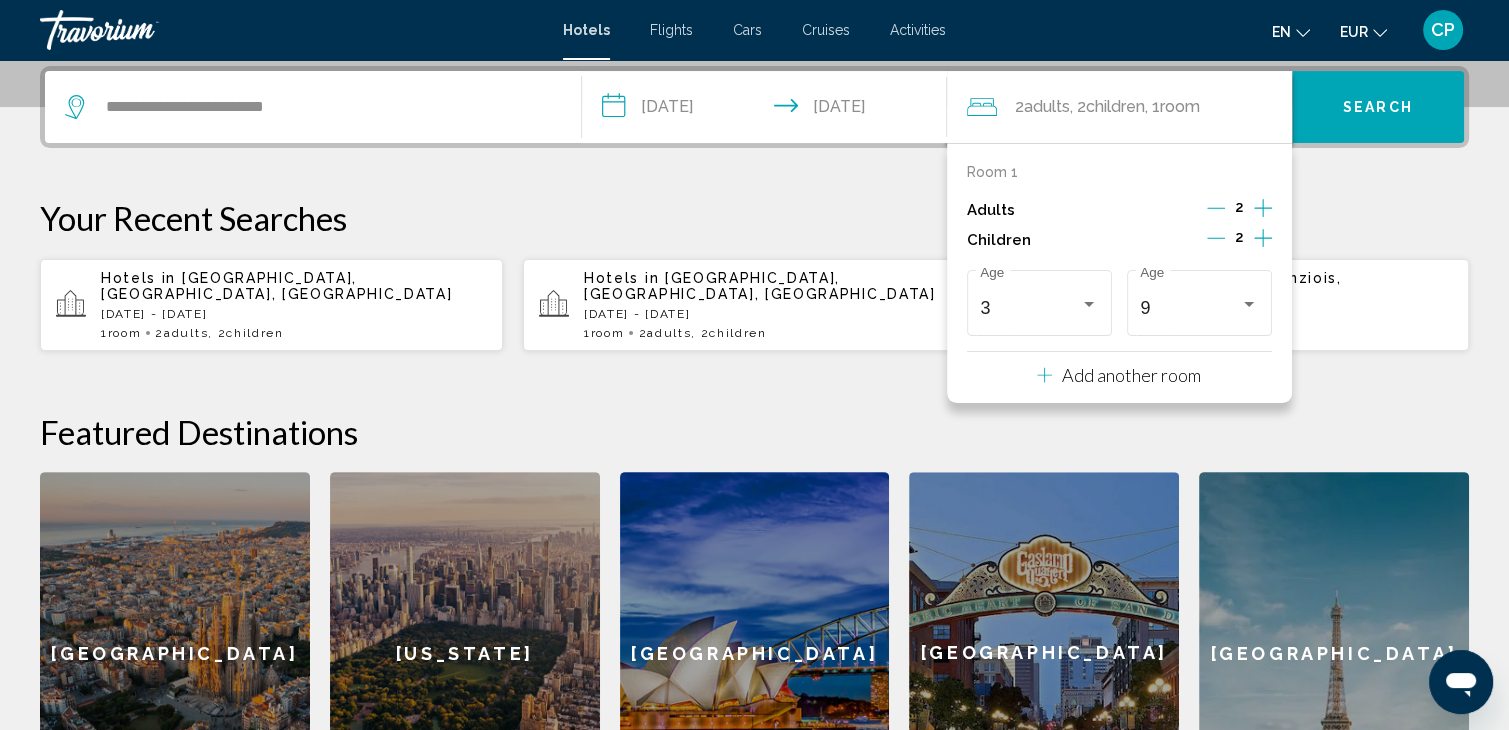 click on "Search" at bounding box center (1378, 108) 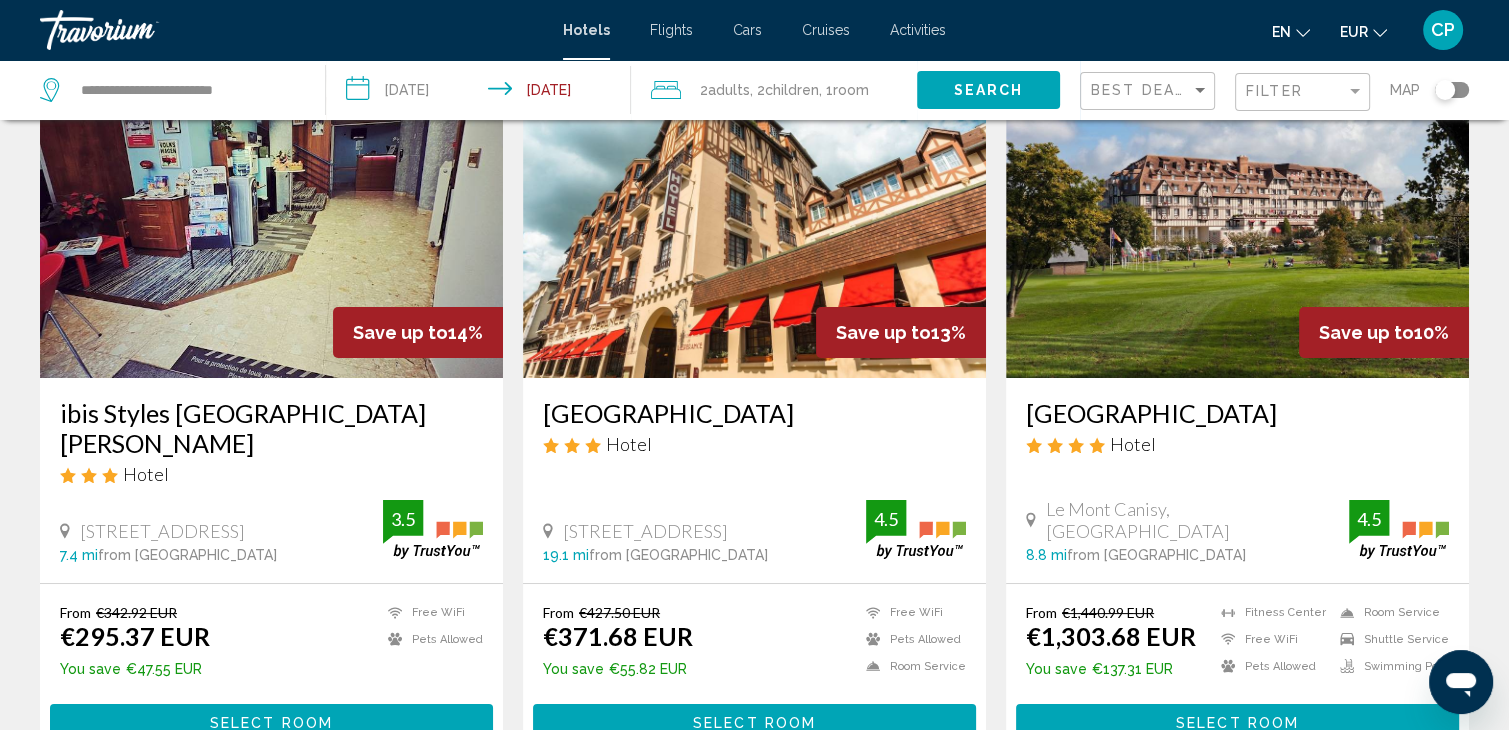 scroll, scrollTop: 0, scrollLeft: 0, axis: both 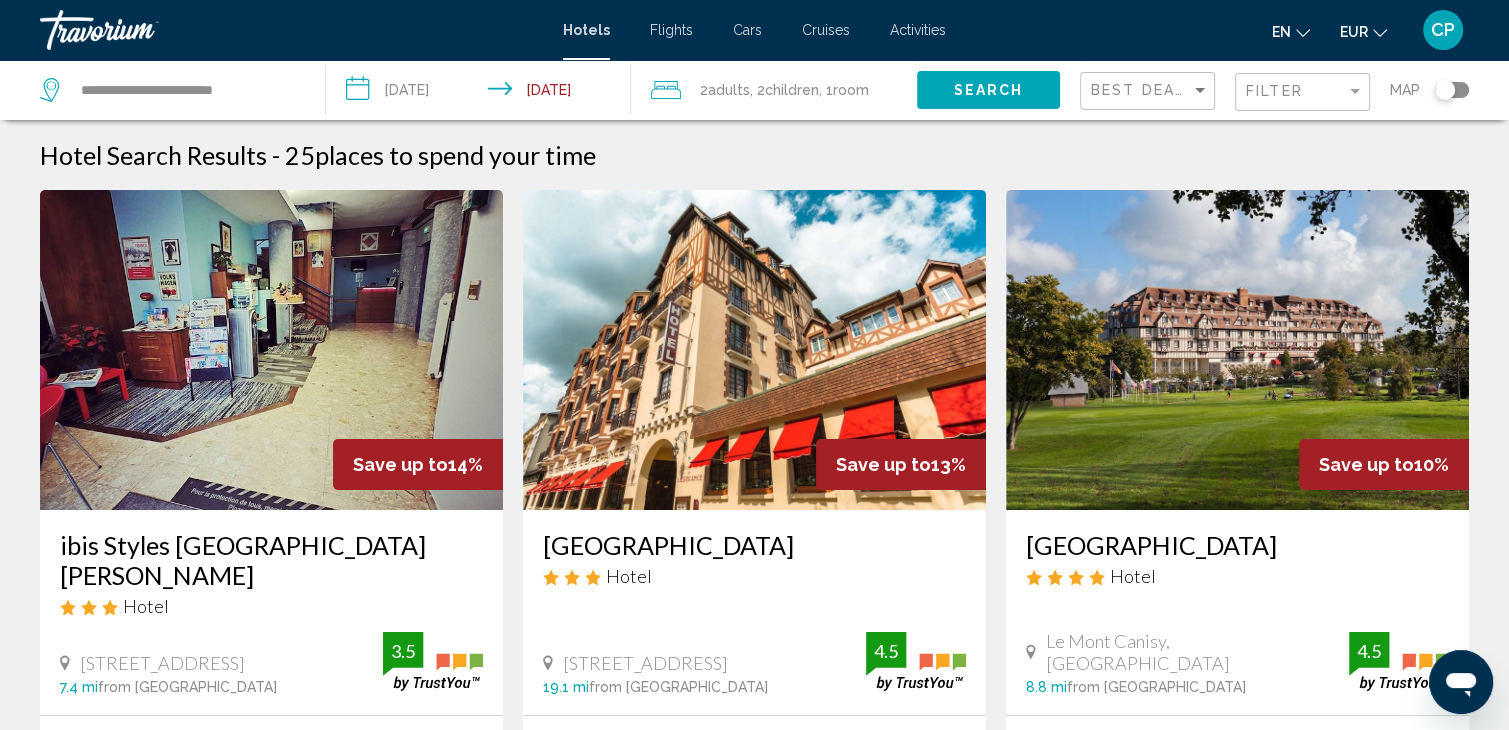 click on "Filter" 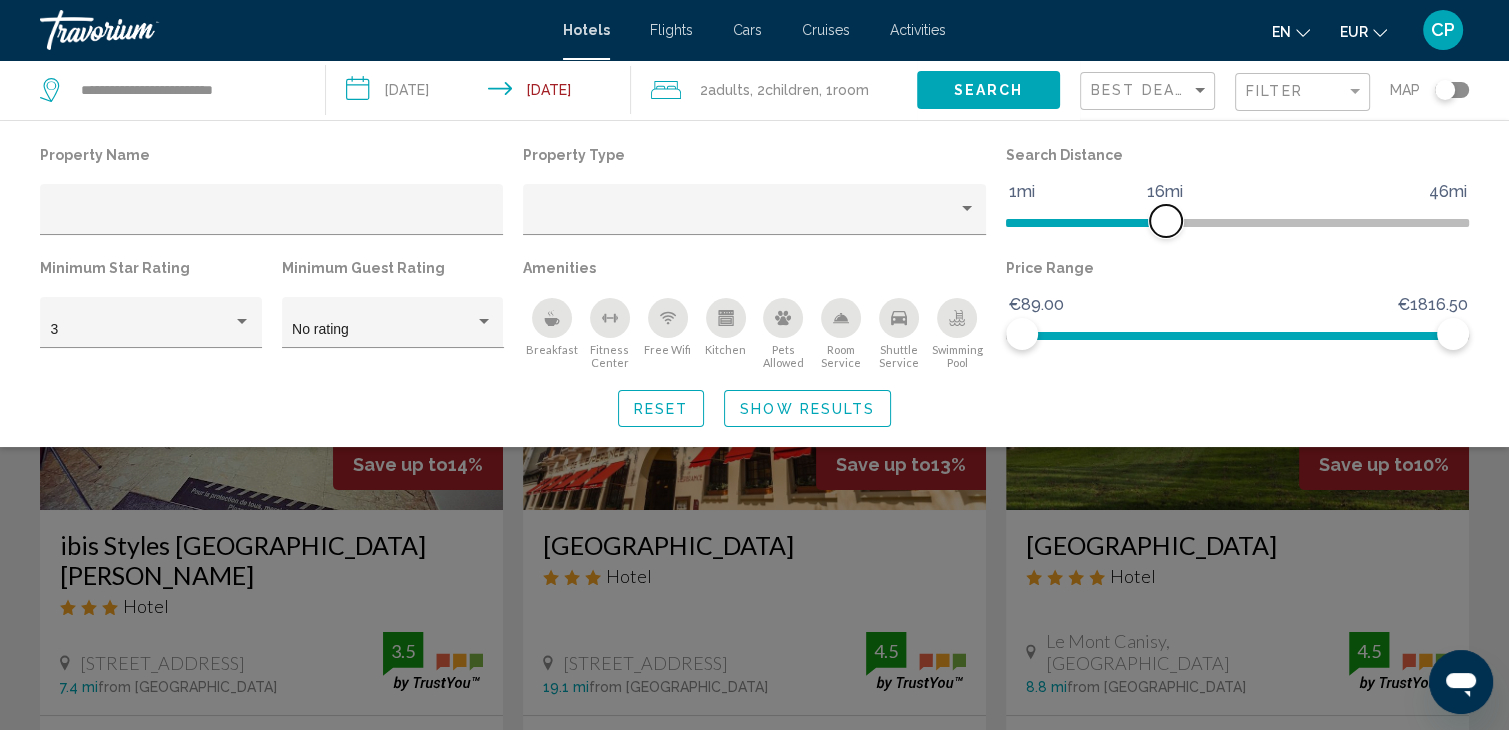 click 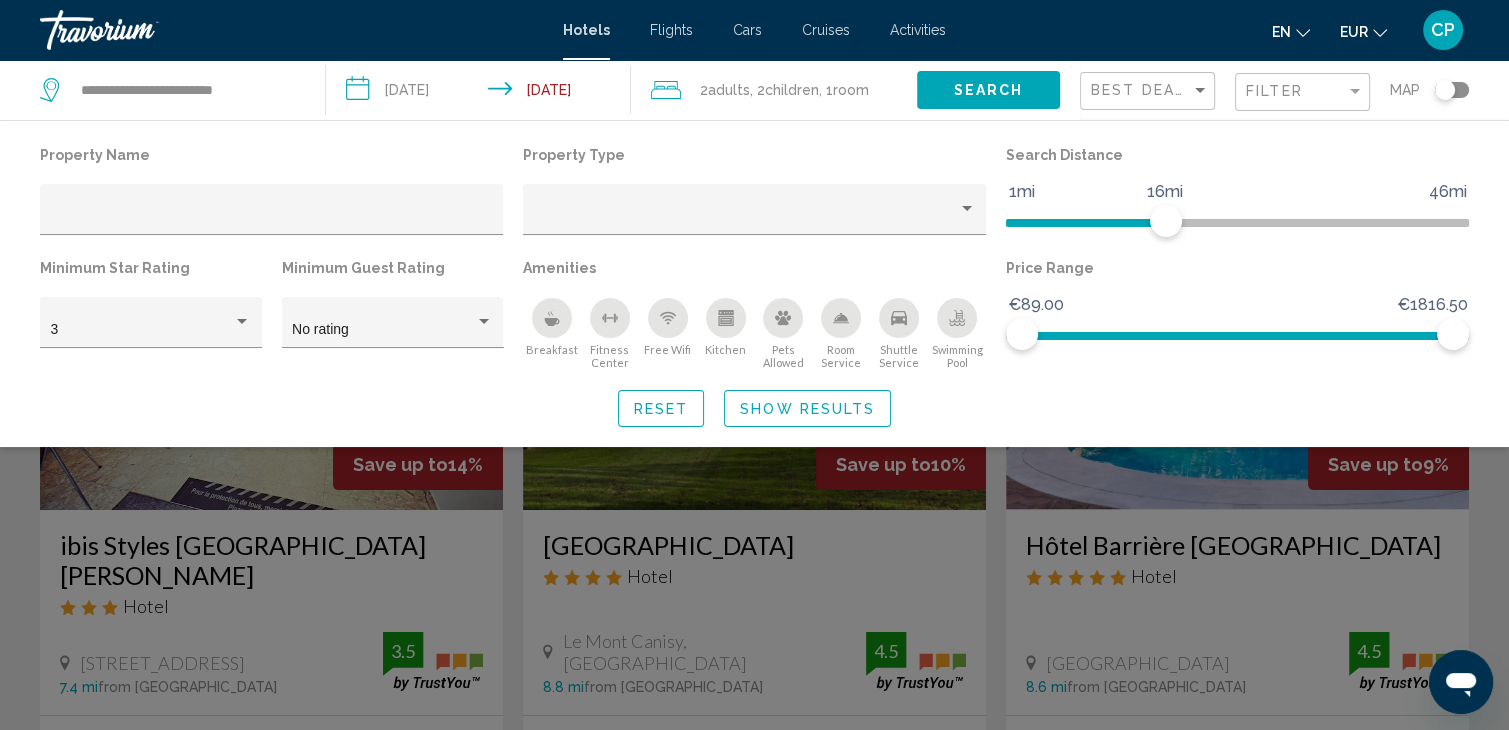 click on "Best Deals" 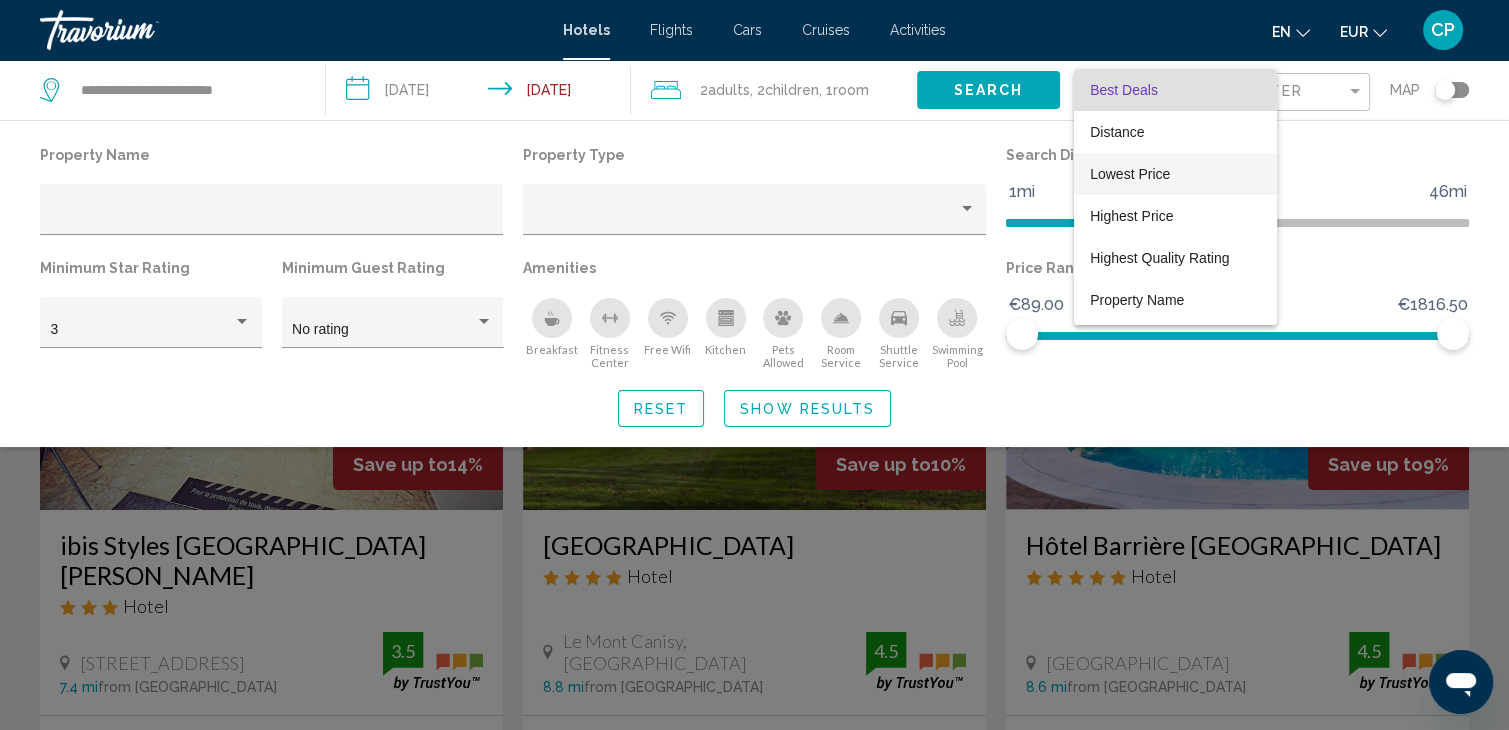 click on "Lowest Price" at bounding box center (1130, 174) 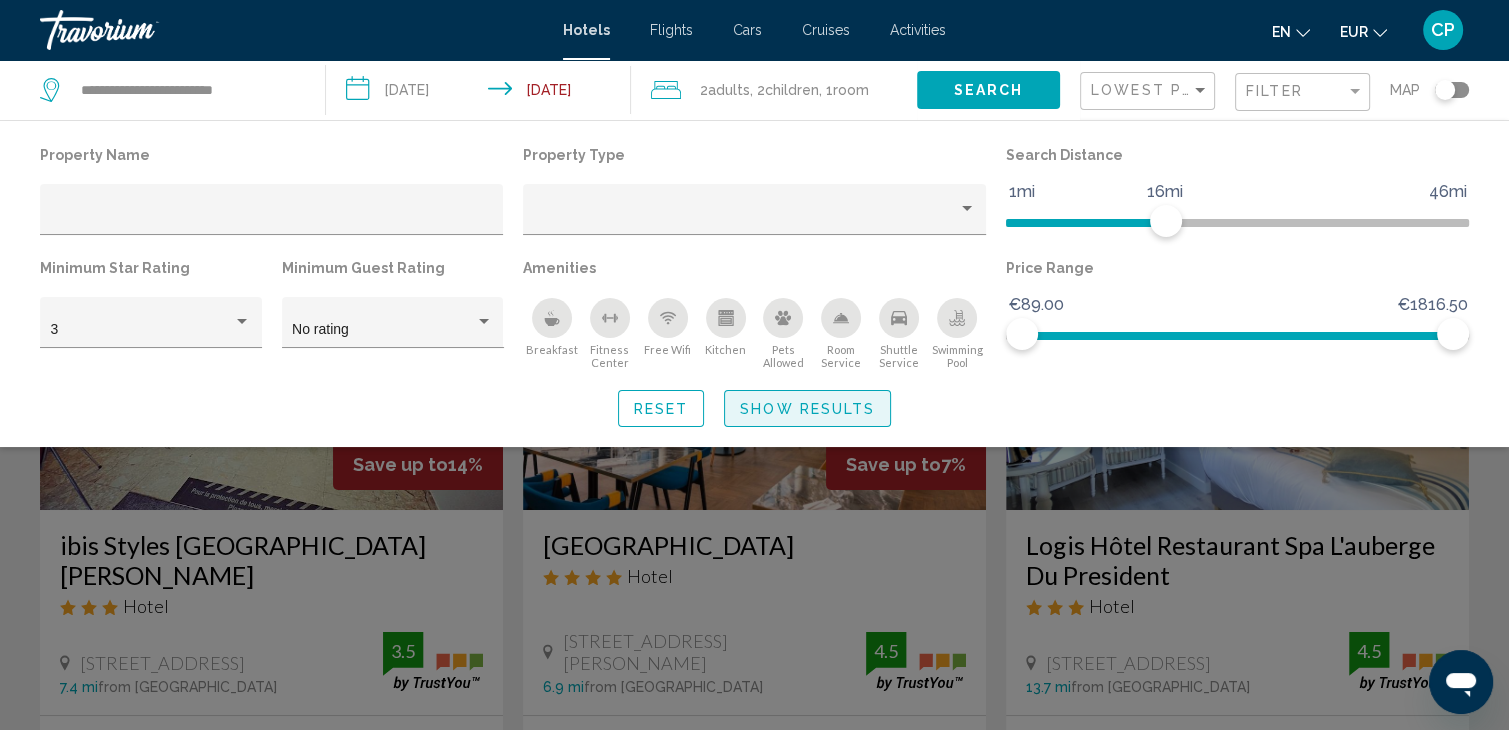 click on "Show Results" 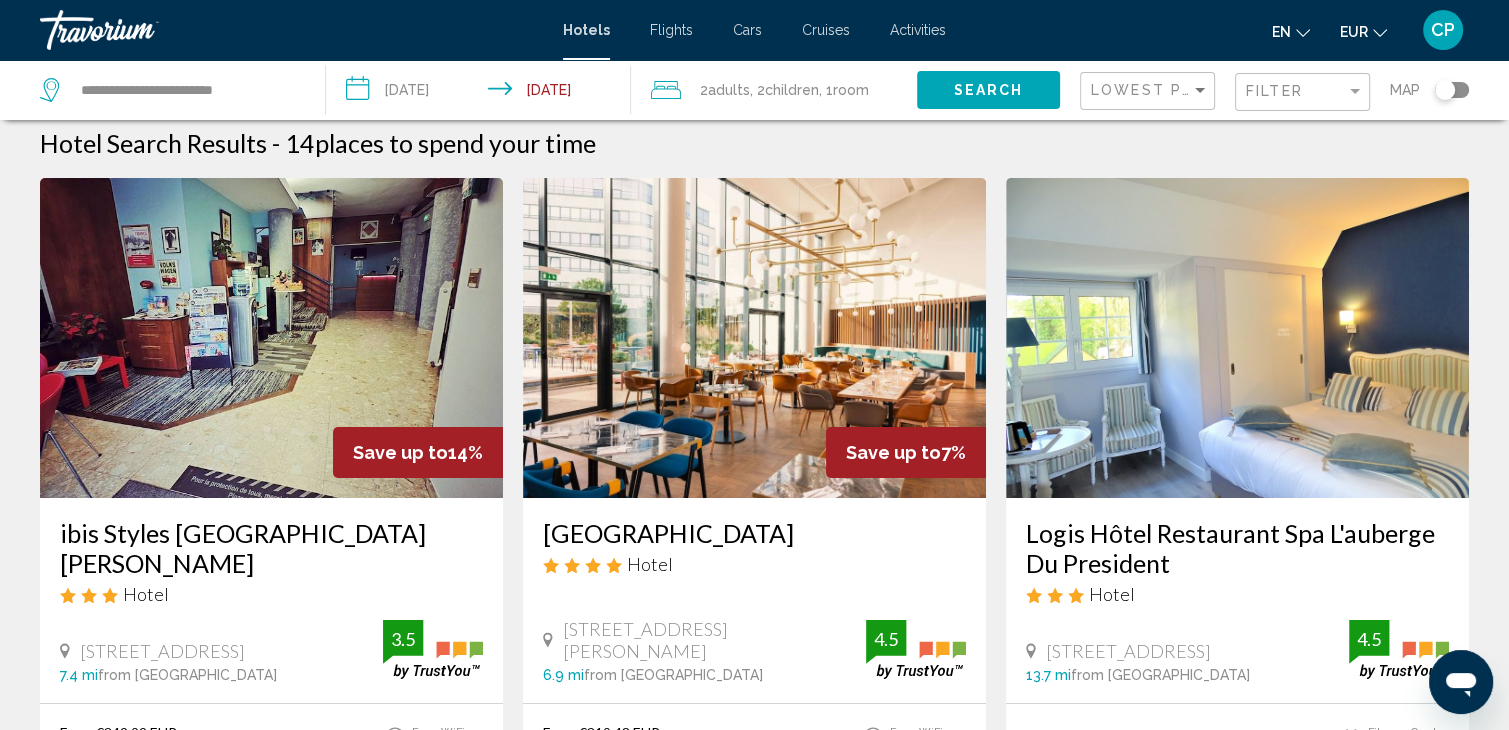 scroll, scrollTop: 0, scrollLeft: 0, axis: both 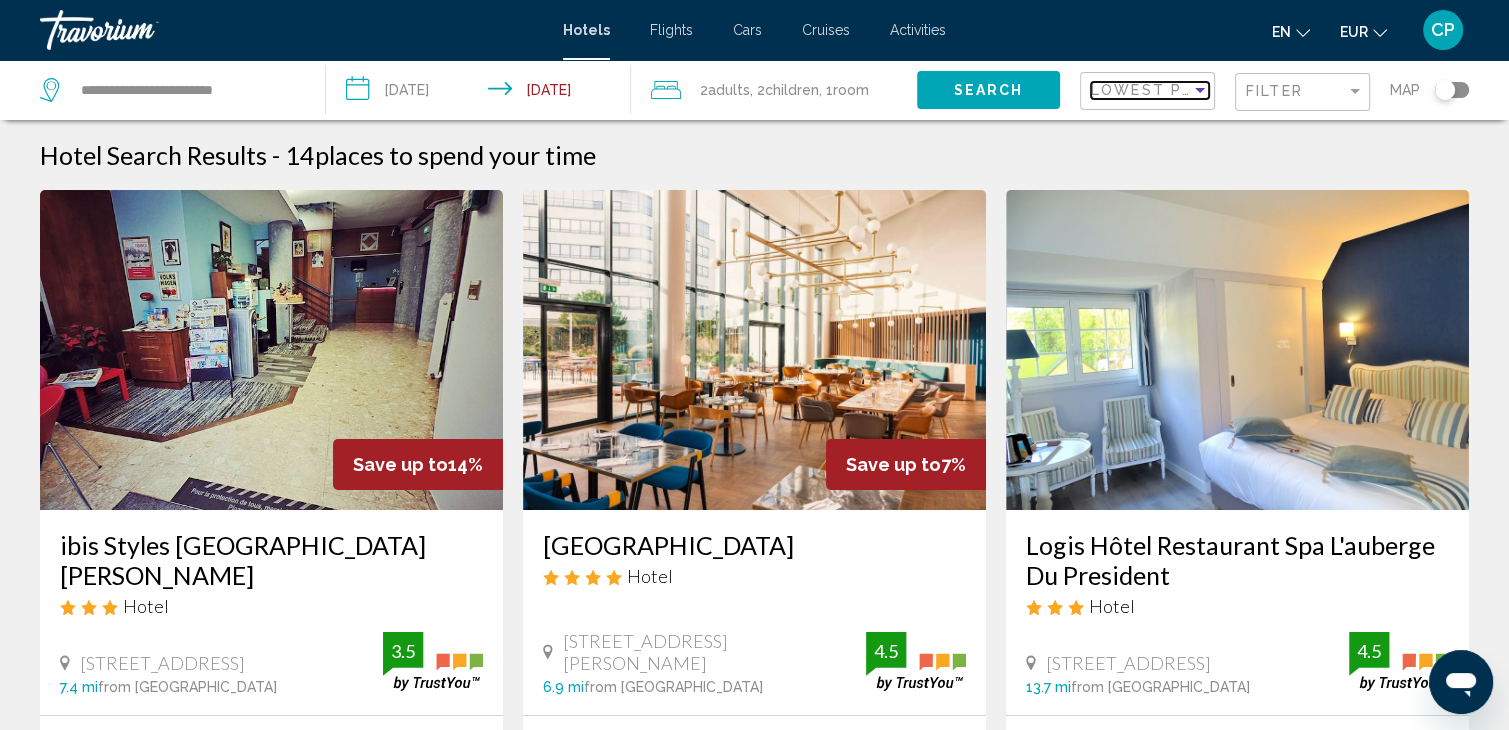 click on "Lowest Price" at bounding box center (1155, 90) 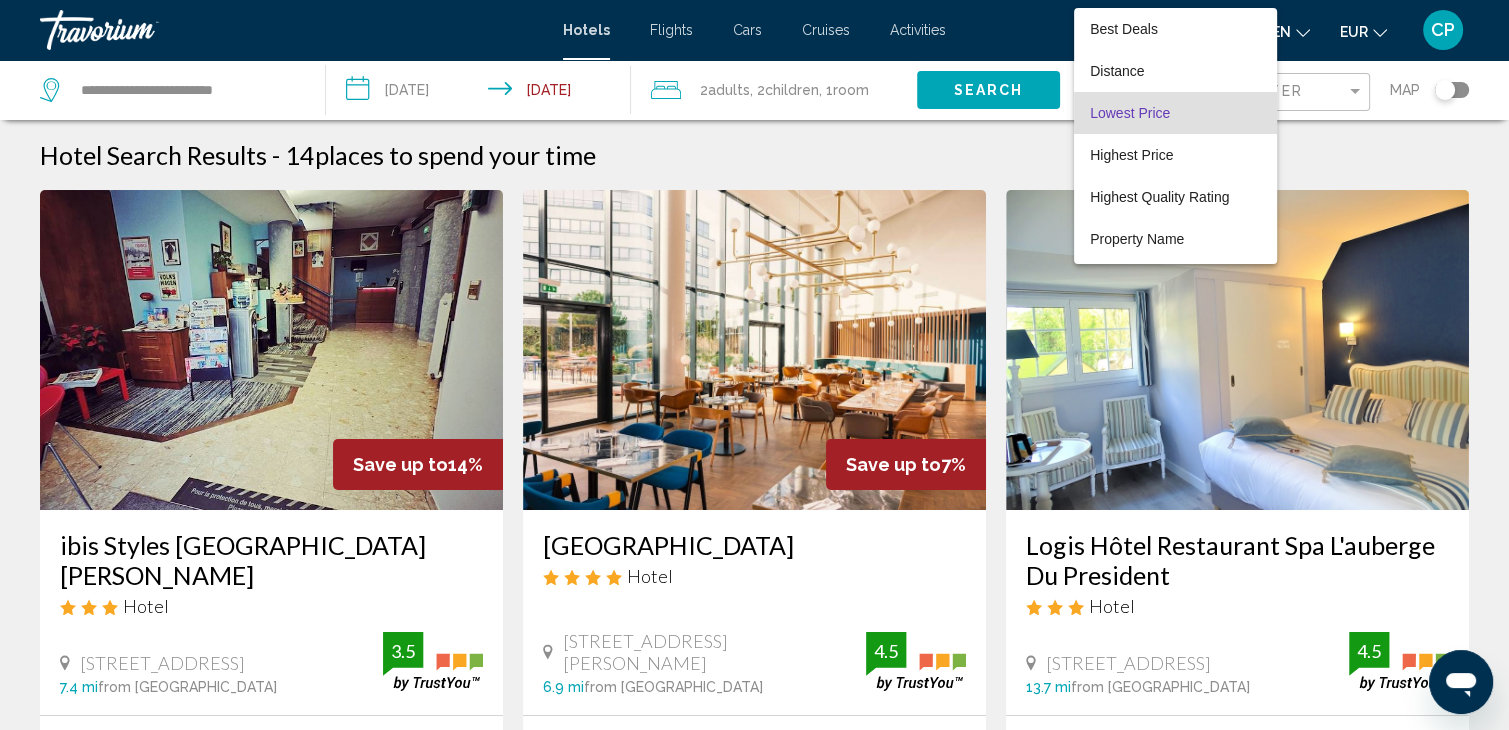 scroll, scrollTop: 23, scrollLeft: 0, axis: vertical 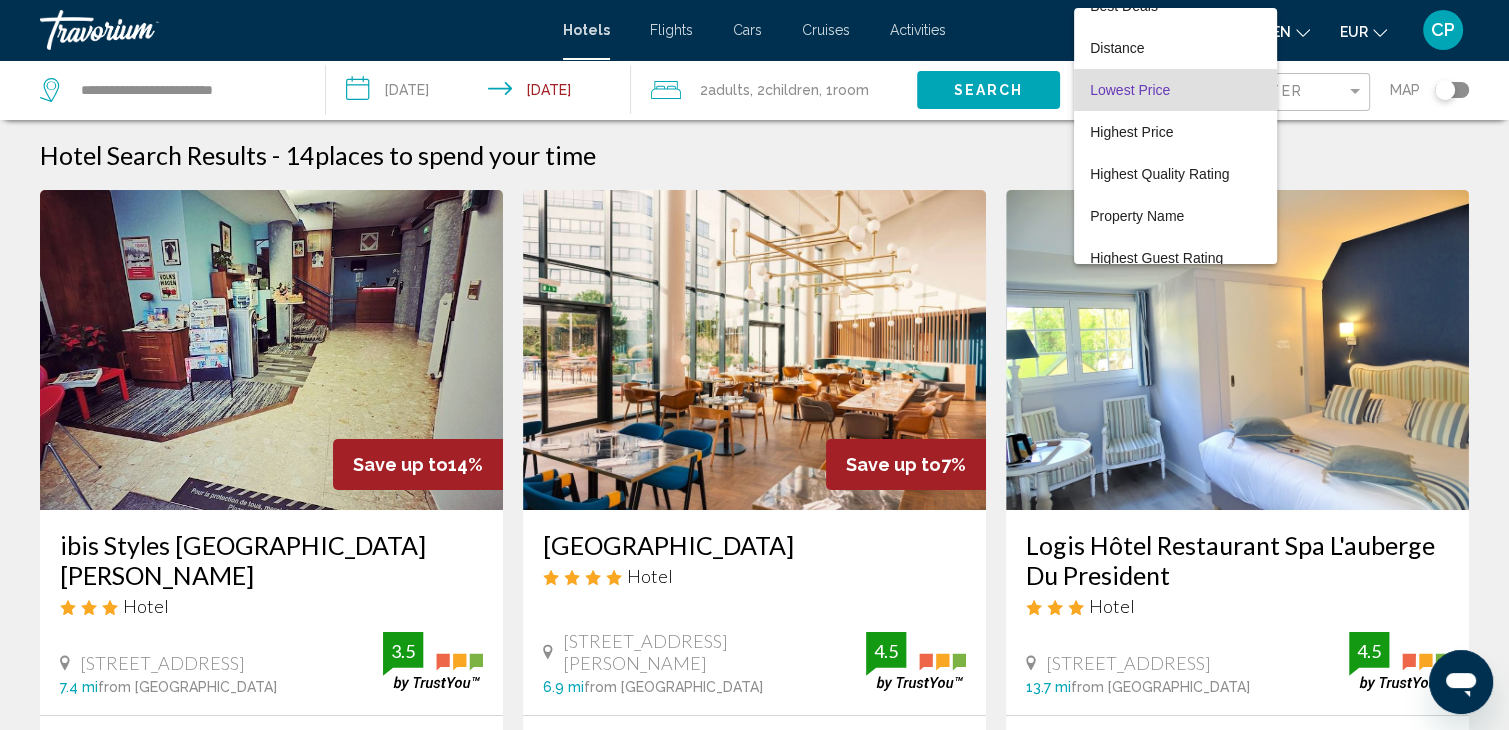 click on "Lowest Price" at bounding box center (1130, 90) 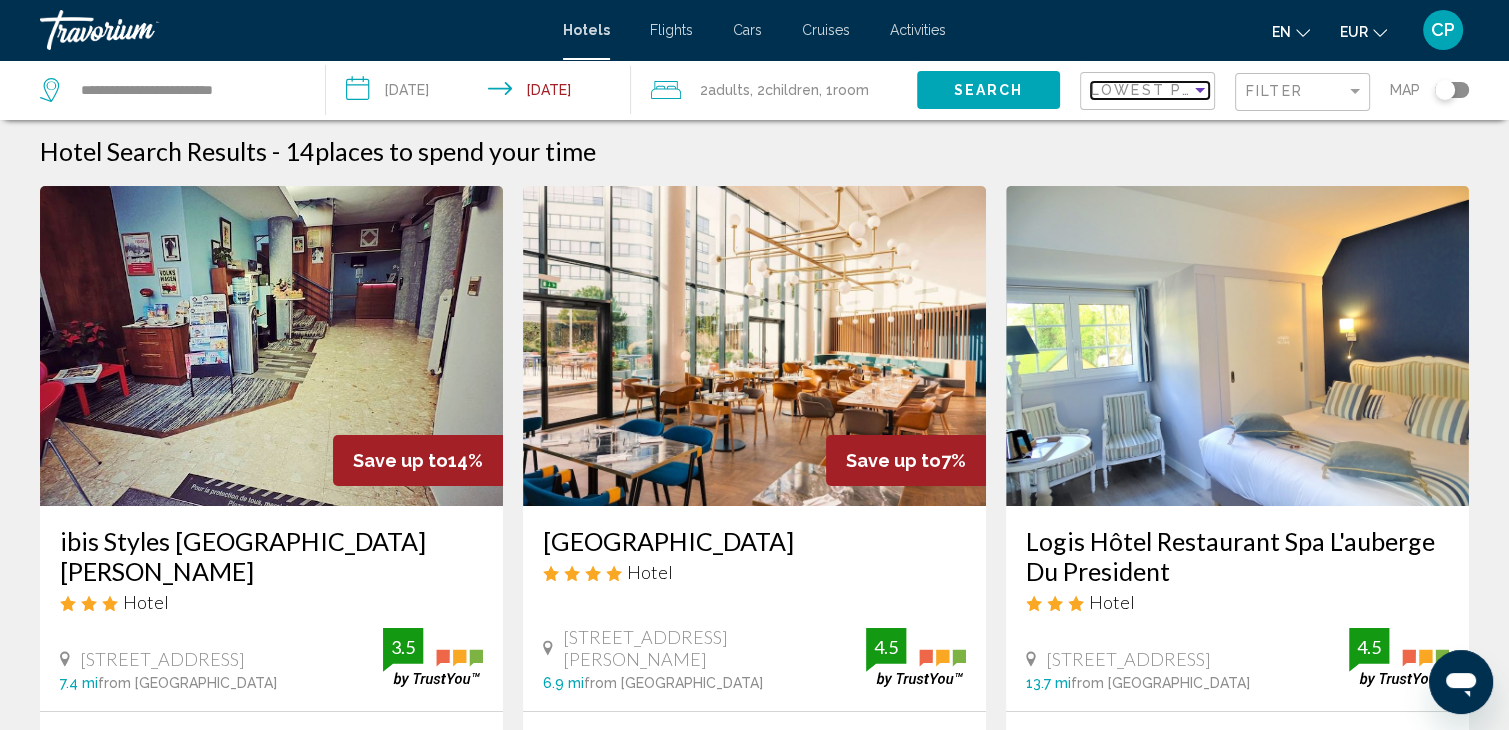 scroll, scrollTop: 0, scrollLeft: 0, axis: both 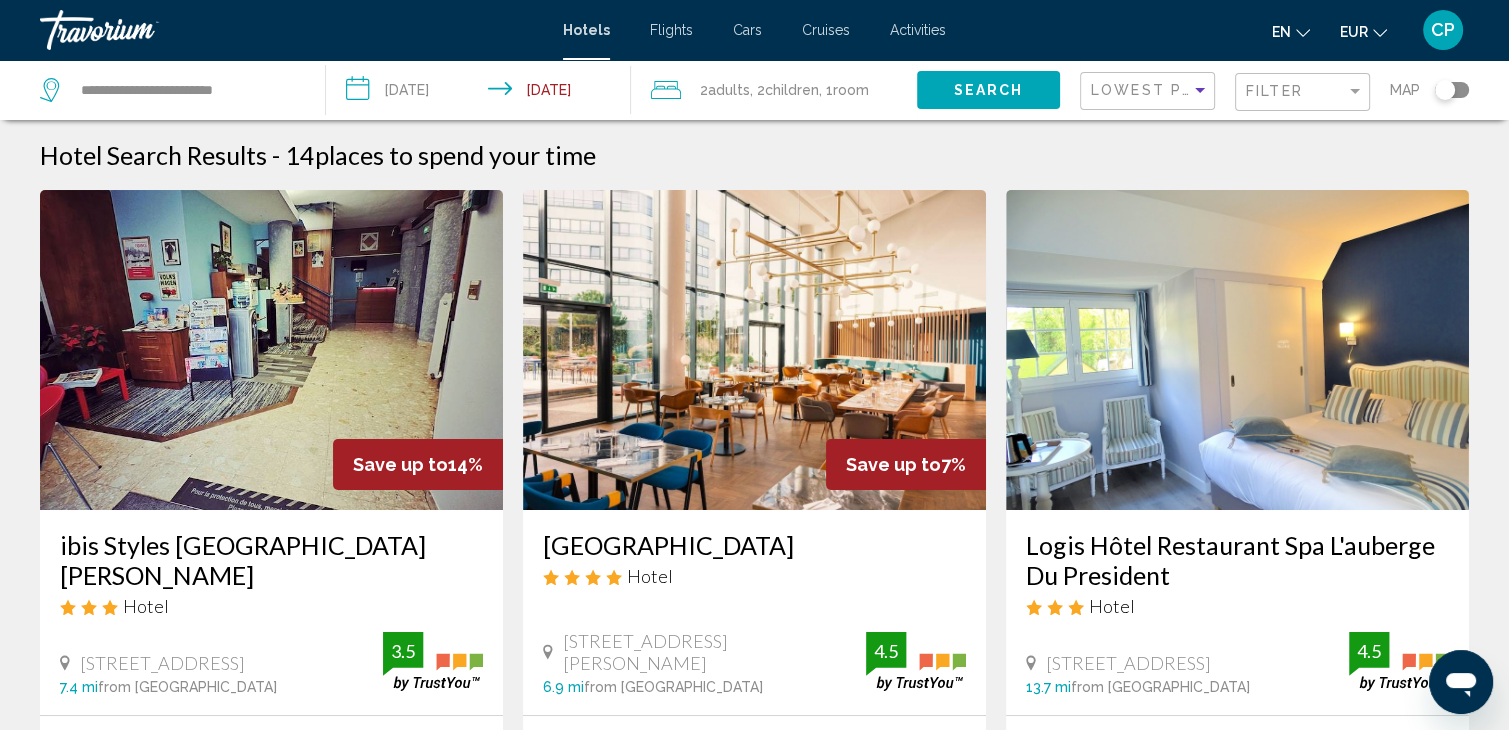 click on "Search" 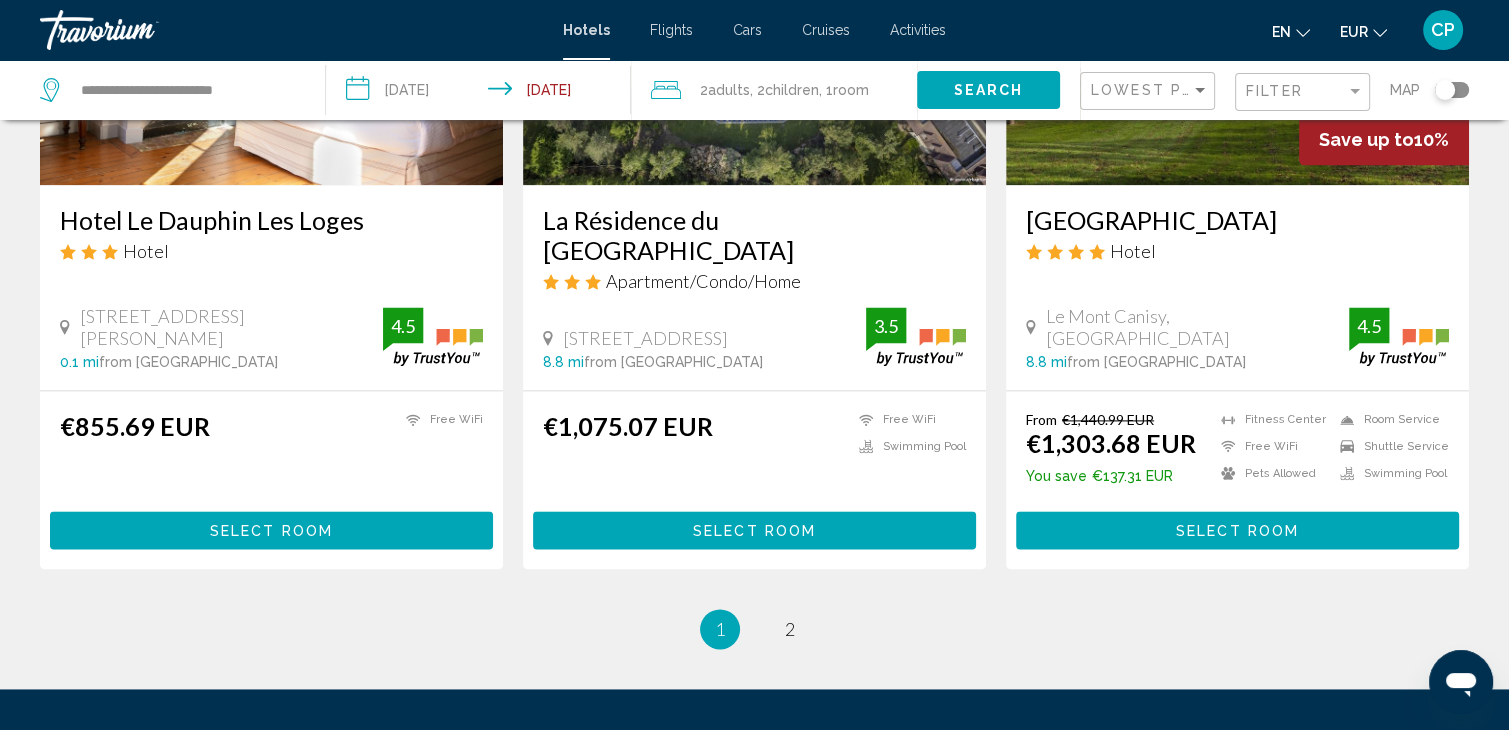 scroll, scrollTop: 2666, scrollLeft: 0, axis: vertical 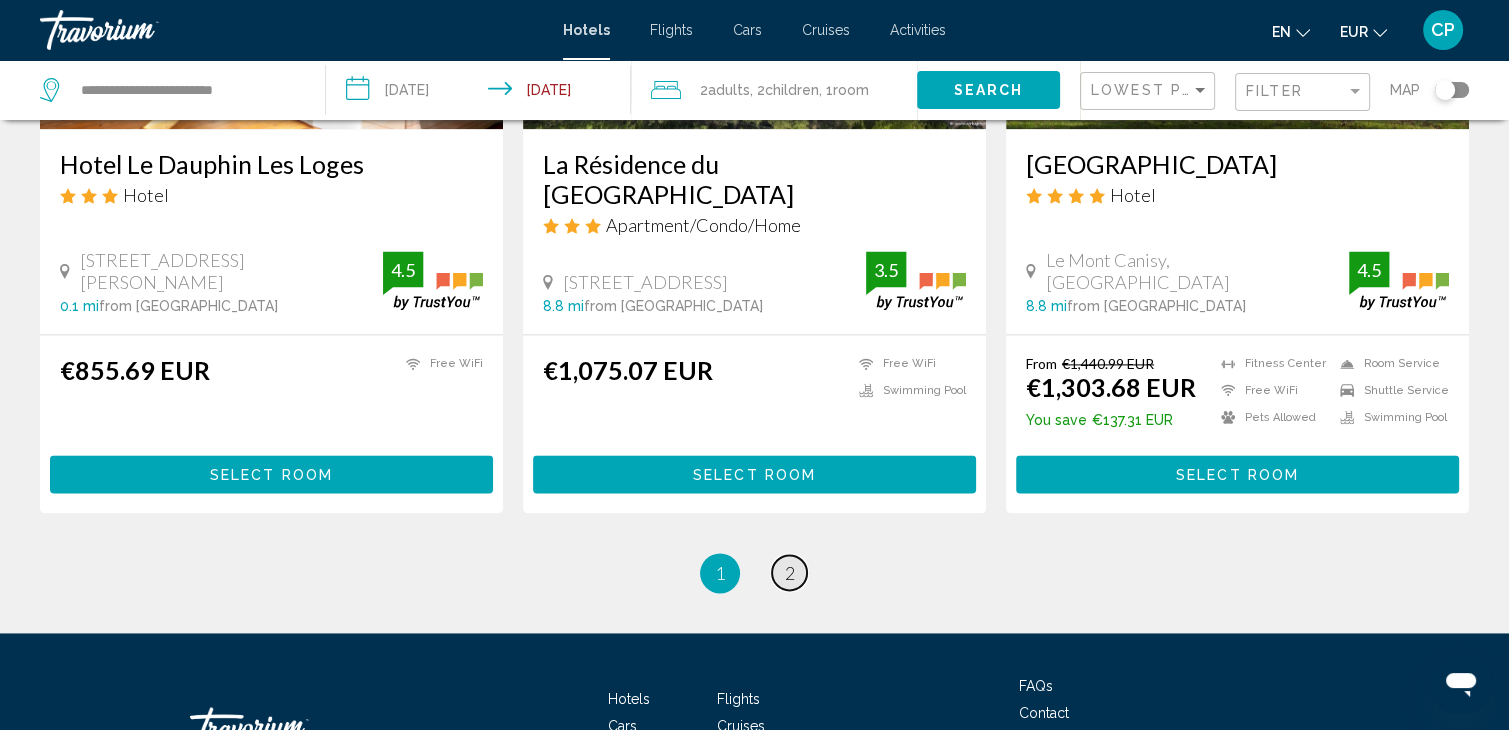 click on "2" at bounding box center (790, 573) 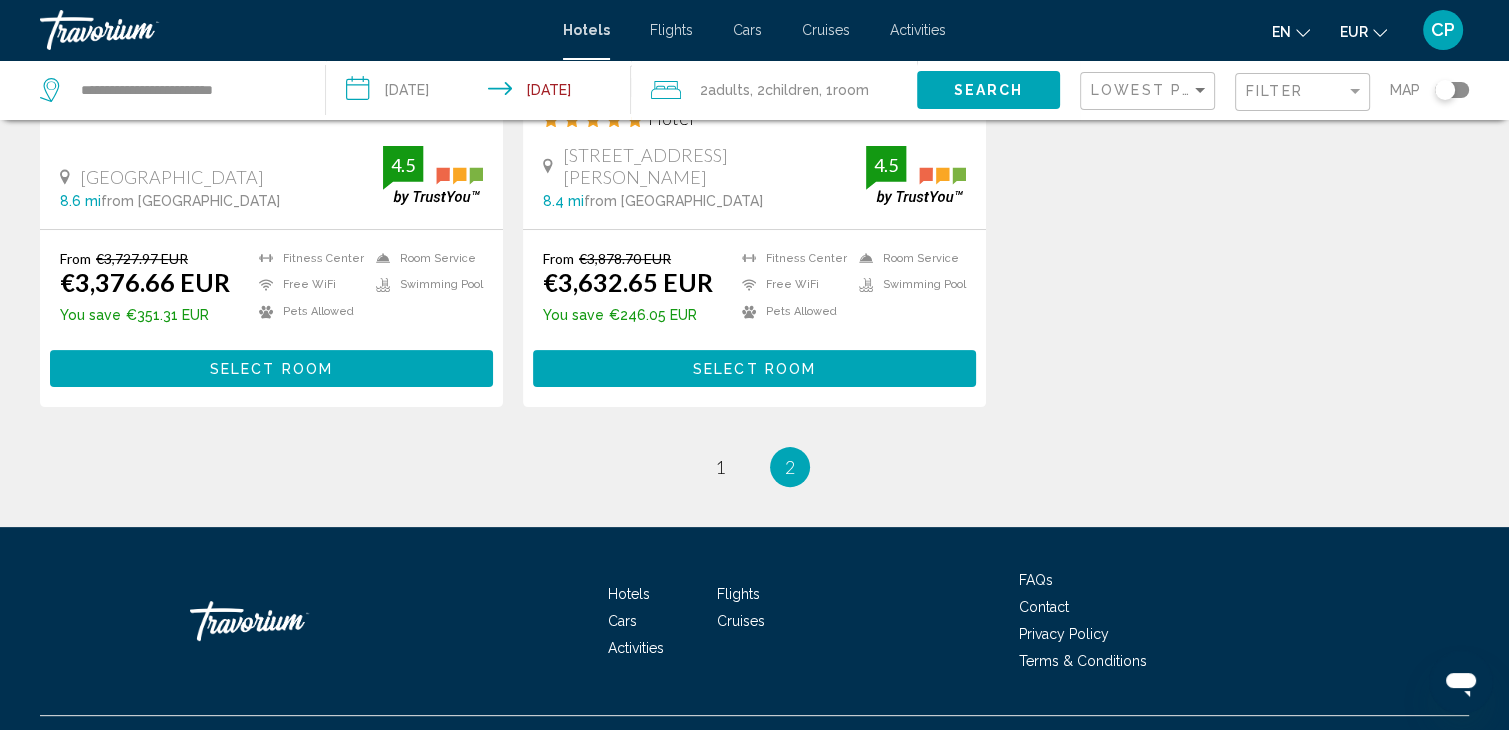 scroll, scrollTop: 499, scrollLeft: 0, axis: vertical 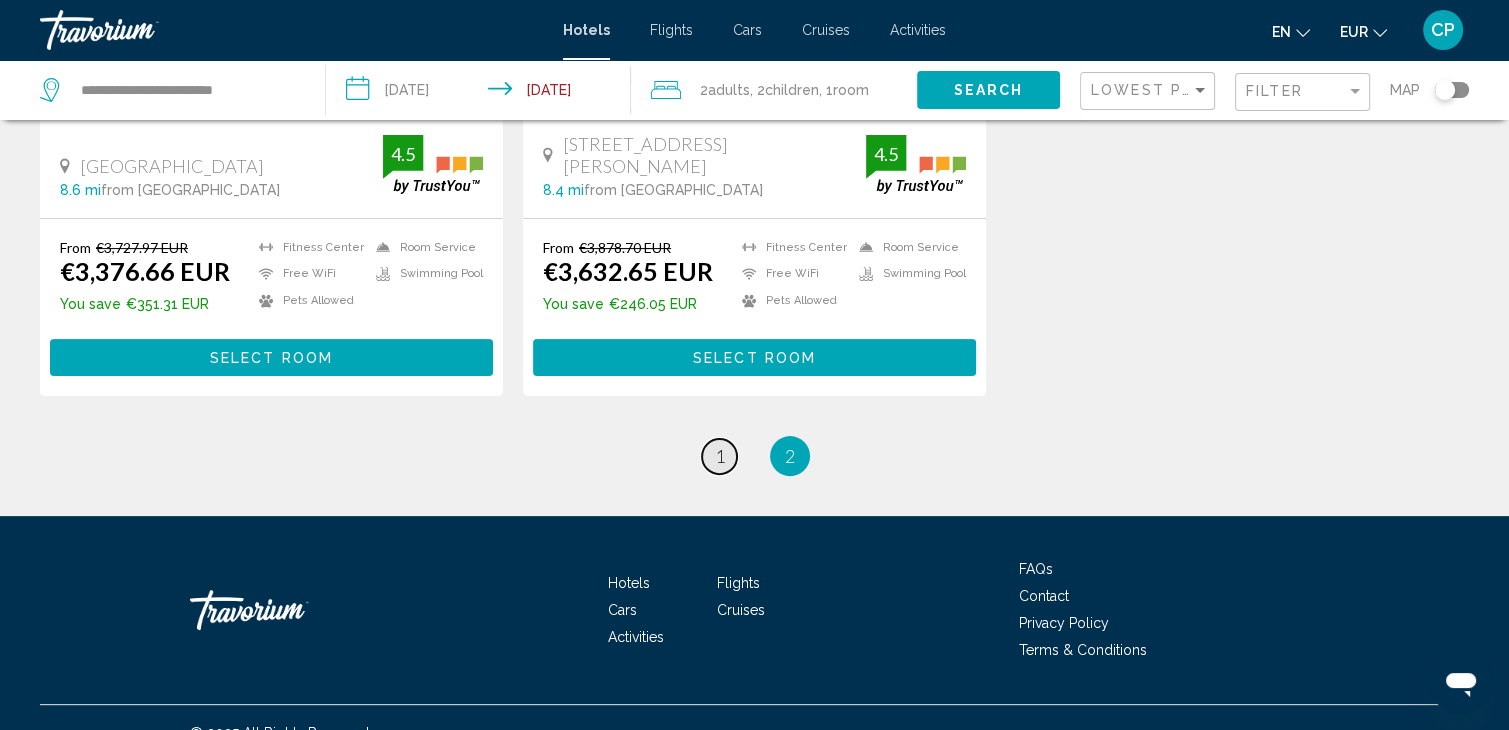 click on "1" at bounding box center [720, 456] 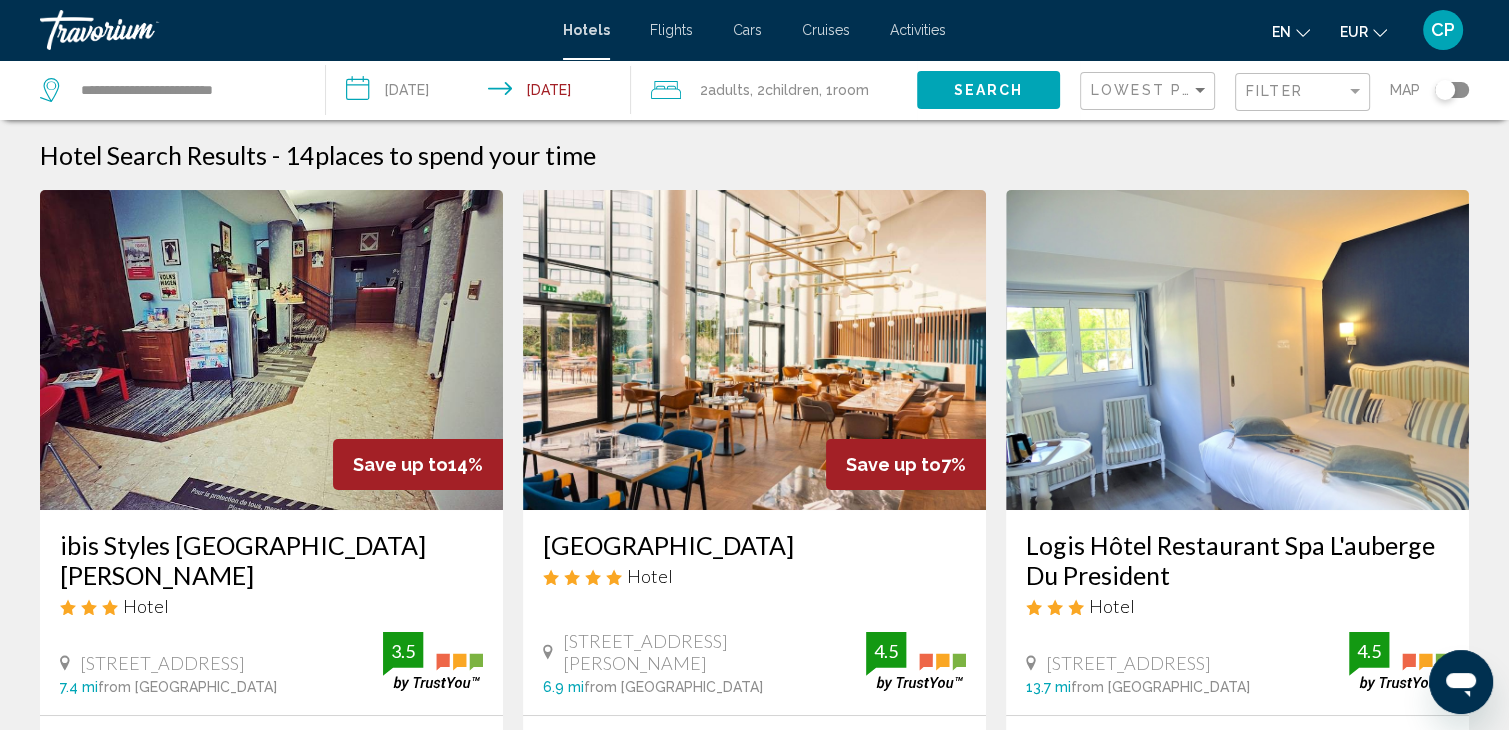 scroll, scrollTop: 0, scrollLeft: 0, axis: both 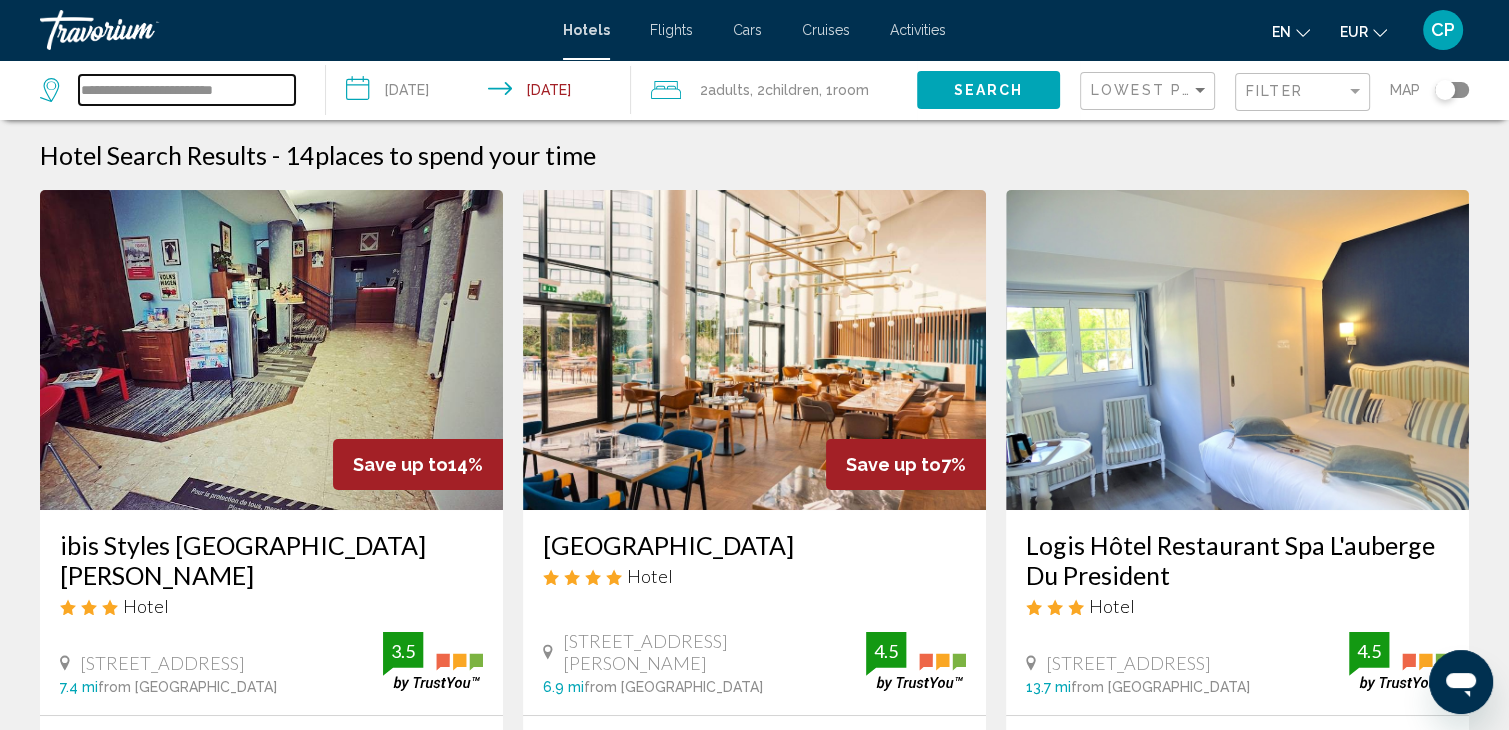 click on "**********" at bounding box center (187, 90) 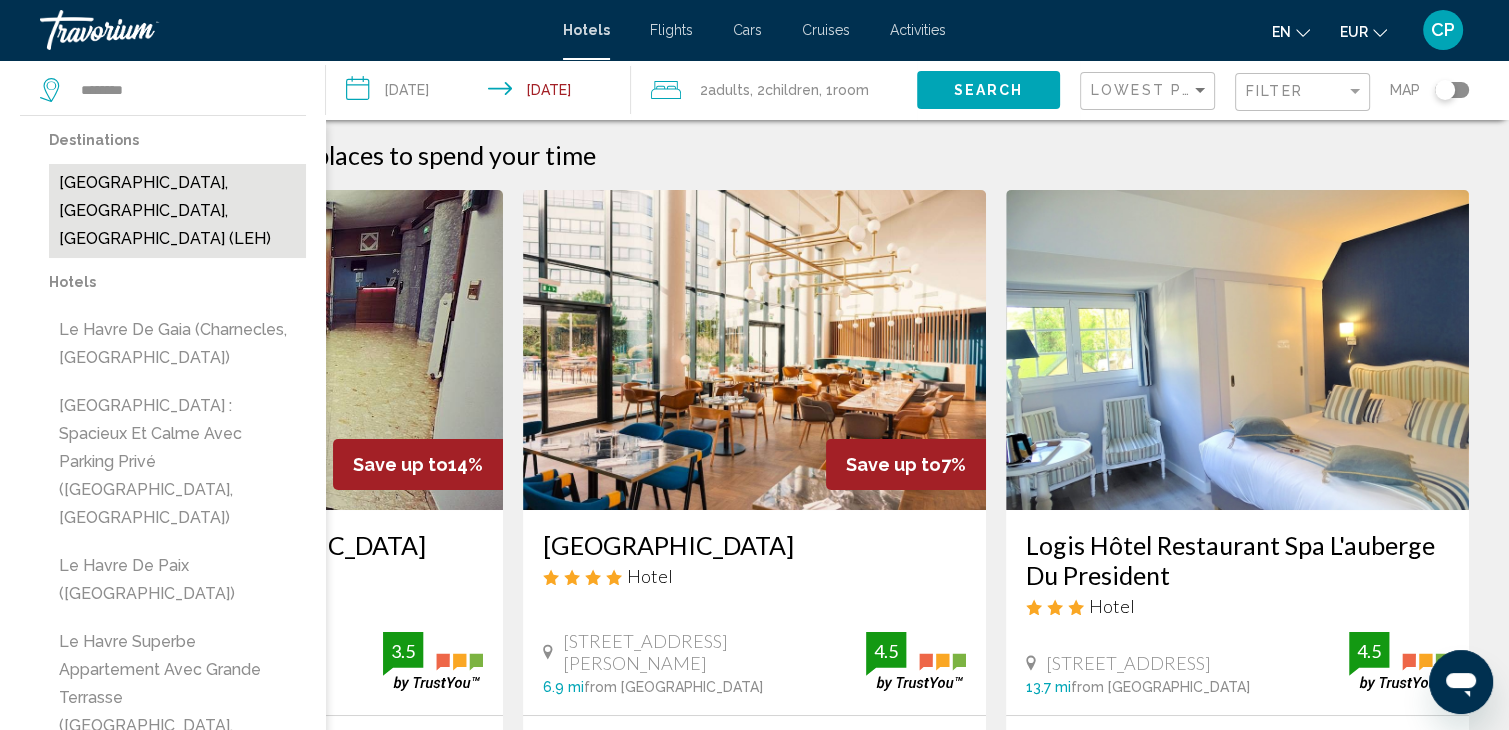 click on "[GEOGRAPHIC_DATA], [GEOGRAPHIC_DATA], [GEOGRAPHIC_DATA] (LEH)" at bounding box center [177, 211] 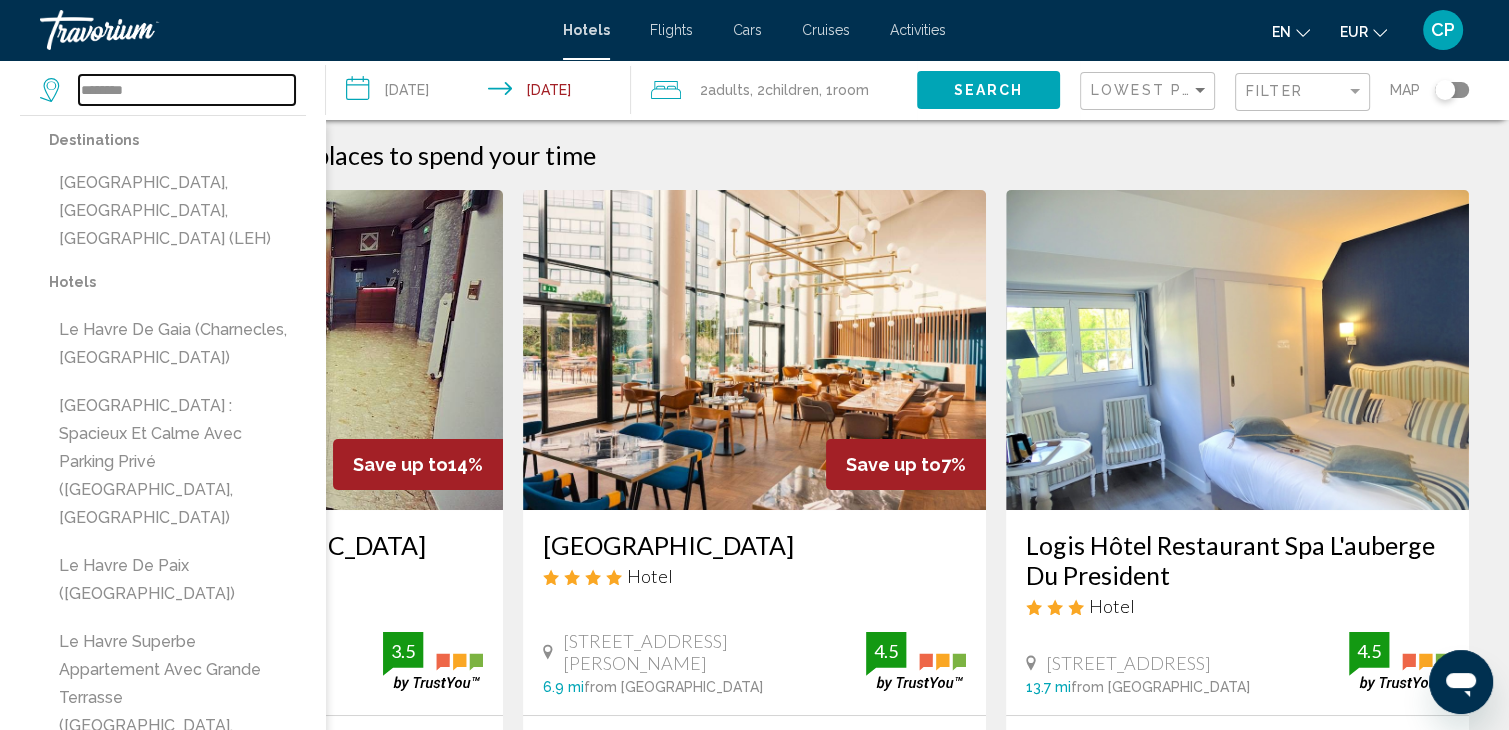 type on "**********" 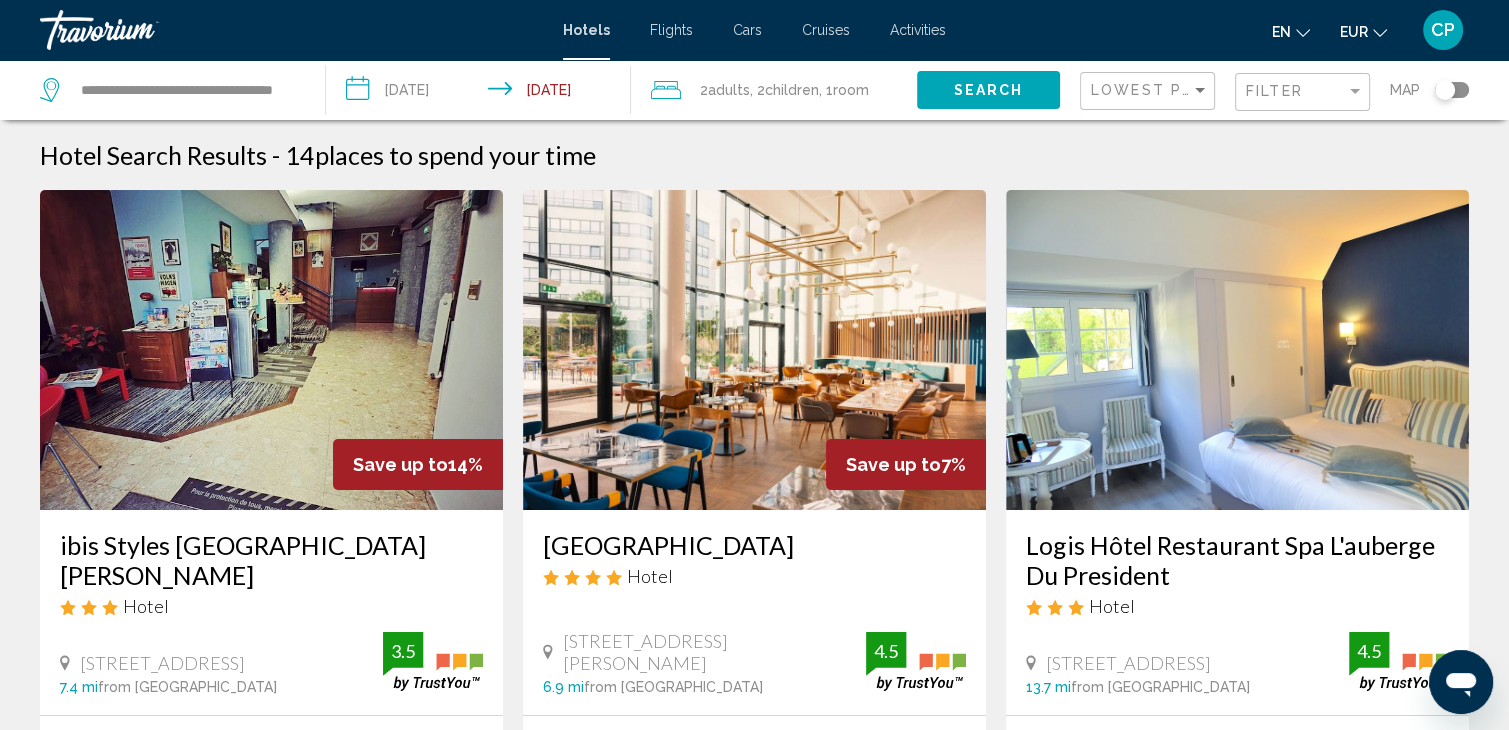 click on "Search" 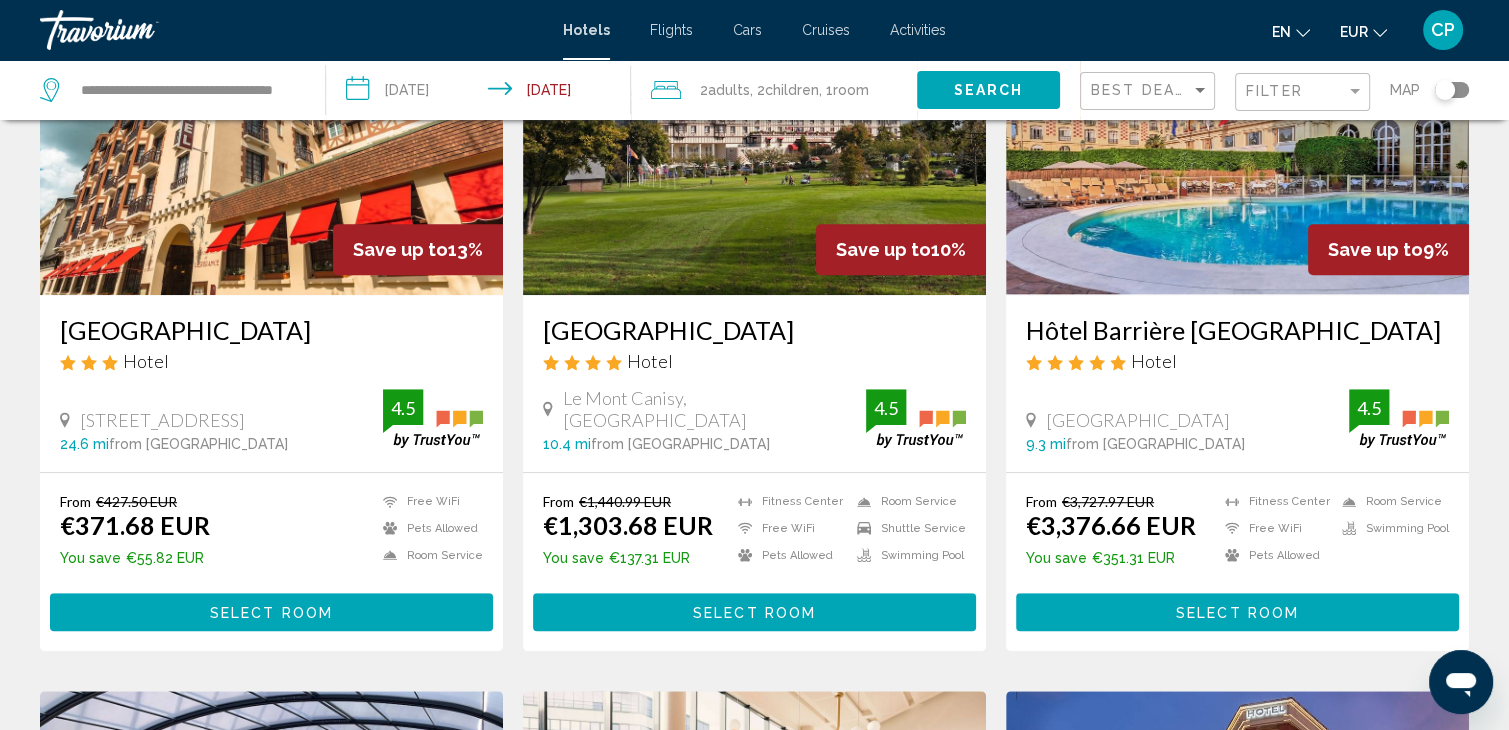 scroll, scrollTop: 400, scrollLeft: 0, axis: vertical 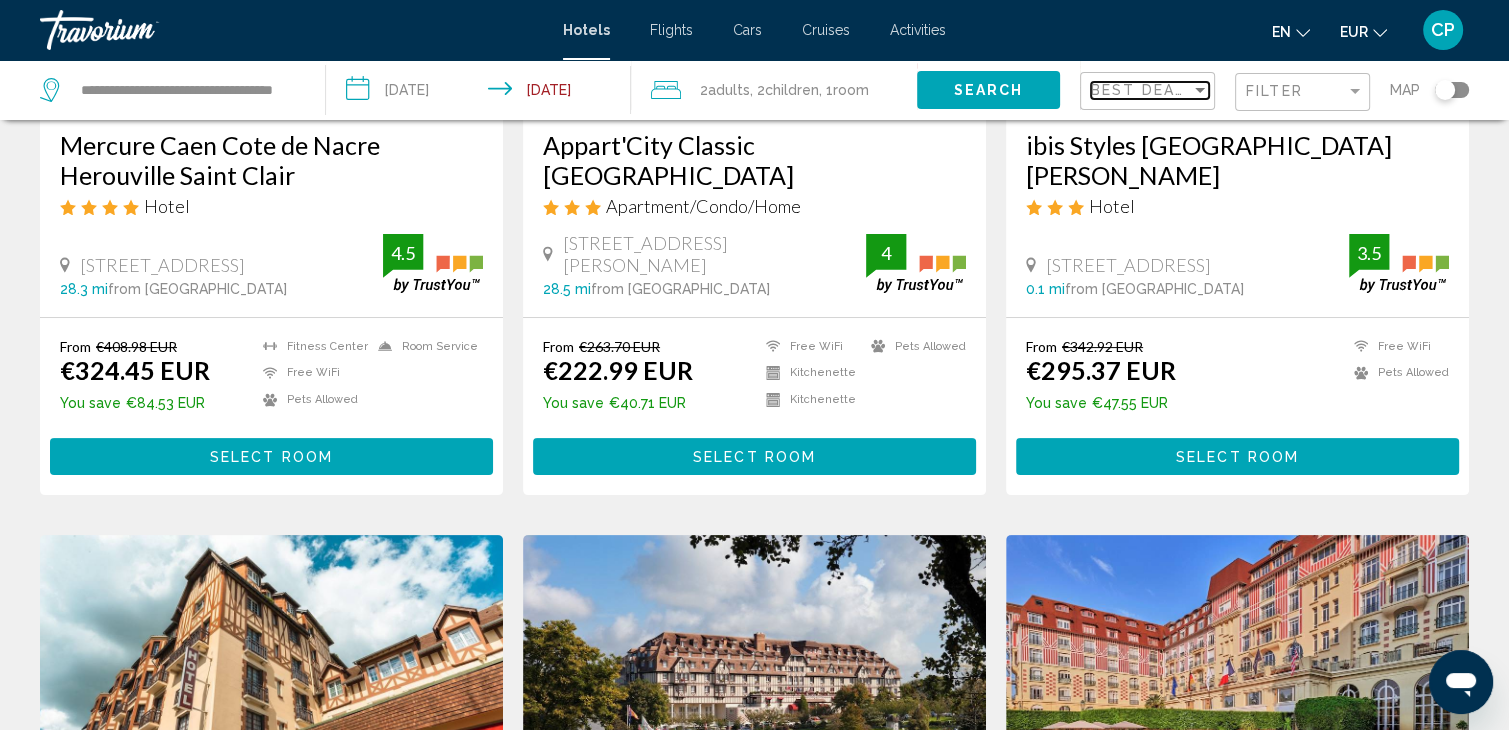 click on "Best Deals" at bounding box center (1143, 90) 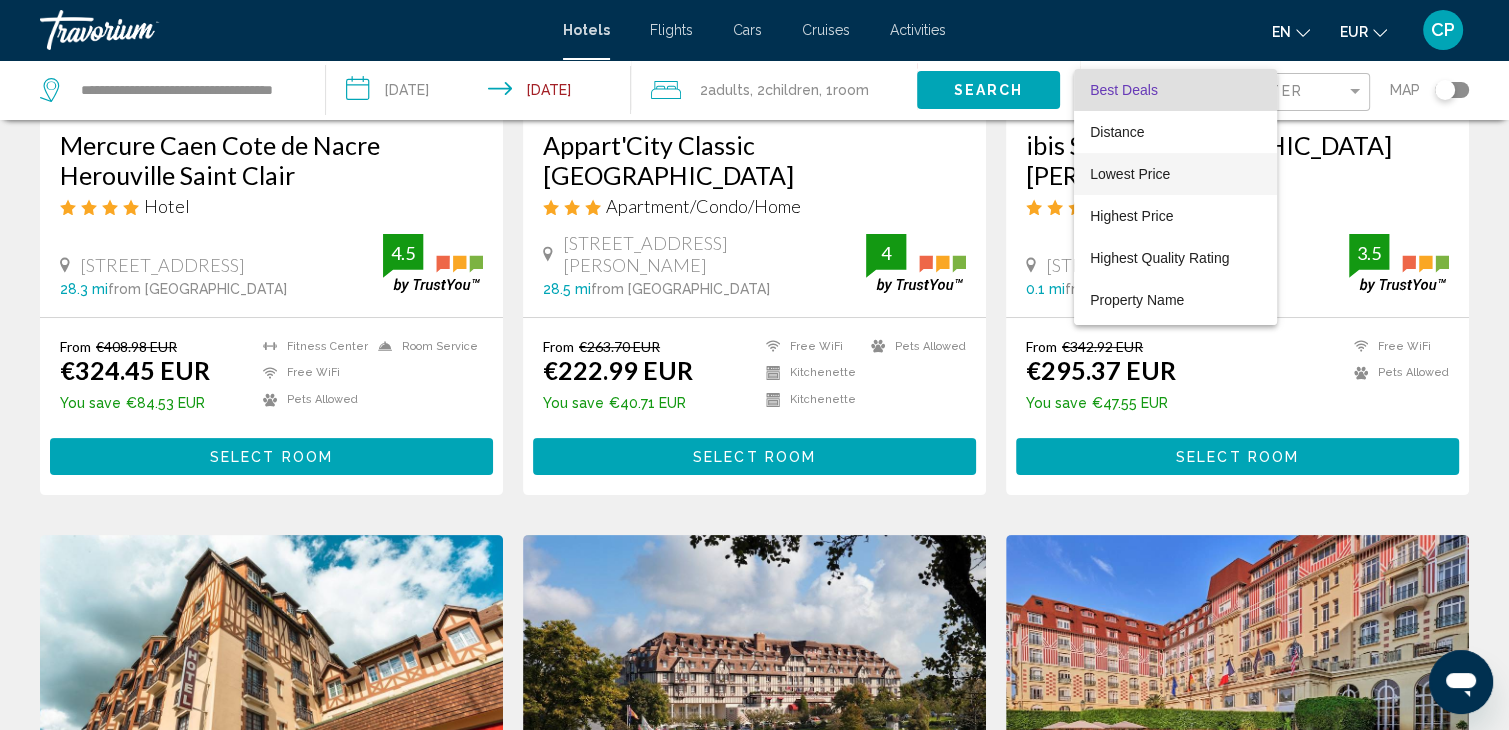 click on "Lowest Price" at bounding box center [1130, 174] 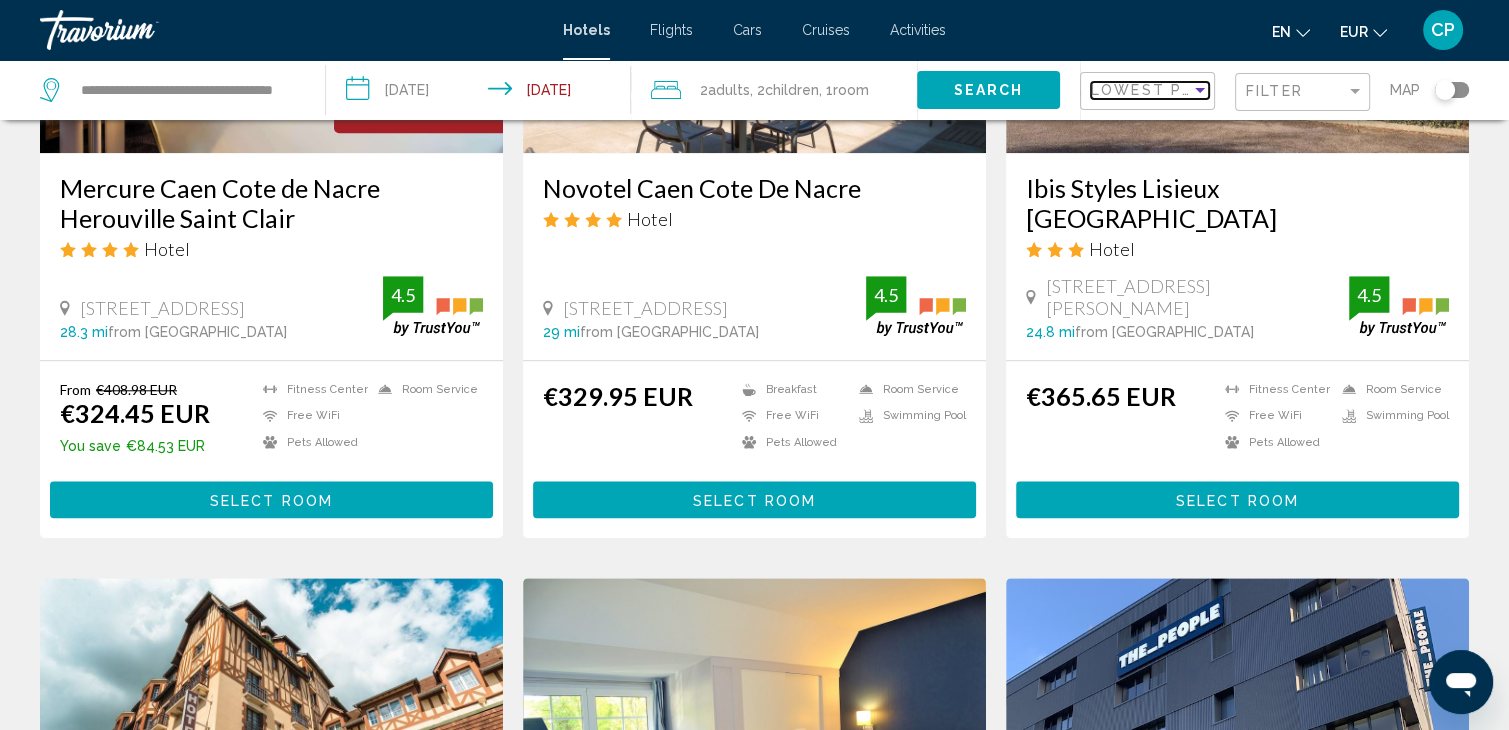 scroll, scrollTop: 1856, scrollLeft: 0, axis: vertical 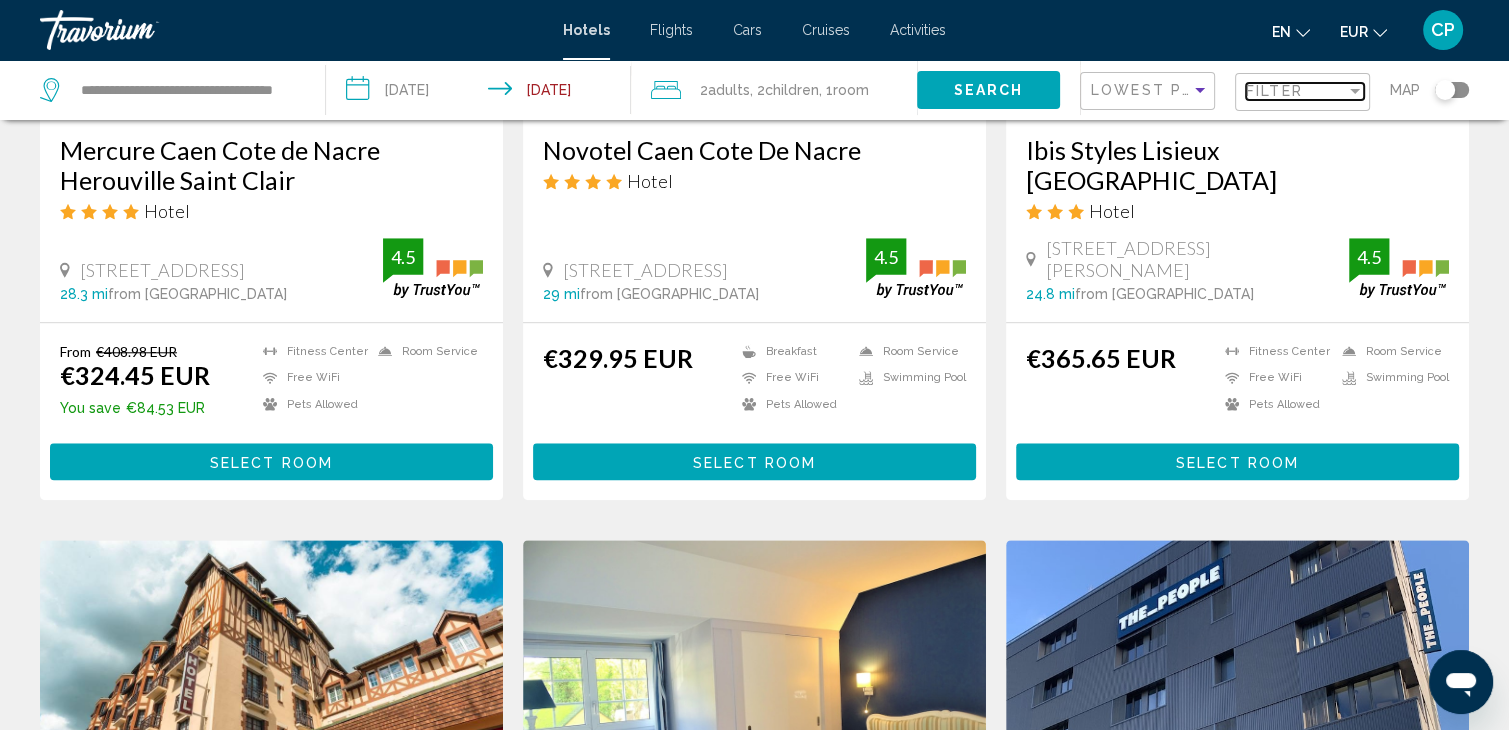 click on "Filter" at bounding box center [1274, 91] 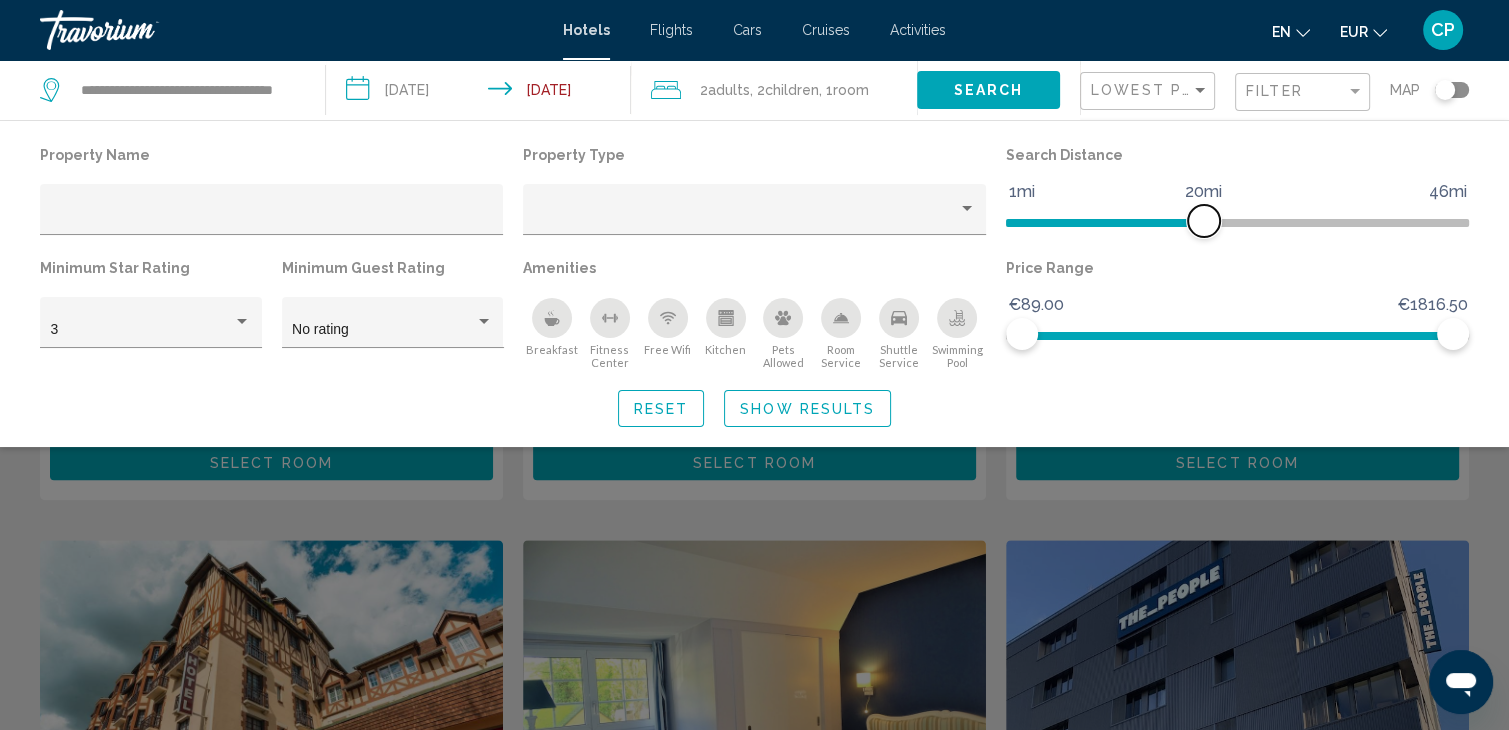 drag, startPoint x: 1312, startPoint y: 226, endPoint x: 1195, endPoint y: 225, distance: 117.00427 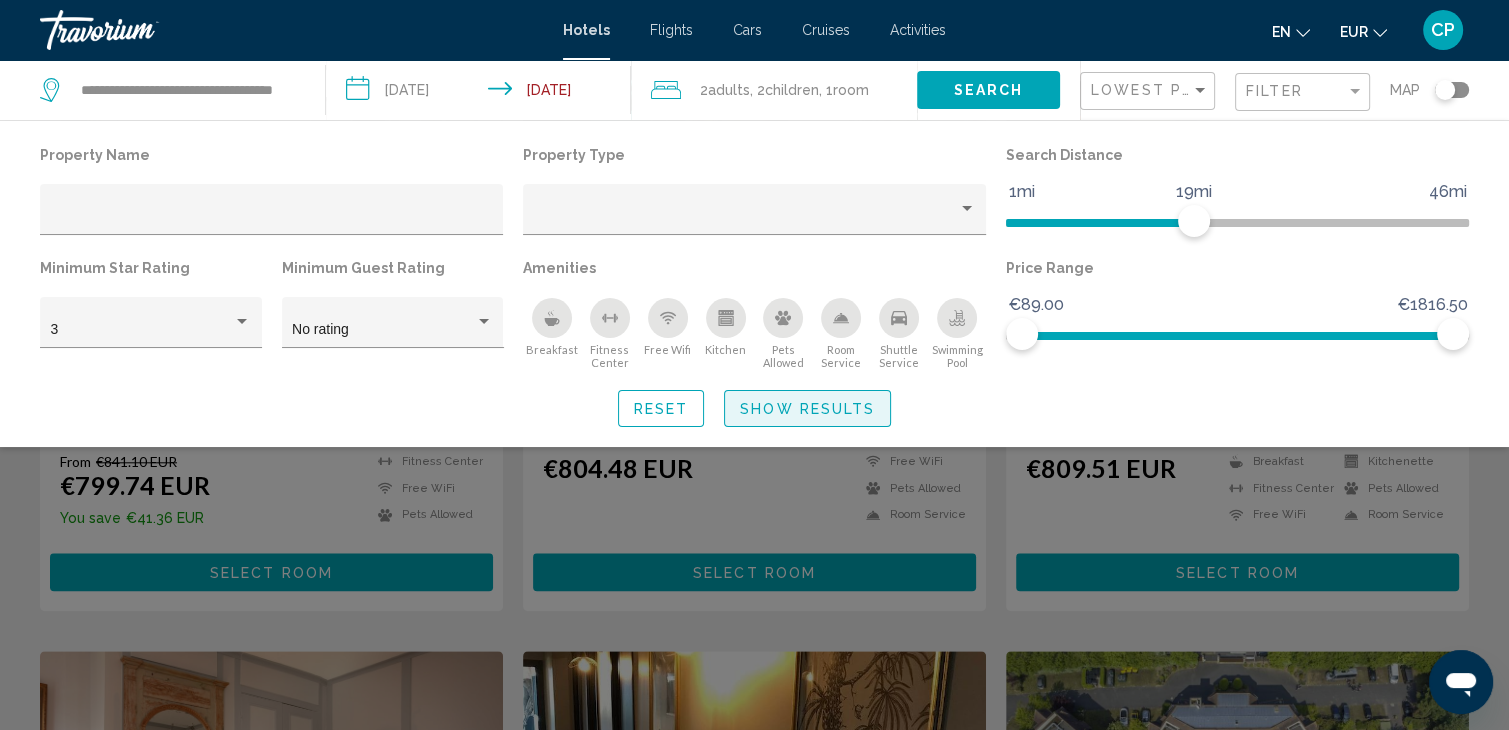 click on "Show Results" 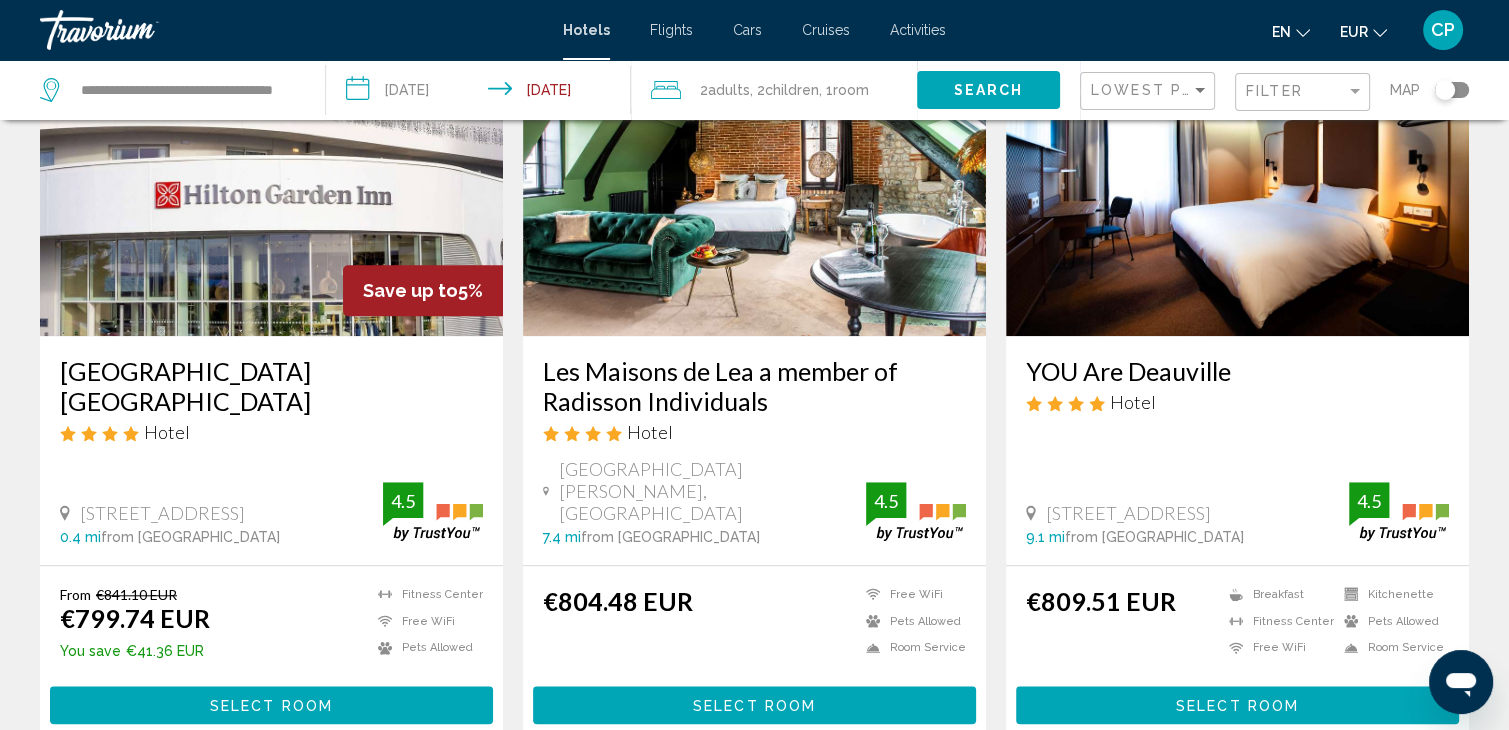 scroll, scrollTop: 1722, scrollLeft: 0, axis: vertical 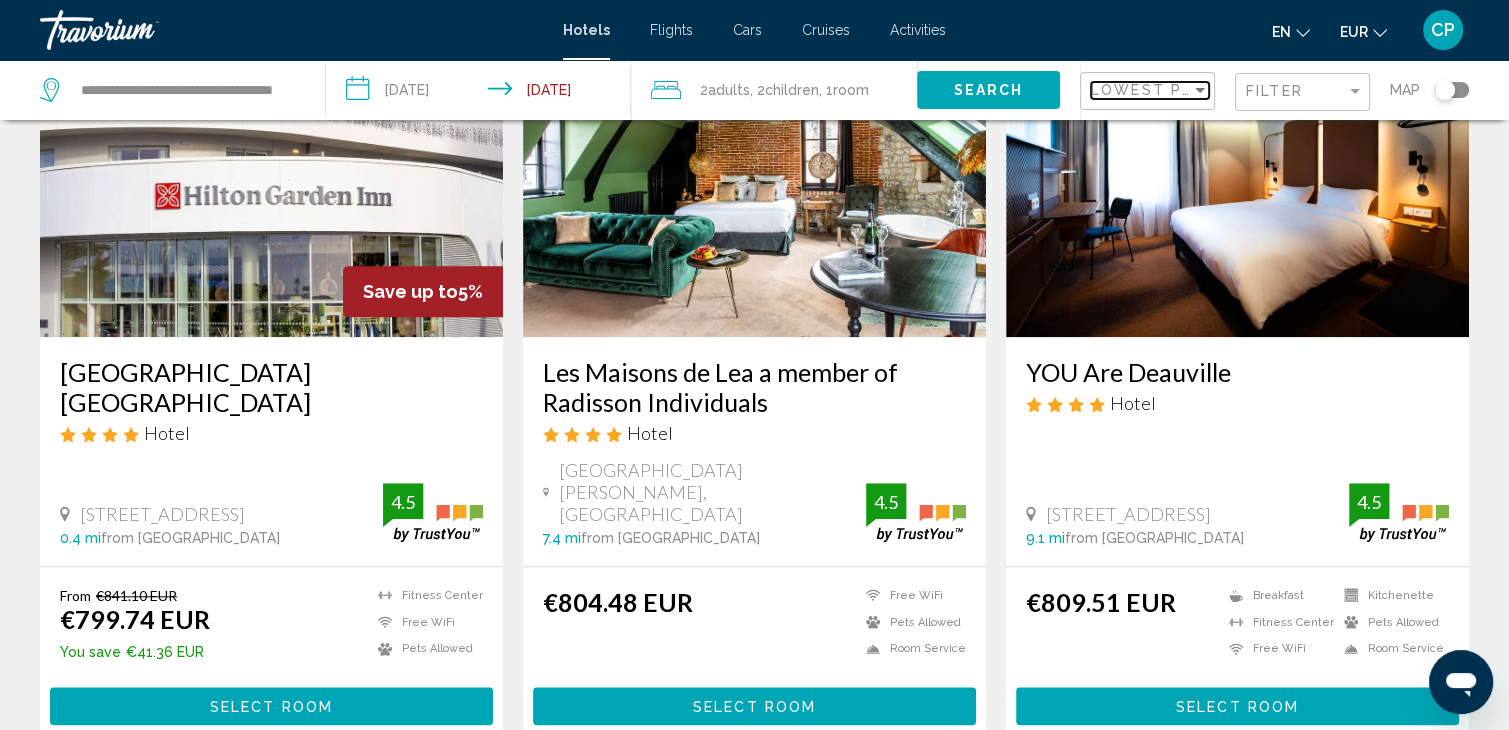 click on "Lowest Price" at bounding box center [1155, 90] 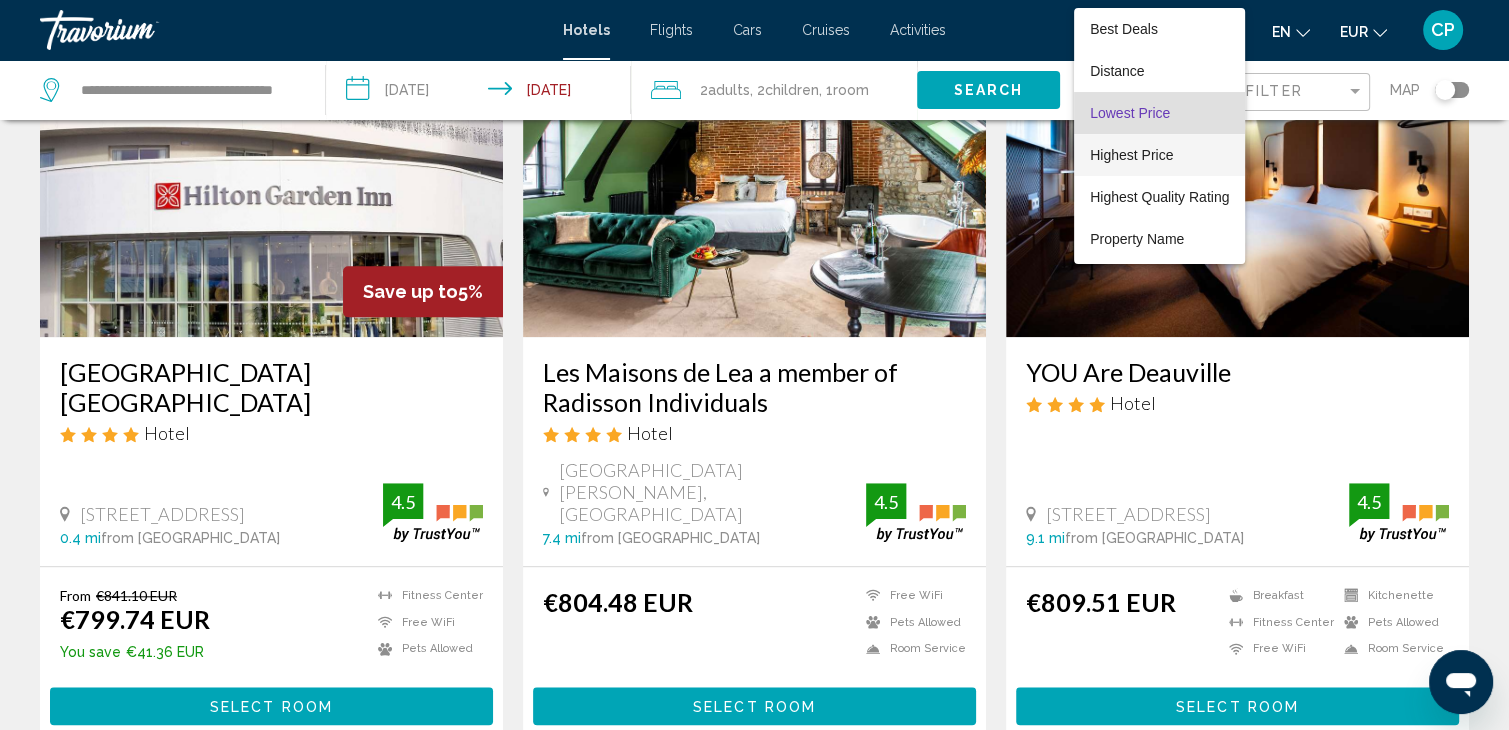 scroll, scrollTop: 23, scrollLeft: 0, axis: vertical 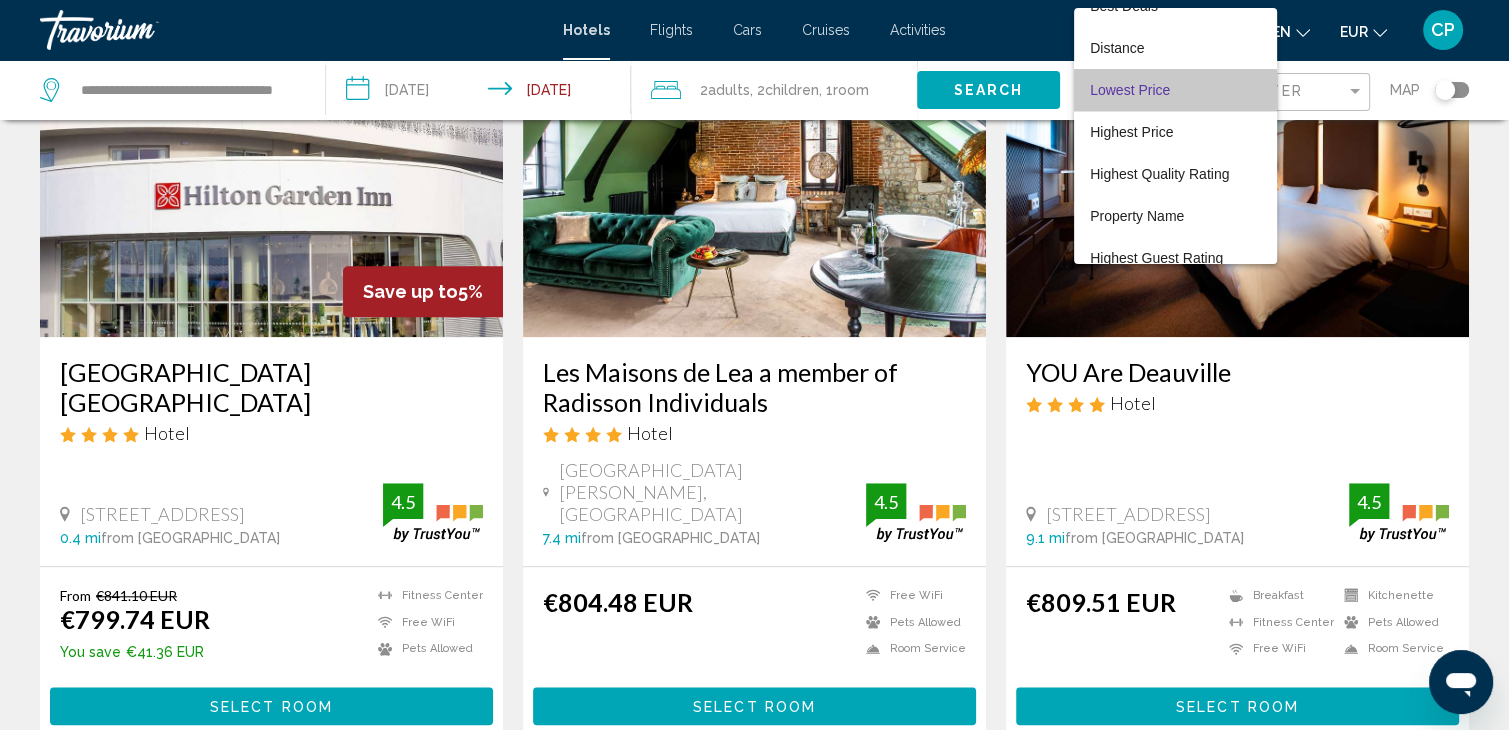 click on "Lowest Price" at bounding box center (1130, 90) 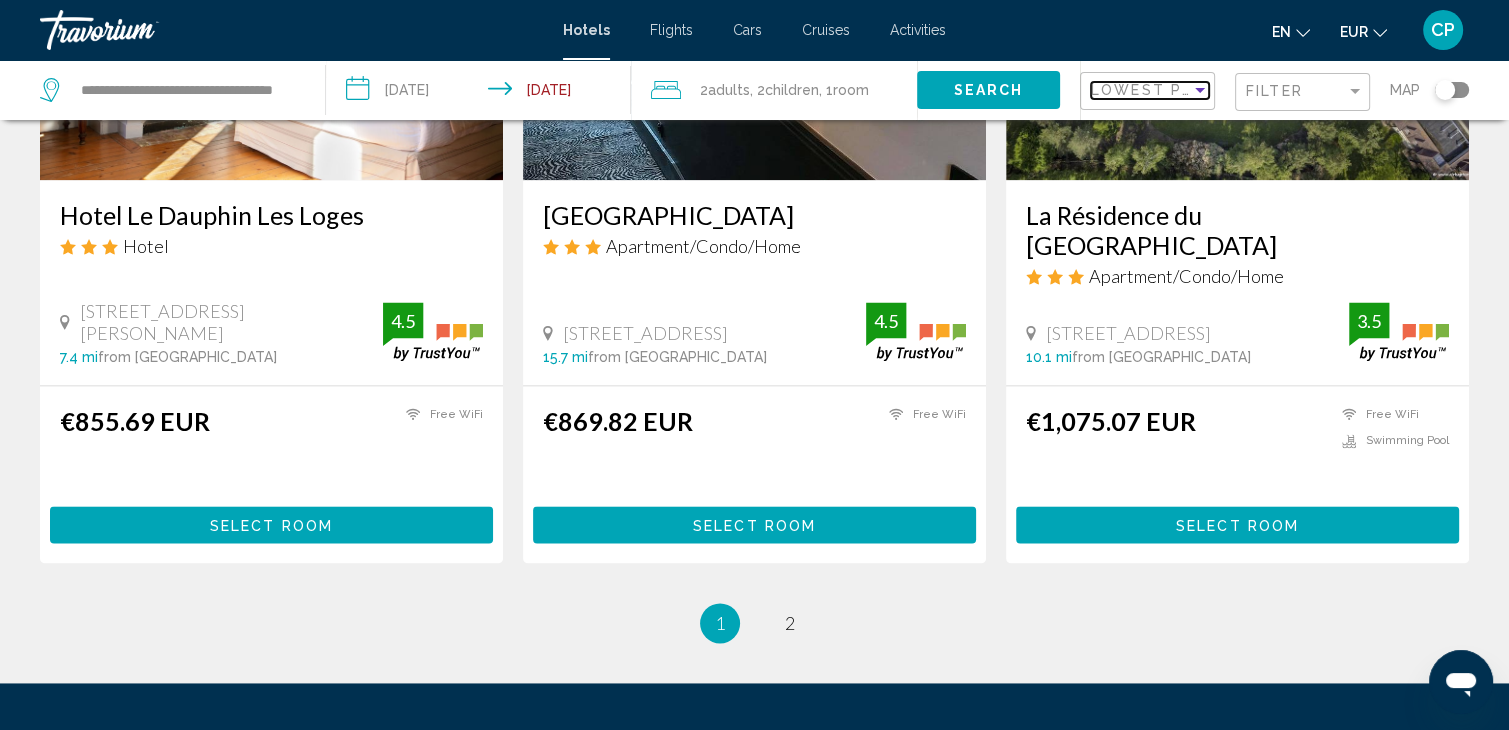 scroll, scrollTop: 2656, scrollLeft: 0, axis: vertical 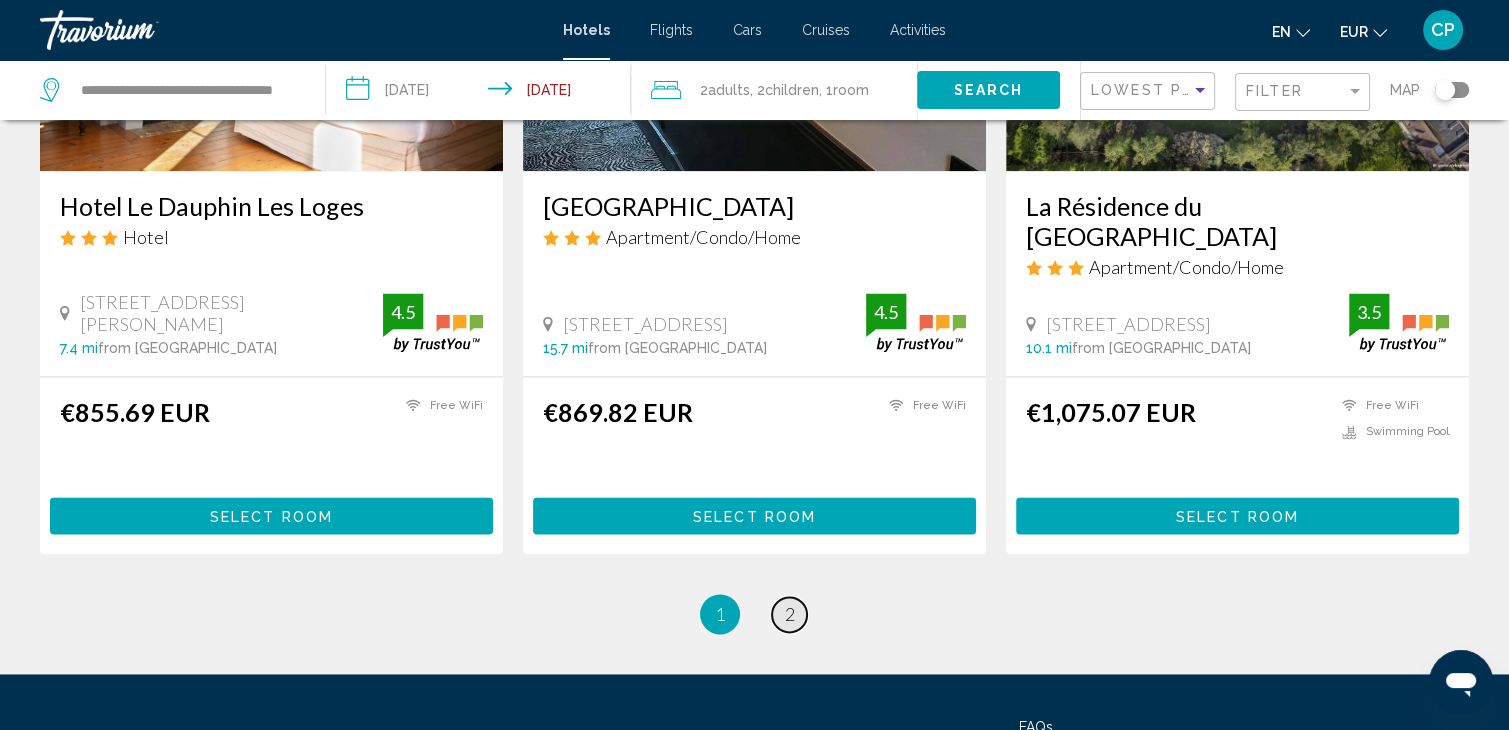 click on "2" at bounding box center (790, 614) 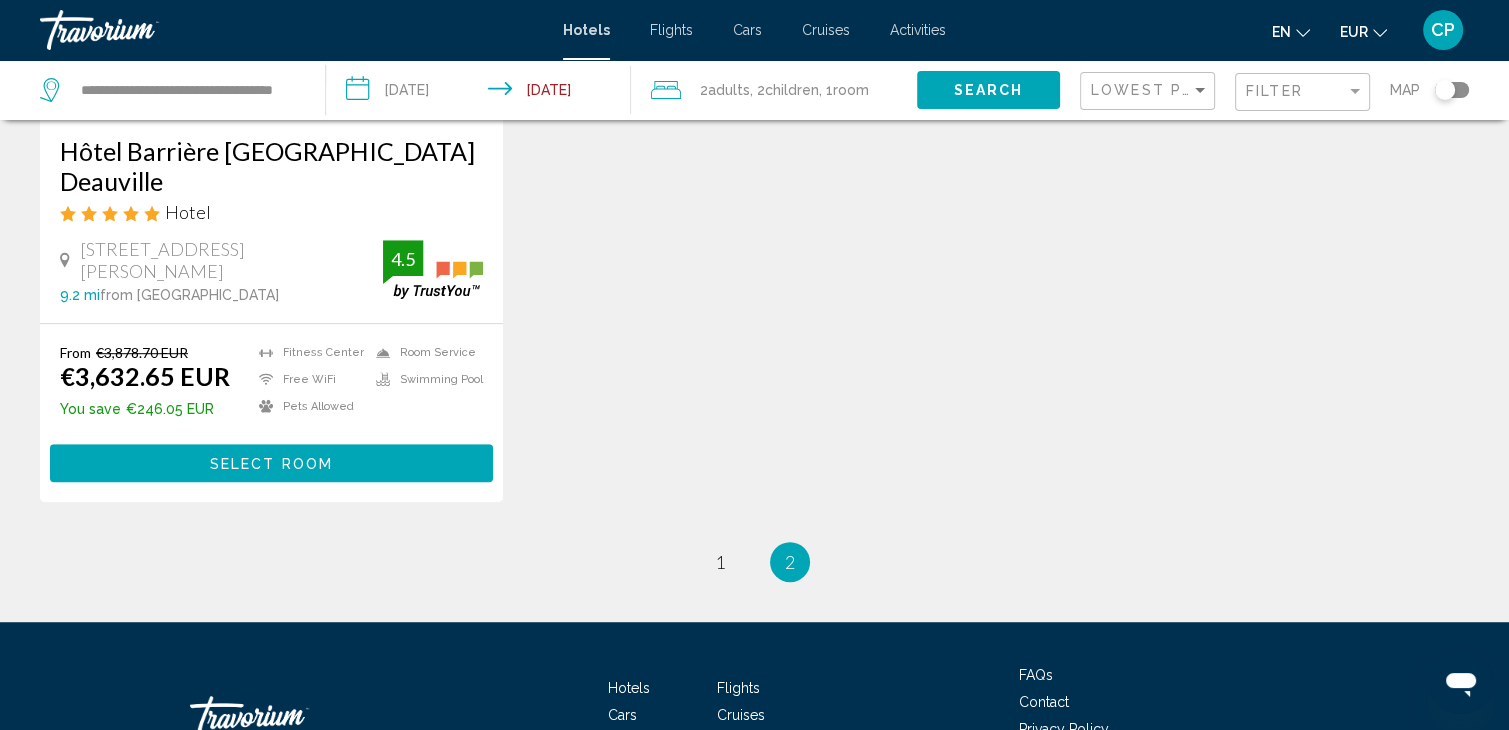 scroll, scrollTop: 1242, scrollLeft: 0, axis: vertical 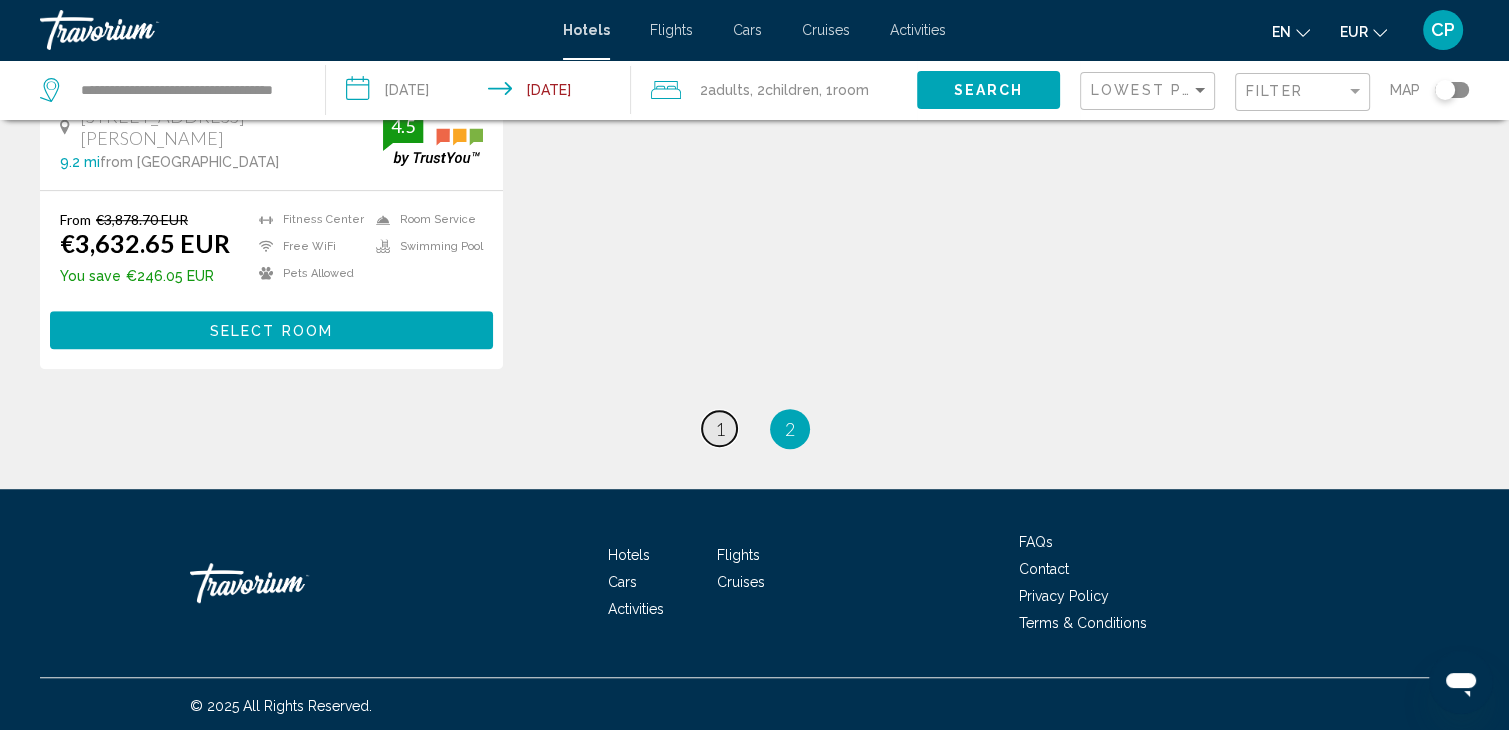 click on "1" at bounding box center [720, 429] 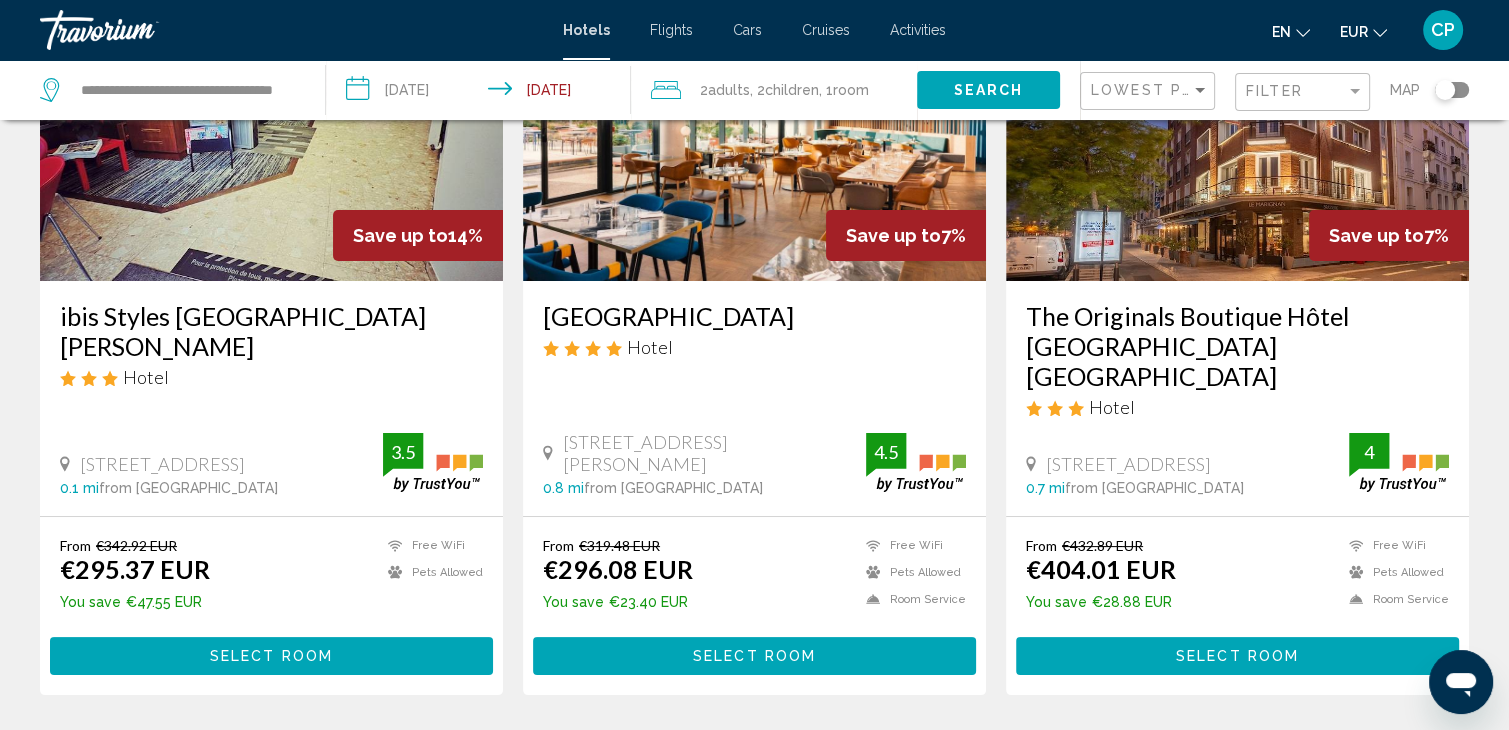 scroll, scrollTop: 266, scrollLeft: 0, axis: vertical 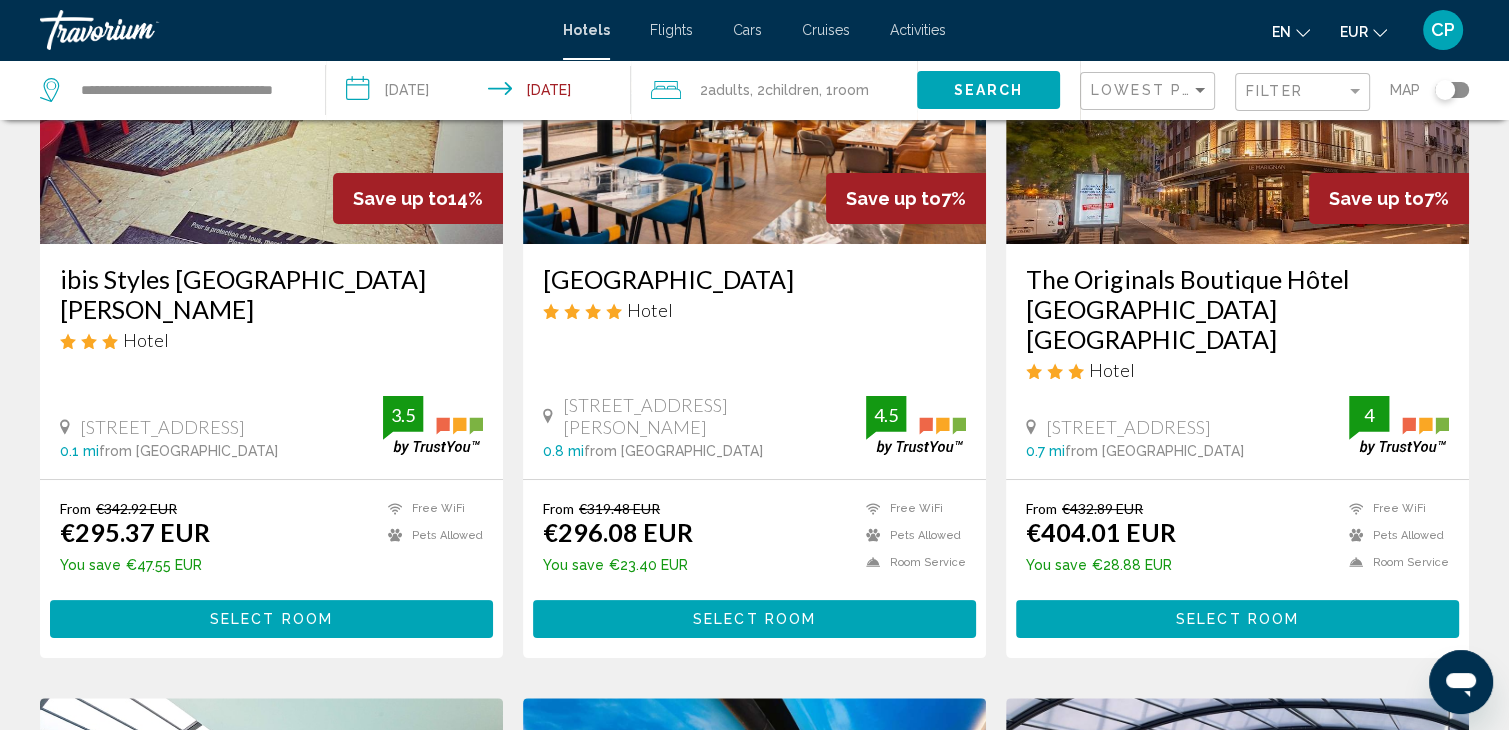 click on "Select Room" at bounding box center (271, 620) 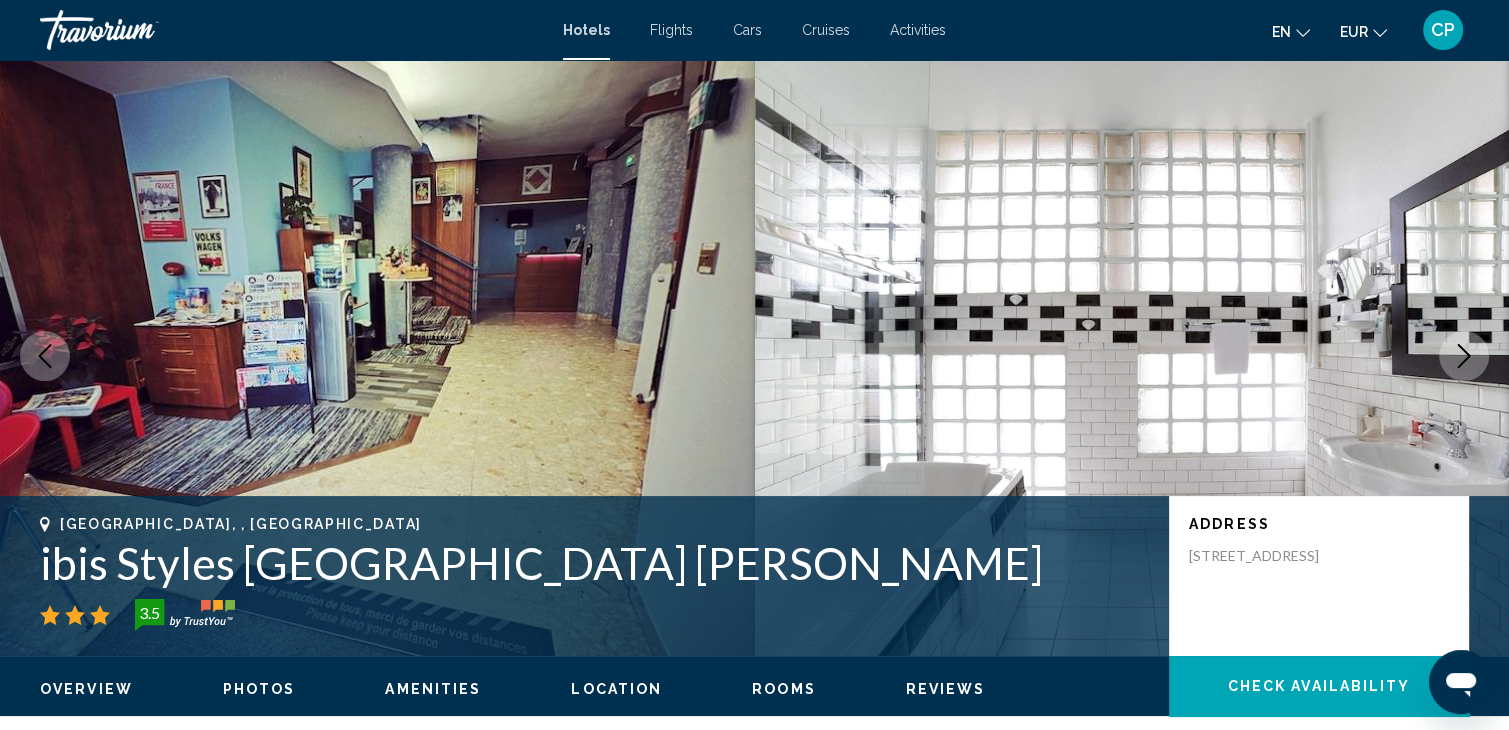 scroll, scrollTop: 0, scrollLeft: 0, axis: both 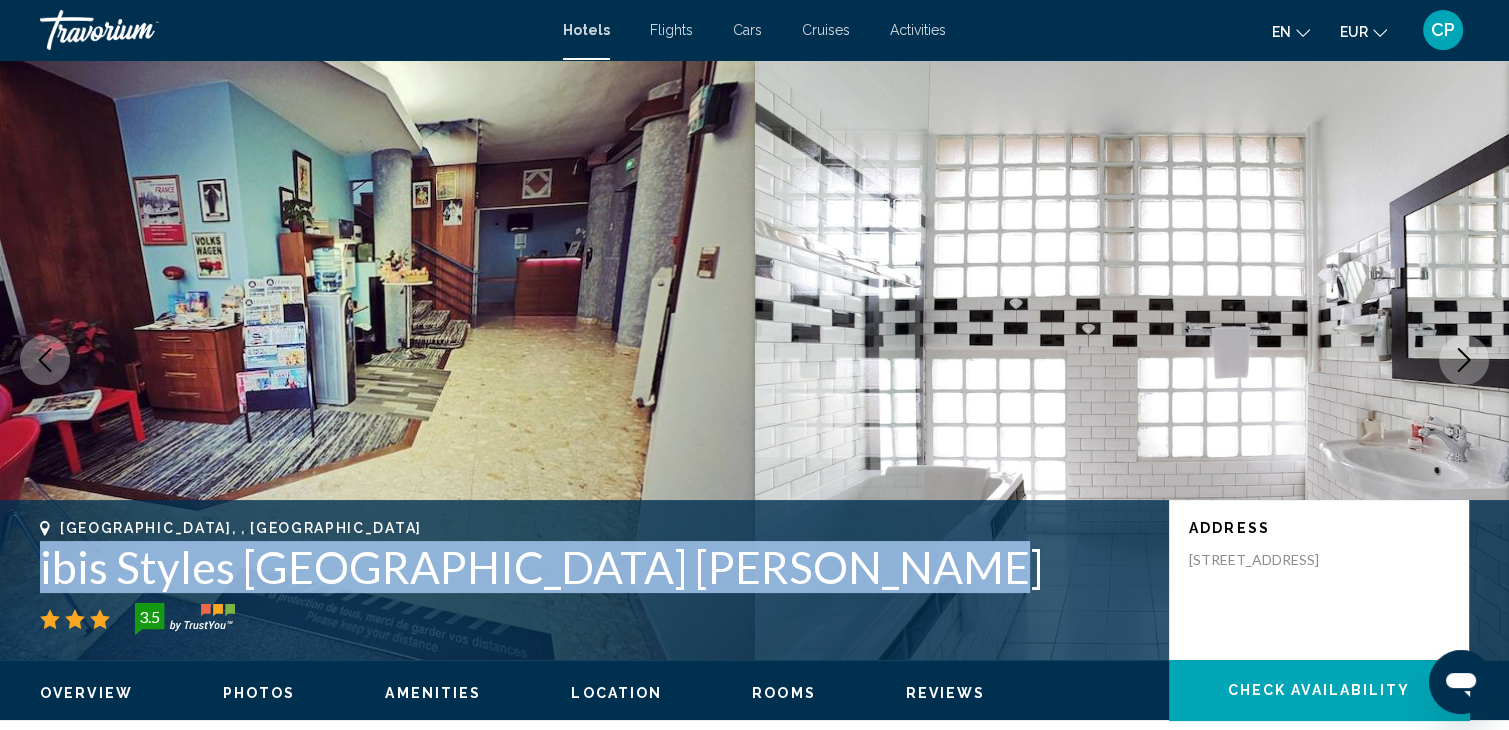 drag, startPoint x: 44, startPoint y: 569, endPoint x: 880, endPoint y: 583, distance: 836.1172 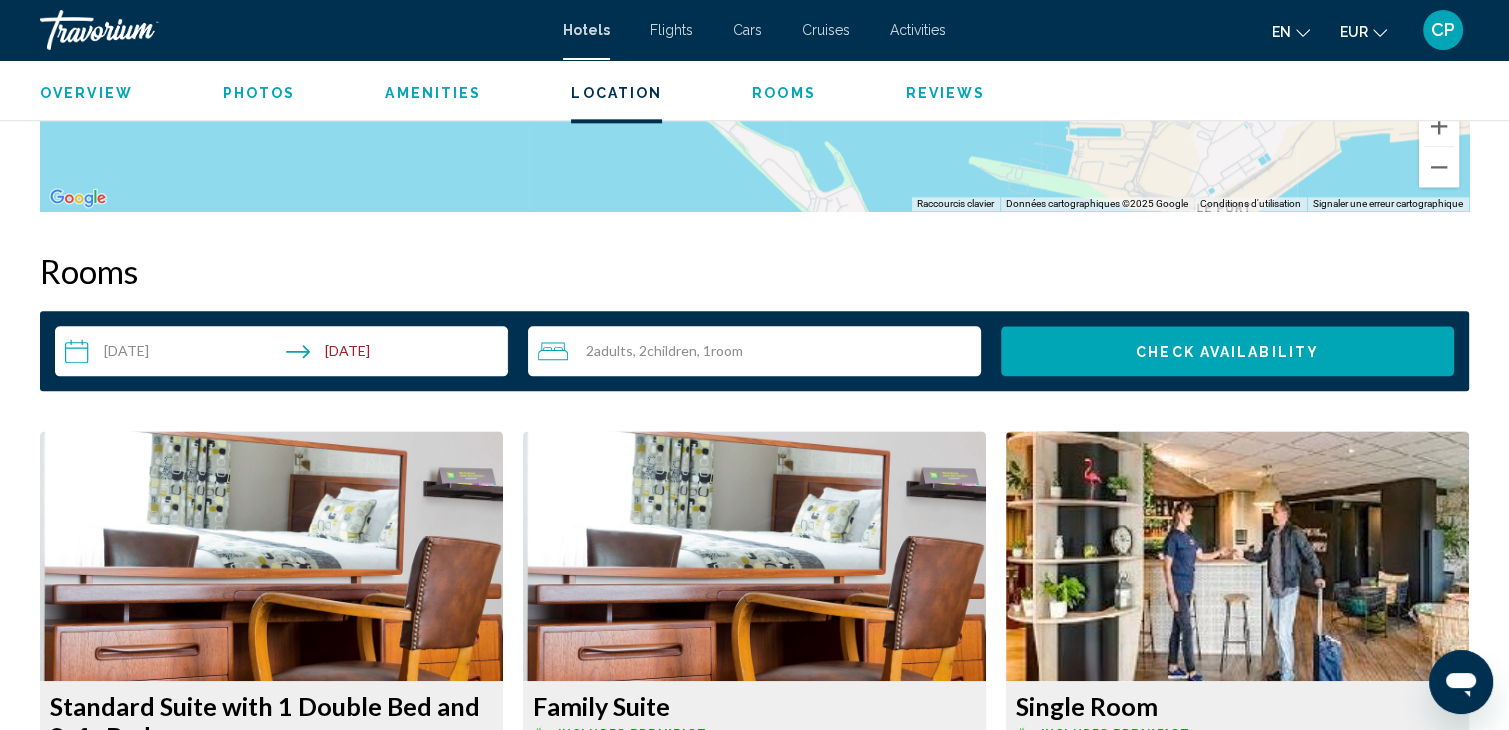 scroll, scrollTop: 2400, scrollLeft: 0, axis: vertical 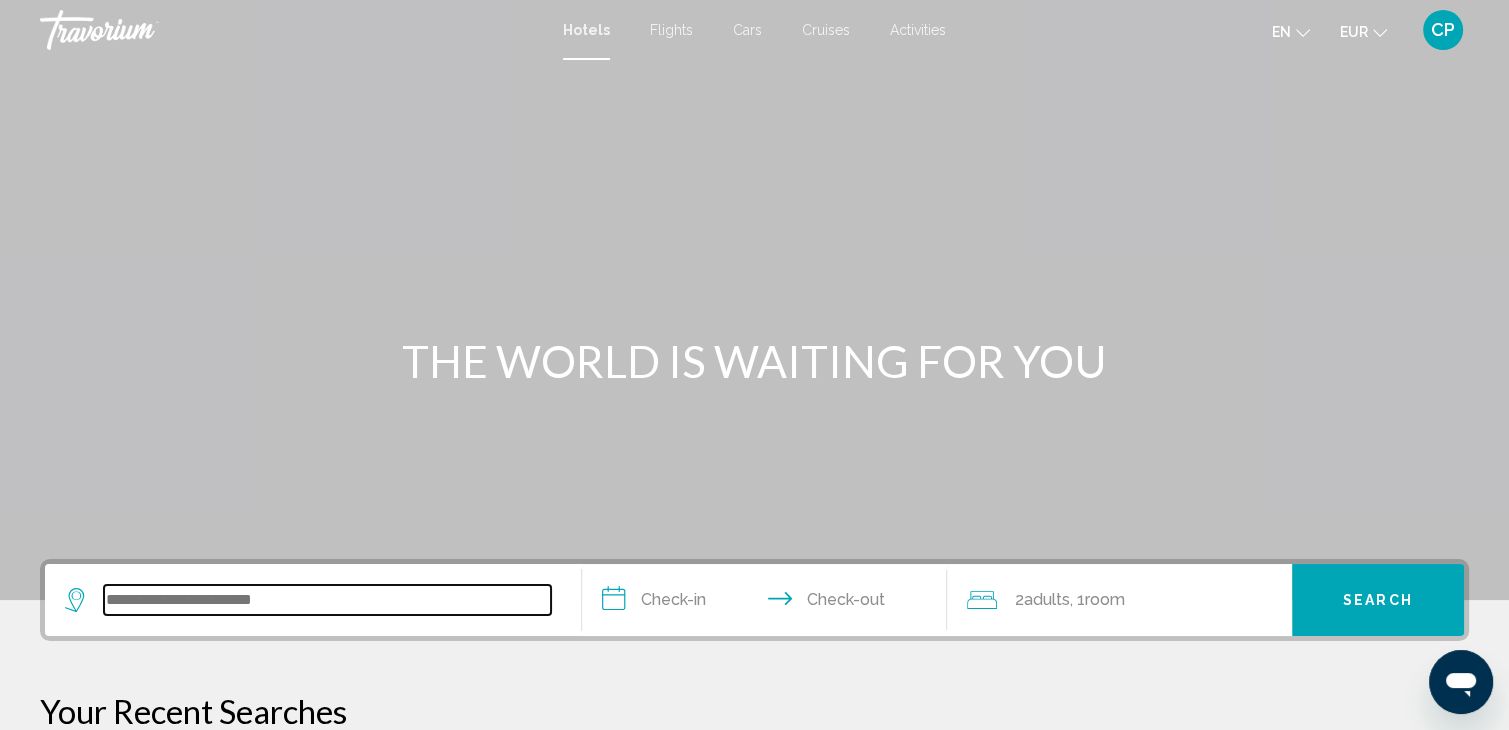 click at bounding box center [327, 600] 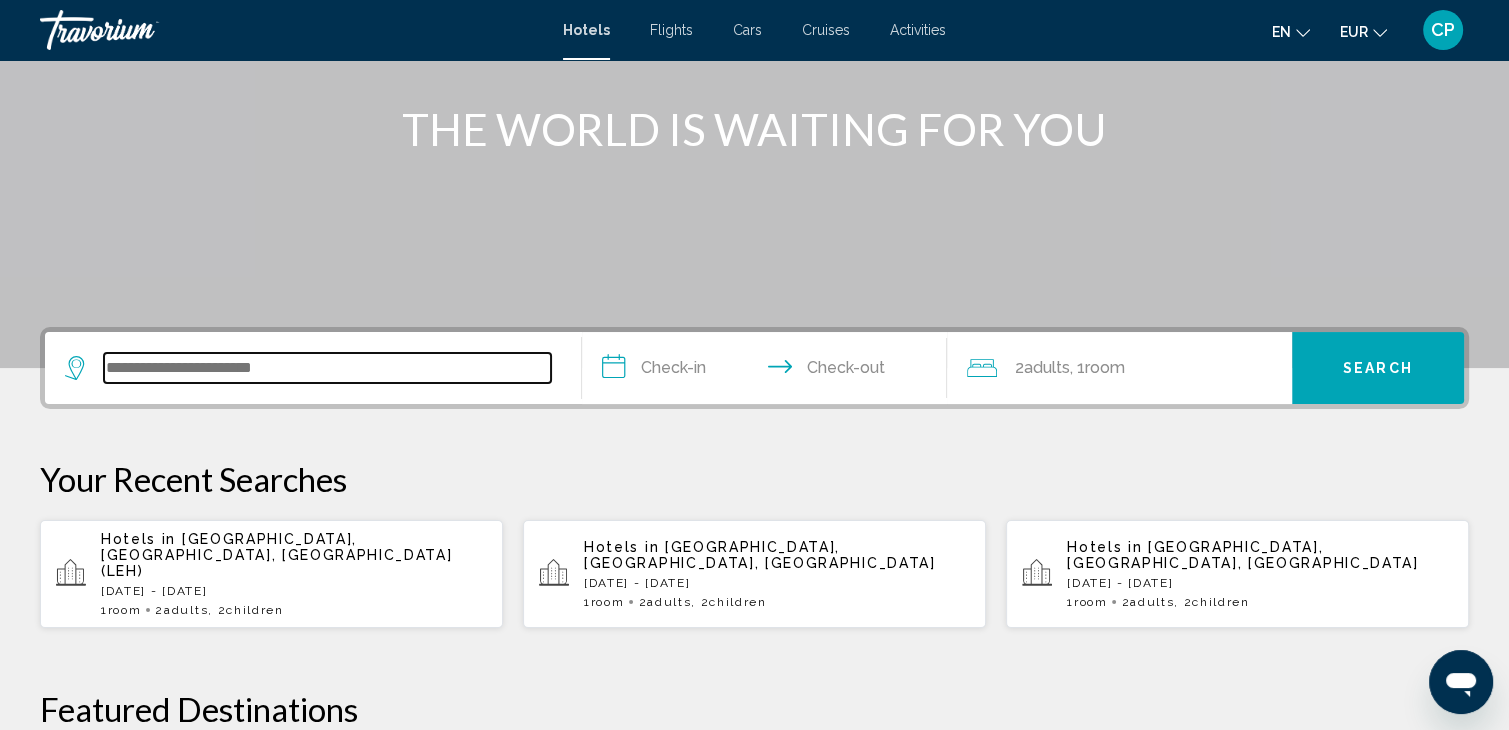 scroll, scrollTop: 493, scrollLeft: 0, axis: vertical 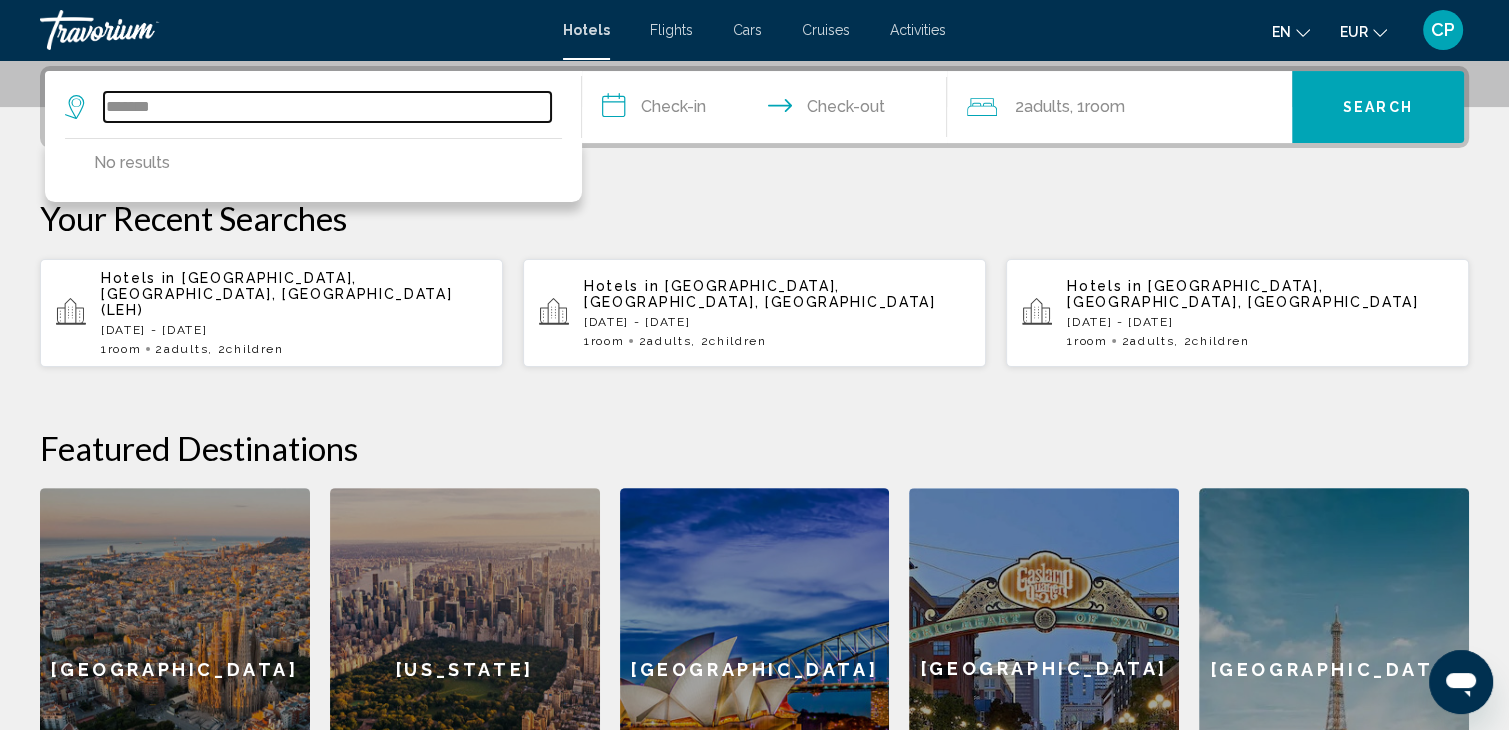 drag, startPoint x: 165, startPoint y: 104, endPoint x: 110, endPoint y: 104, distance: 55 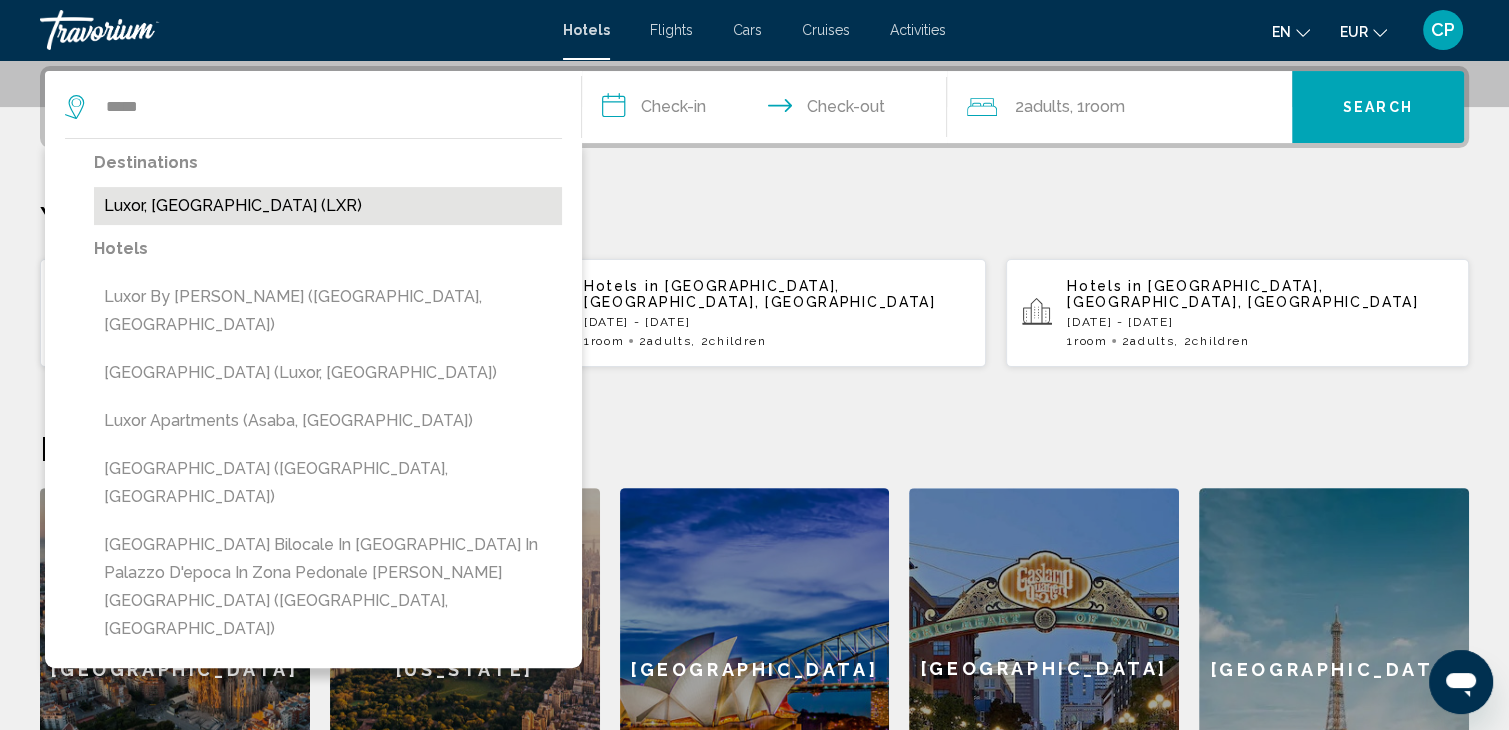 drag, startPoint x: 212, startPoint y: 209, endPoint x: 225, endPoint y: 193, distance: 20.615528 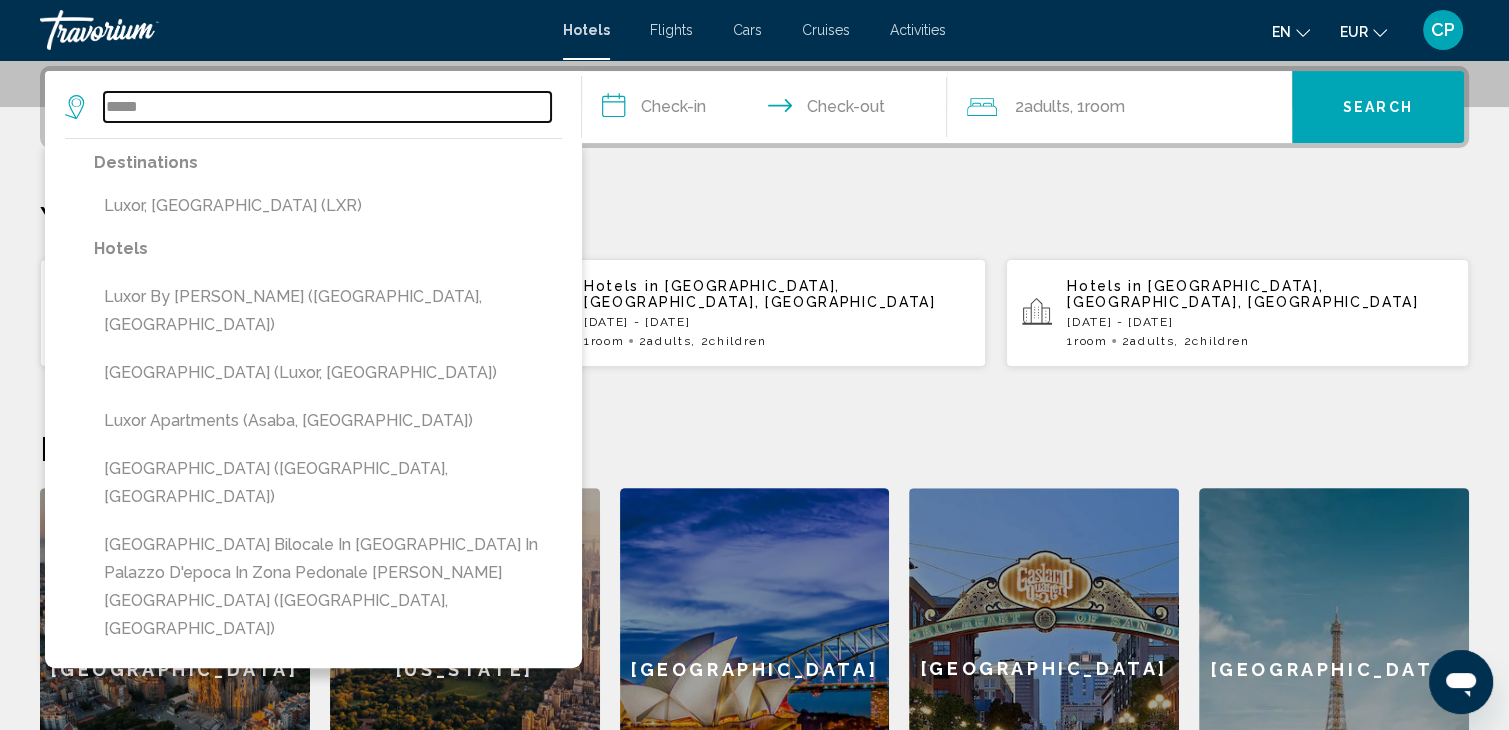 type on "**********" 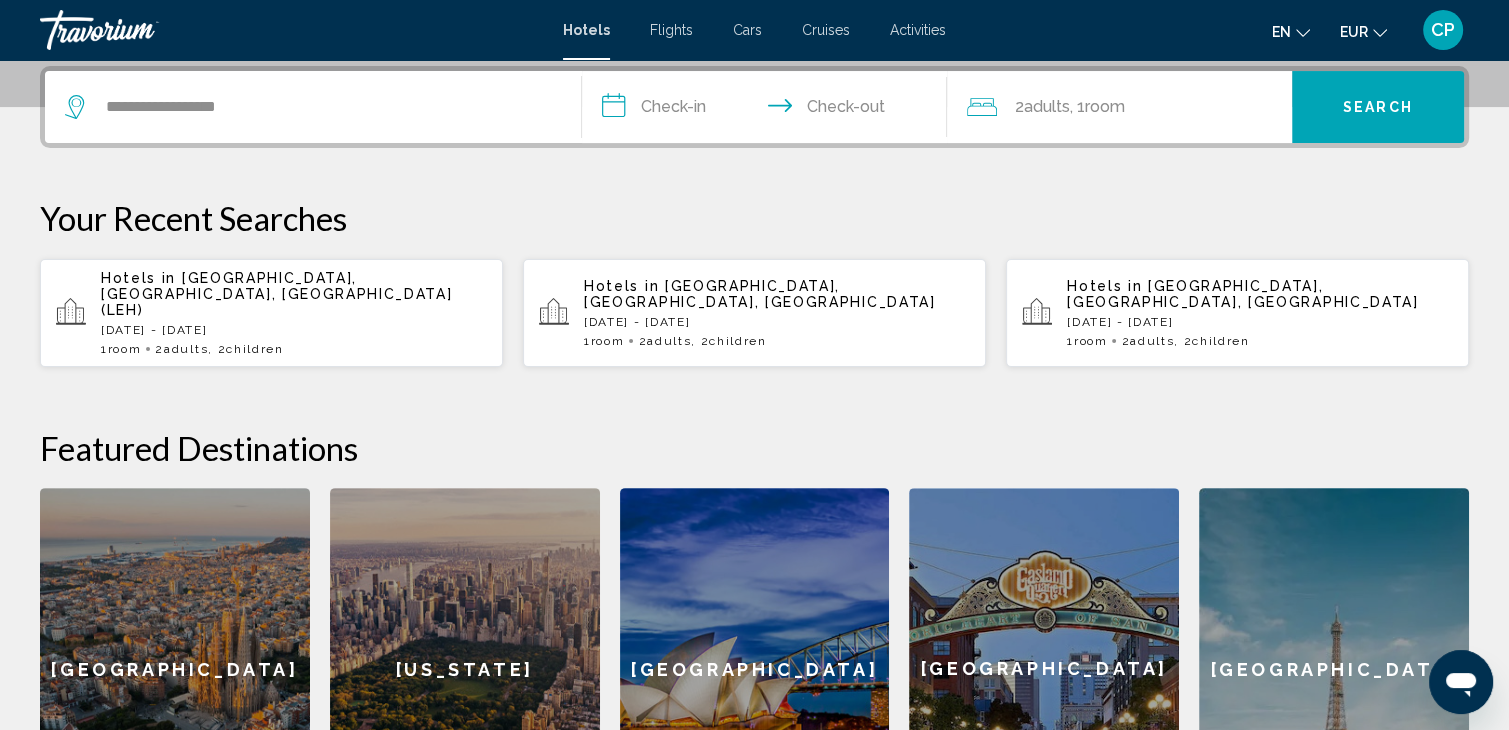 click on "**********" at bounding box center [768, 110] 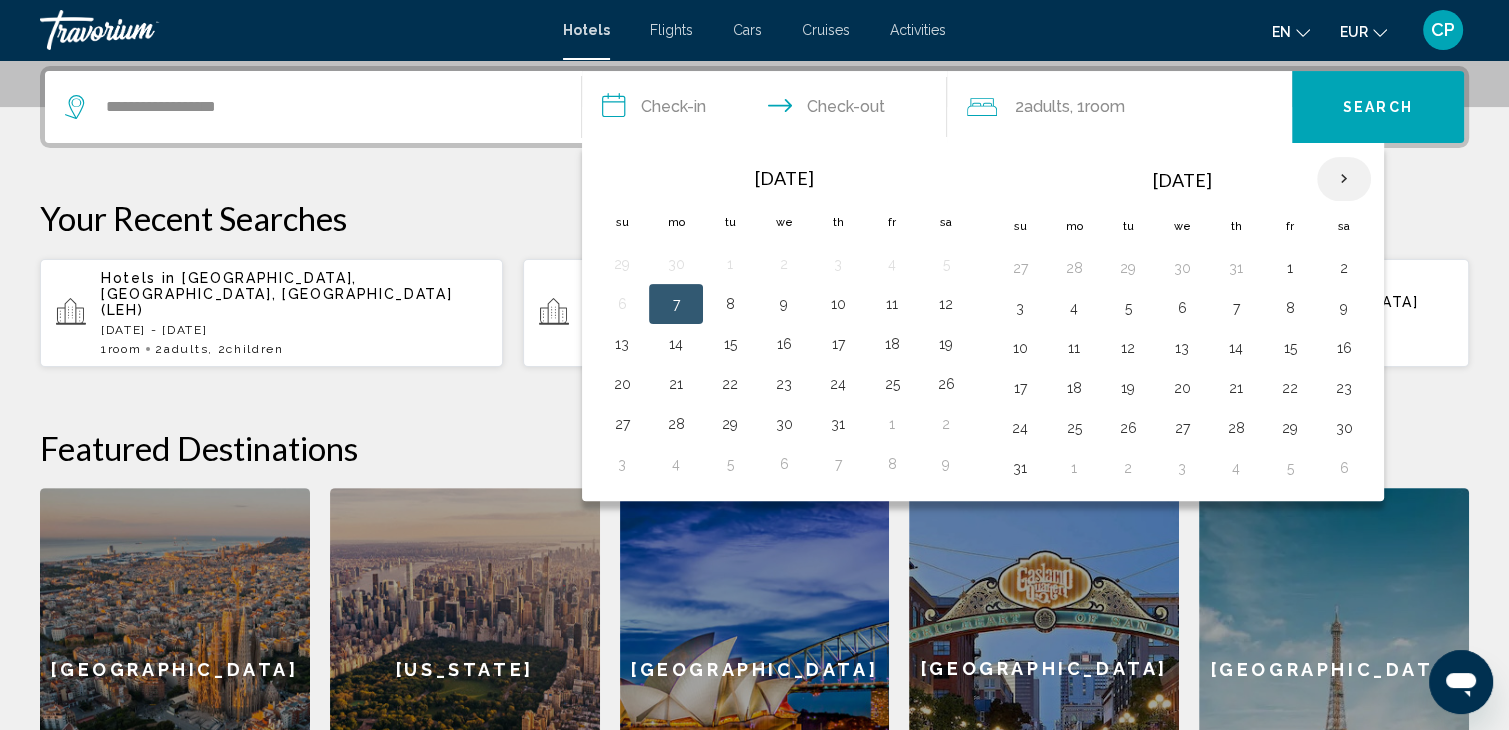 click at bounding box center (1344, 179) 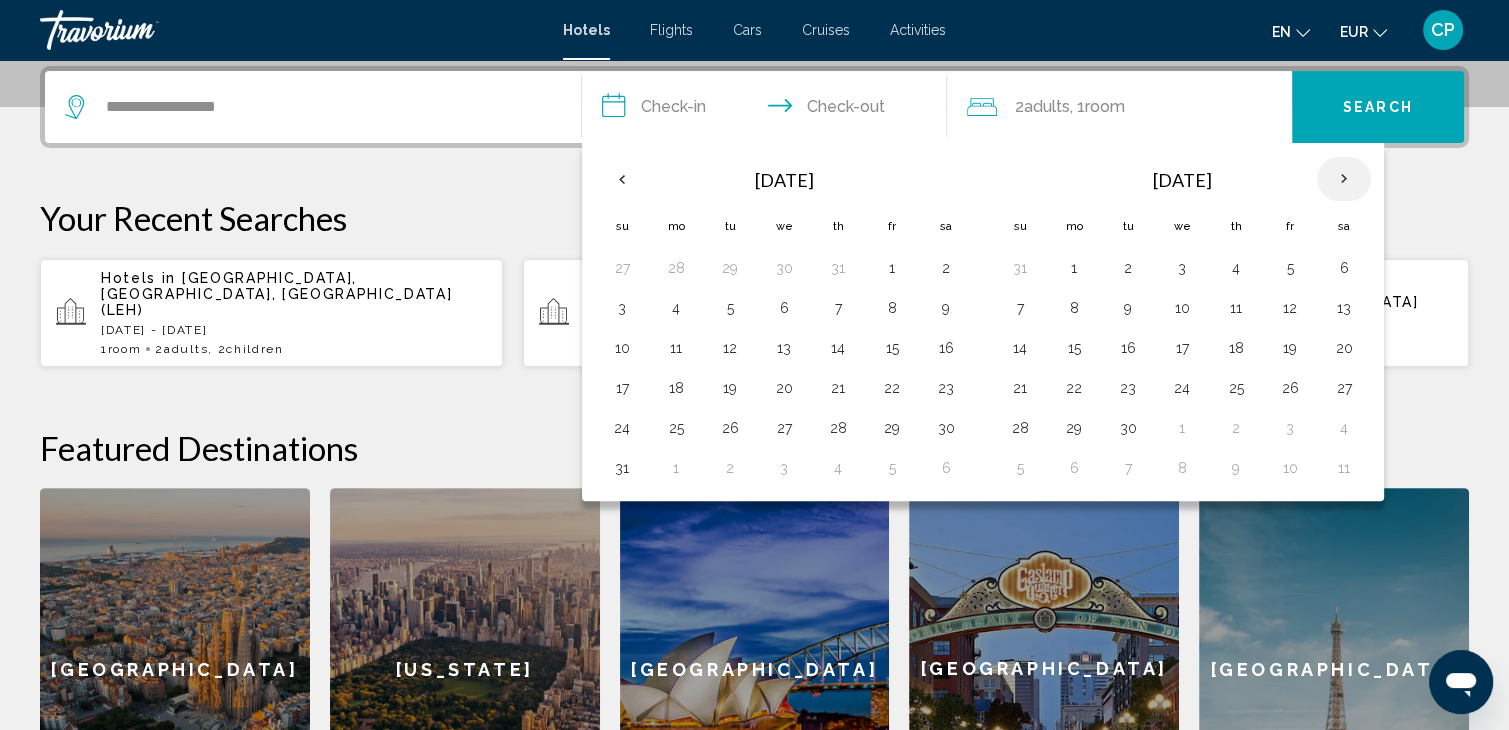 click at bounding box center [1344, 179] 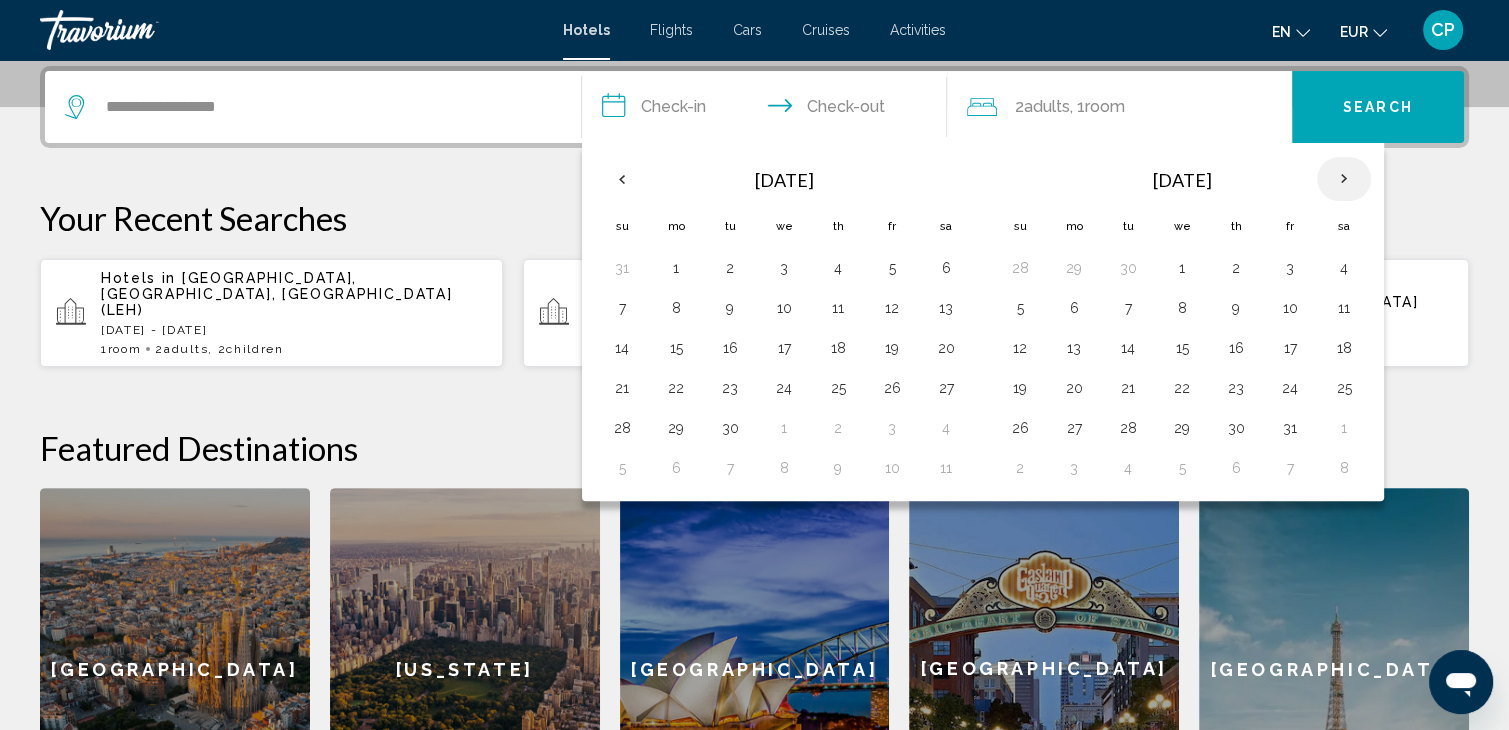 click at bounding box center (1344, 179) 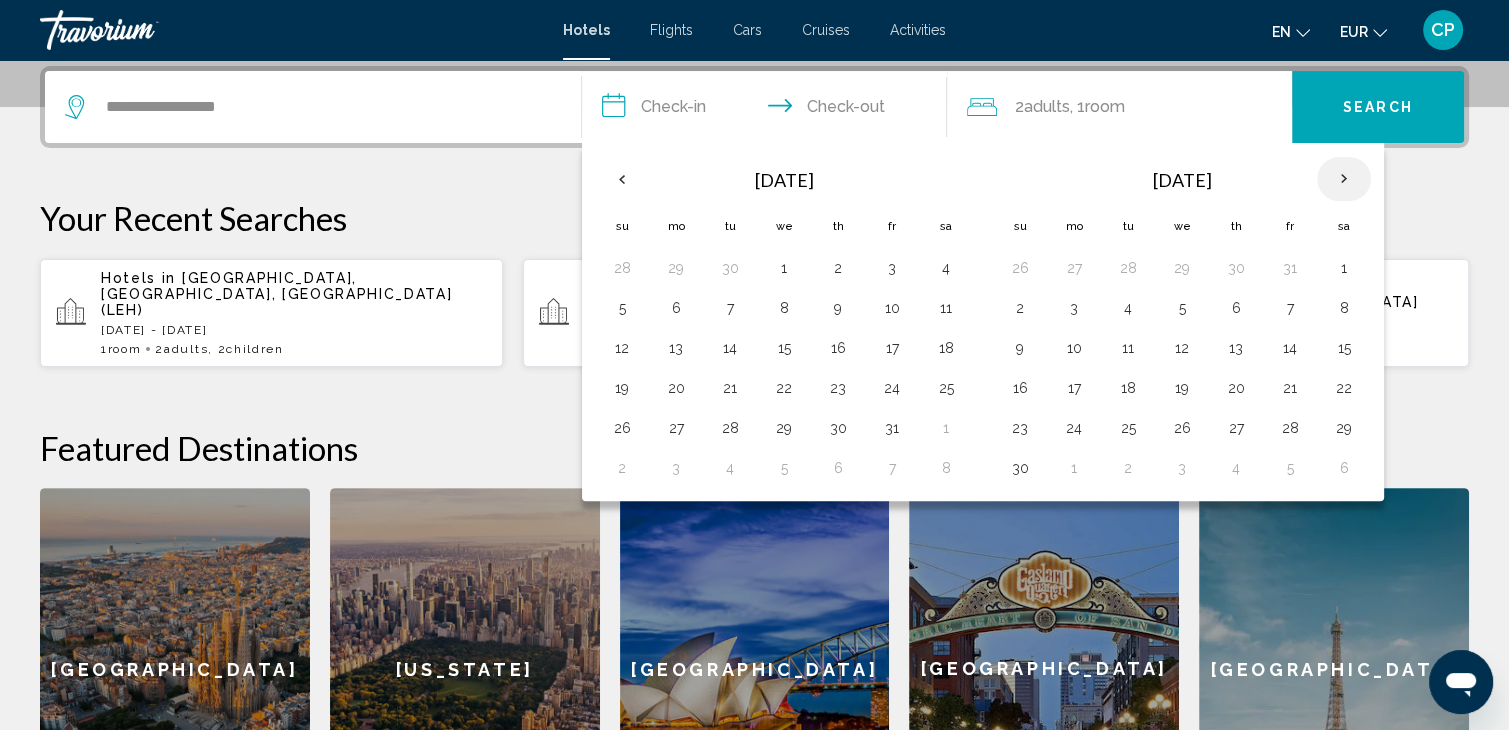 click at bounding box center [1344, 179] 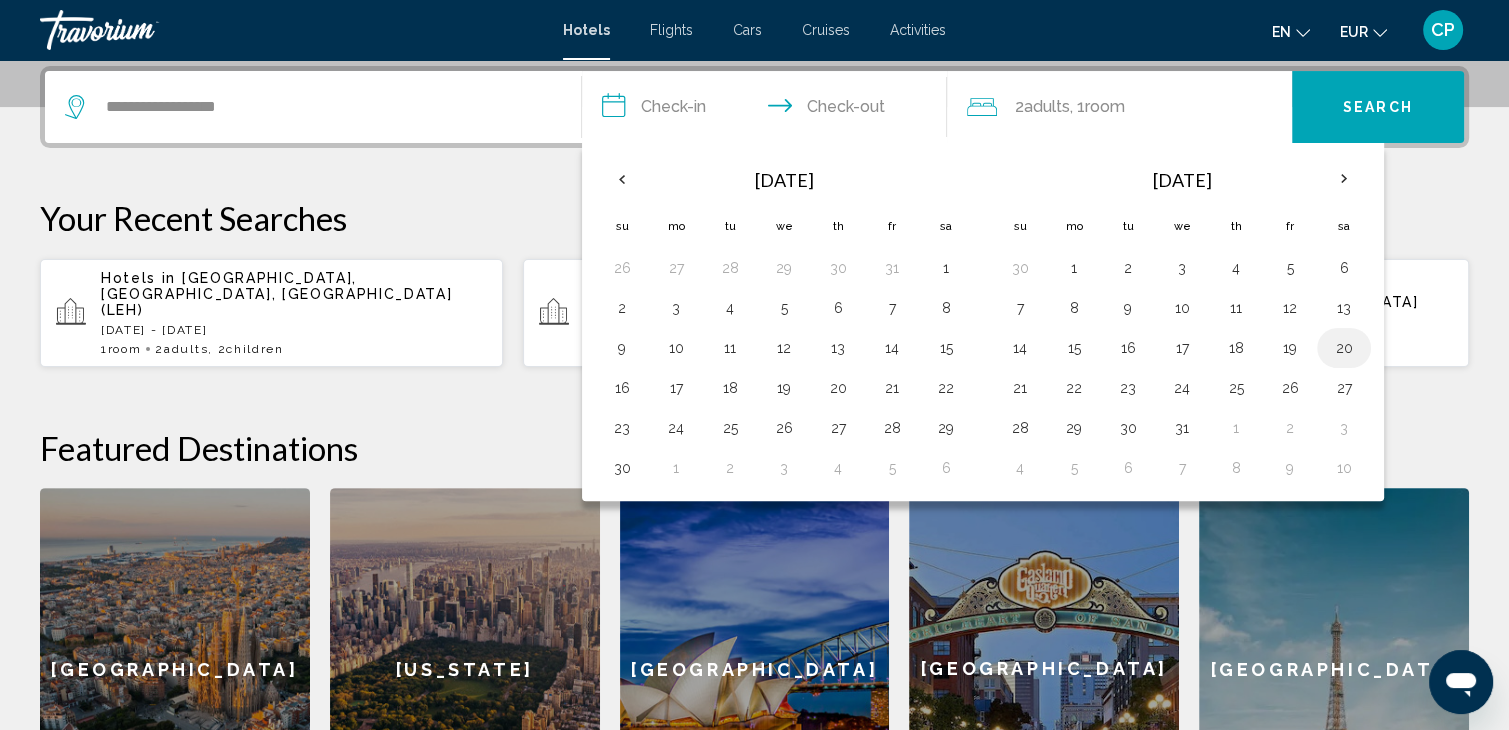 click on "20" at bounding box center [1344, 348] 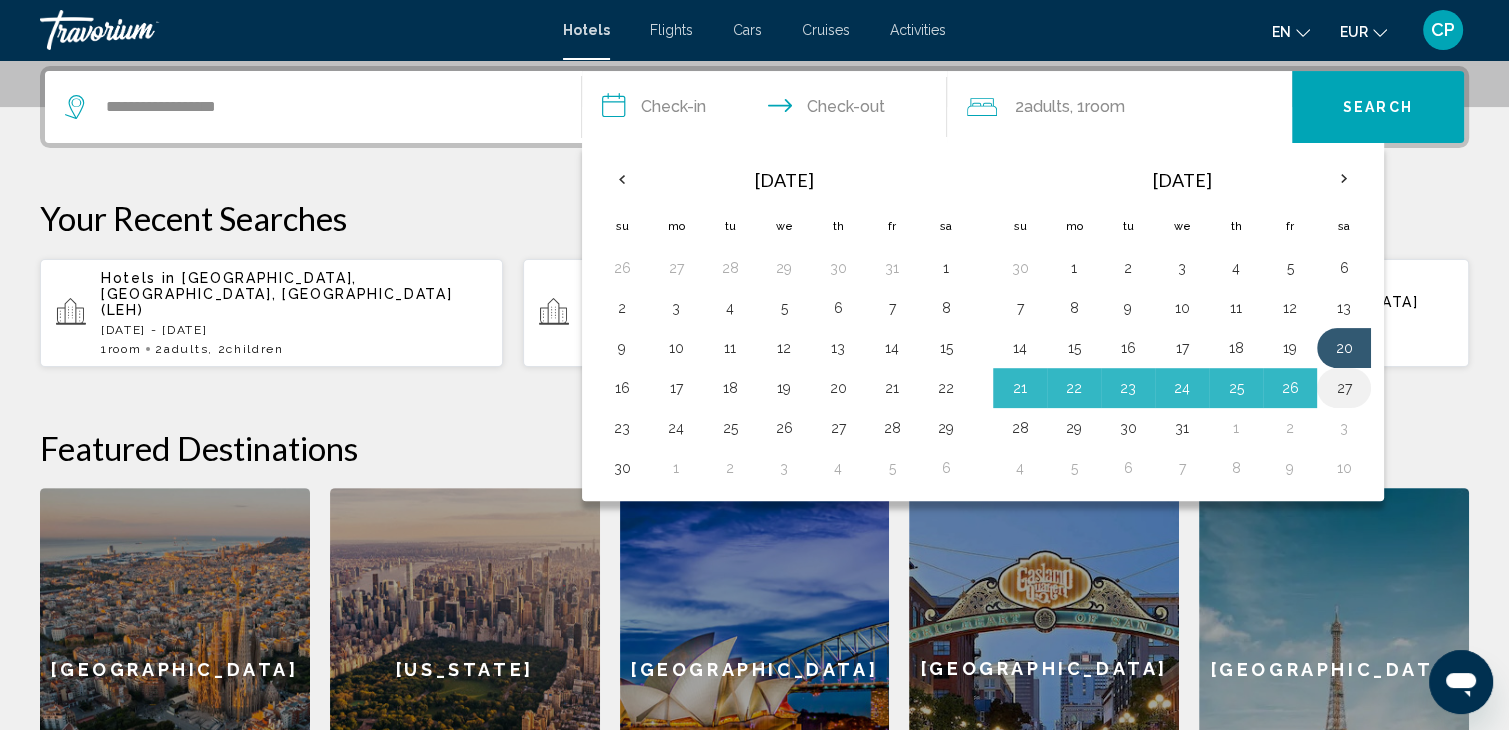 click on "27" at bounding box center [1344, 388] 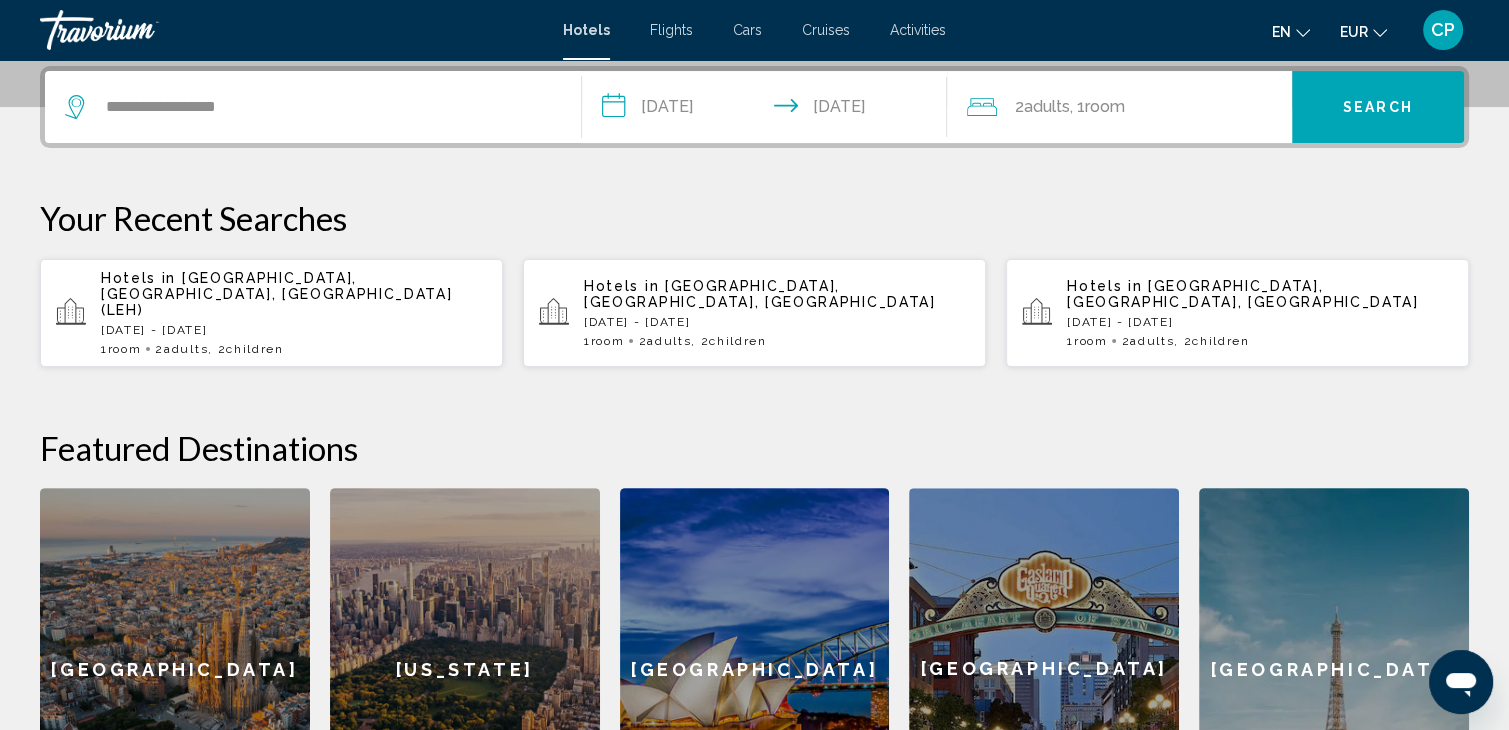 click on "Room" 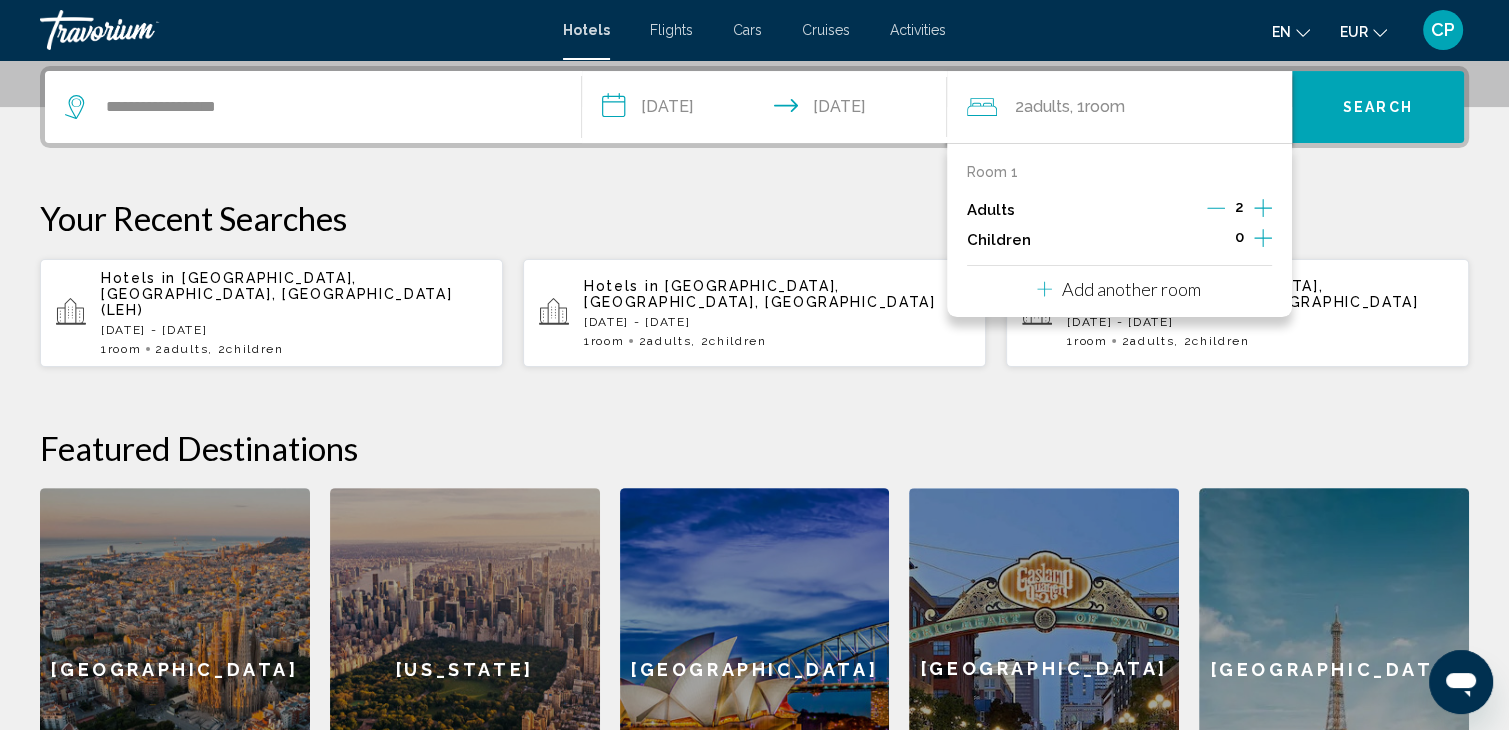 click 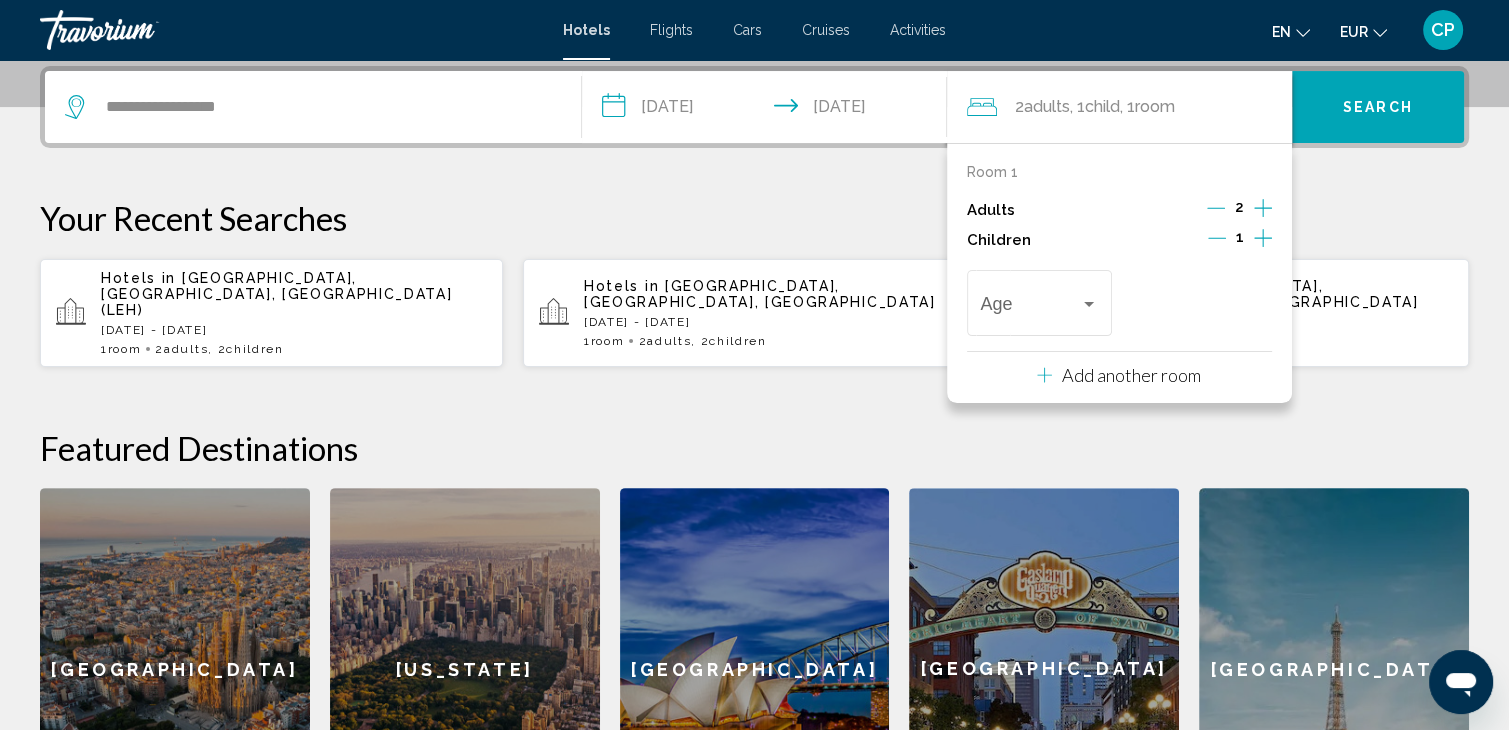 click 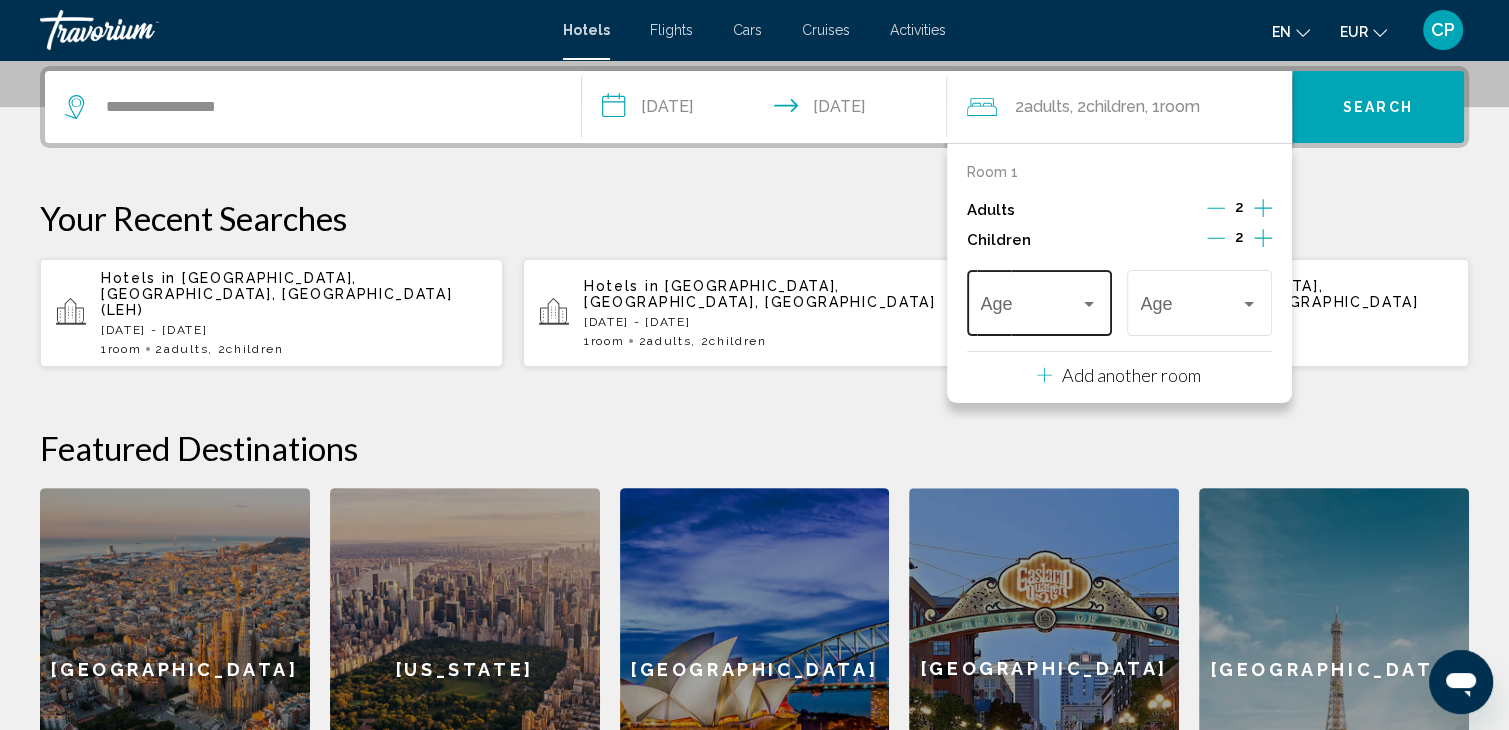 click at bounding box center [1030, 308] 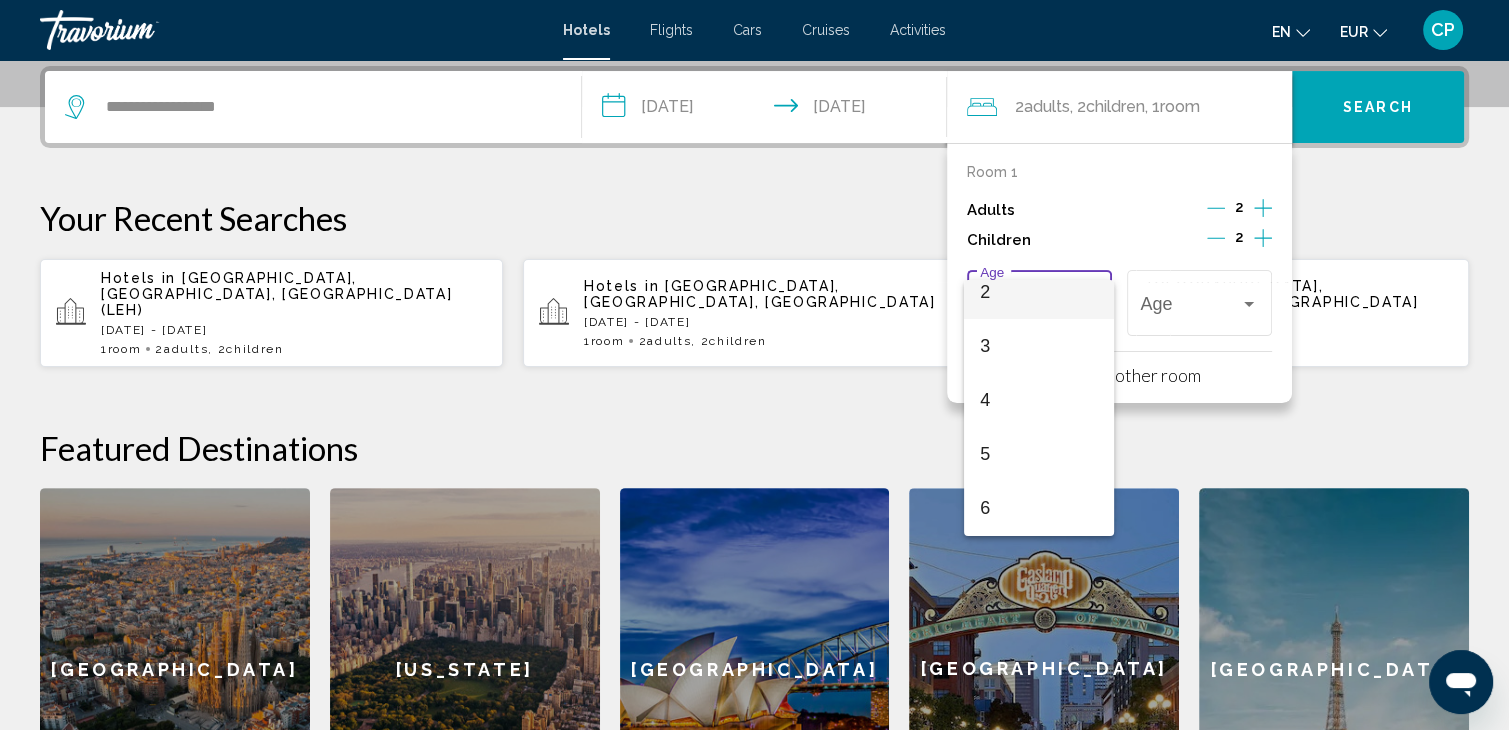 scroll, scrollTop: 400, scrollLeft: 0, axis: vertical 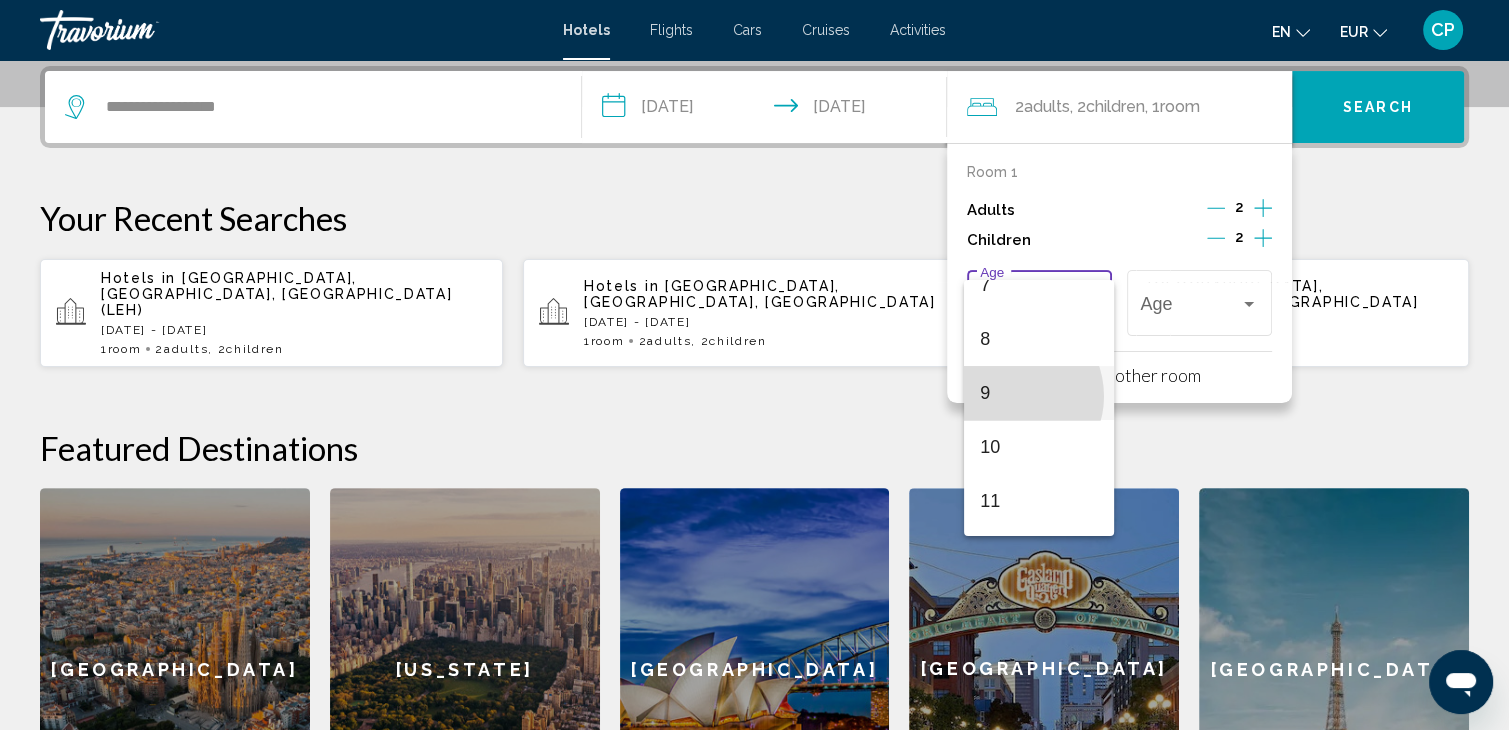 click on "9" at bounding box center (1039, 393) 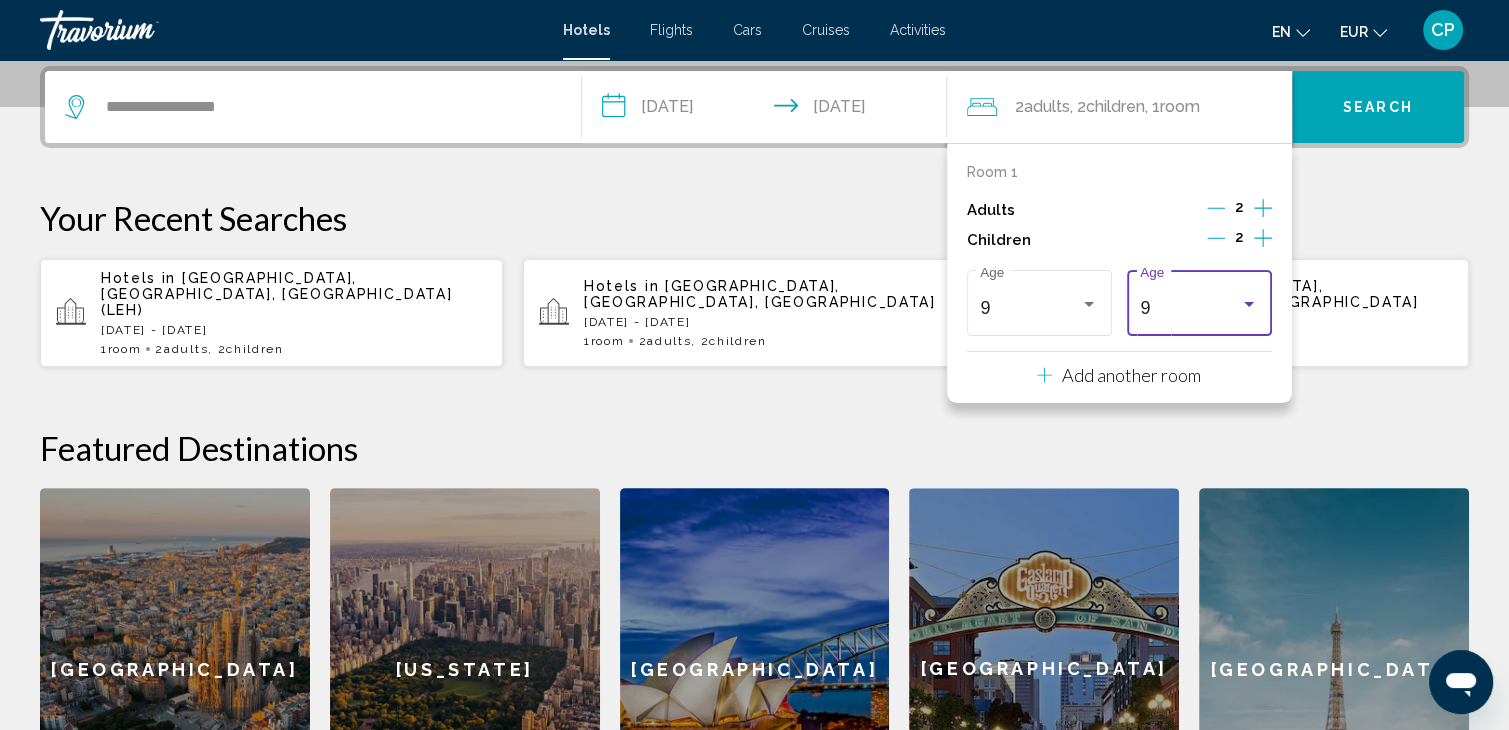 click on "9 Age" at bounding box center (1199, 300) 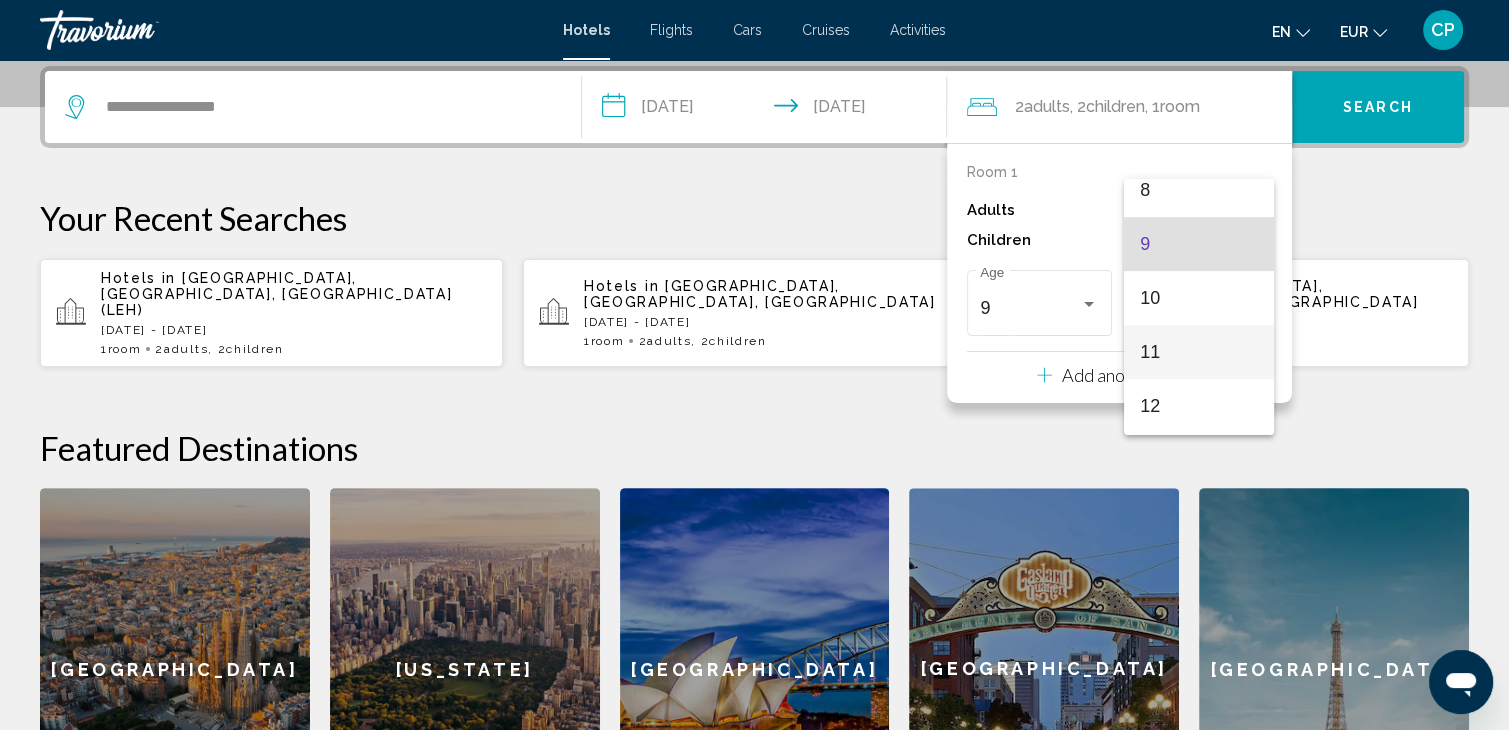 scroll, scrollTop: 518, scrollLeft: 0, axis: vertical 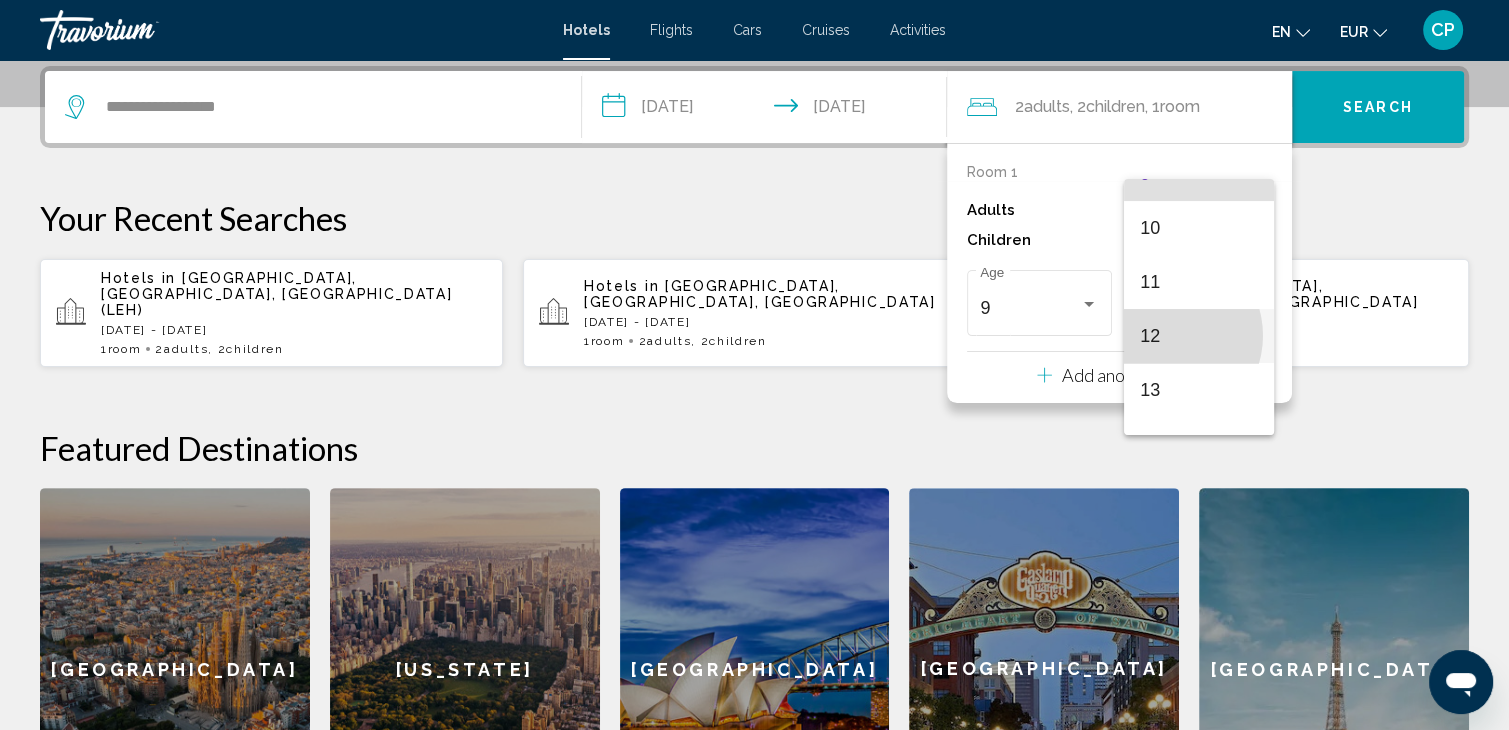 click on "12" at bounding box center (1199, 336) 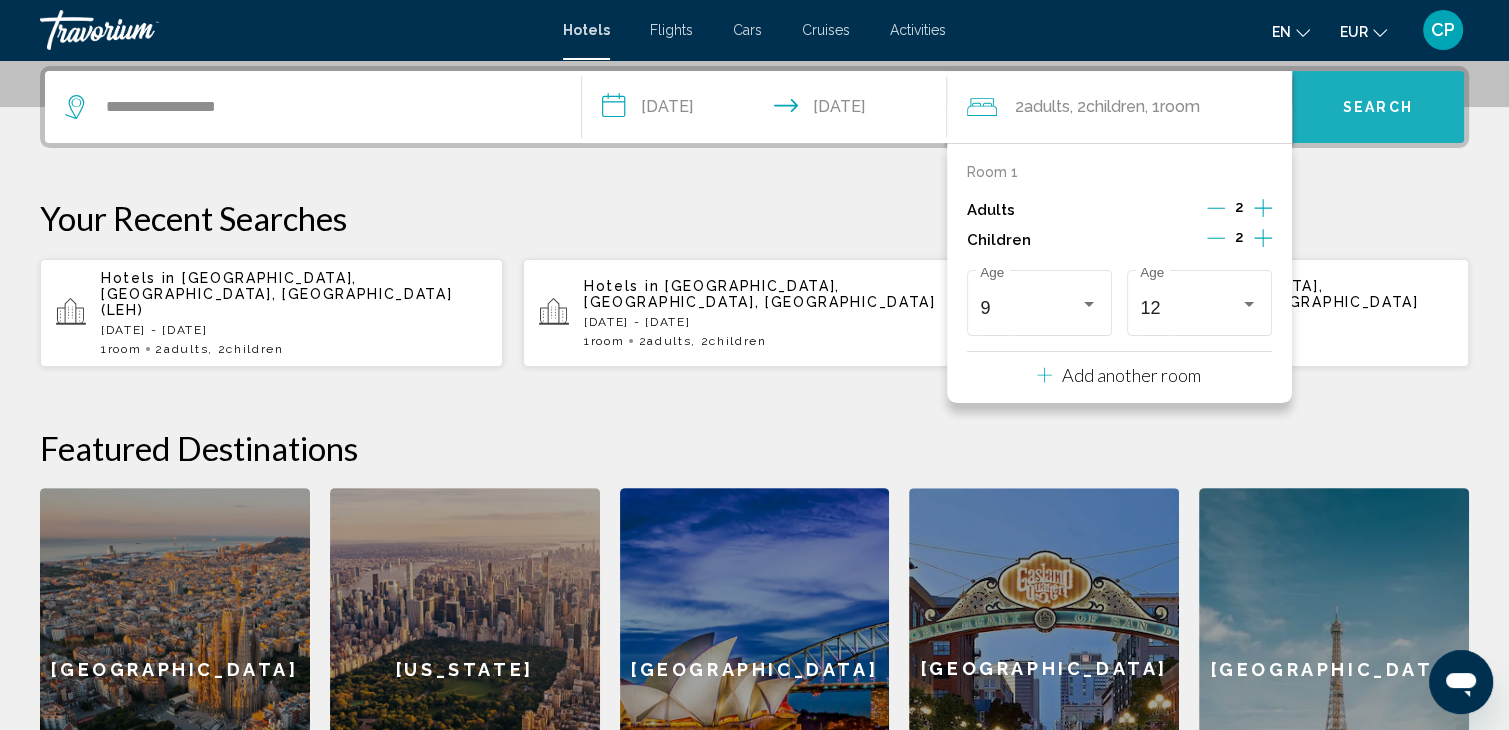 click on "Search" at bounding box center (1378, 107) 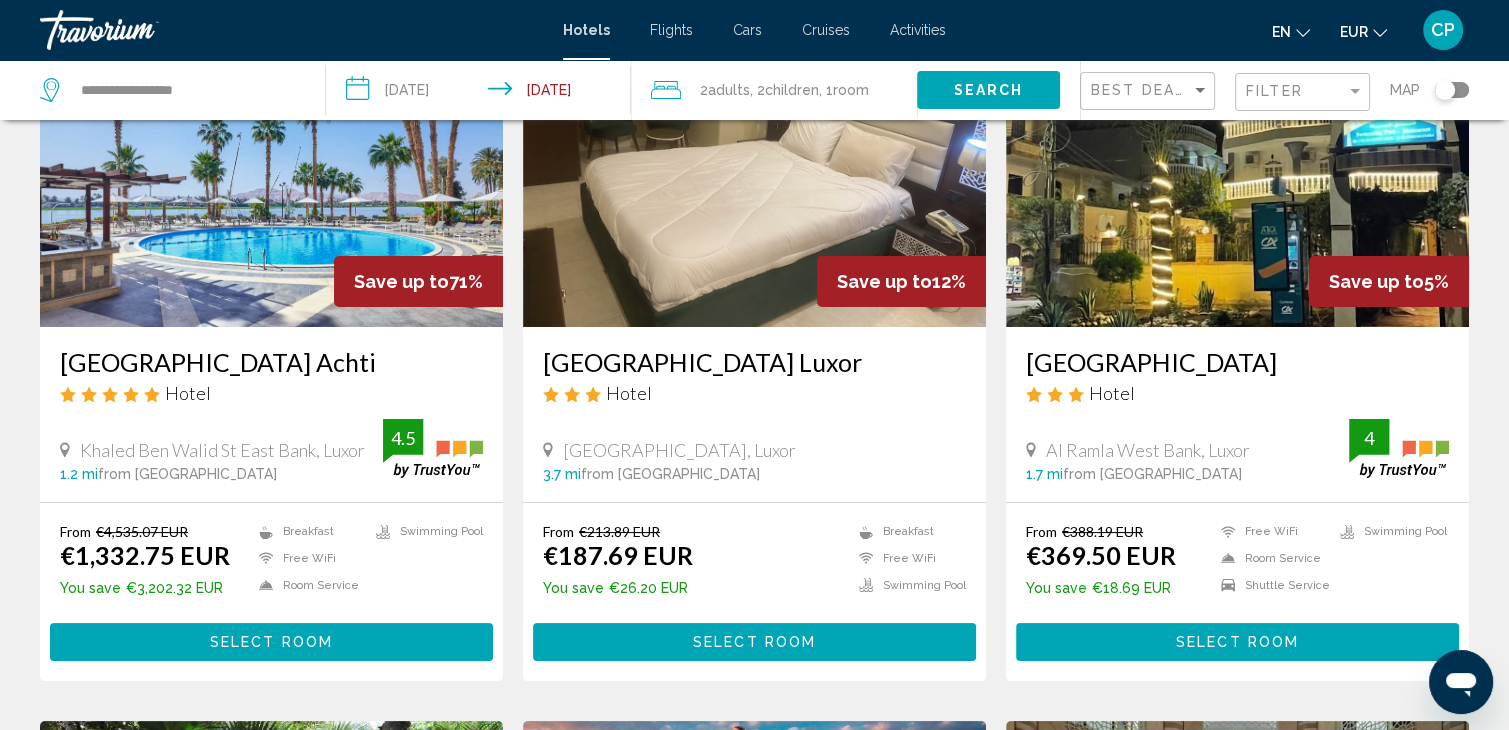 scroll, scrollTop: 133, scrollLeft: 0, axis: vertical 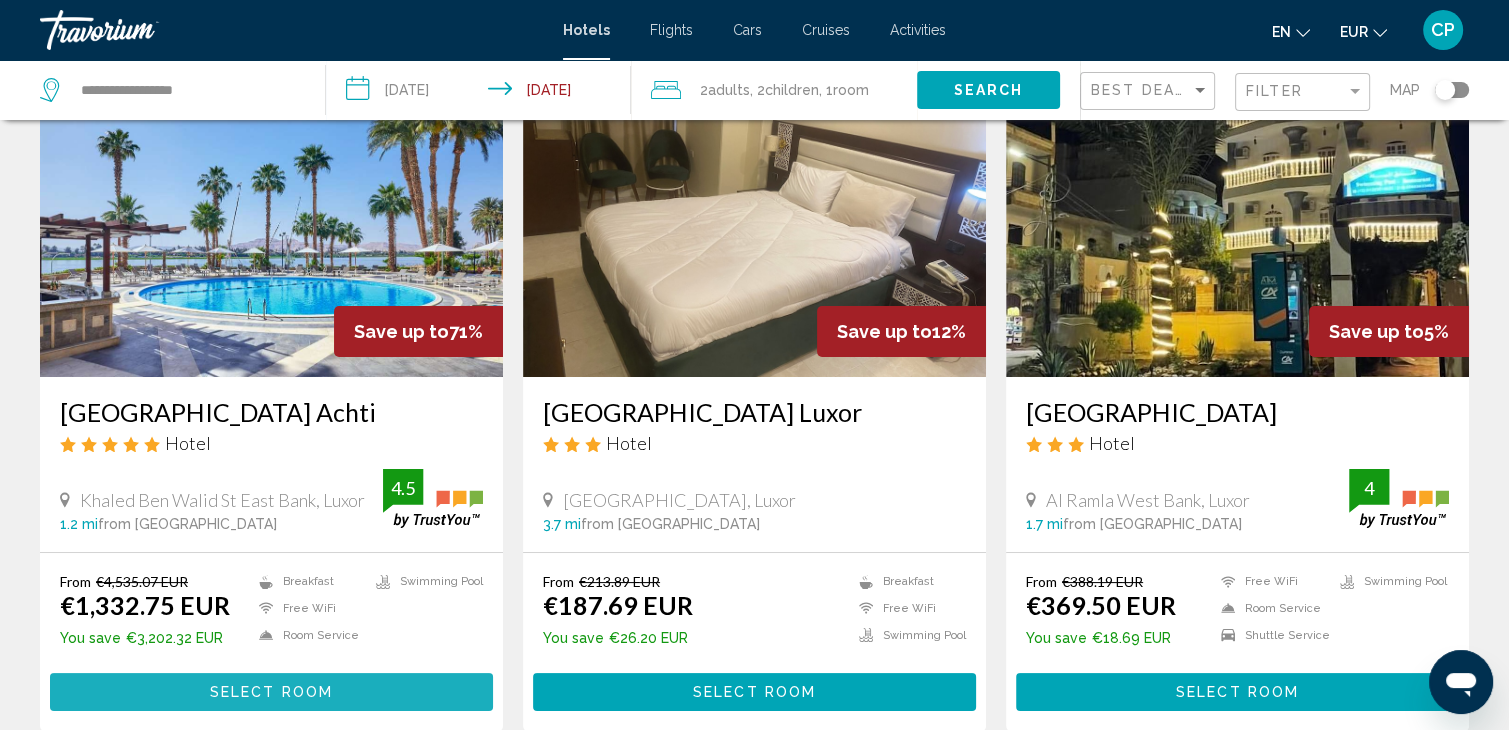 click on "Select Room" at bounding box center (271, 693) 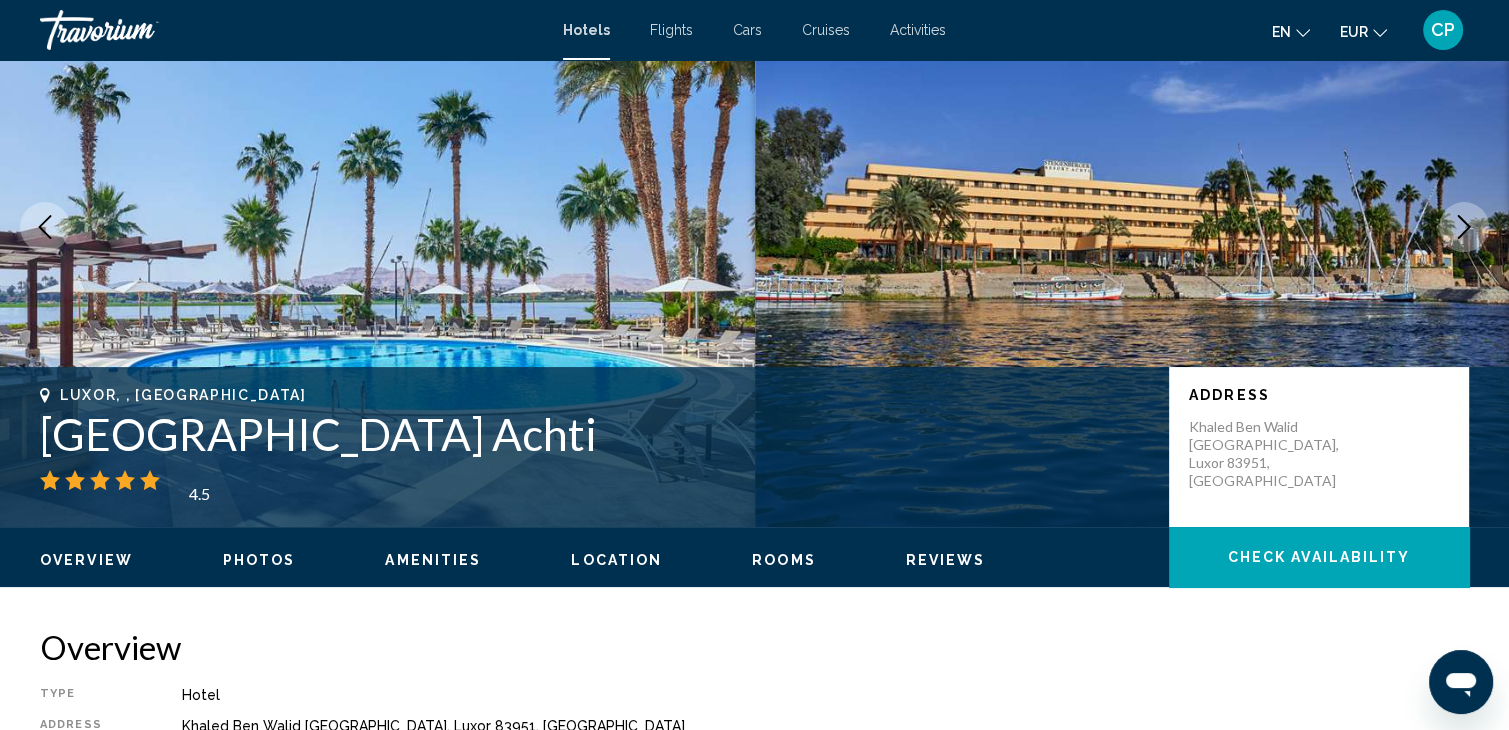 scroll, scrollTop: 0, scrollLeft: 0, axis: both 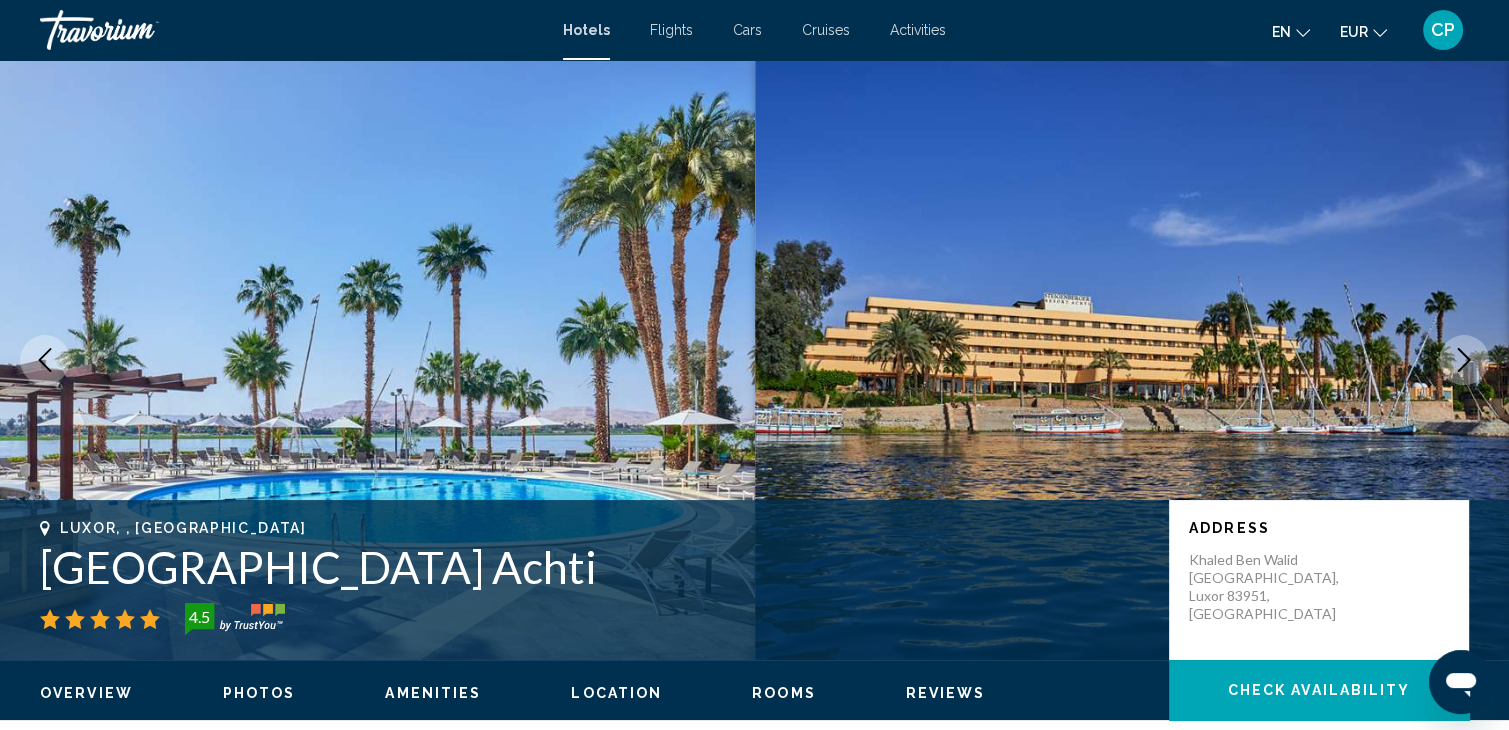 drag, startPoint x: 43, startPoint y: 564, endPoint x: 563, endPoint y: 585, distance: 520.4239 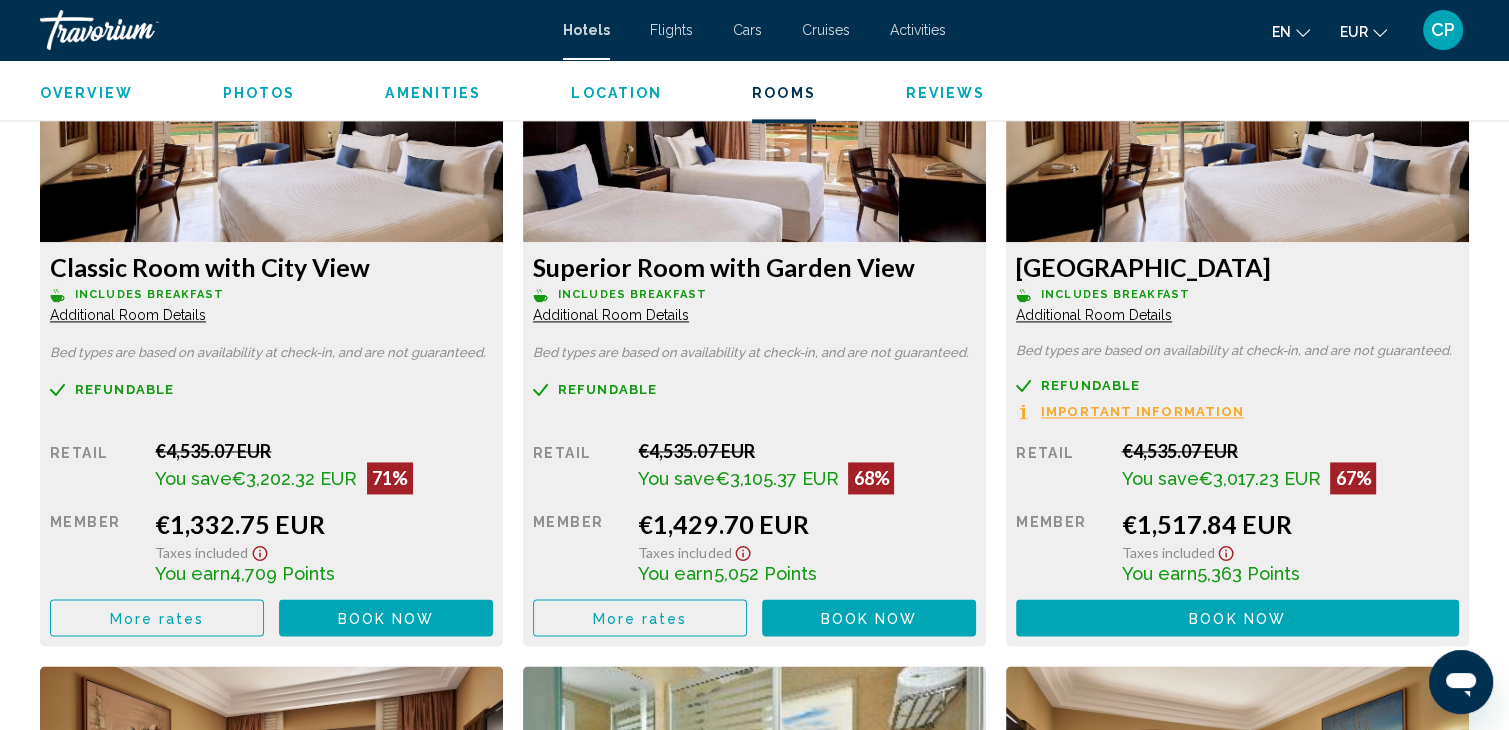scroll, scrollTop: 2804, scrollLeft: 0, axis: vertical 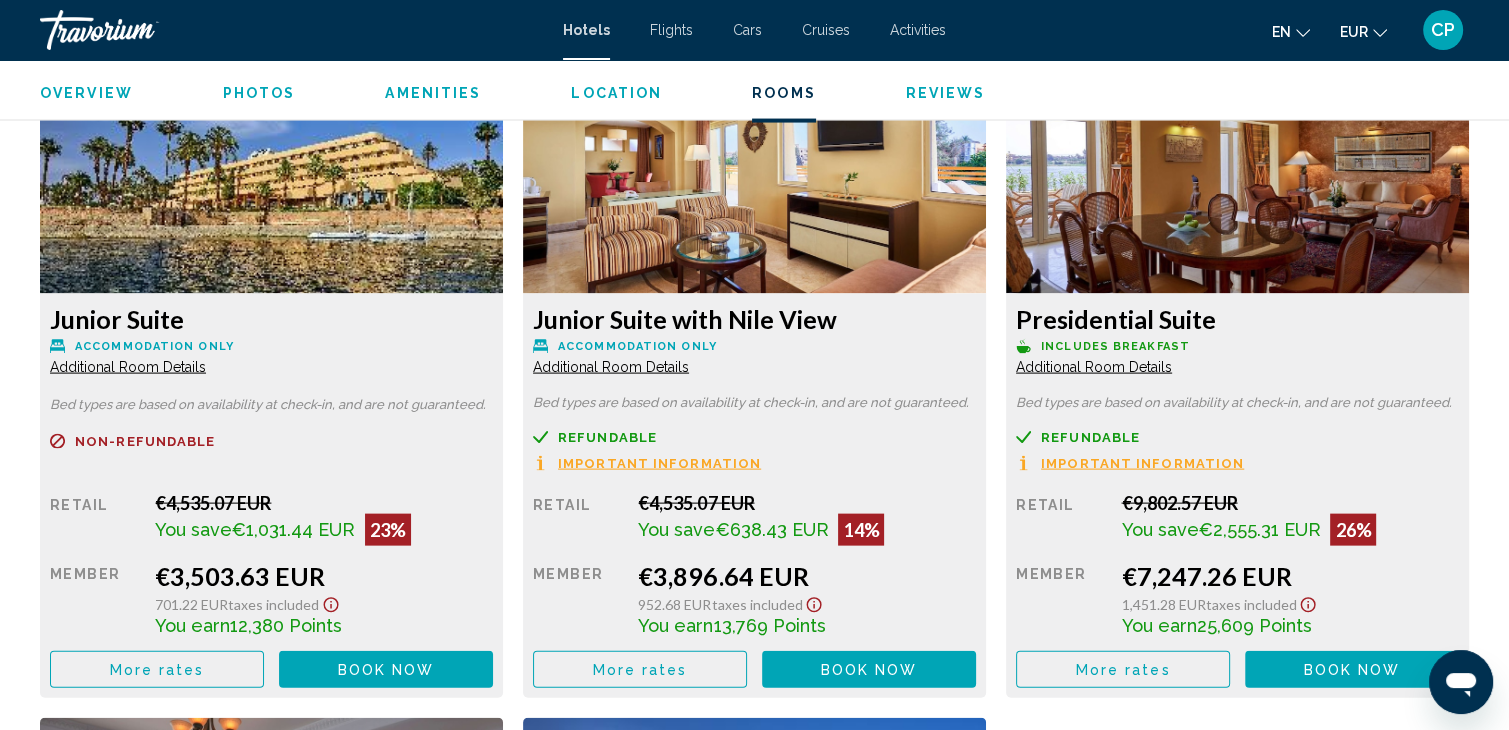 click on "More rates" at bounding box center [157, -679] 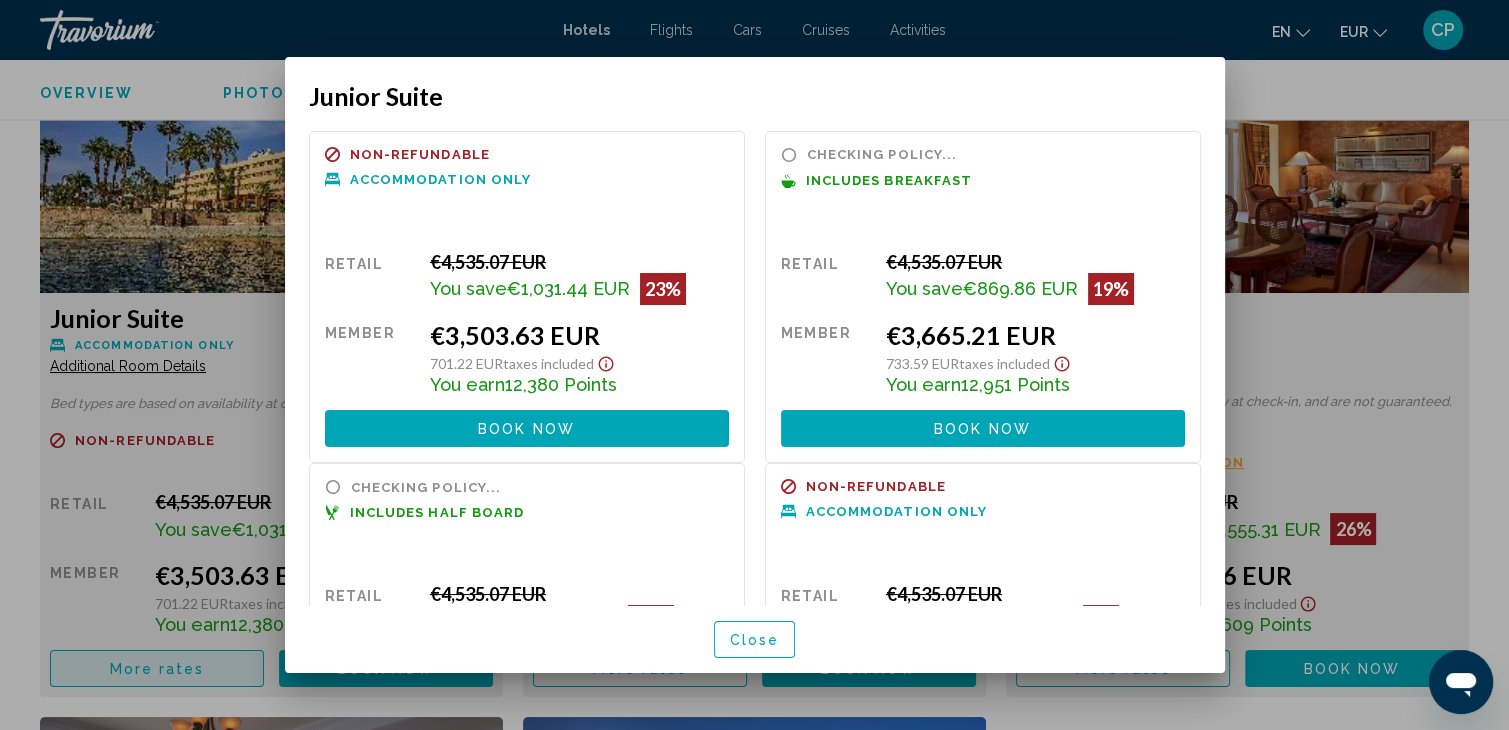 scroll, scrollTop: 0, scrollLeft: 0, axis: both 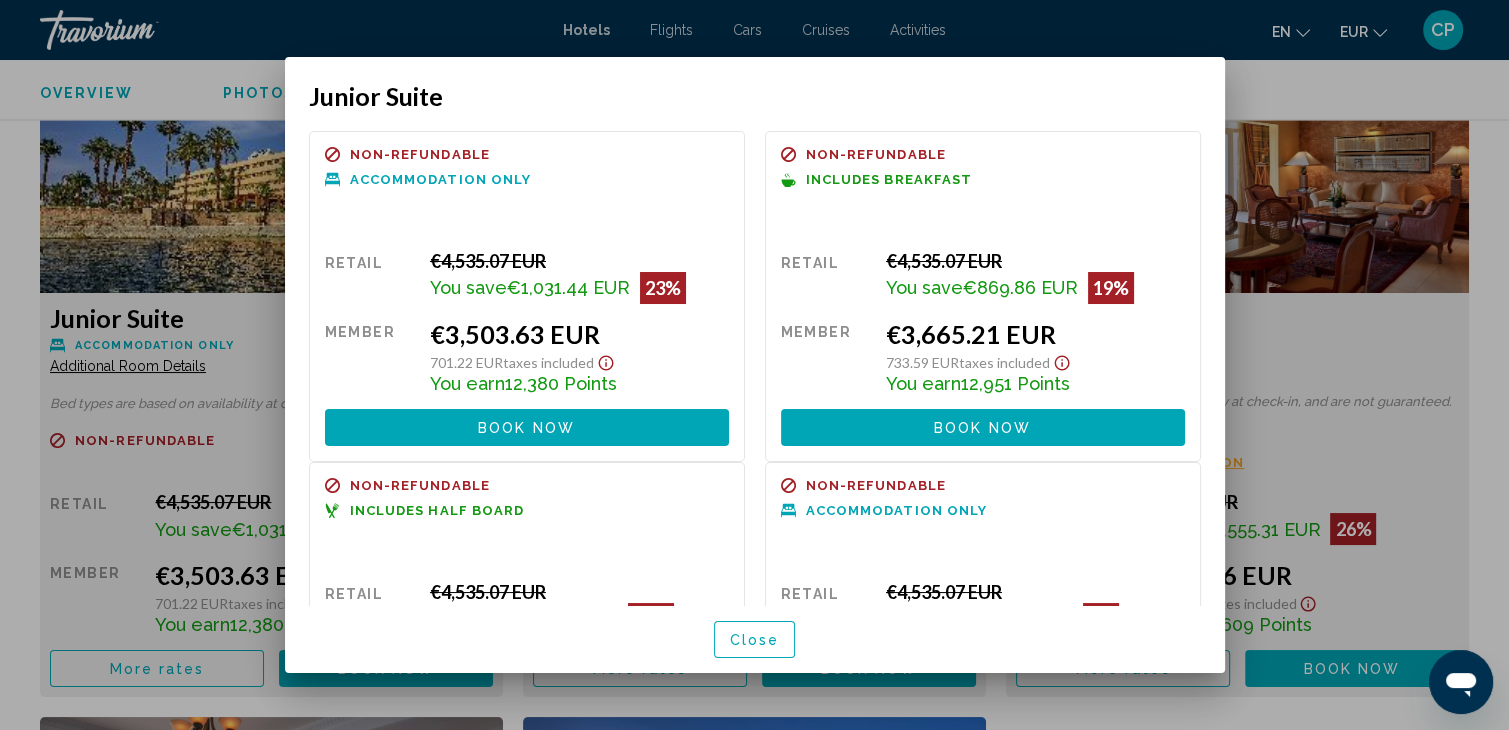 click at bounding box center [754, 365] 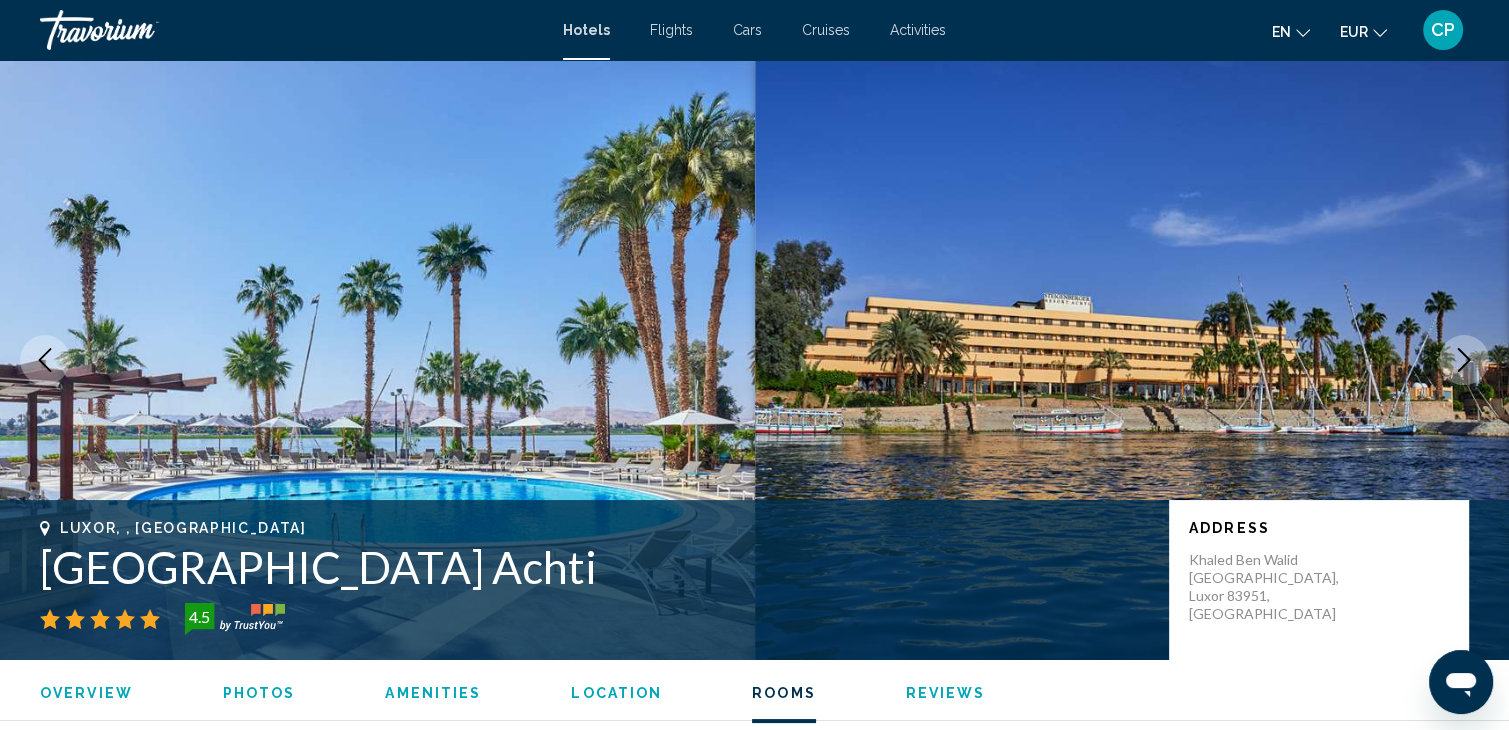scroll, scrollTop: 4137, scrollLeft: 0, axis: vertical 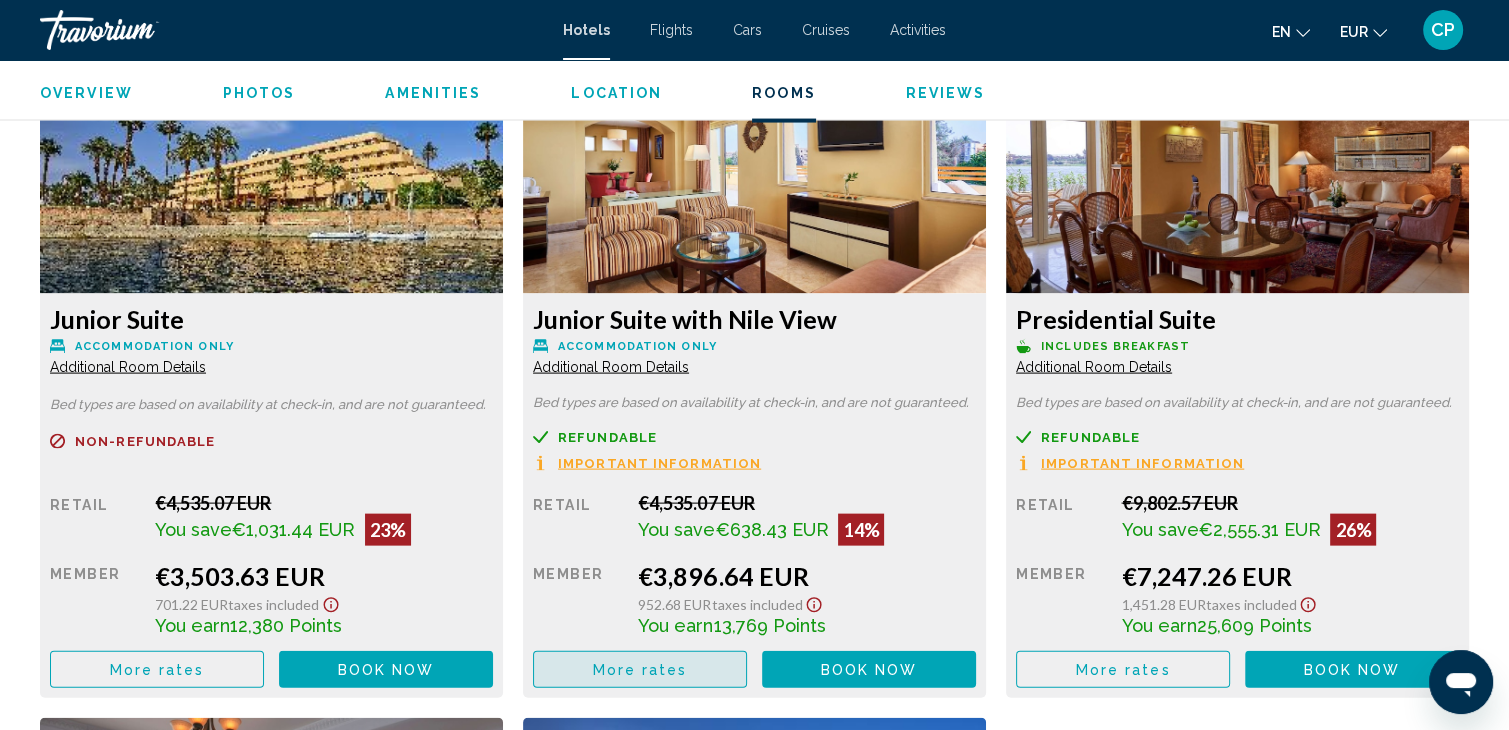 click on "More rates" at bounding box center (640, 669) 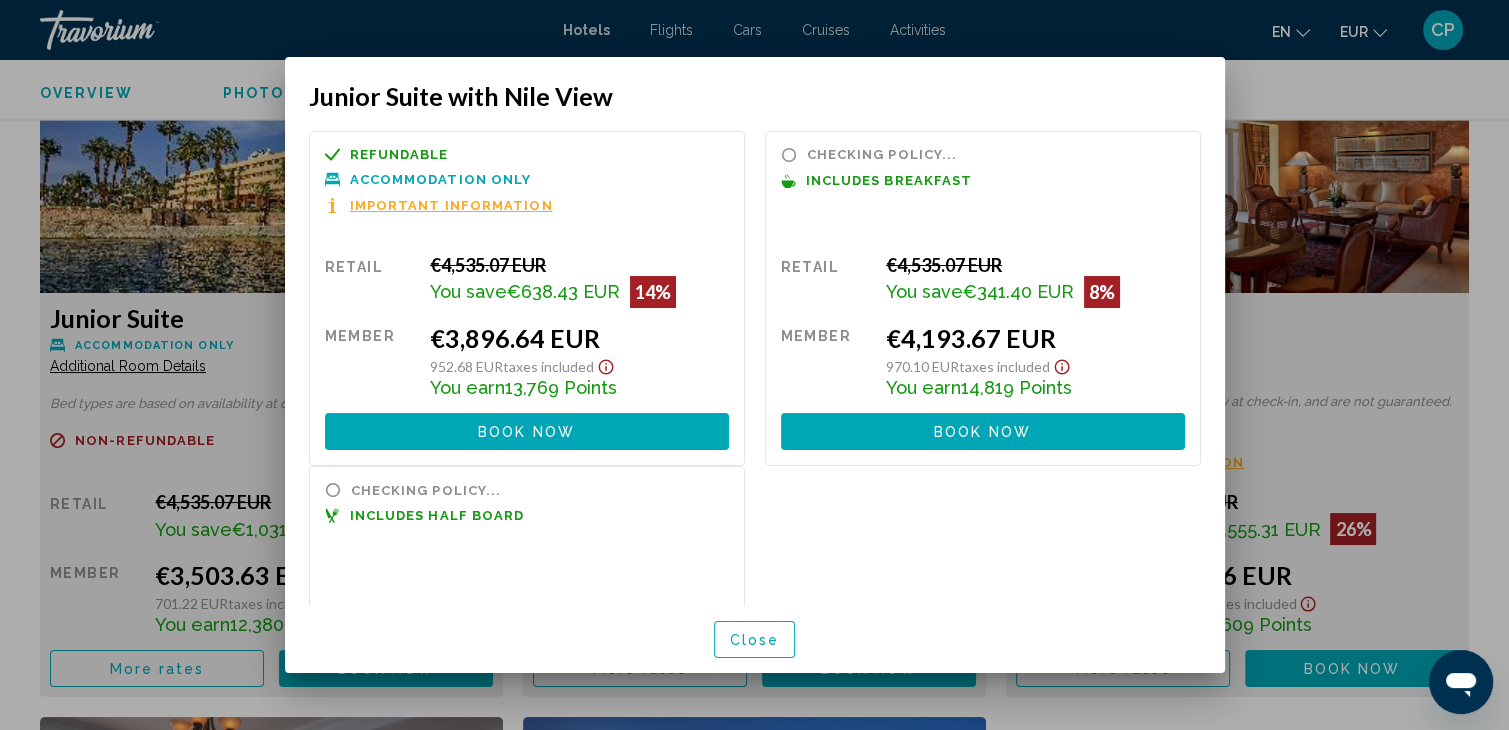 scroll, scrollTop: 0, scrollLeft: 0, axis: both 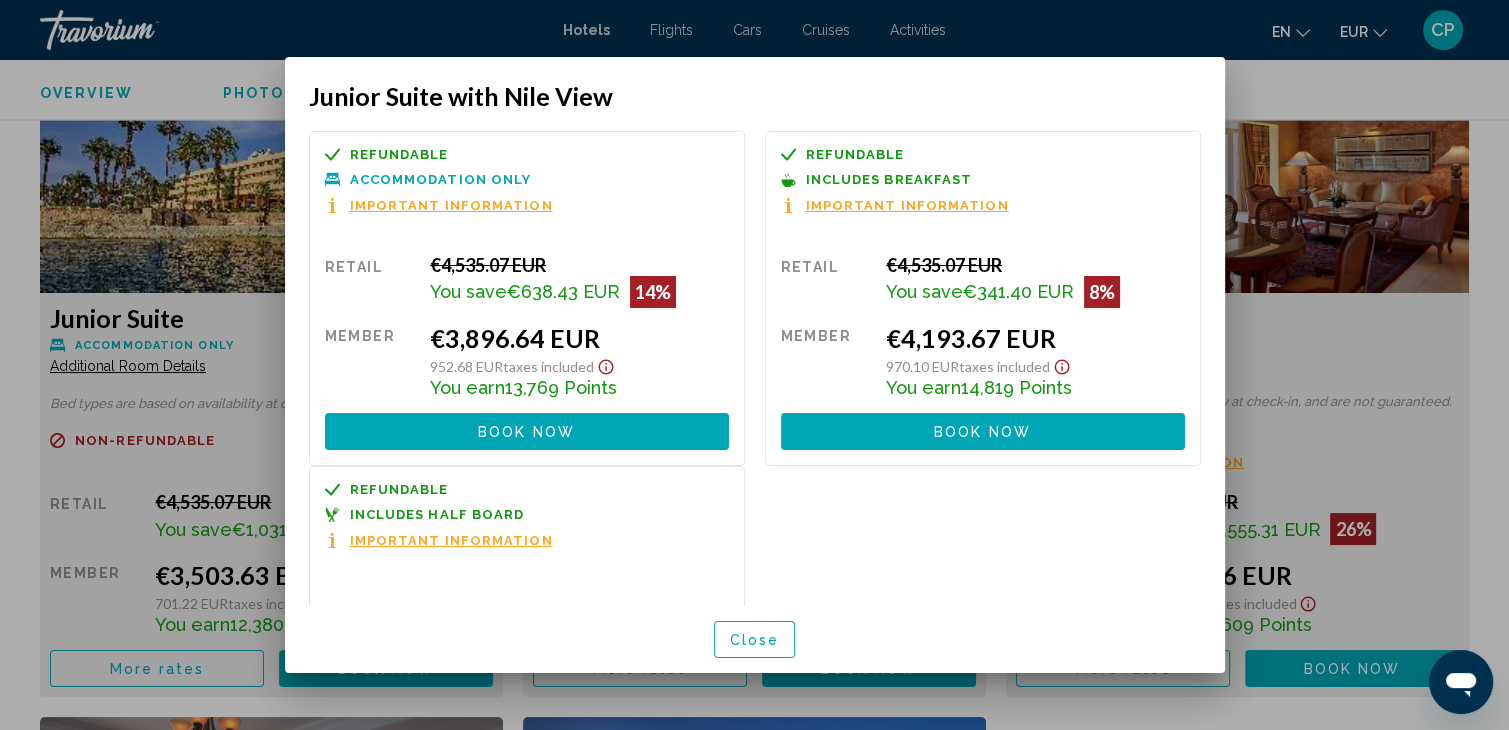 click on "Close" at bounding box center [755, 640] 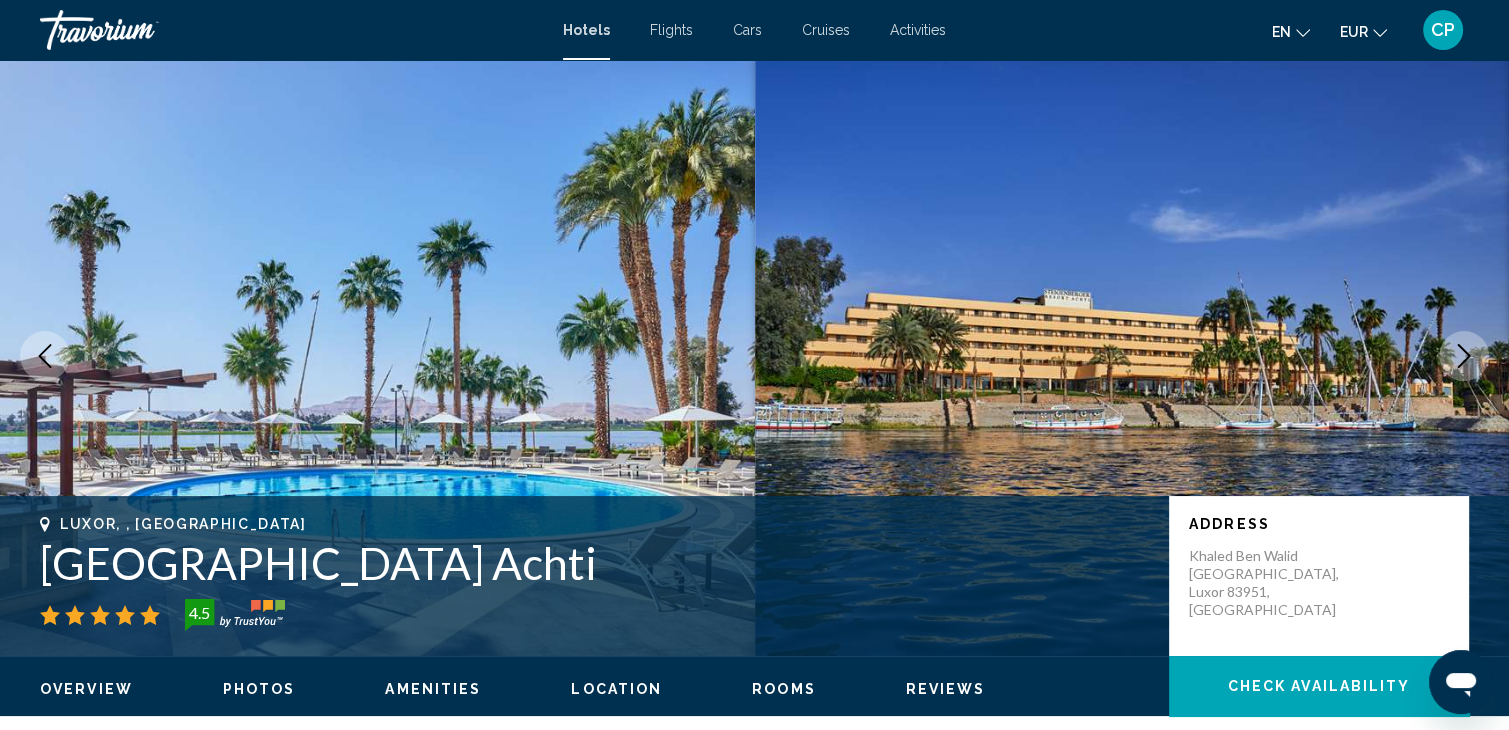 scroll, scrollTop: 0, scrollLeft: 0, axis: both 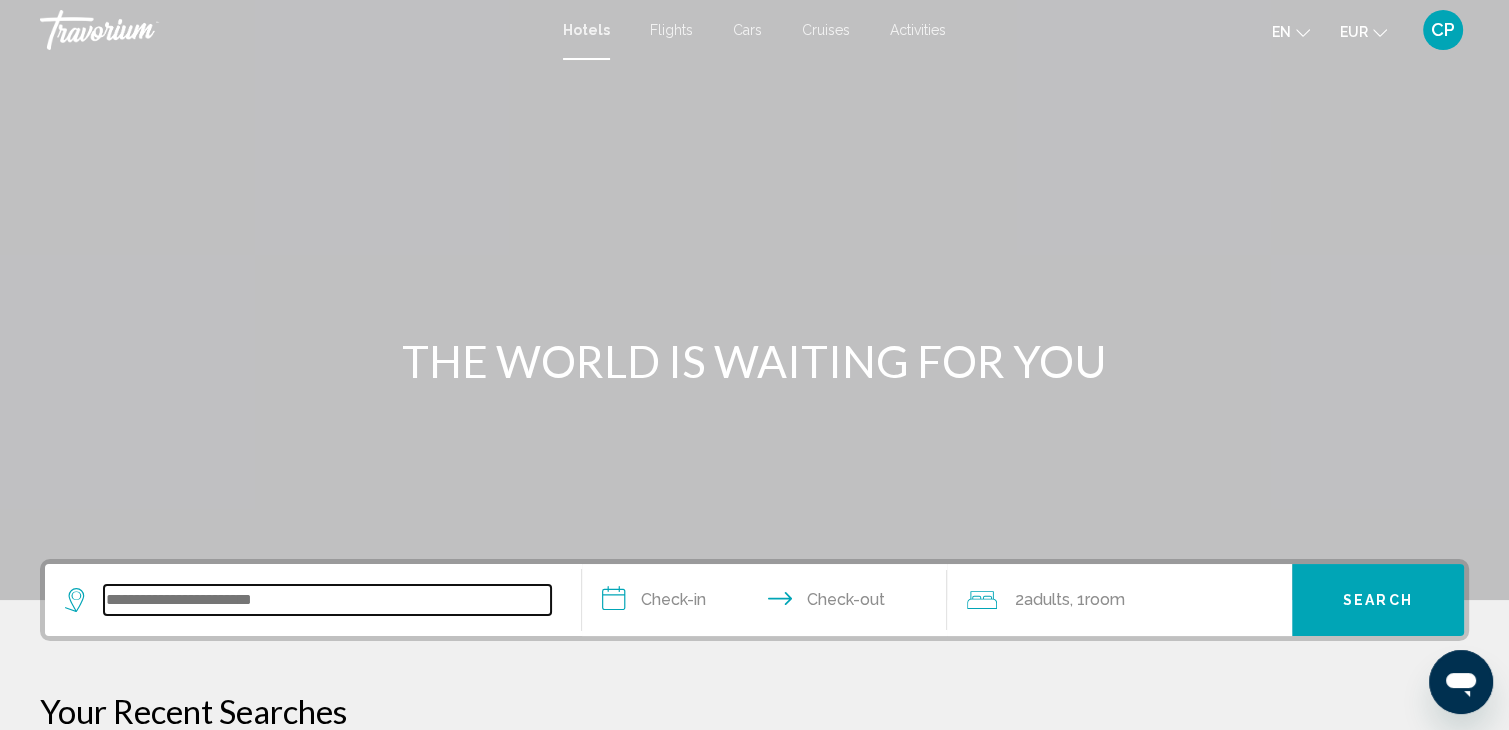 click at bounding box center (327, 600) 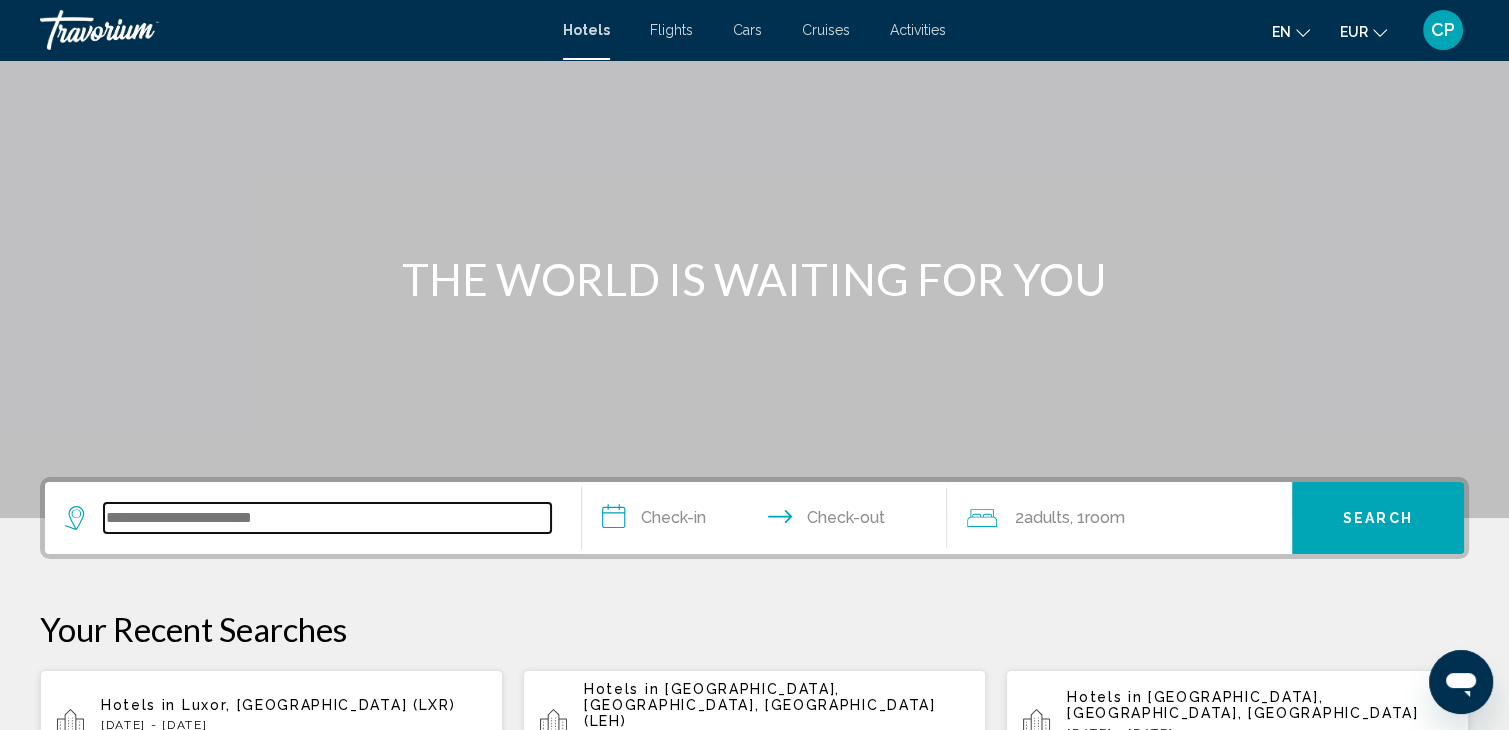scroll, scrollTop: 493, scrollLeft: 0, axis: vertical 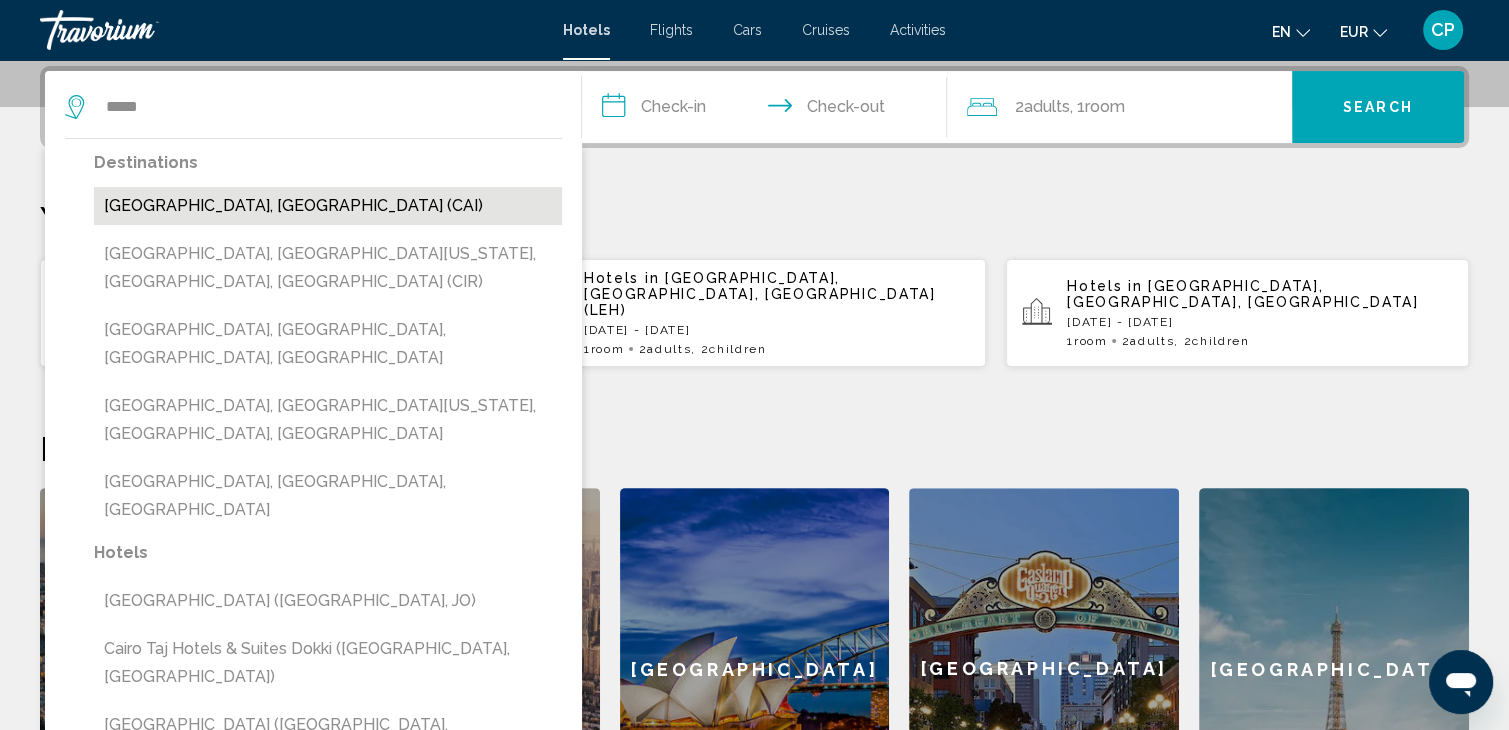 click on "Cairo, Egypt (CAI)" at bounding box center (328, 206) 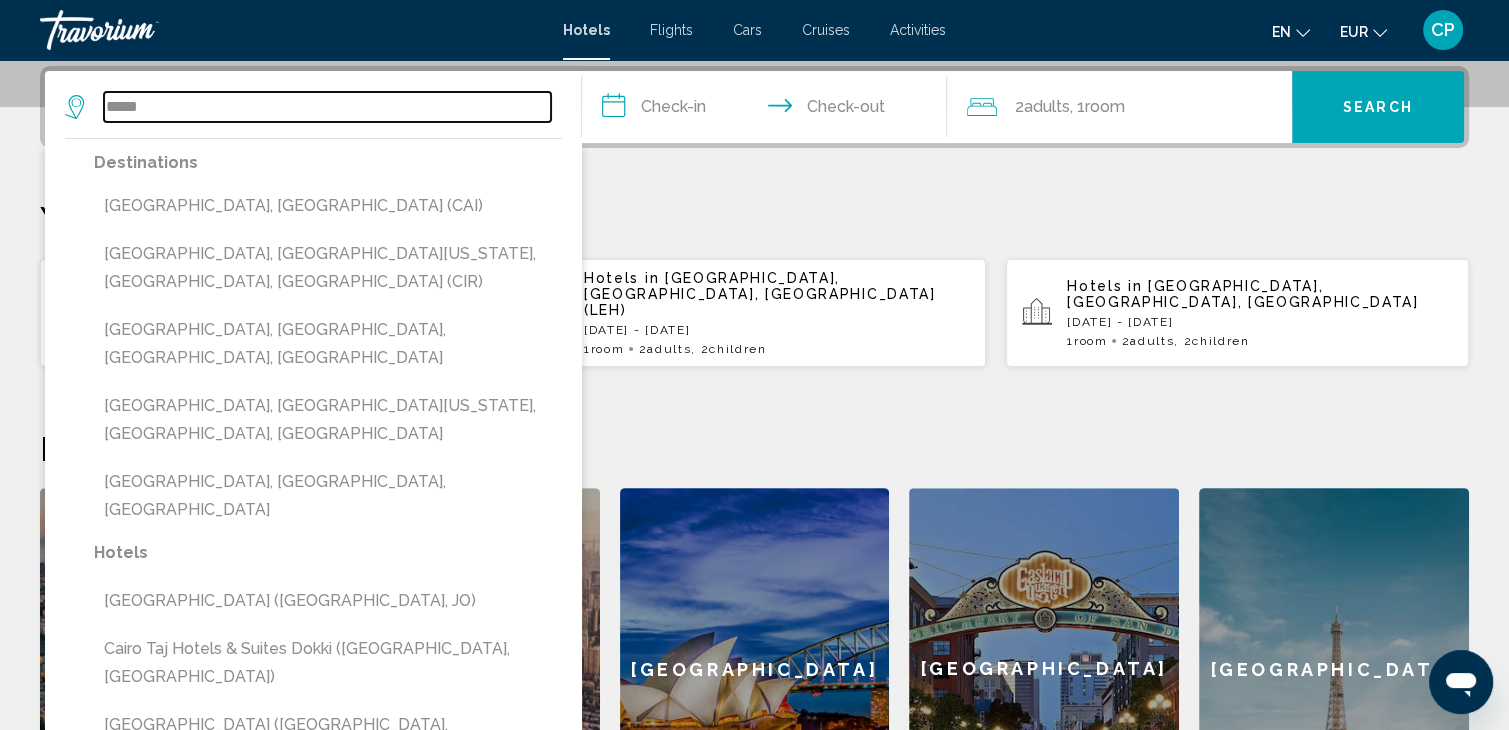 type on "**********" 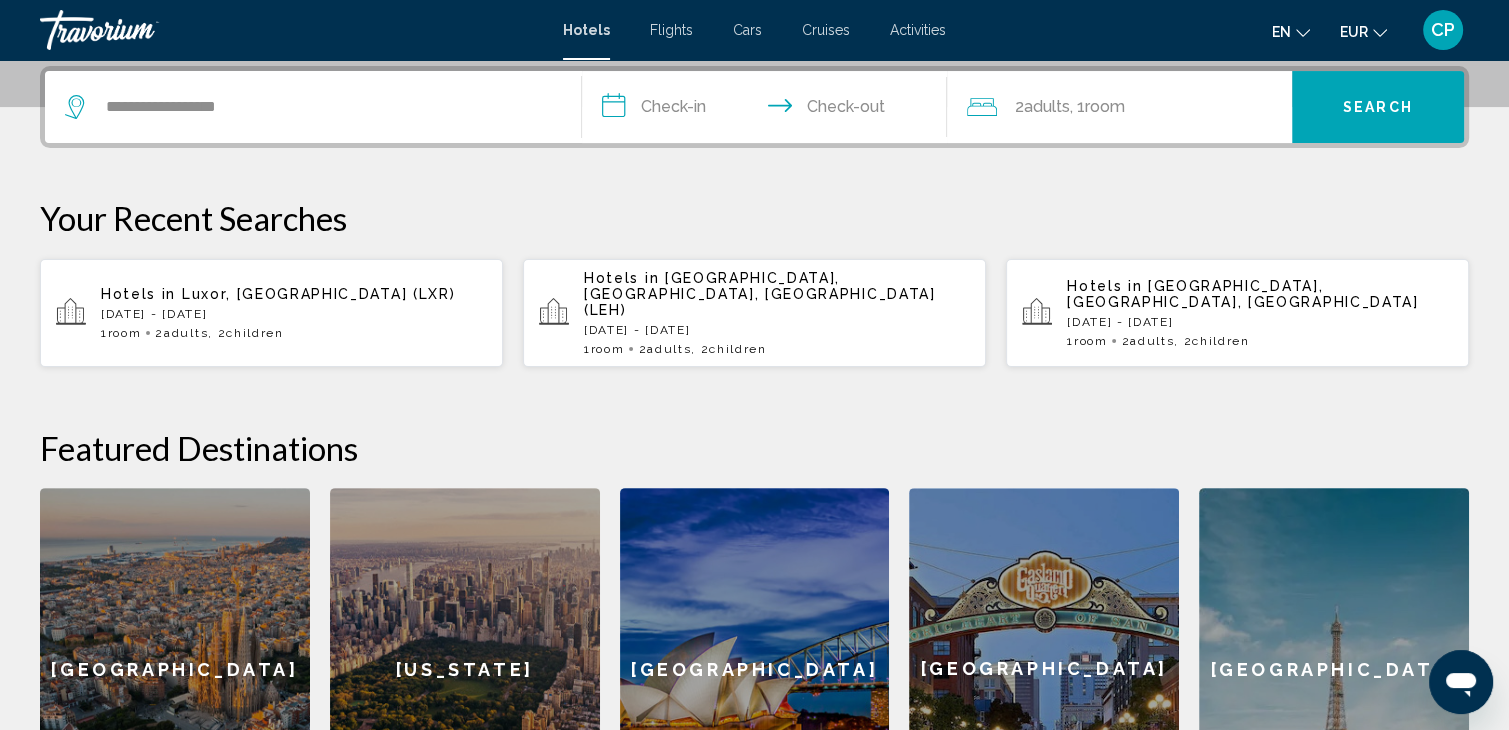 click on "**********" at bounding box center [768, 110] 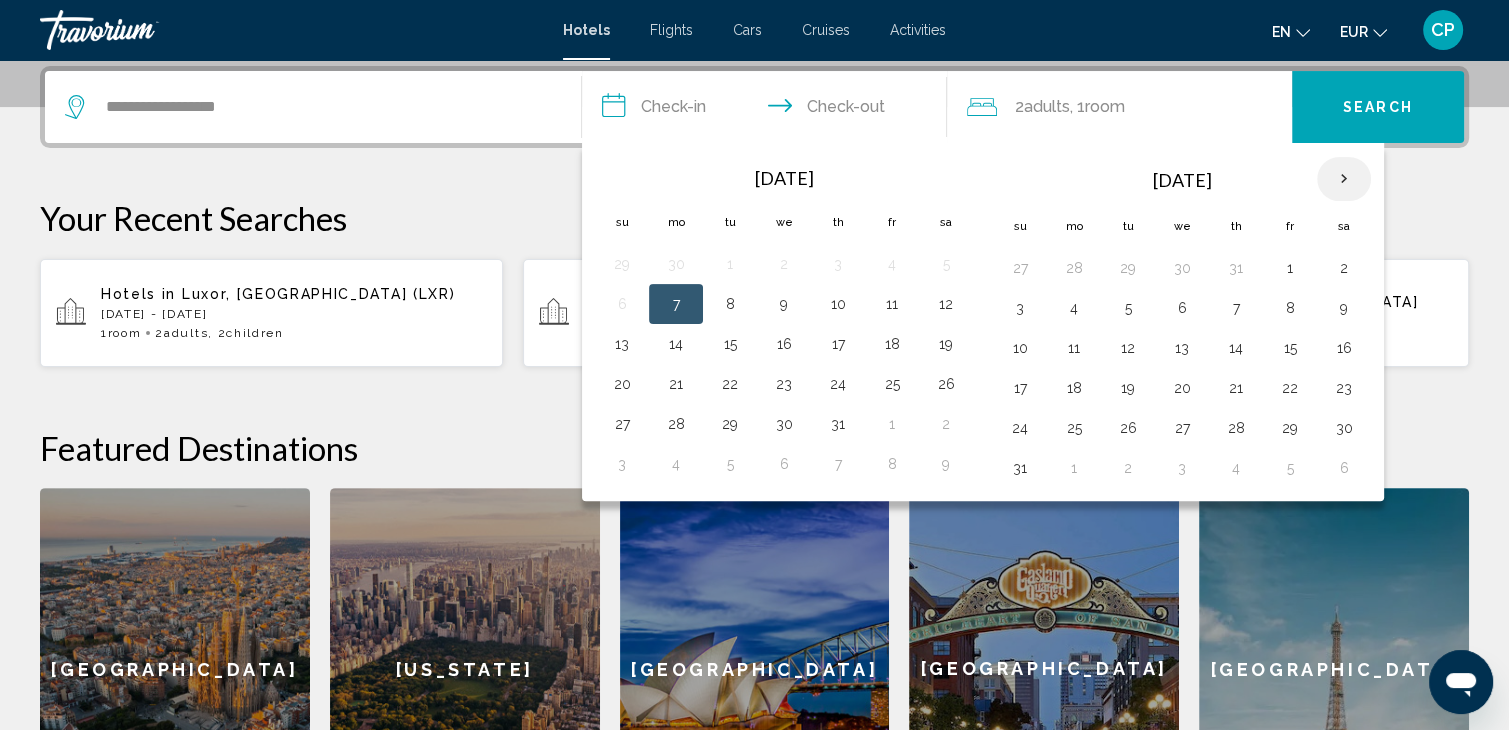 click at bounding box center (1344, 179) 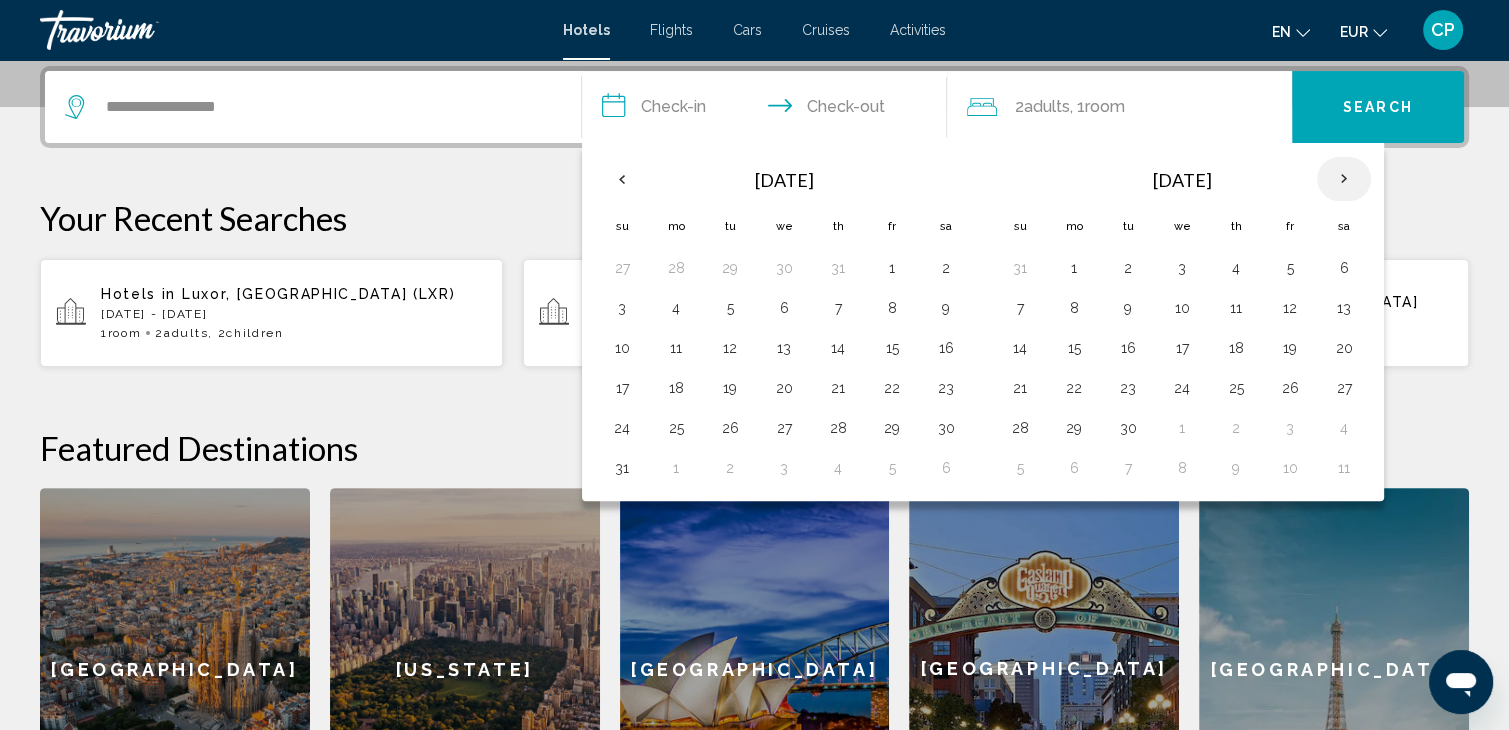 click at bounding box center (1344, 179) 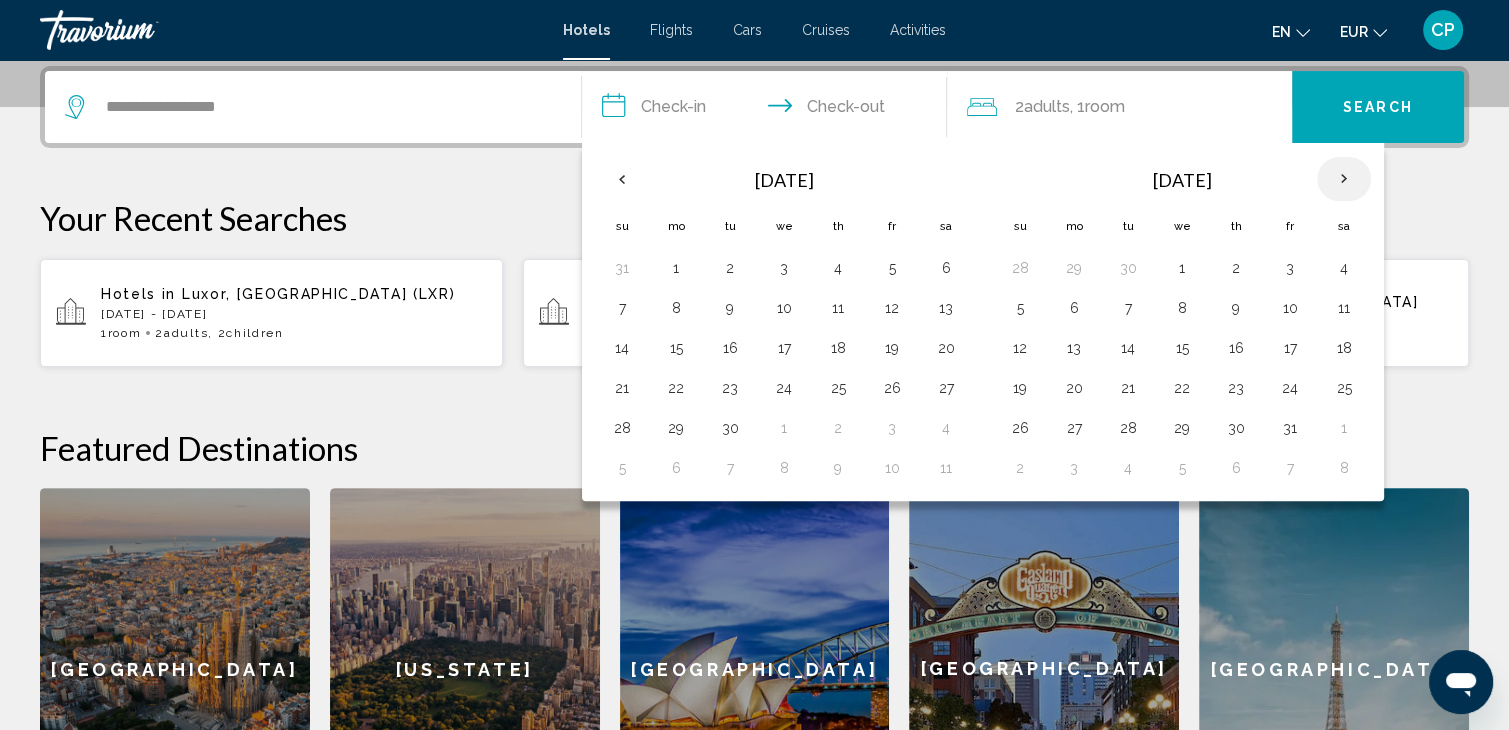 click at bounding box center [1344, 179] 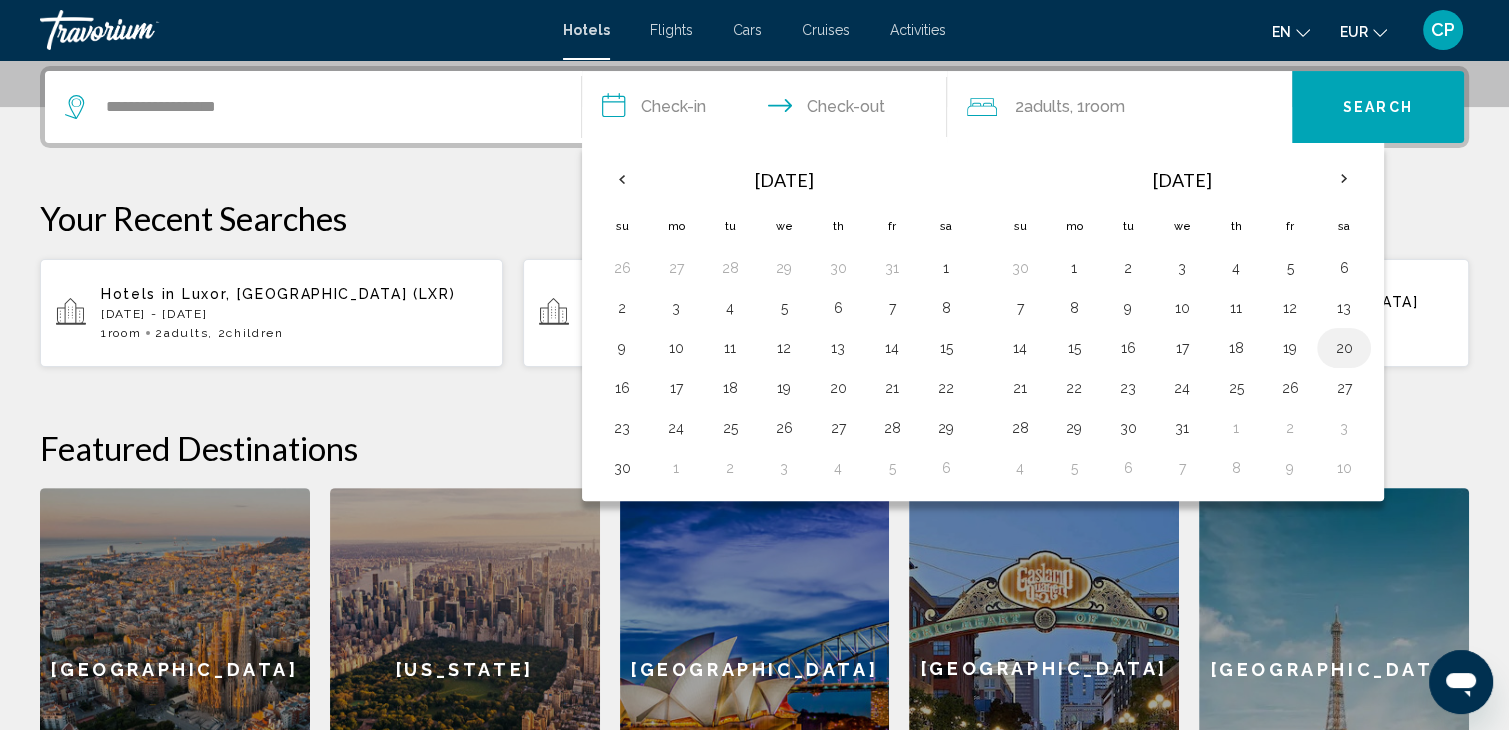 click on "20" at bounding box center (1344, 348) 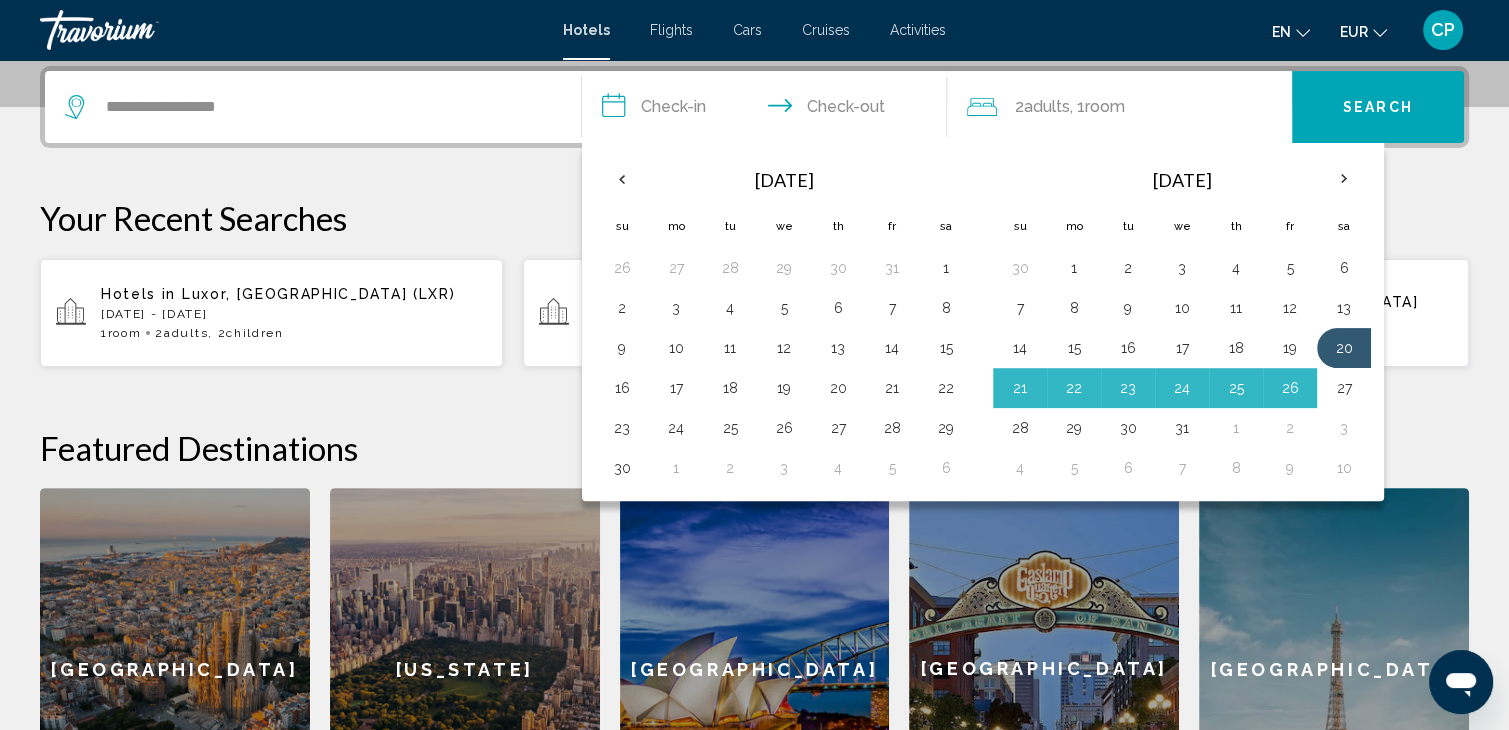 drag, startPoint x: 1337, startPoint y: 374, endPoint x: 1296, endPoint y: 270, distance: 111.78998 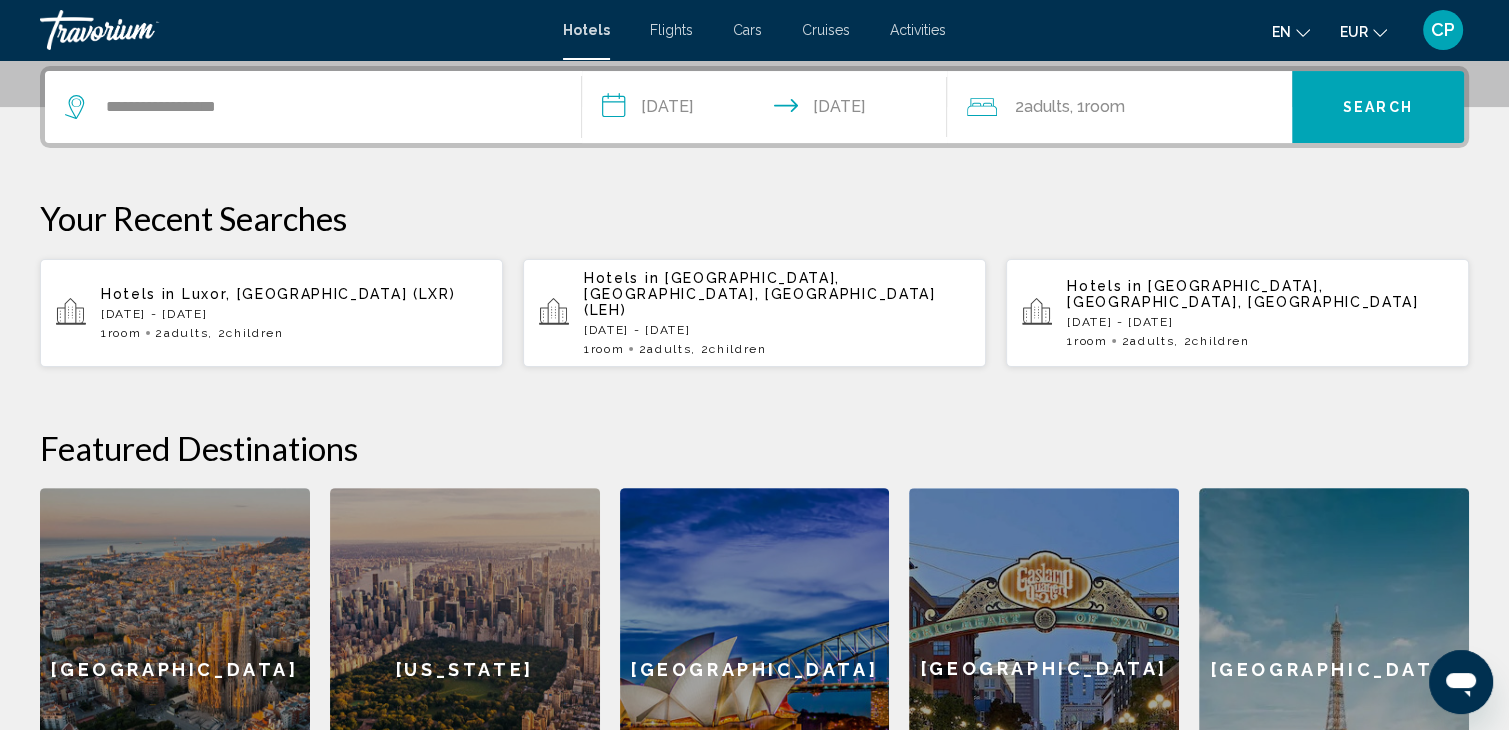 click on "2  Adult Adults , 1  Room rooms" 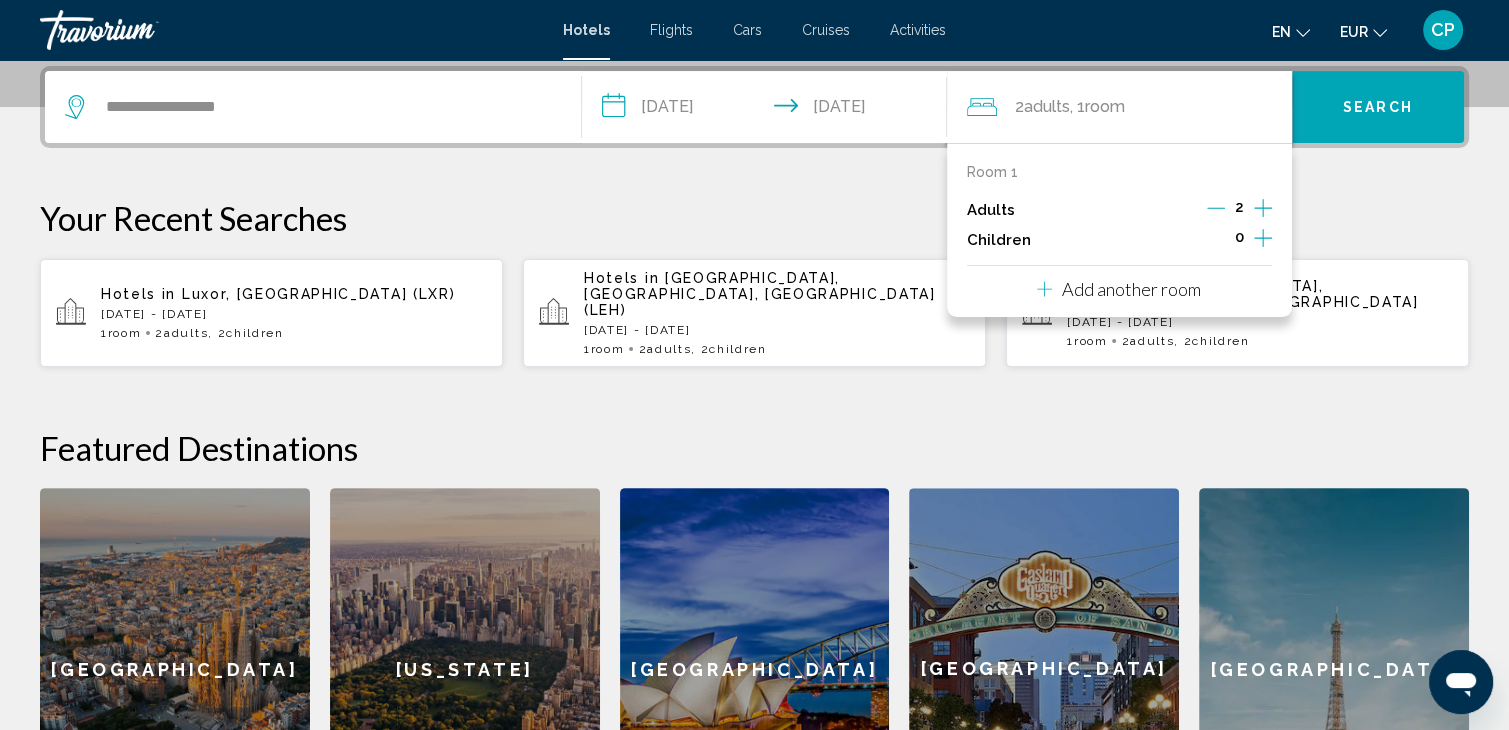 click 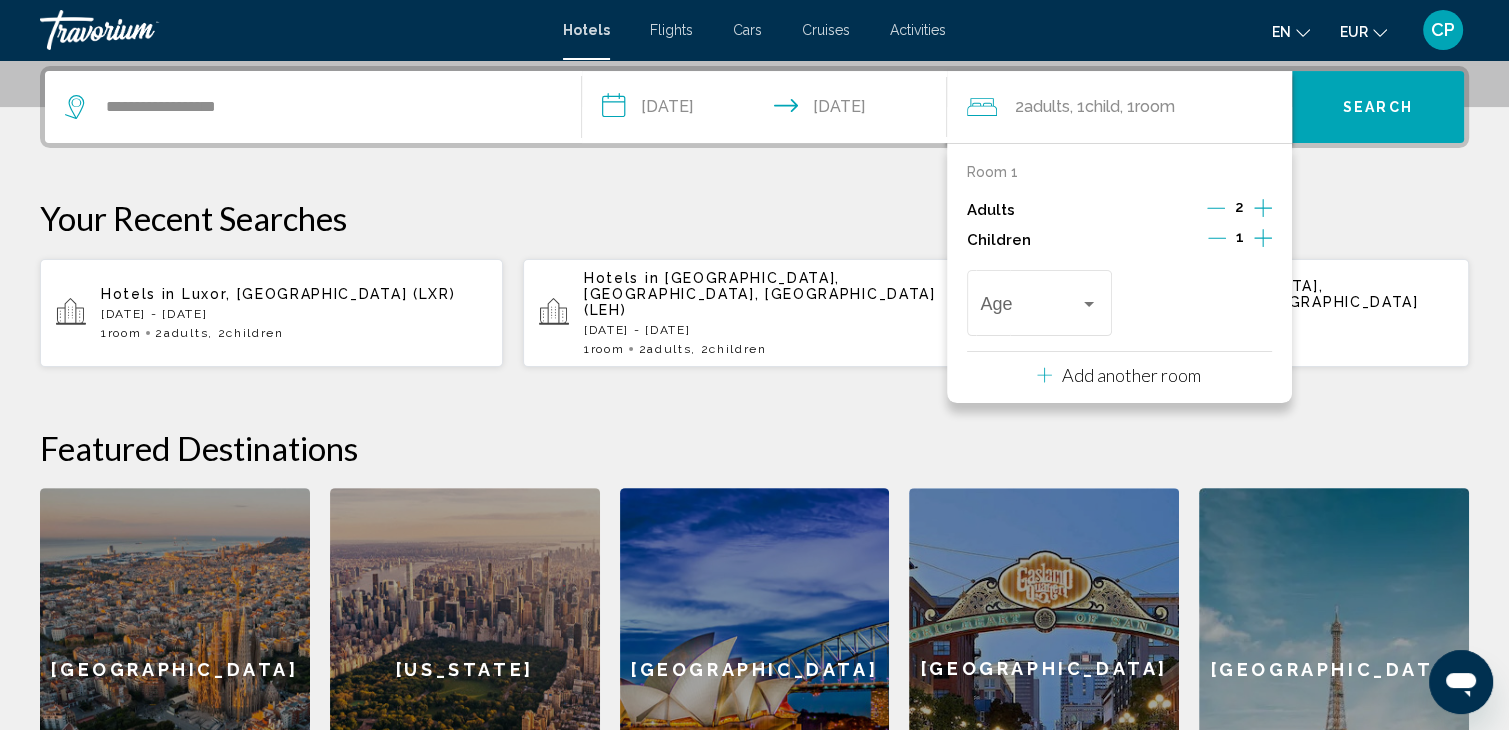 click 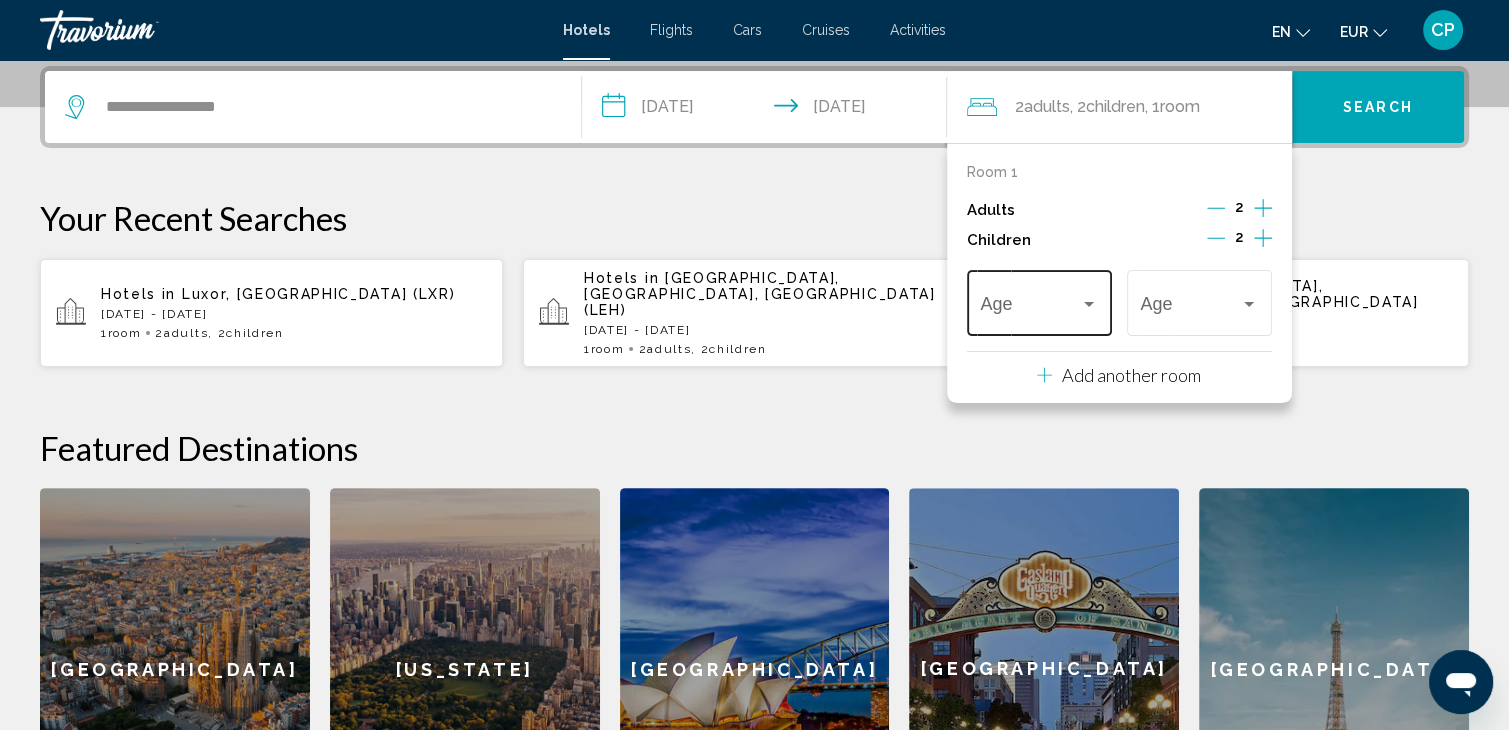 click on "Age" at bounding box center [1039, 300] 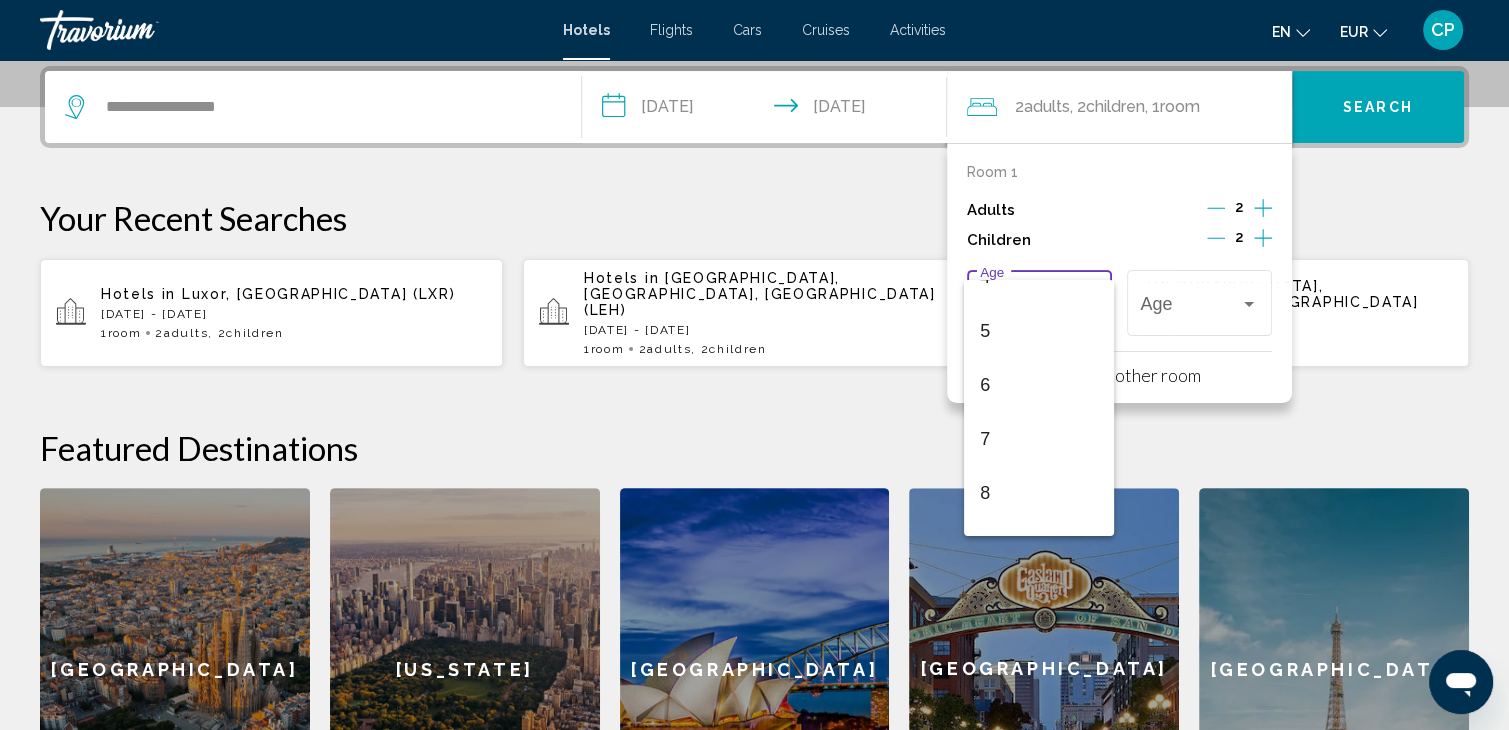 scroll, scrollTop: 266, scrollLeft: 0, axis: vertical 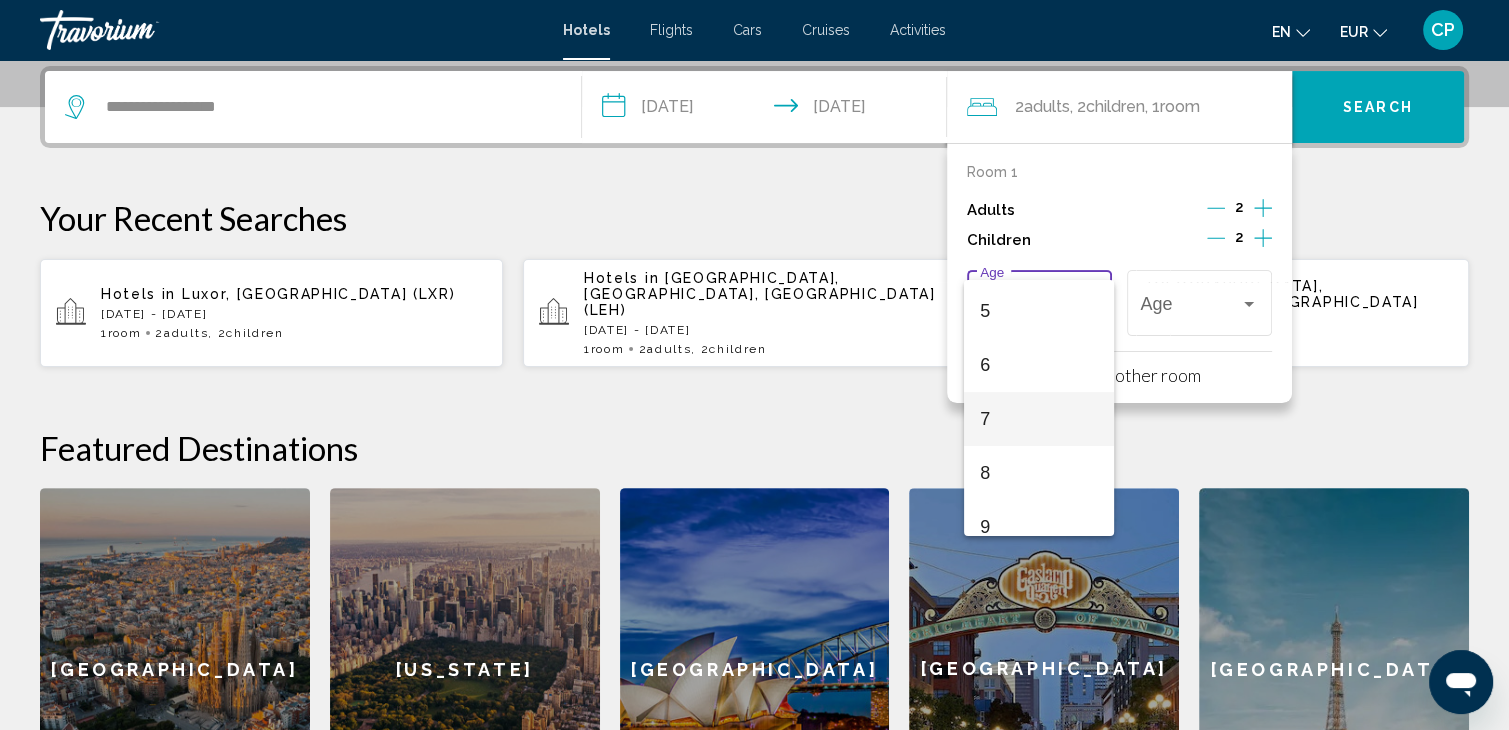 click on "7" at bounding box center [1039, 419] 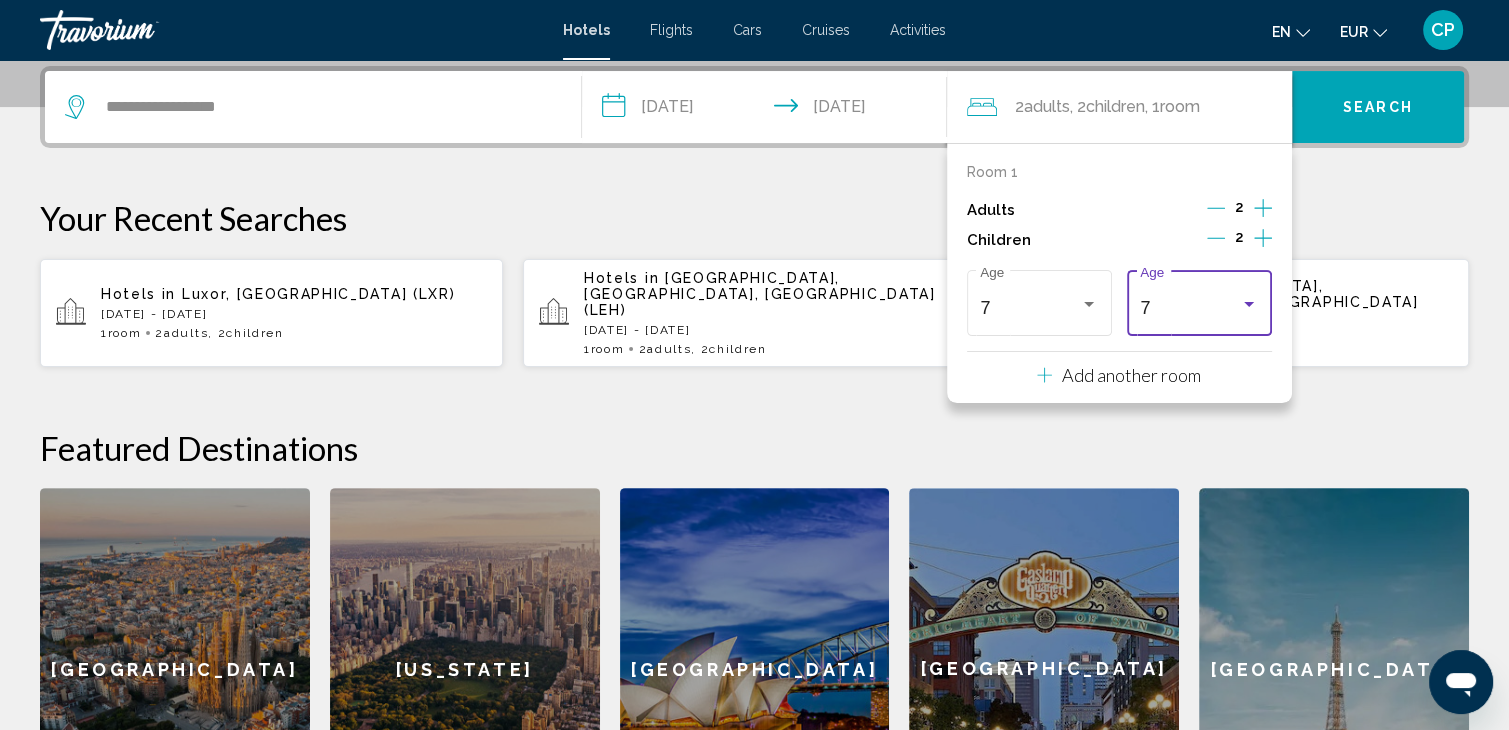 click on "7 Age" at bounding box center (1199, 300) 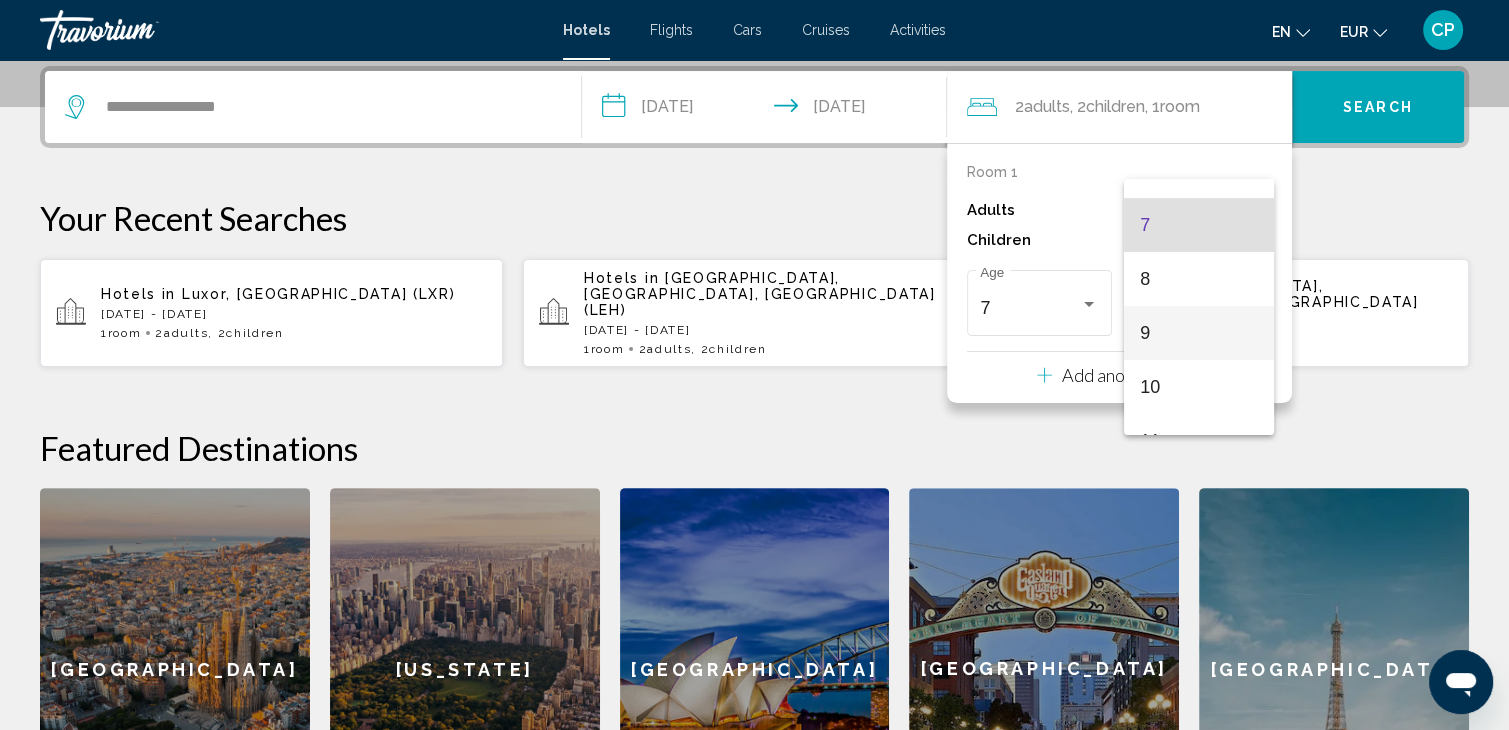 scroll, scrollTop: 410, scrollLeft: 0, axis: vertical 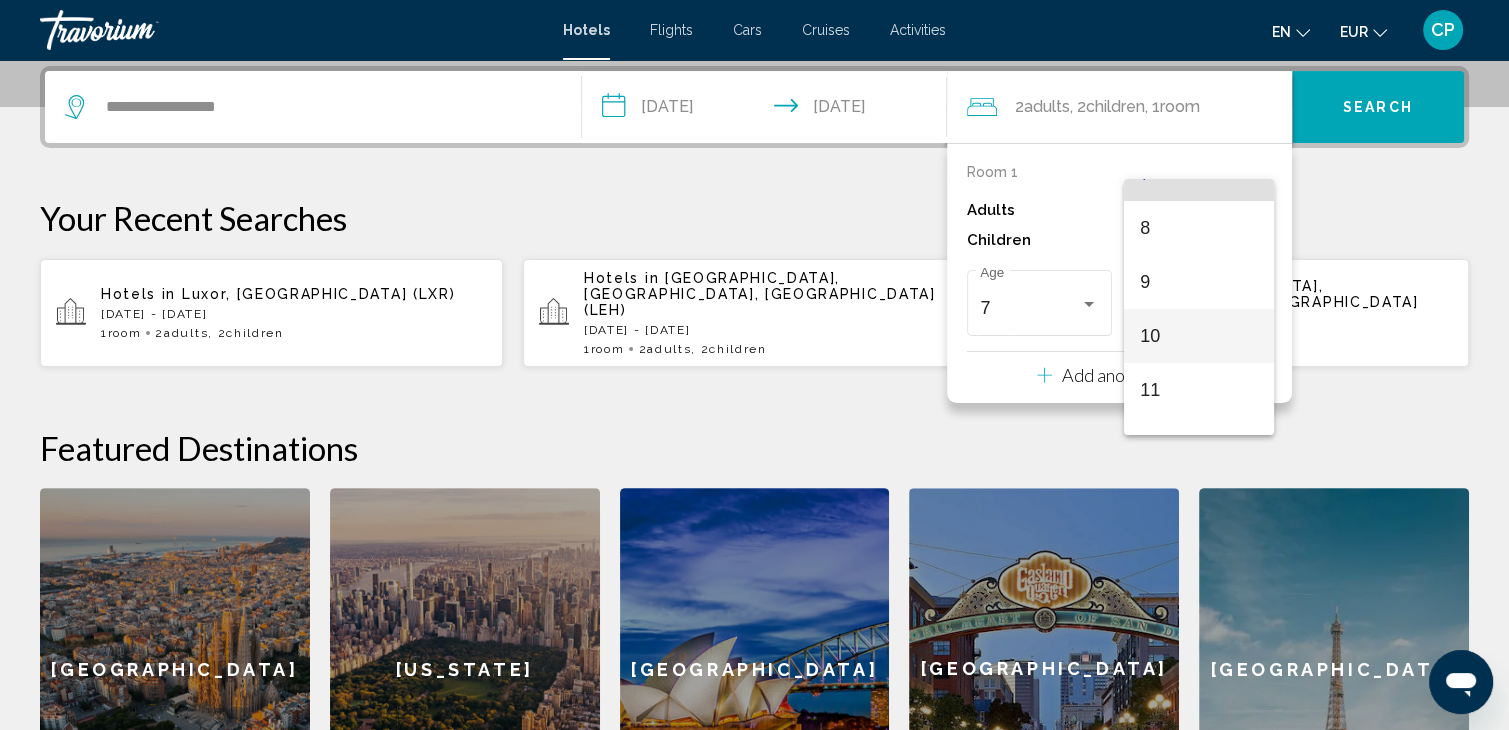 click on "10" at bounding box center [1199, 336] 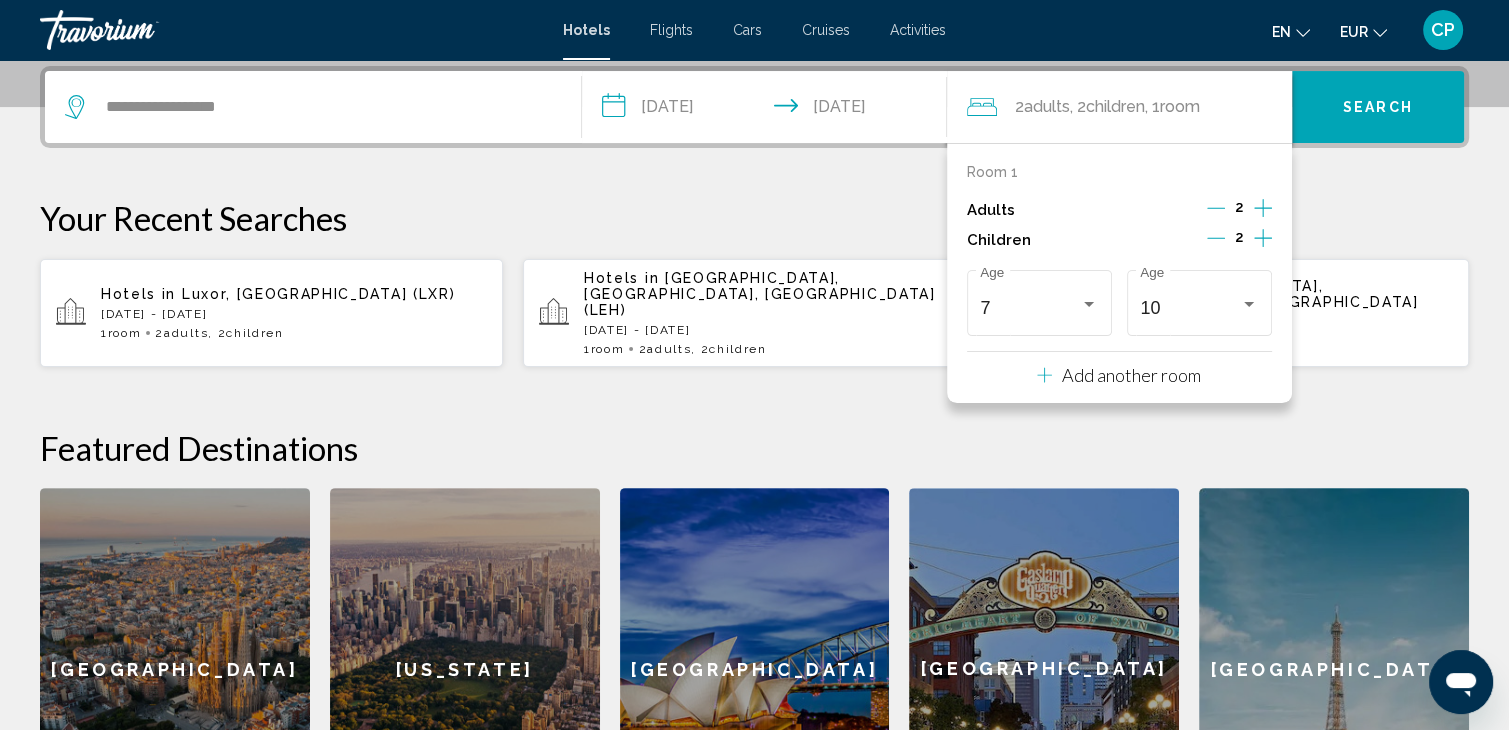 click on "Search" at bounding box center (1378, 108) 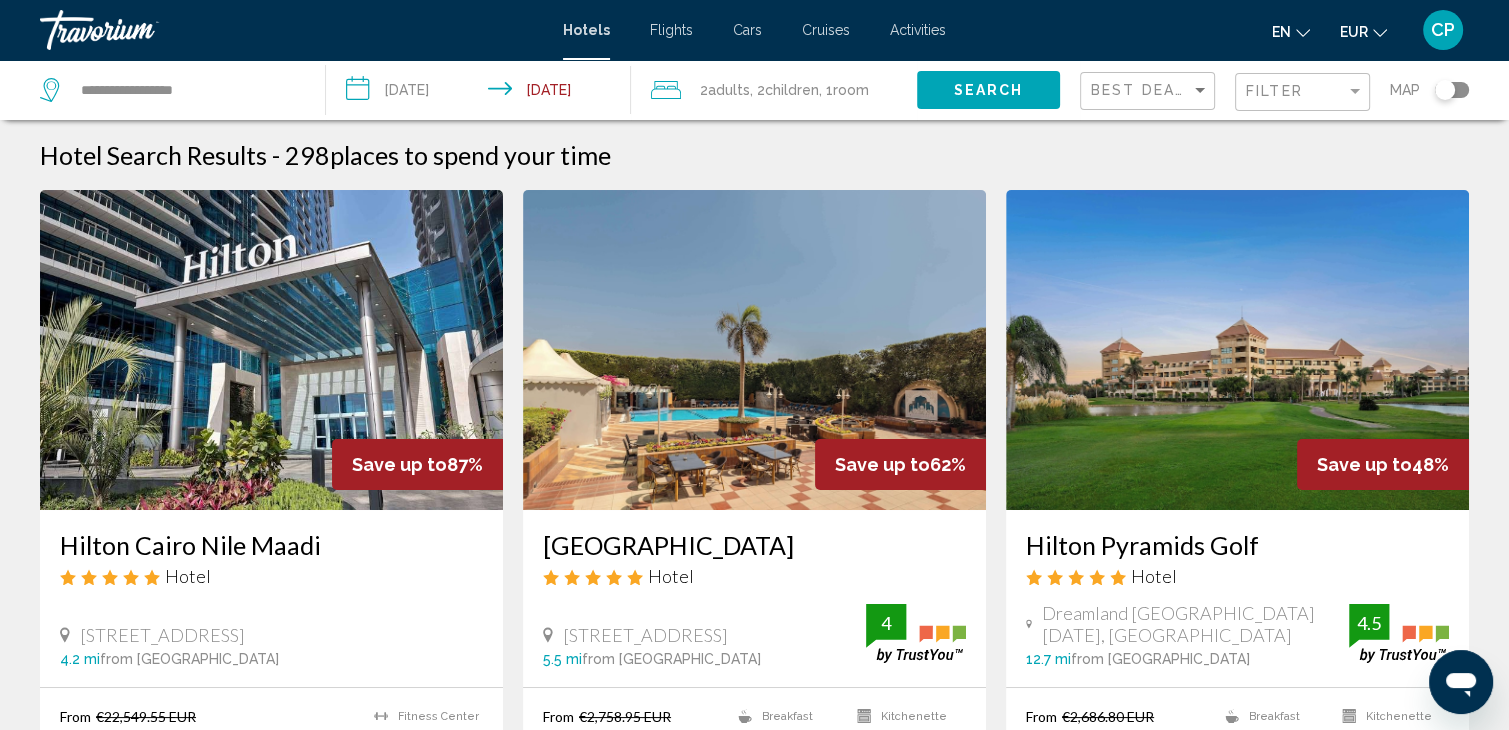 scroll, scrollTop: 133, scrollLeft: 0, axis: vertical 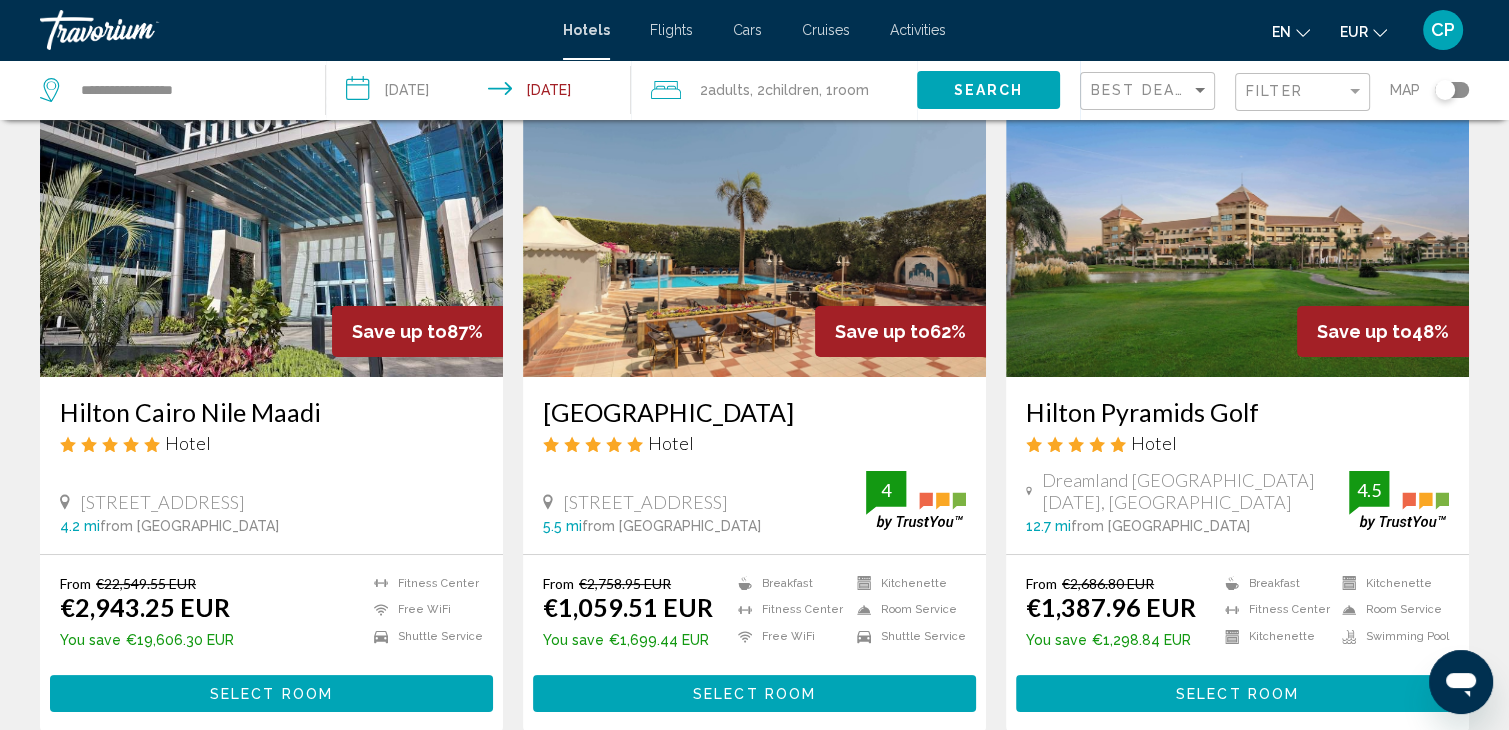 click on "Select Room" at bounding box center (754, 694) 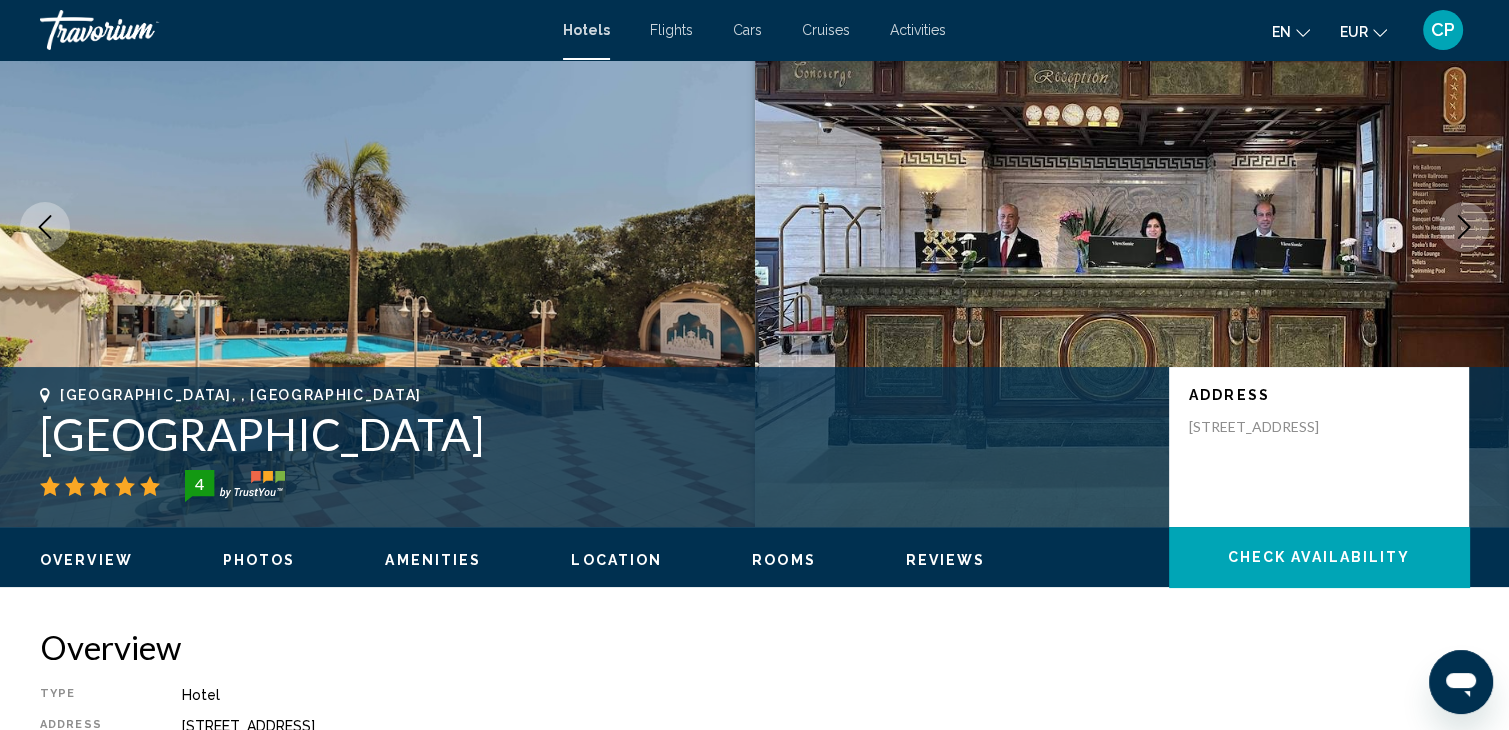 scroll, scrollTop: 0, scrollLeft: 0, axis: both 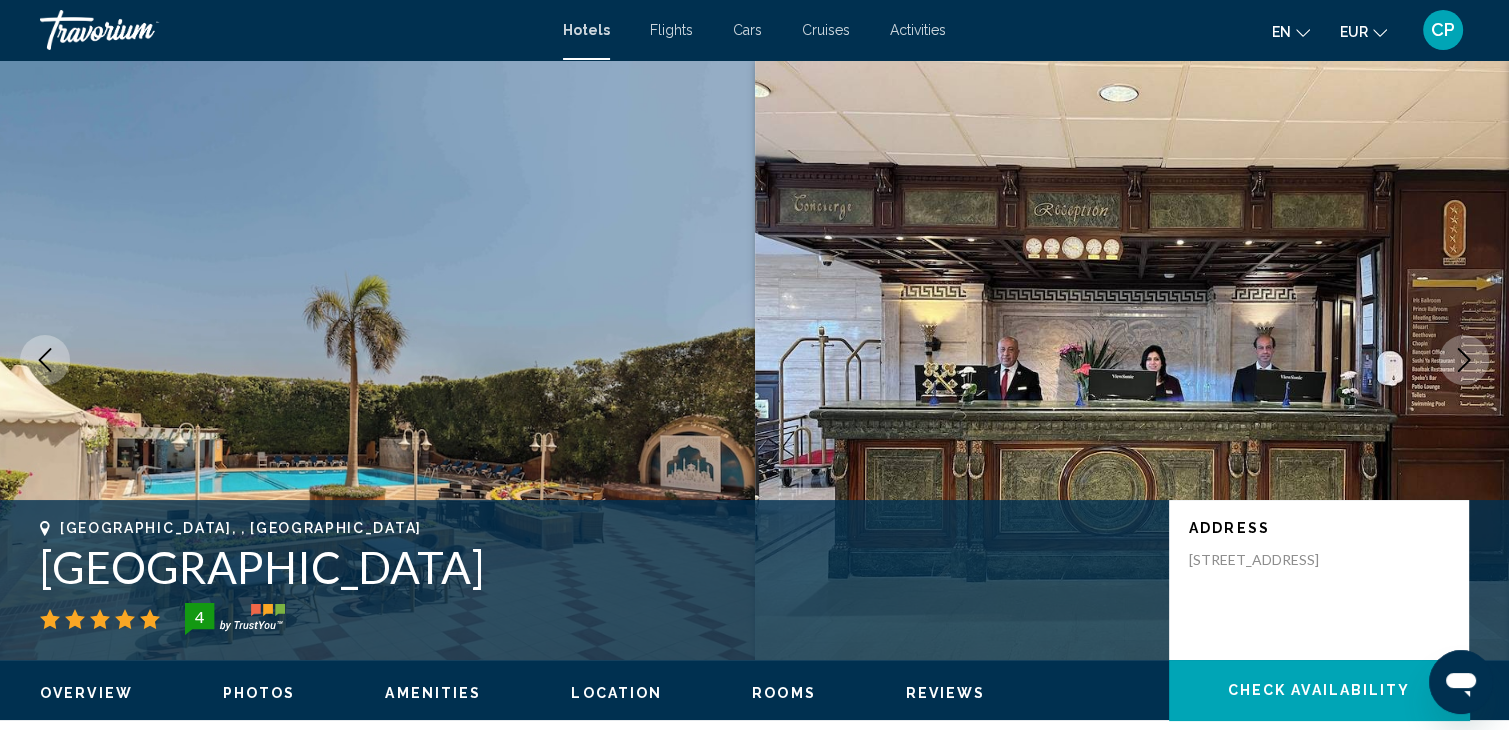 drag, startPoint x: 48, startPoint y: 568, endPoint x: 739, endPoint y: 573, distance: 691.01807 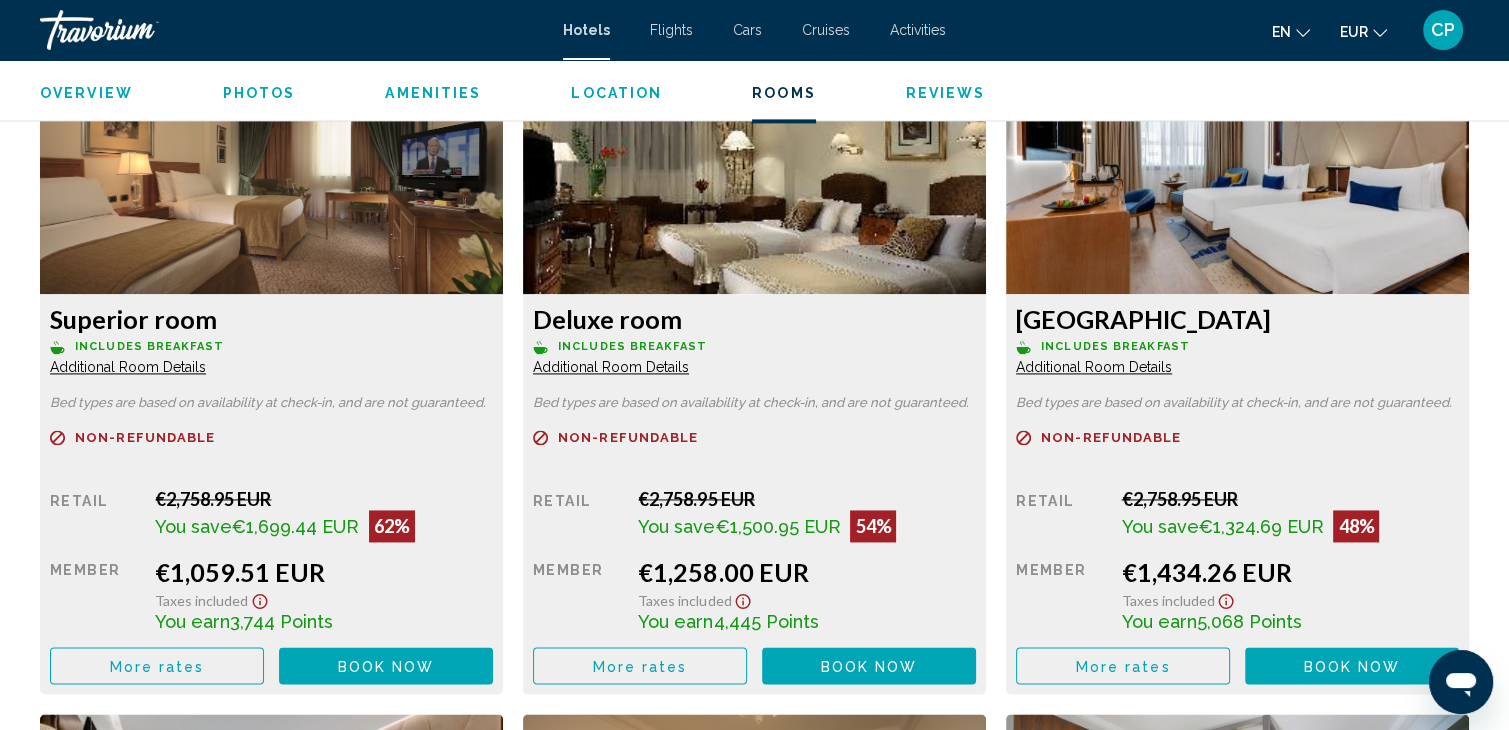 scroll, scrollTop: 2933, scrollLeft: 0, axis: vertical 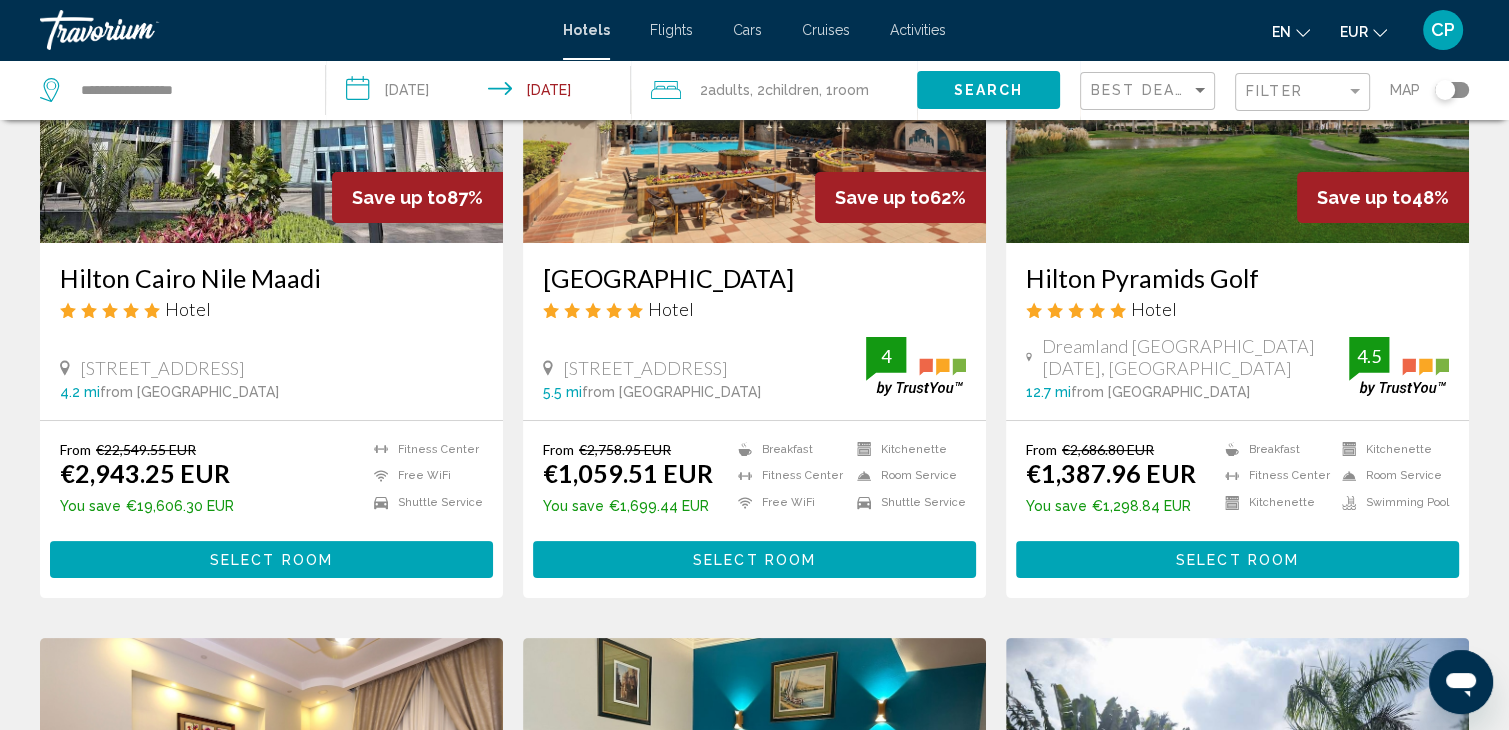 click on "Select Room" at bounding box center (1237, 559) 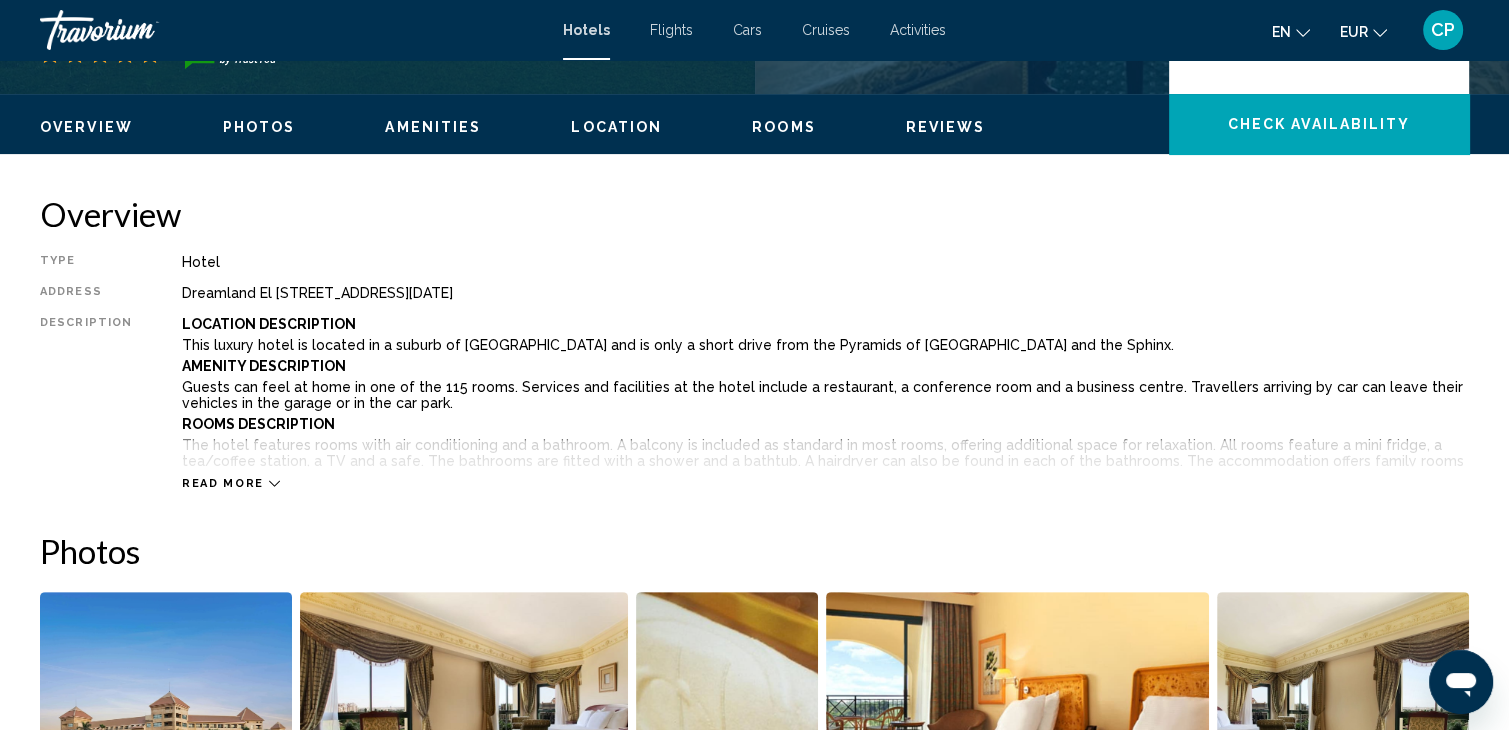 scroll, scrollTop: 266, scrollLeft: 0, axis: vertical 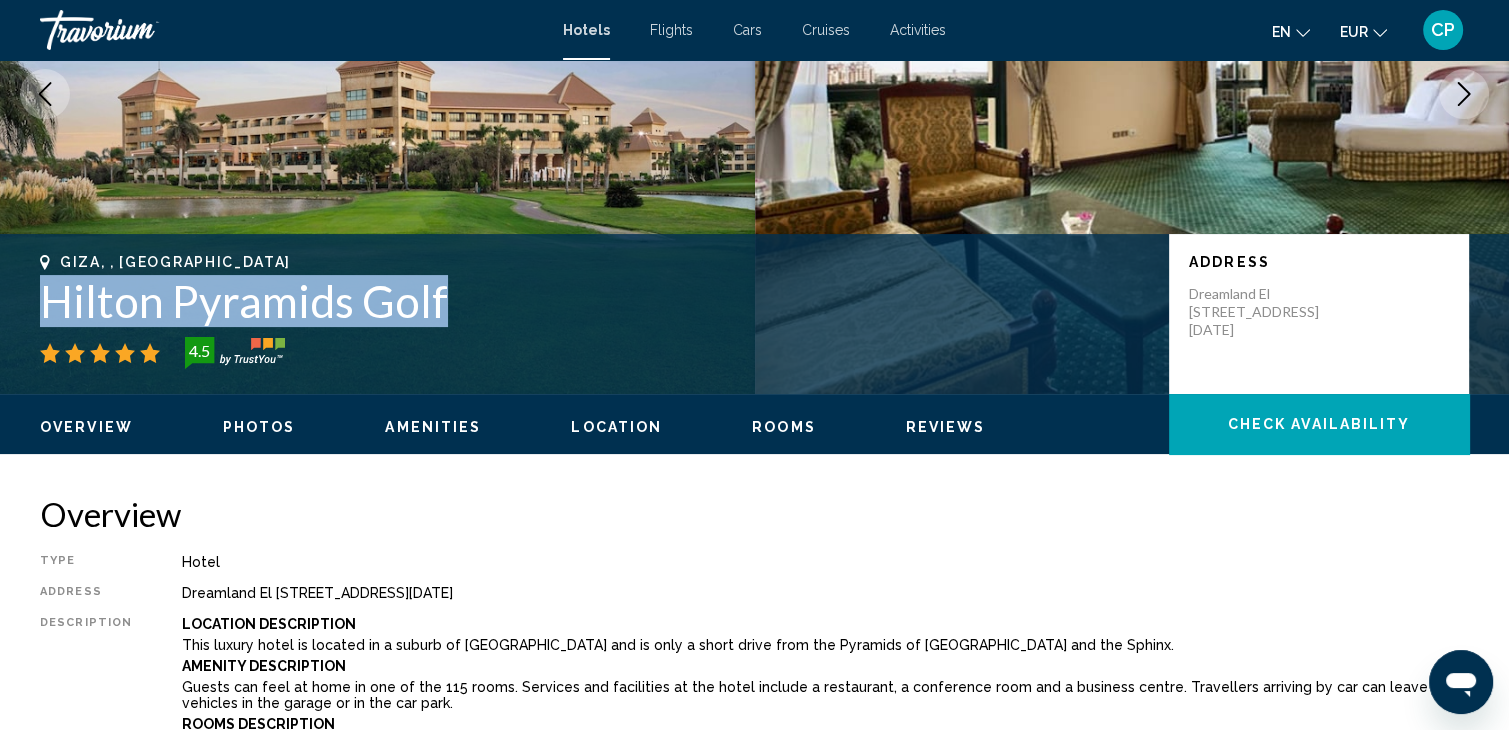 drag, startPoint x: 46, startPoint y: 293, endPoint x: 442, endPoint y: 303, distance: 396.12625 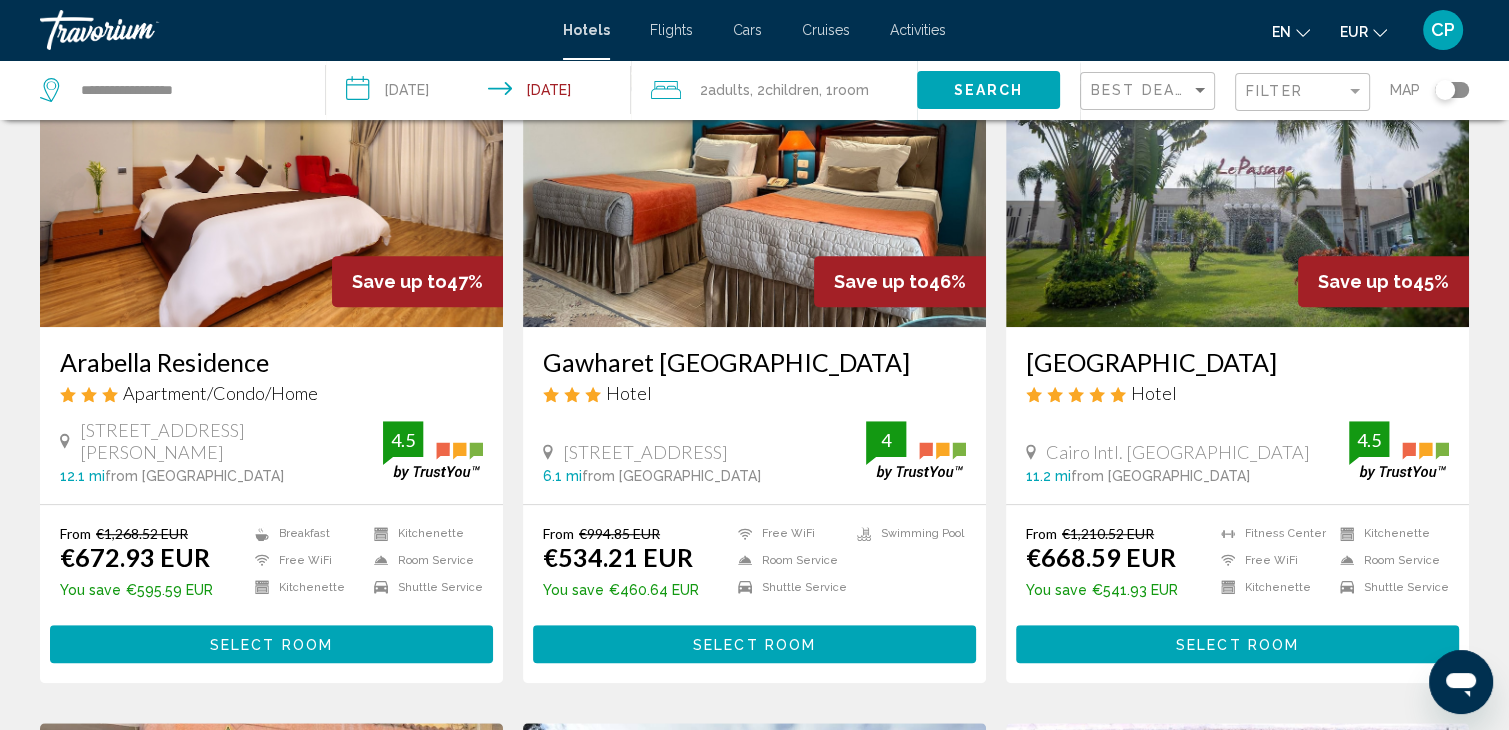 scroll, scrollTop: 933, scrollLeft: 0, axis: vertical 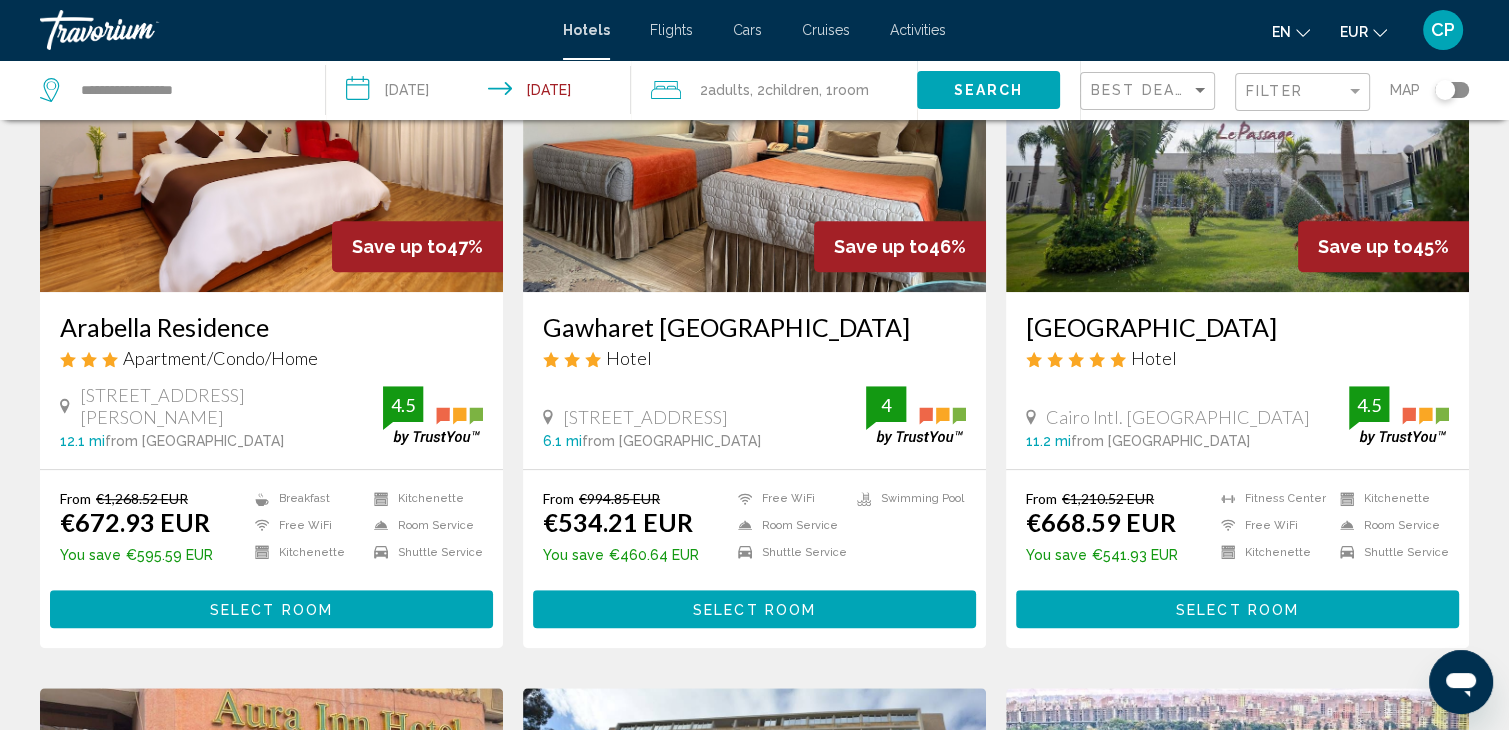 click on "Select Room" at bounding box center (754, 610) 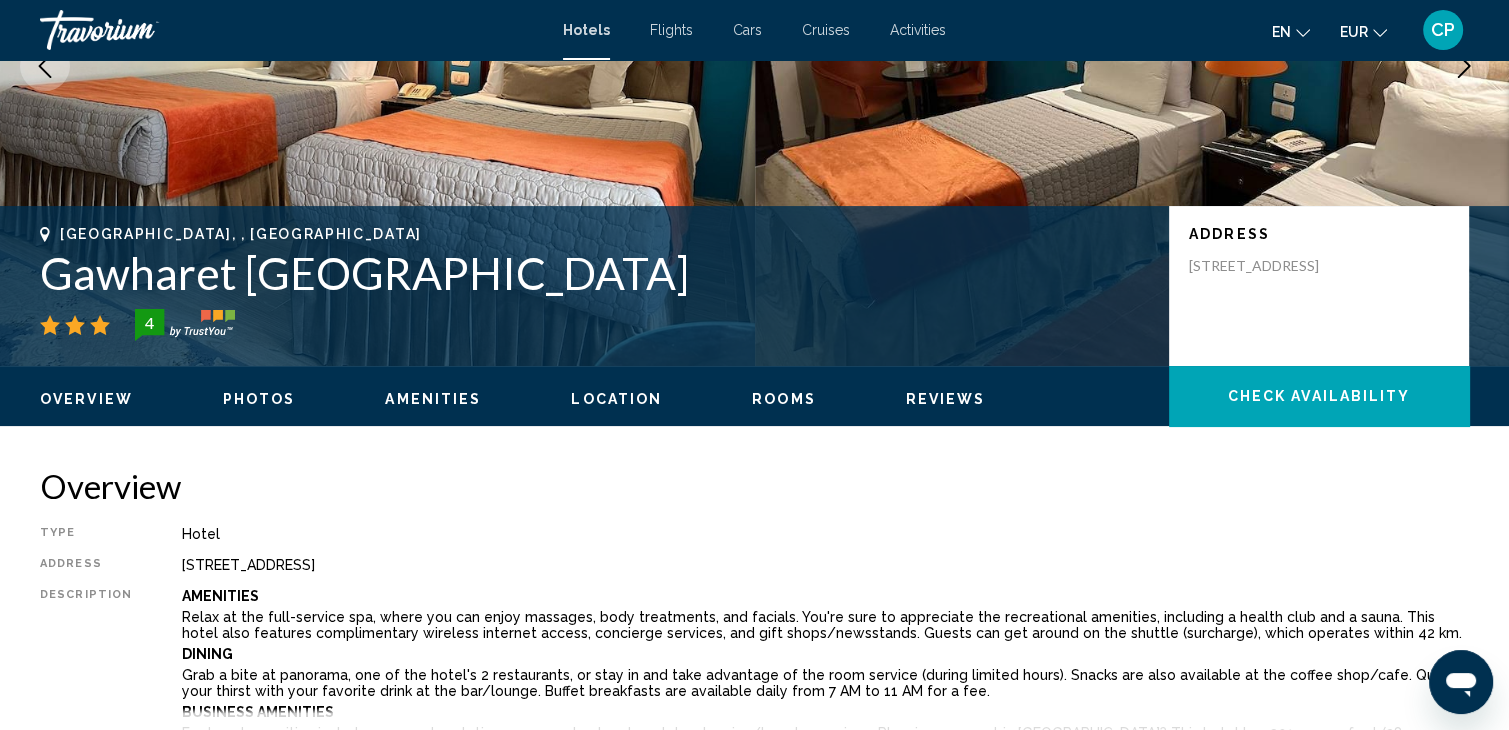scroll, scrollTop: 133, scrollLeft: 0, axis: vertical 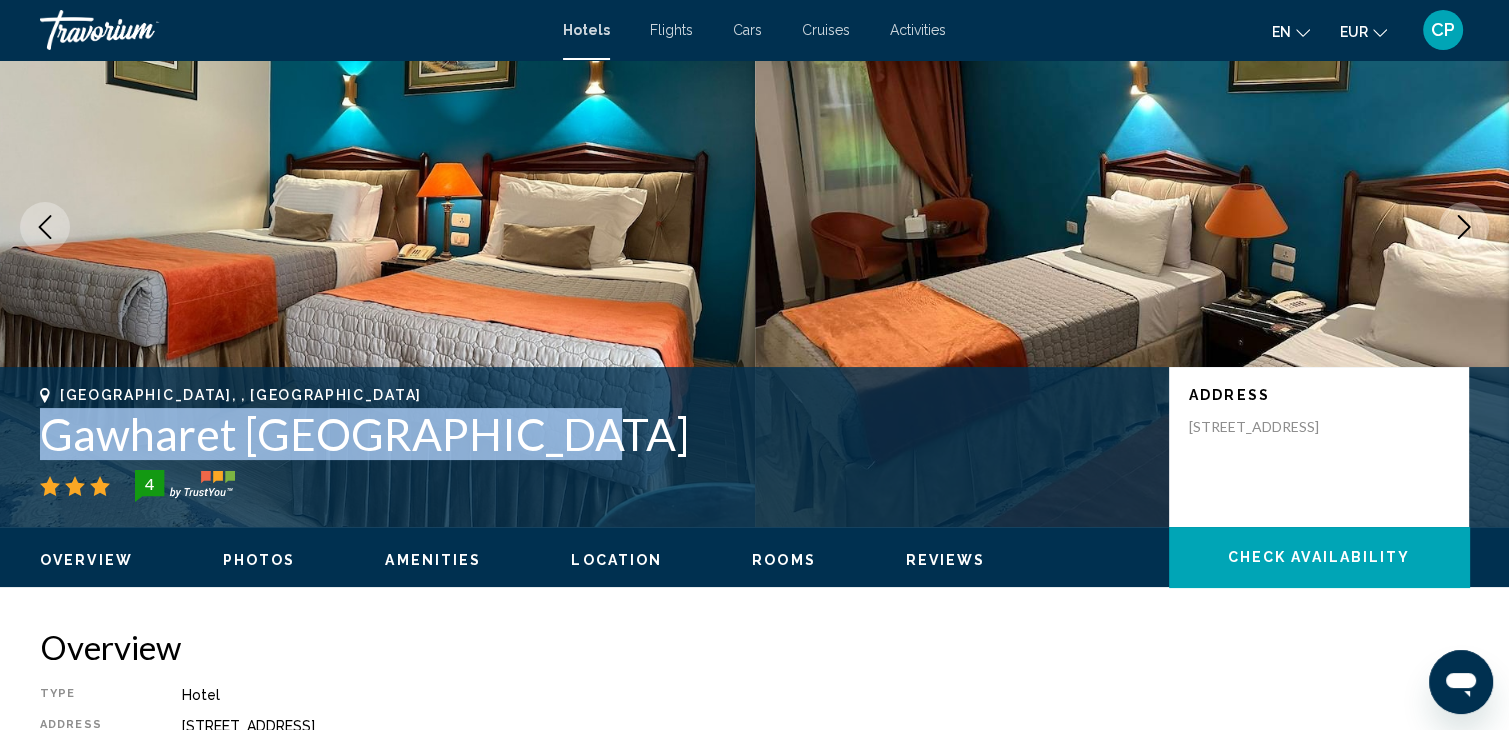 drag, startPoint x: 45, startPoint y: 432, endPoint x: 574, endPoint y: 449, distance: 529.2731 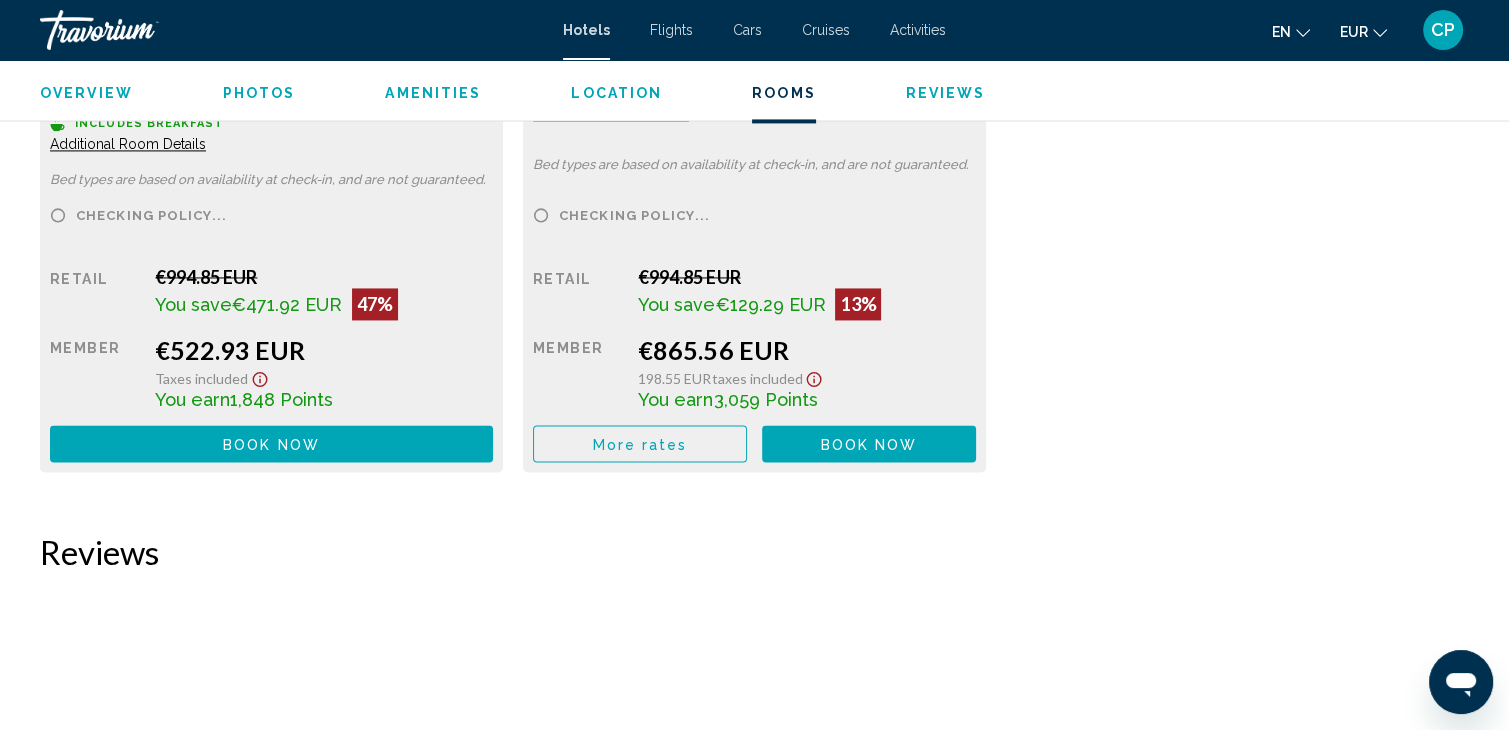 scroll, scrollTop: 3066, scrollLeft: 0, axis: vertical 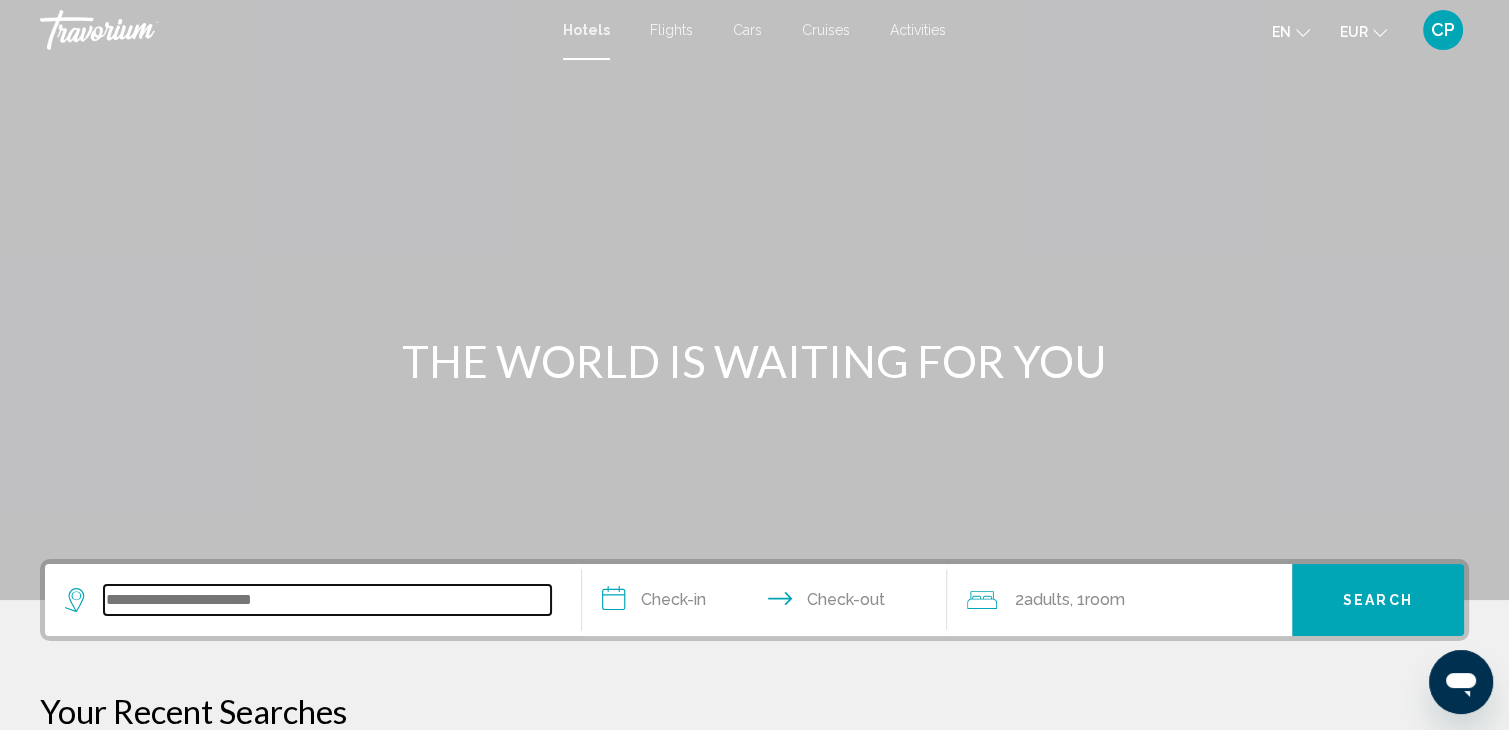 drag, startPoint x: 217, startPoint y: 609, endPoint x: 164, endPoint y: 602, distance: 53.460266 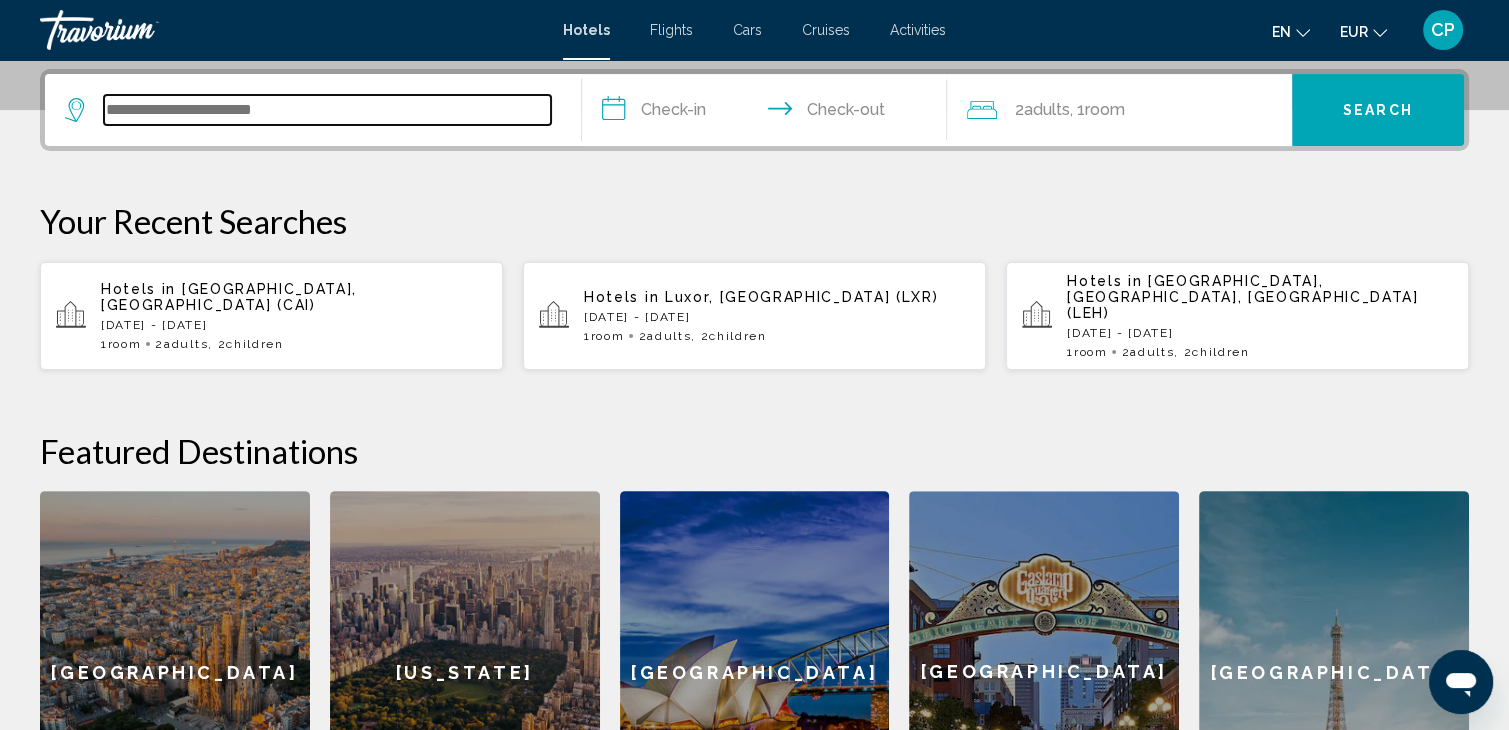 scroll, scrollTop: 493, scrollLeft: 0, axis: vertical 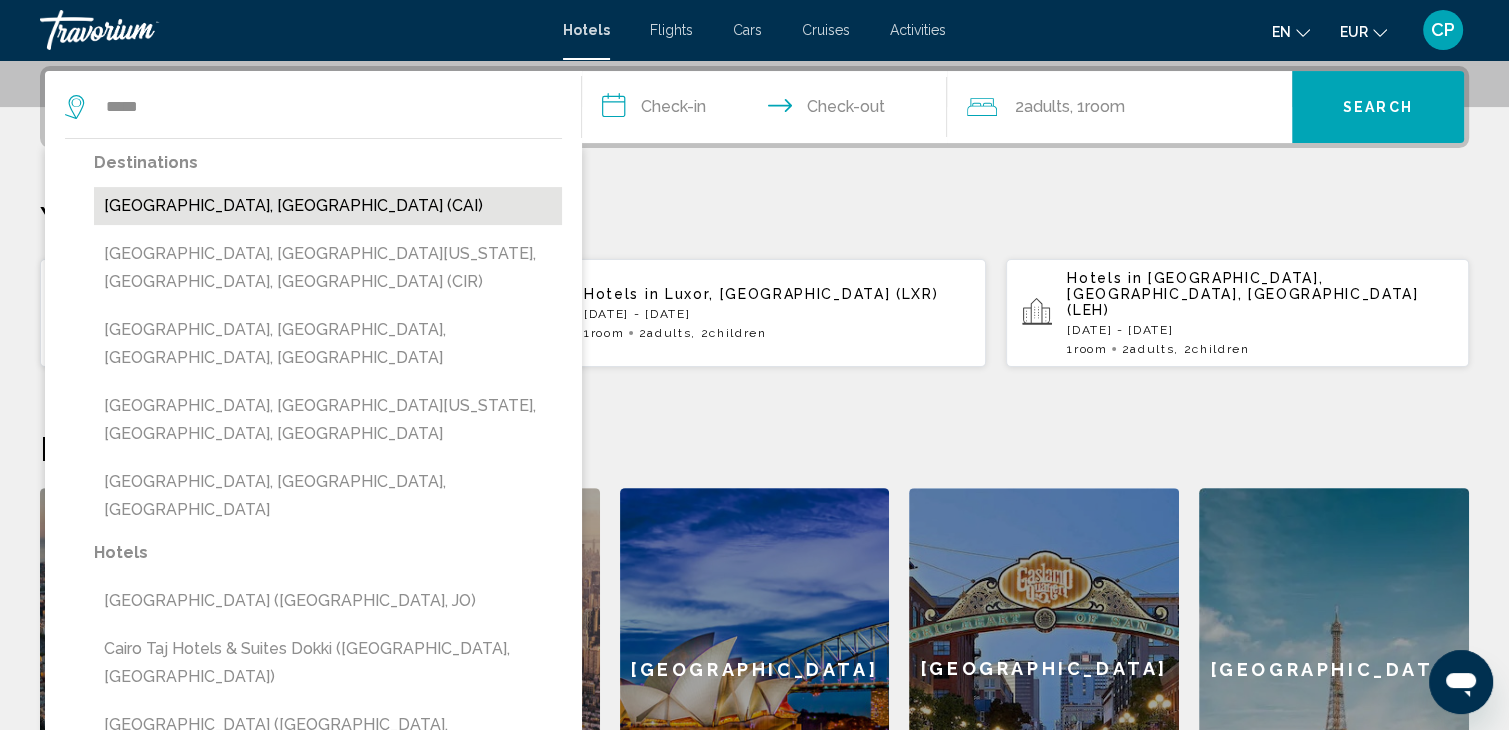 click on "[GEOGRAPHIC_DATA], [GEOGRAPHIC_DATA] (CAI)" at bounding box center [328, 206] 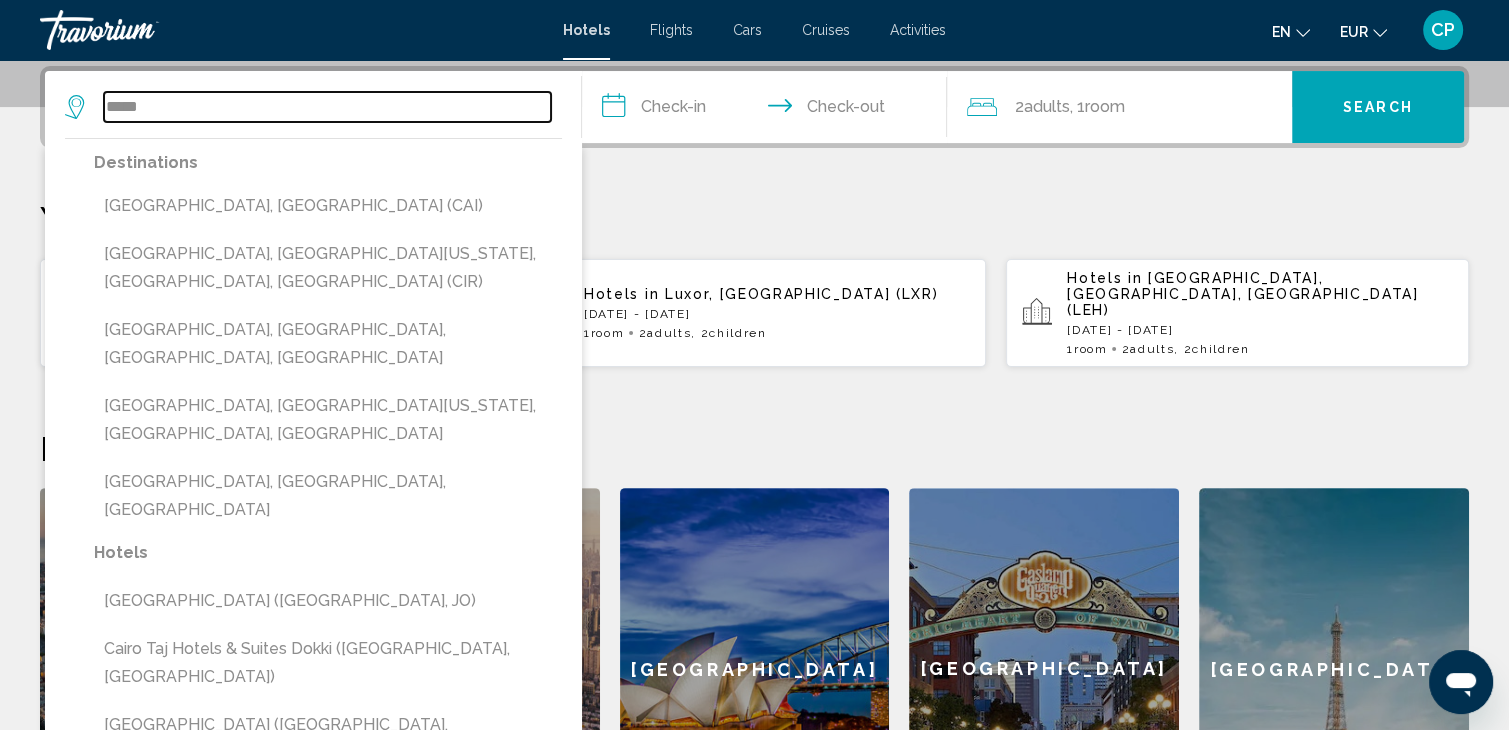 type on "**********" 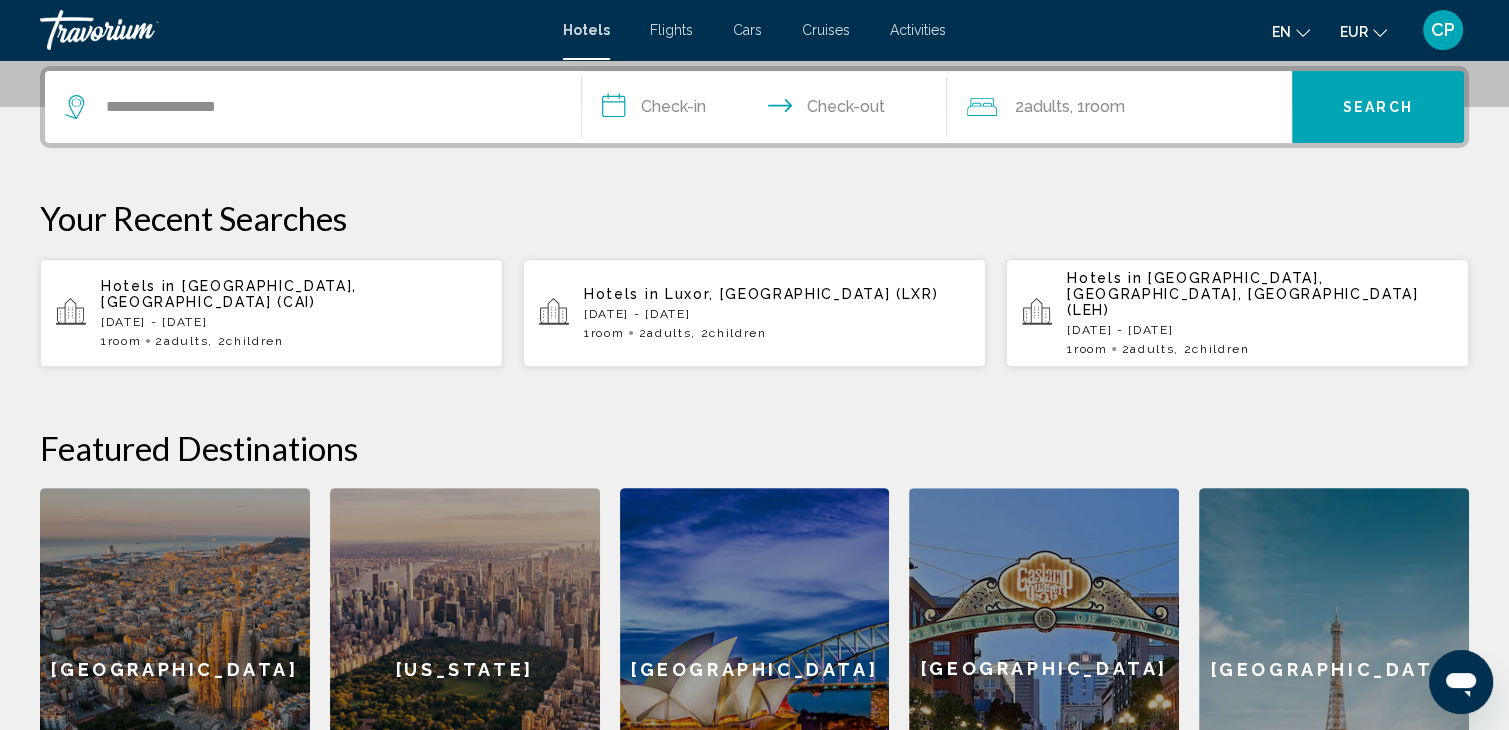 click on "**********" at bounding box center (768, 110) 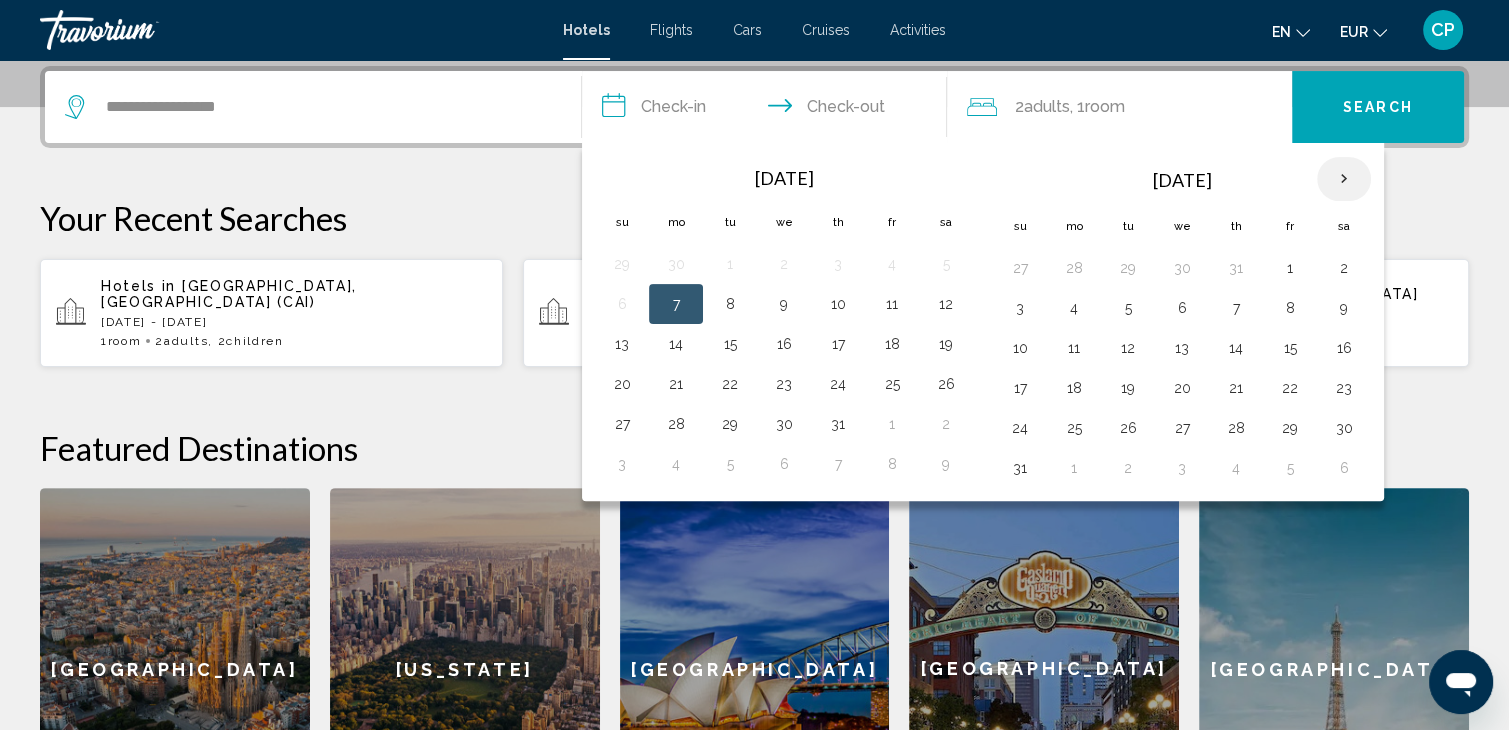 click at bounding box center [1344, 179] 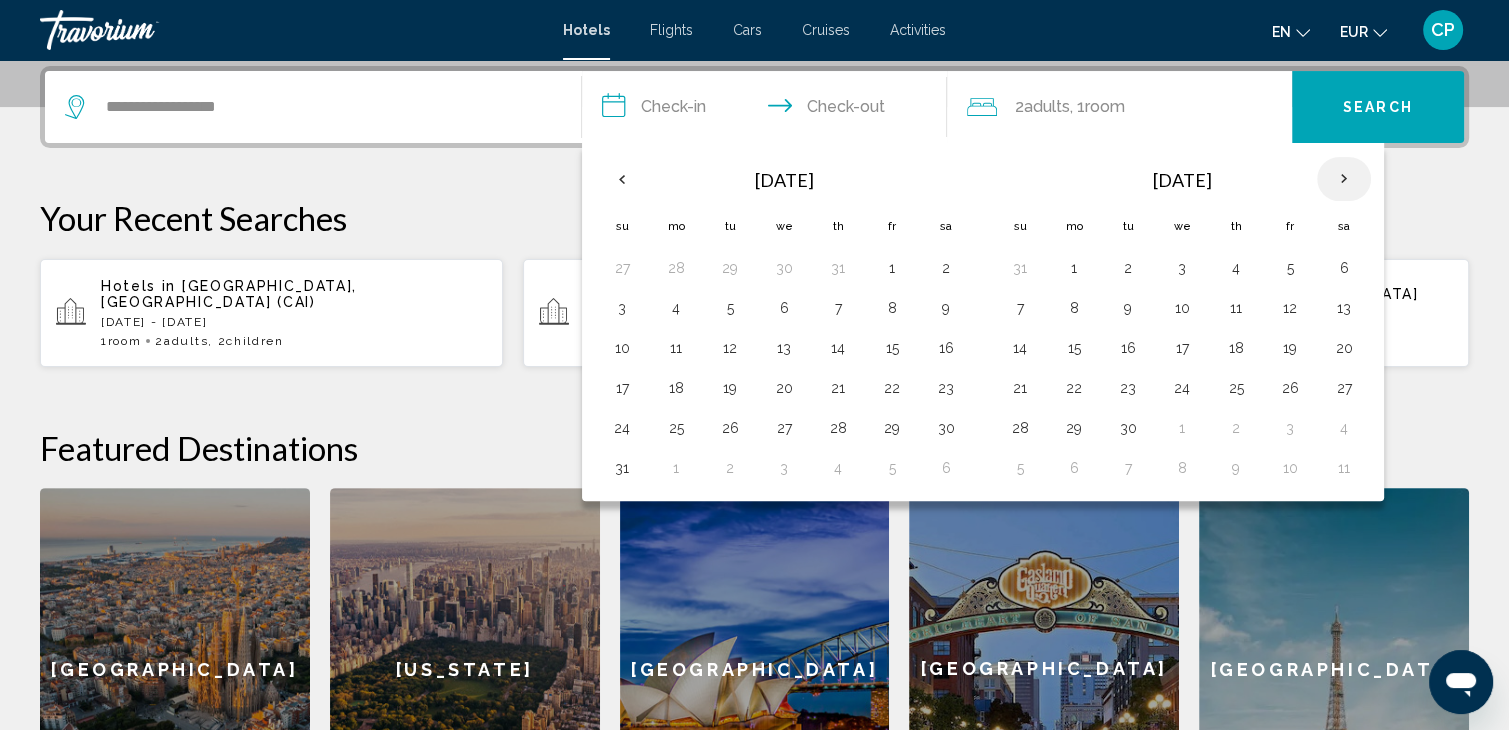 click at bounding box center [1344, 179] 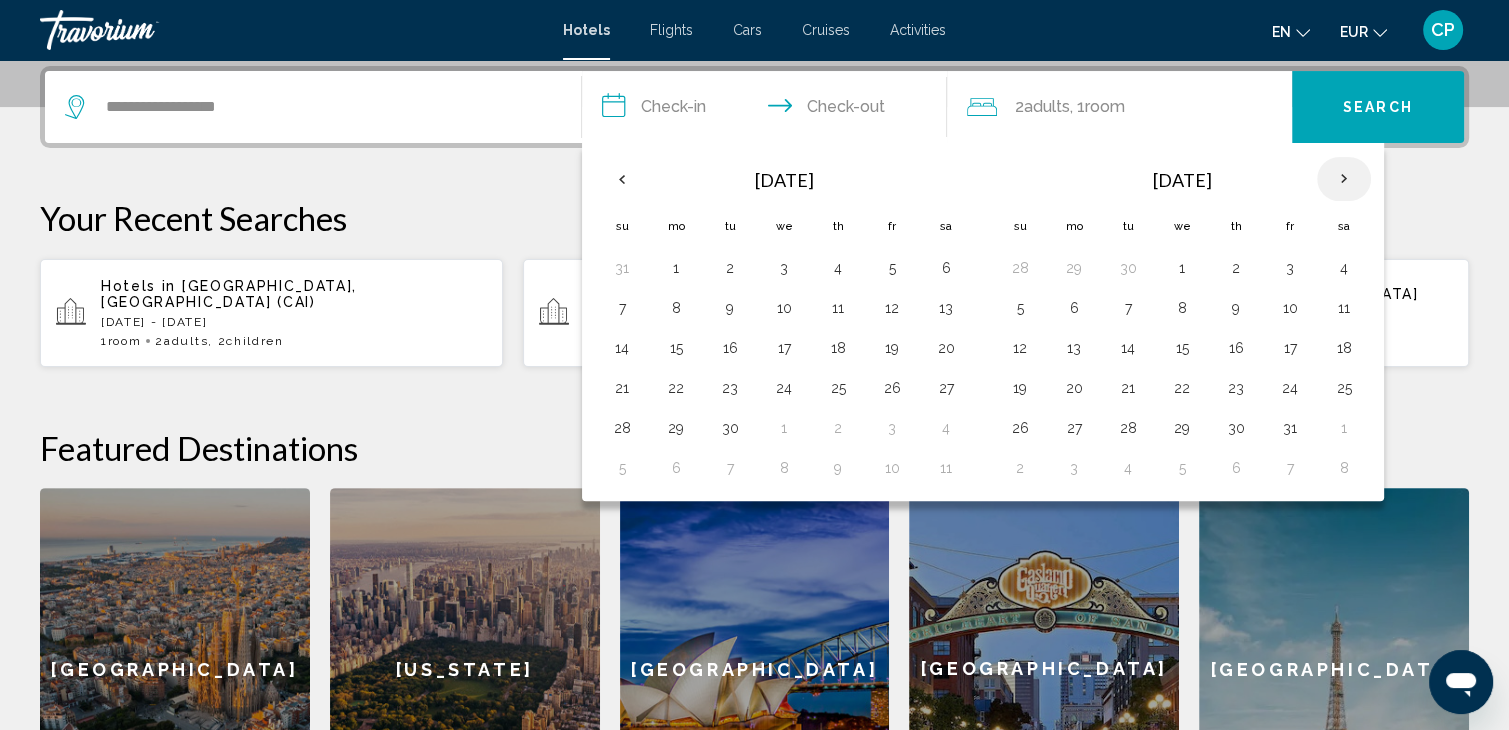 click at bounding box center (1344, 179) 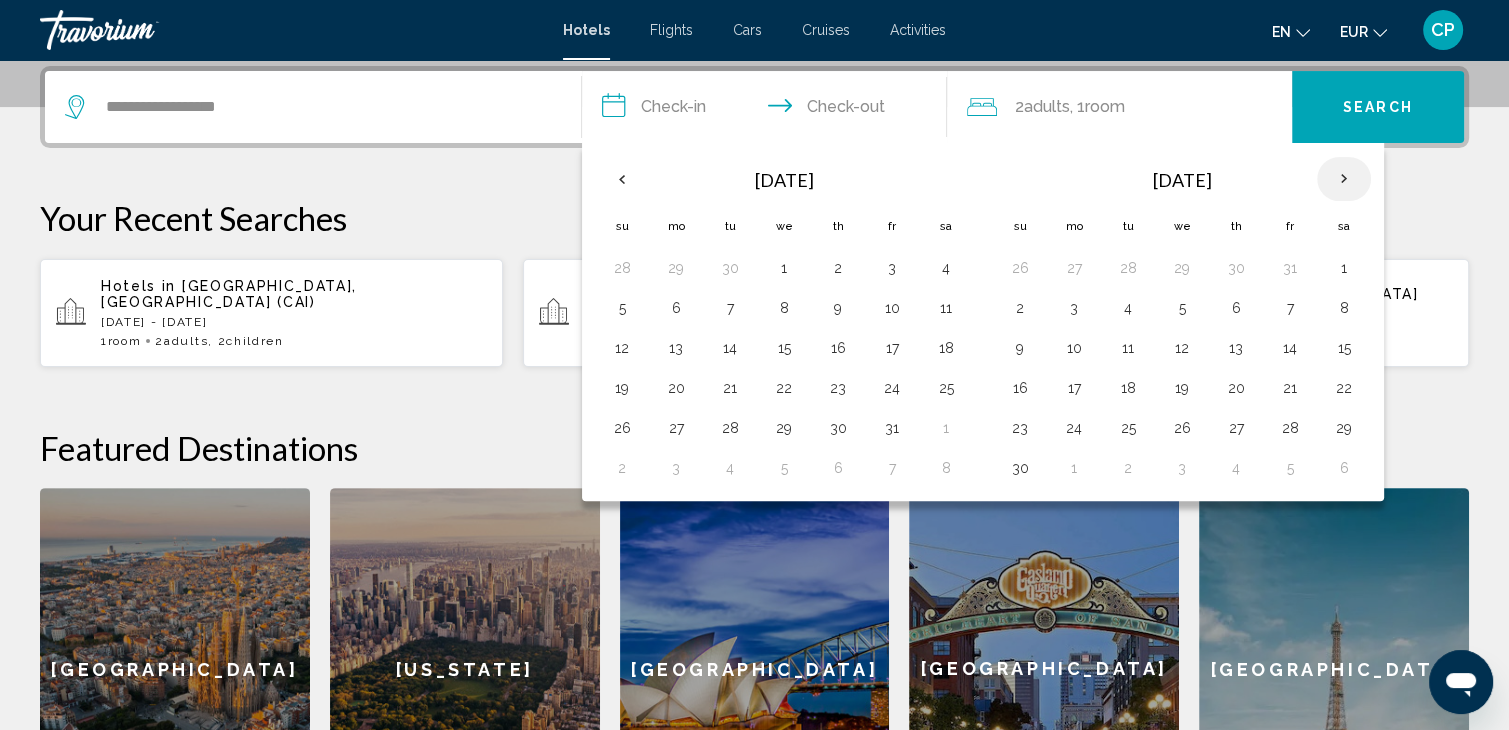 click at bounding box center (1344, 179) 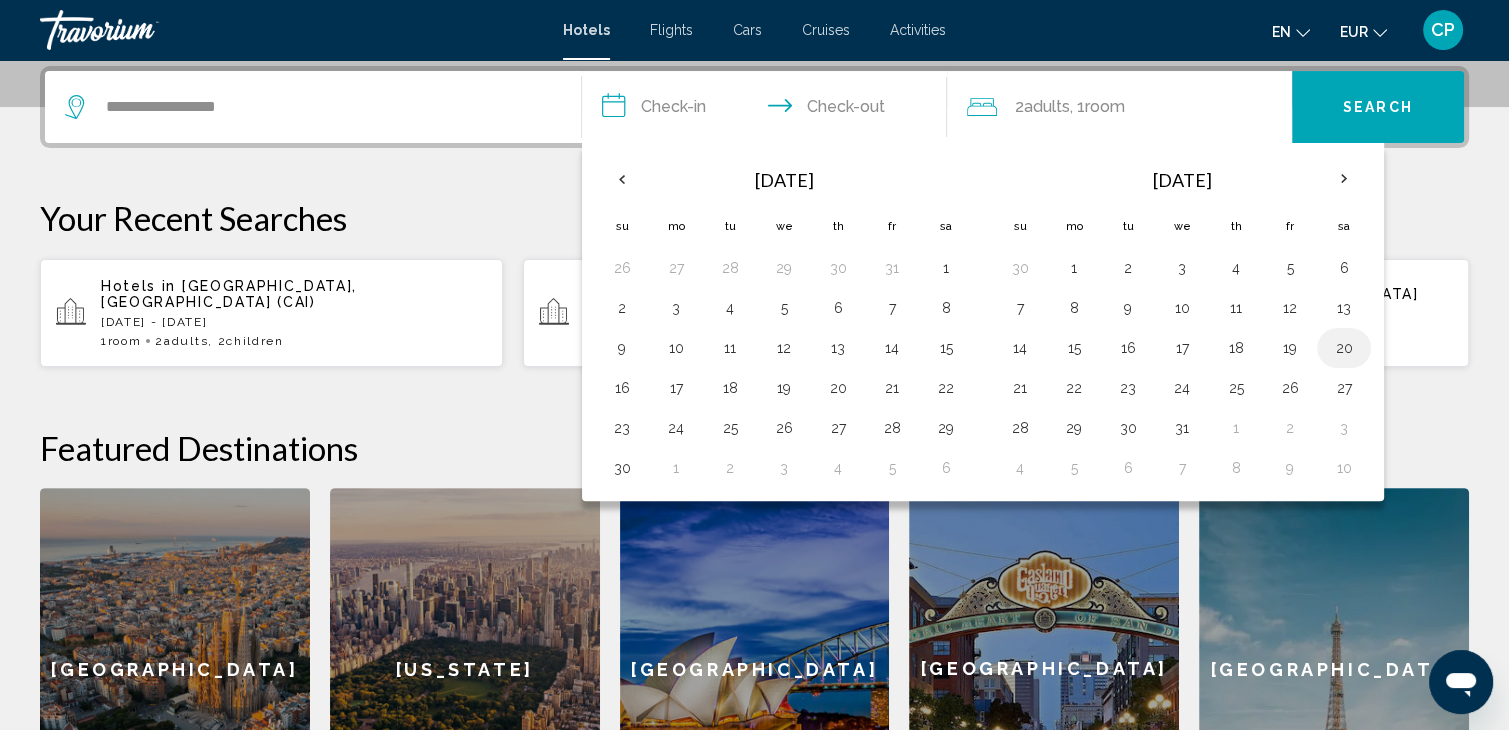 click on "20" at bounding box center (1344, 348) 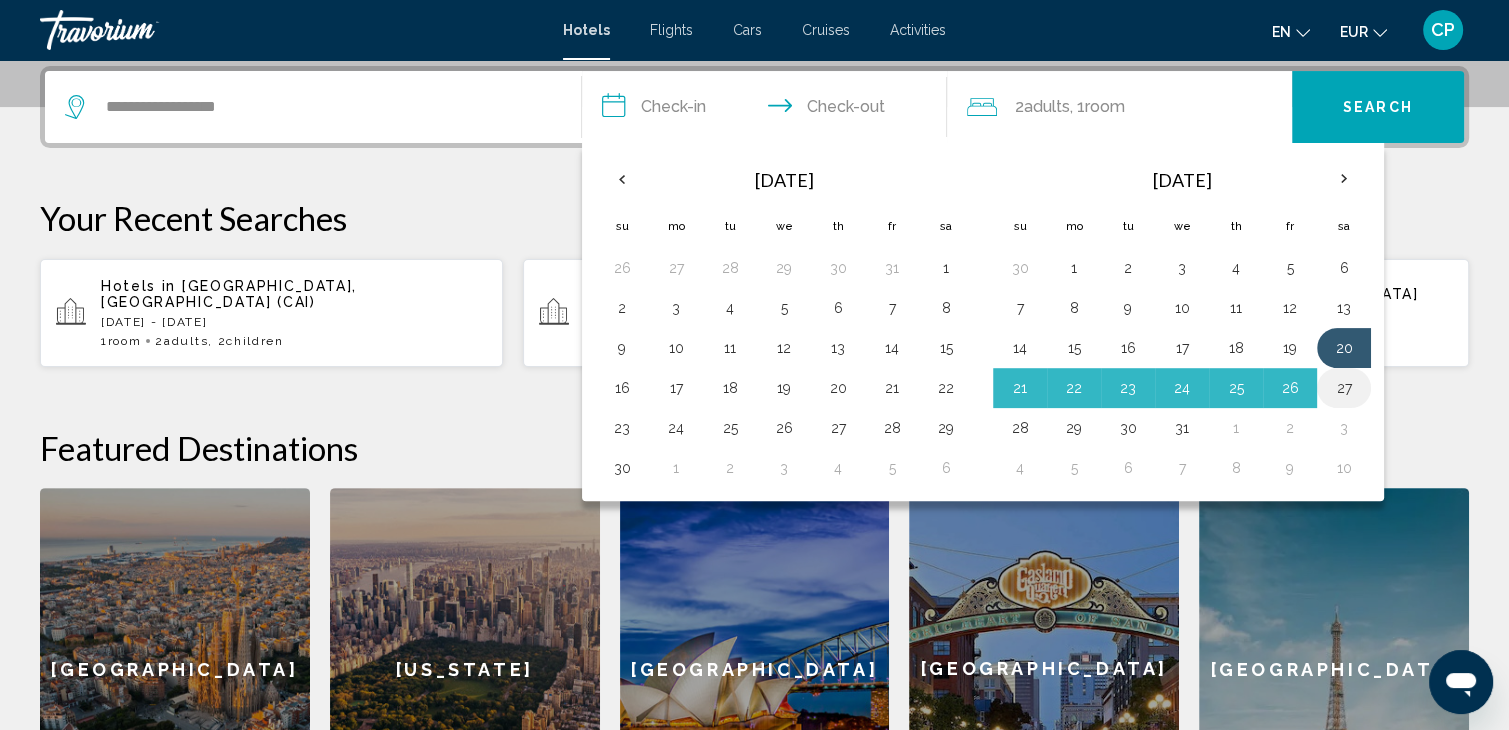 click on "27" at bounding box center [1344, 388] 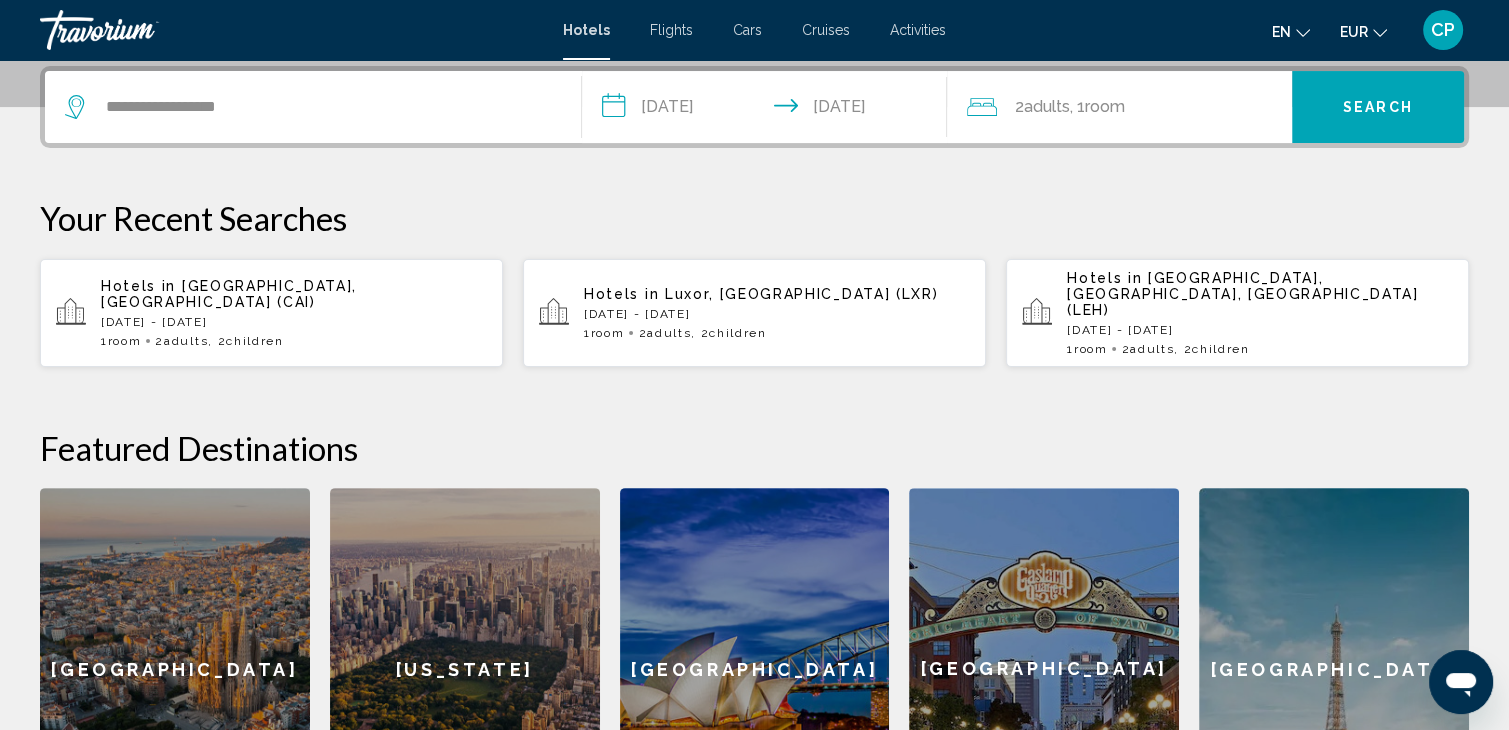 click on "2  Adult Adults , 1  Room rooms" 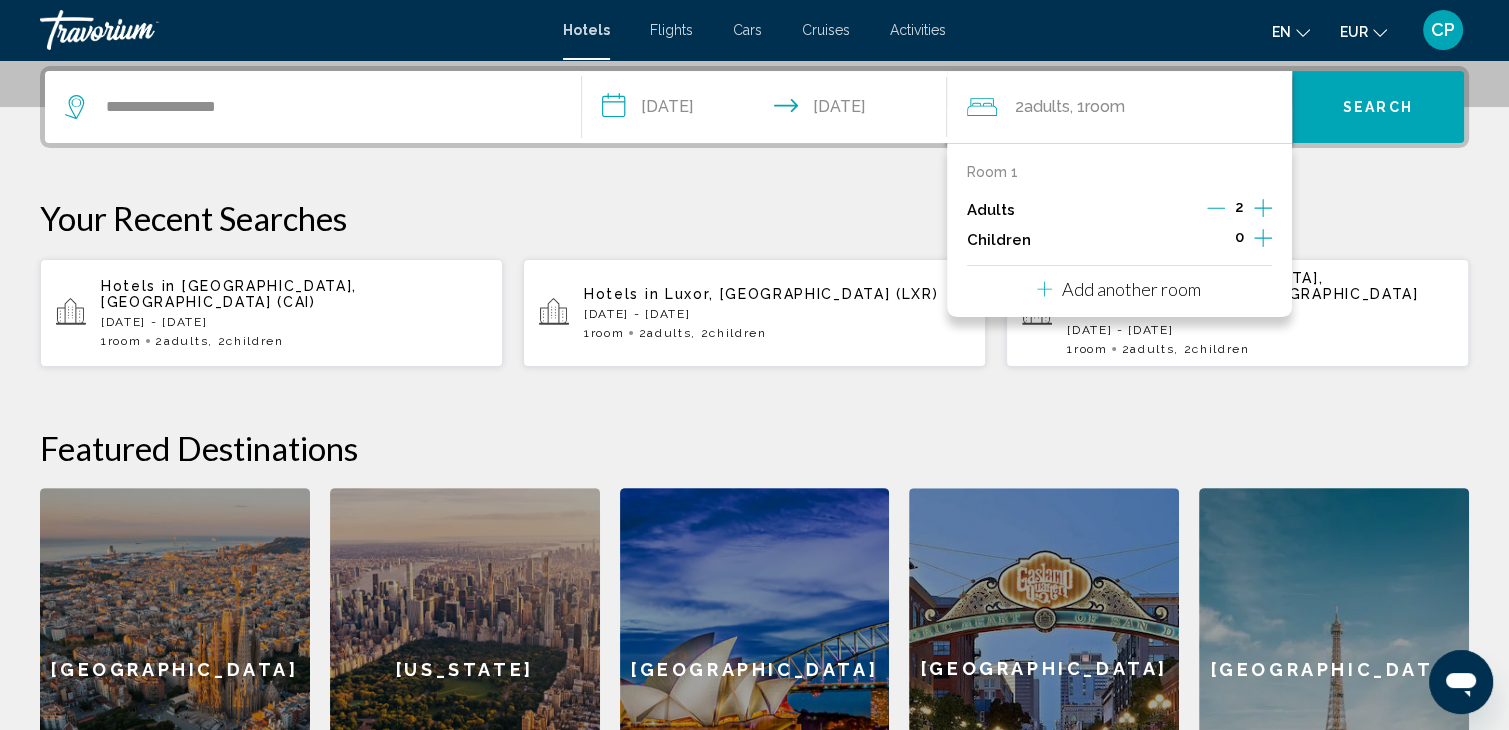click 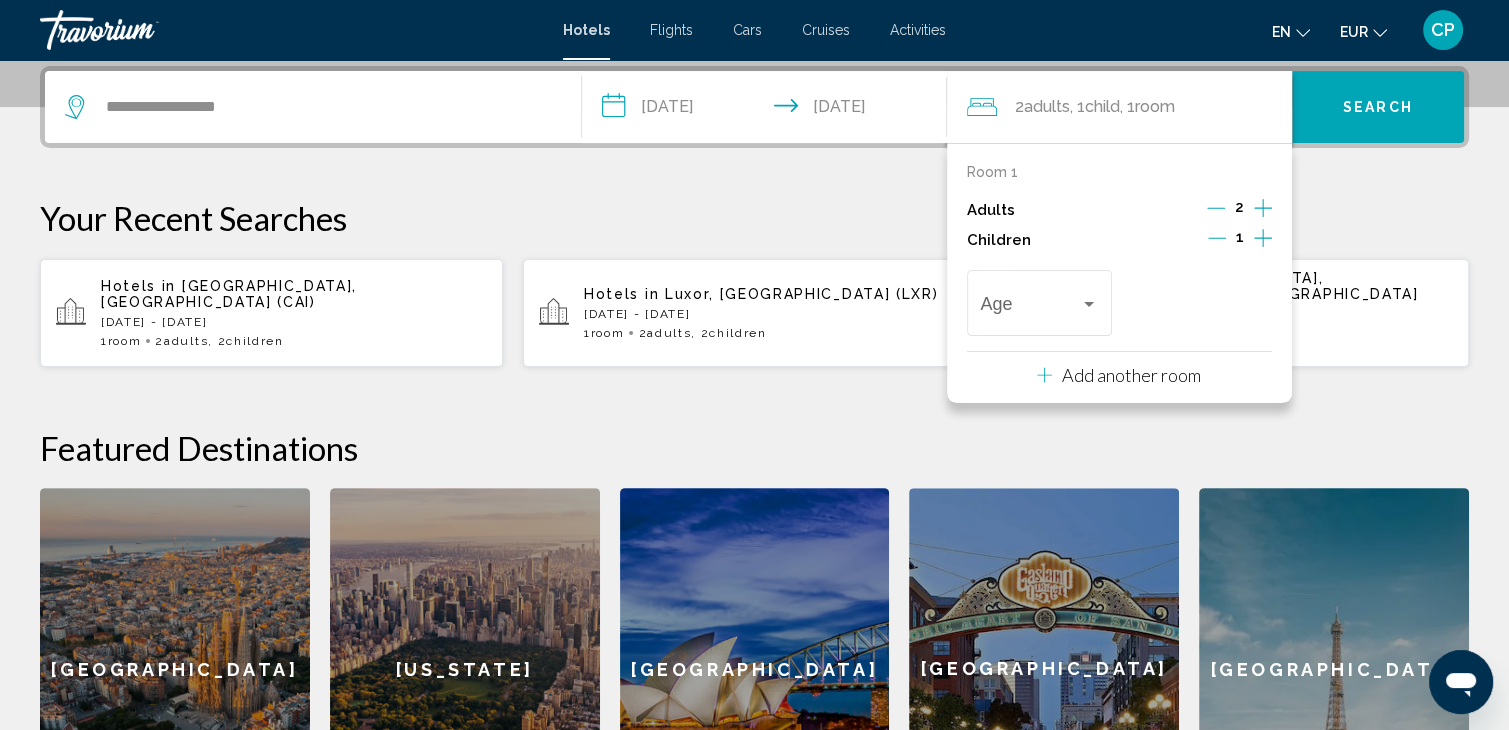 click 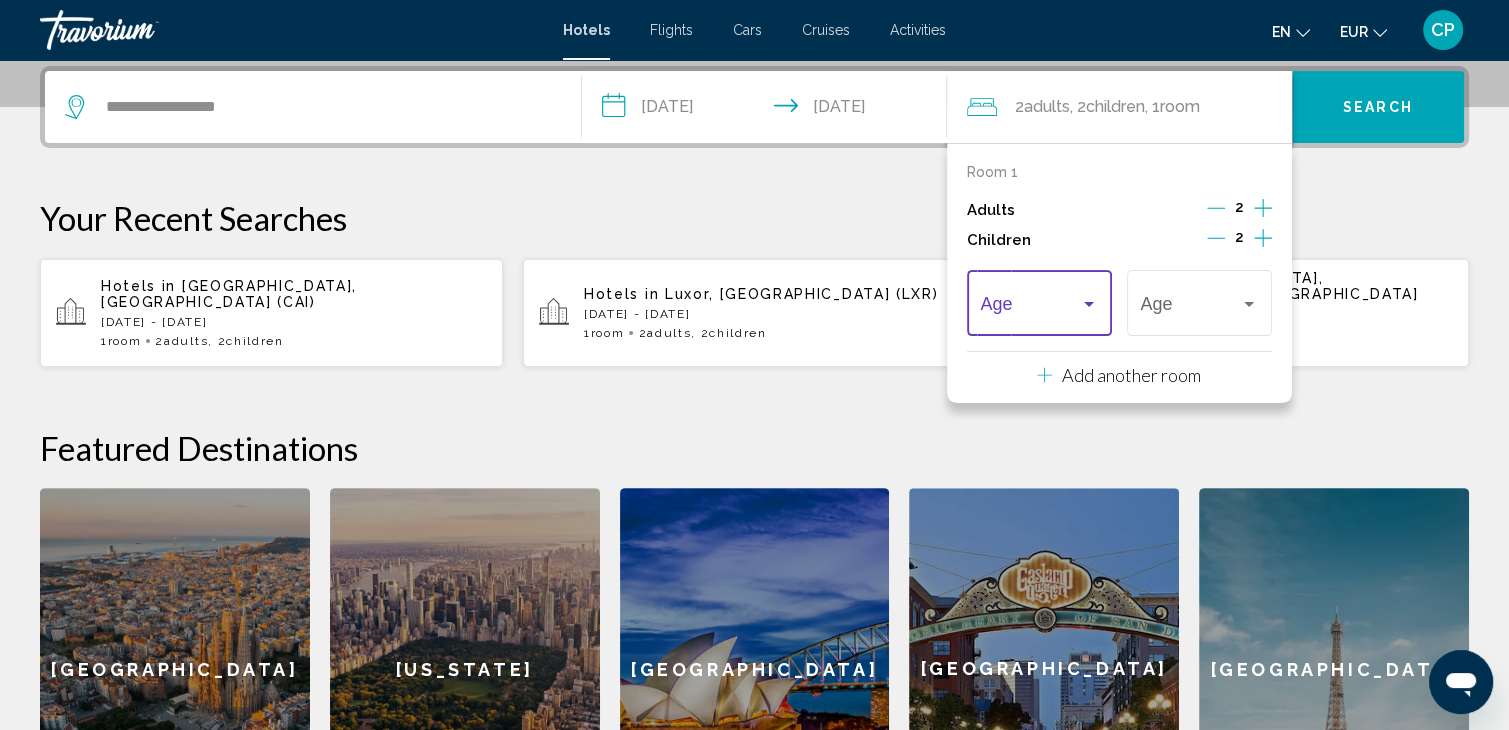 click at bounding box center (1030, 308) 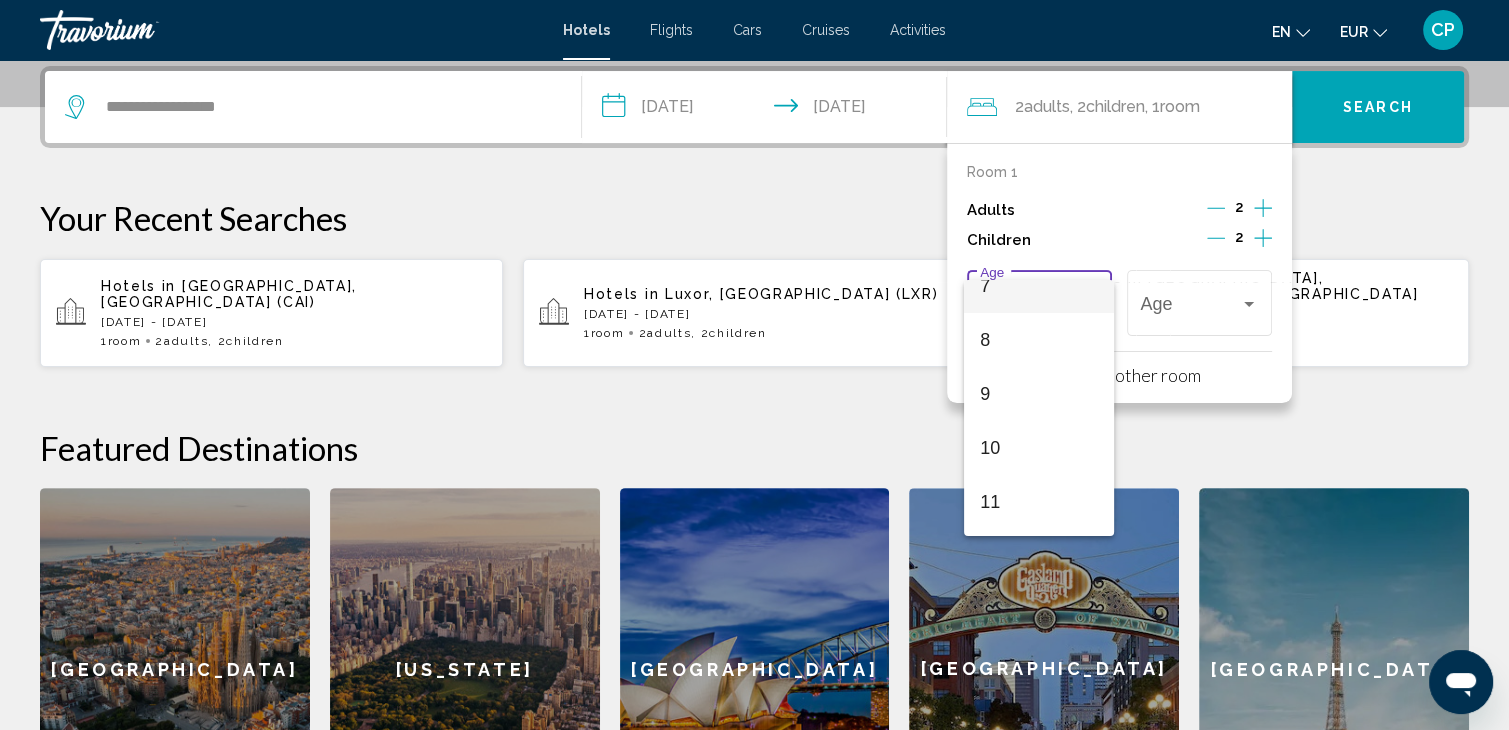 scroll, scrollTop: 400, scrollLeft: 0, axis: vertical 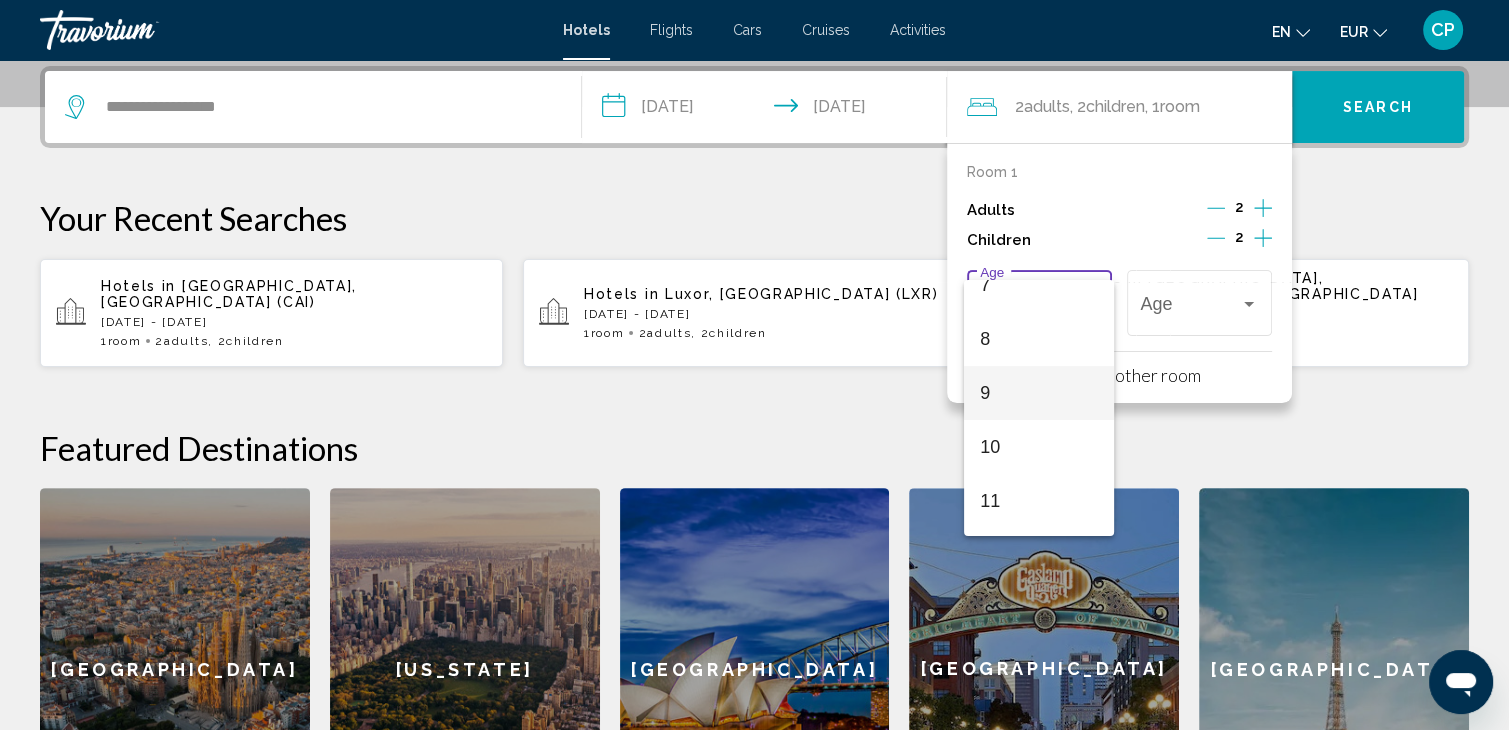 click on "9" at bounding box center (1039, 393) 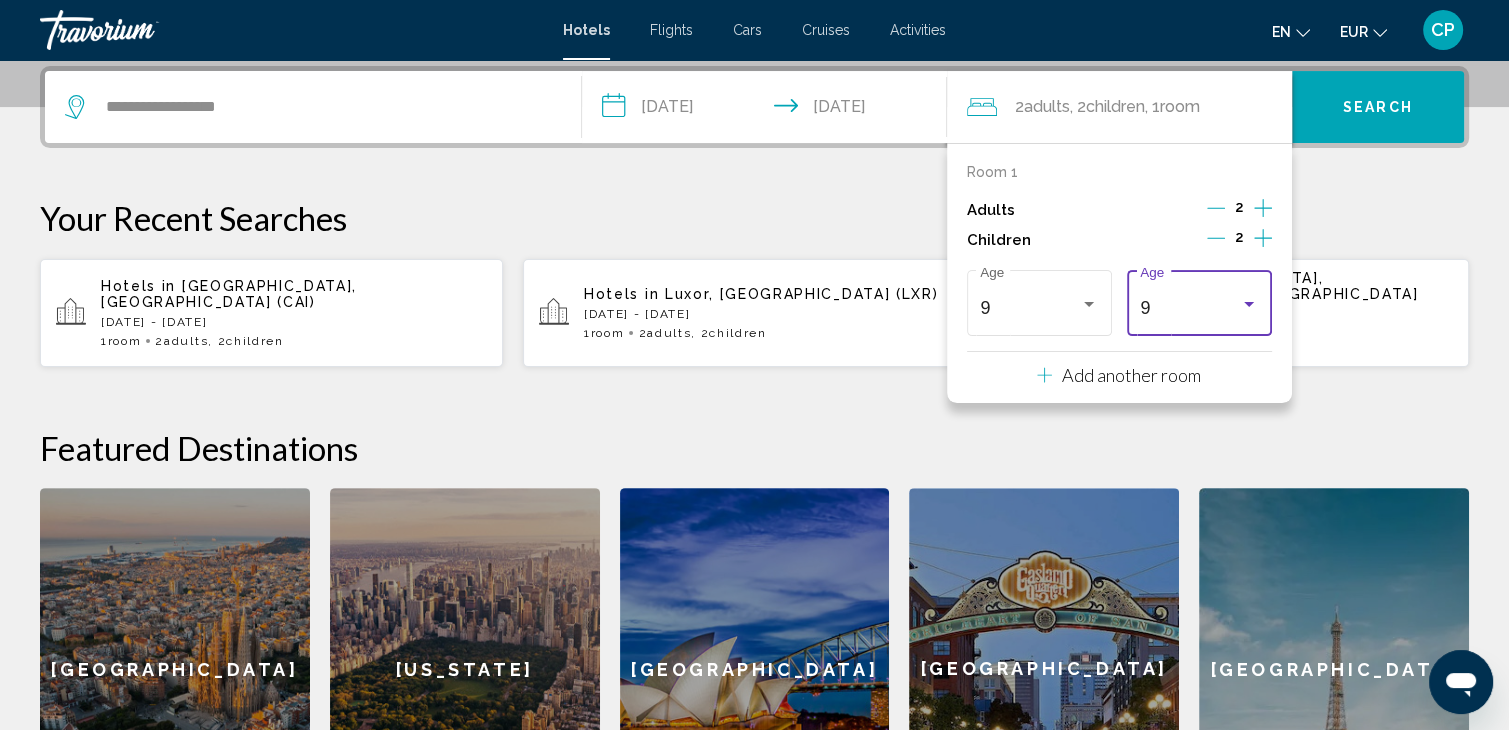 click on "9 Age" at bounding box center [1199, 300] 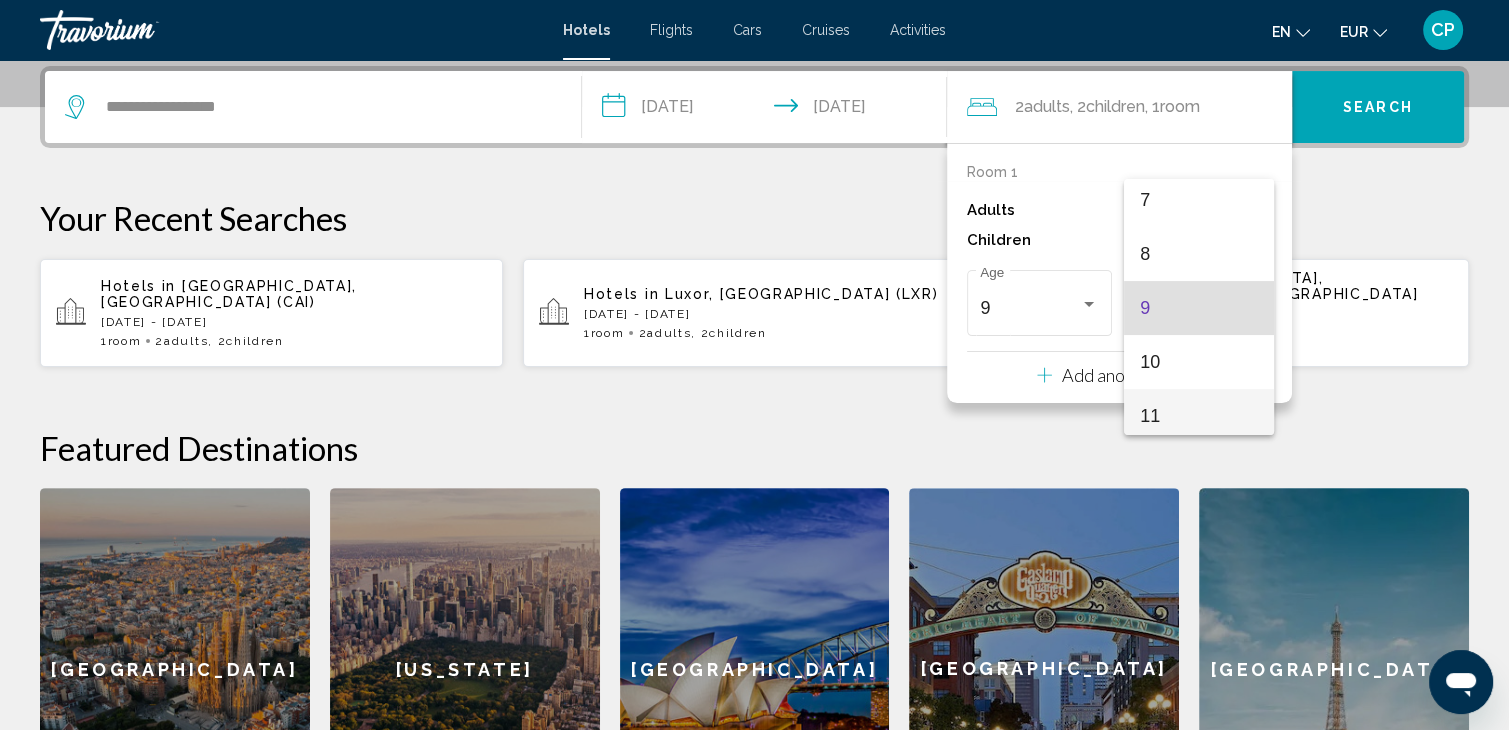 scroll, scrollTop: 518, scrollLeft: 0, axis: vertical 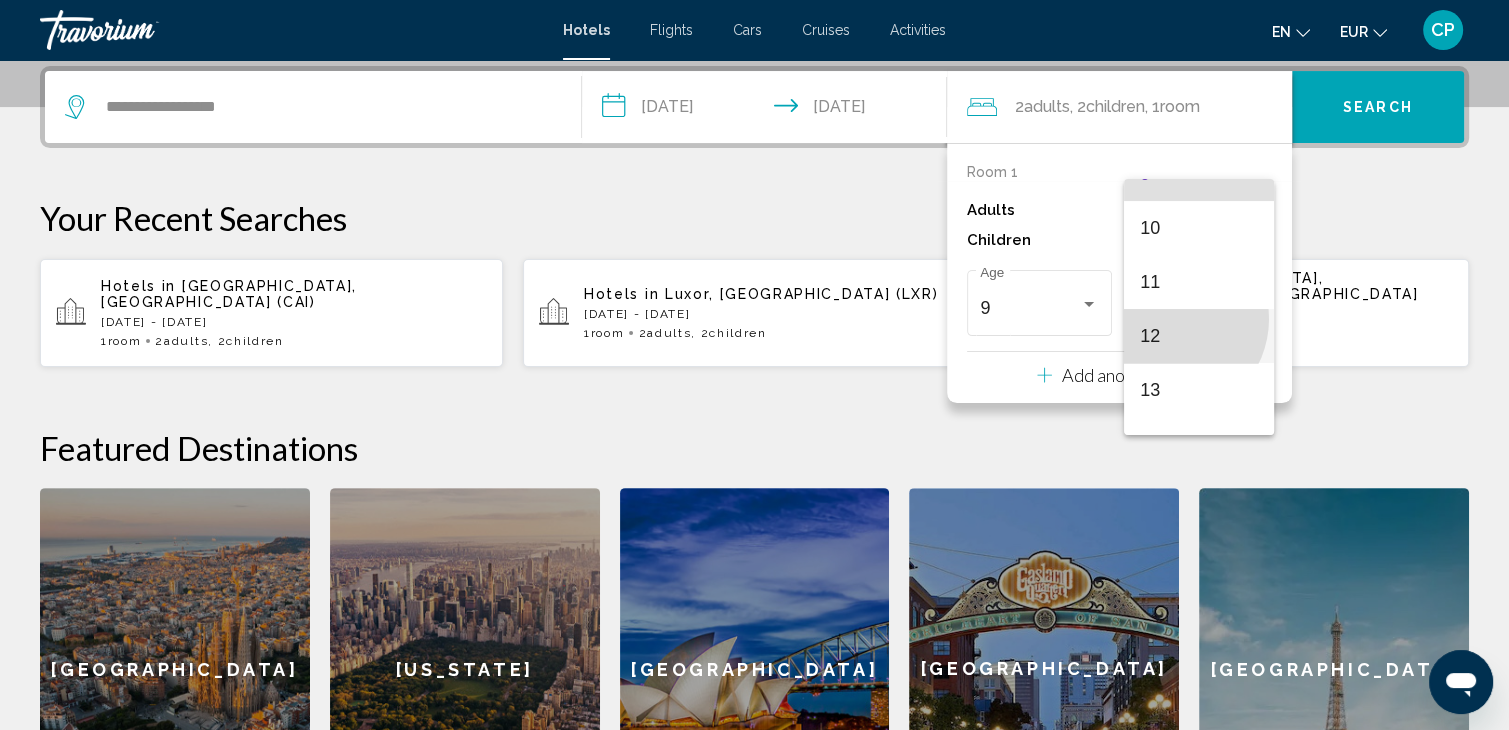 click on "12" at bounding box center (1199, 336) 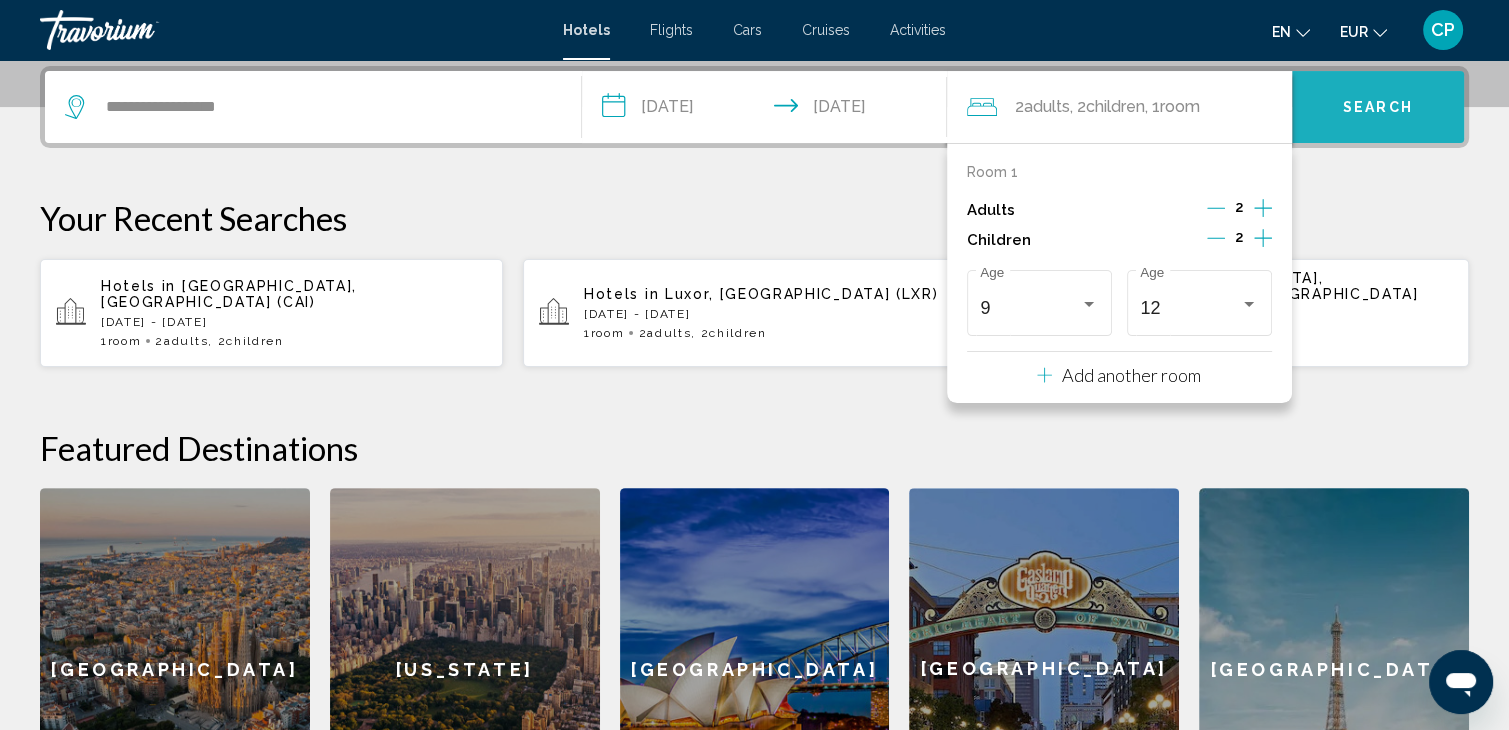 click on "Search" at bounding box center [1378, 107] 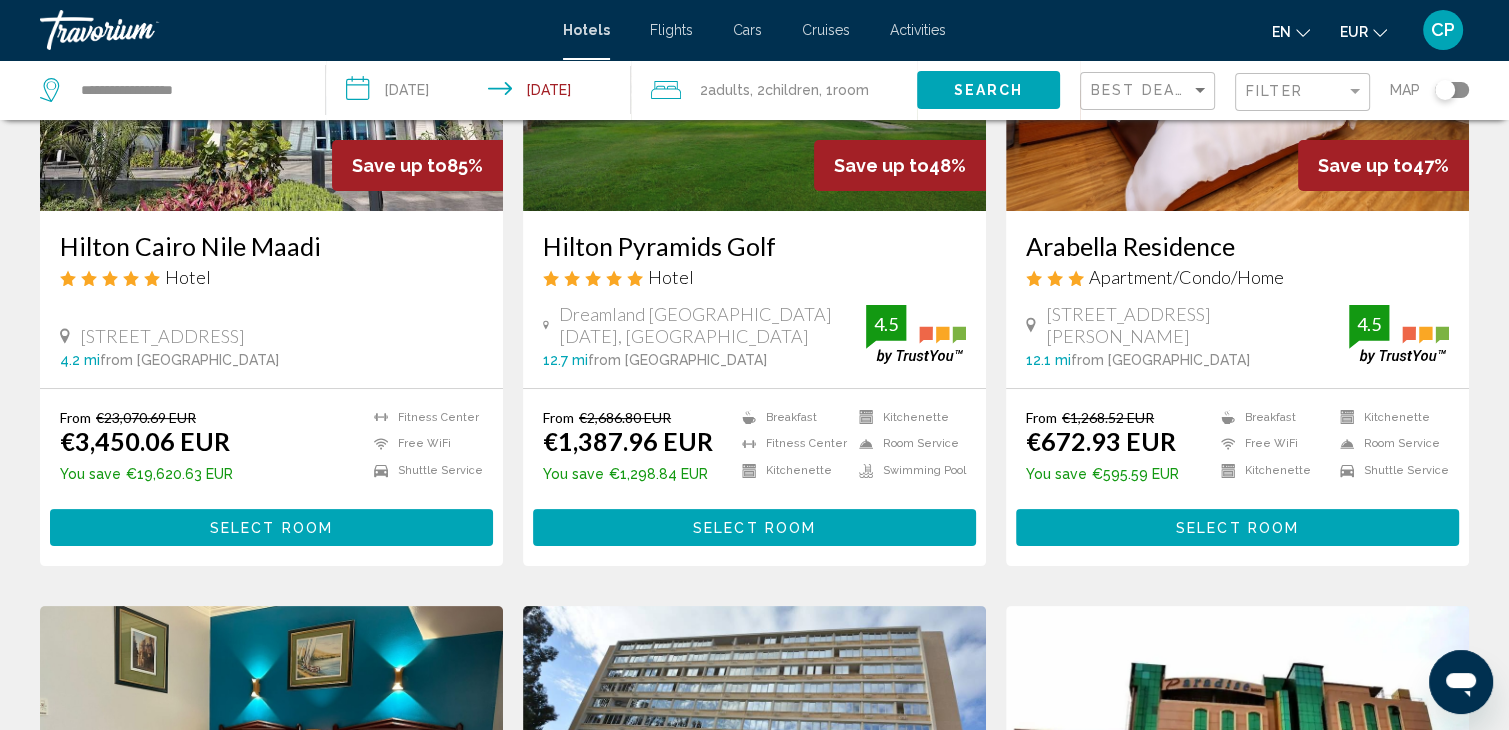 scroll, scrollTop: 267, scrollLeft: 0, axis: vertical 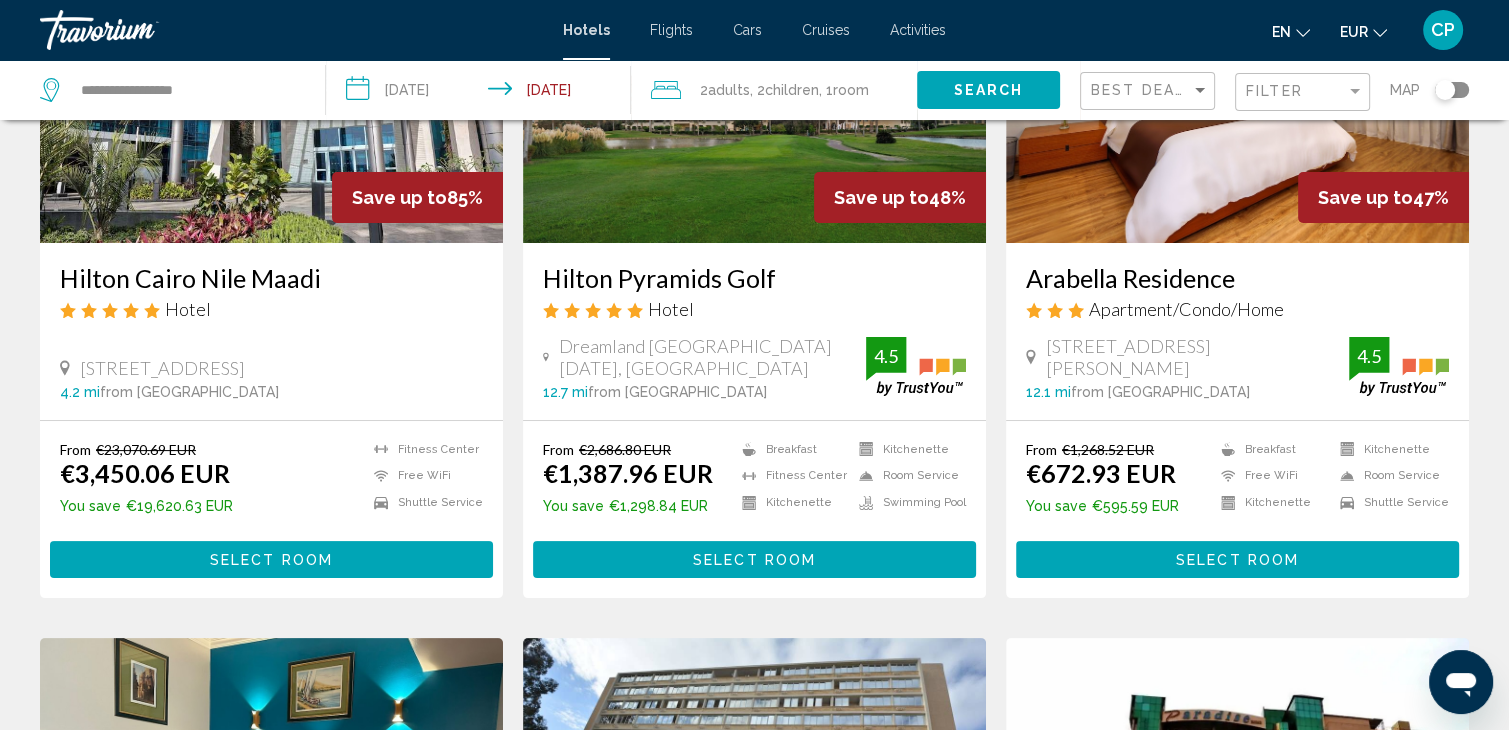 click on "Select Room" at bounding box center [1237, 560] 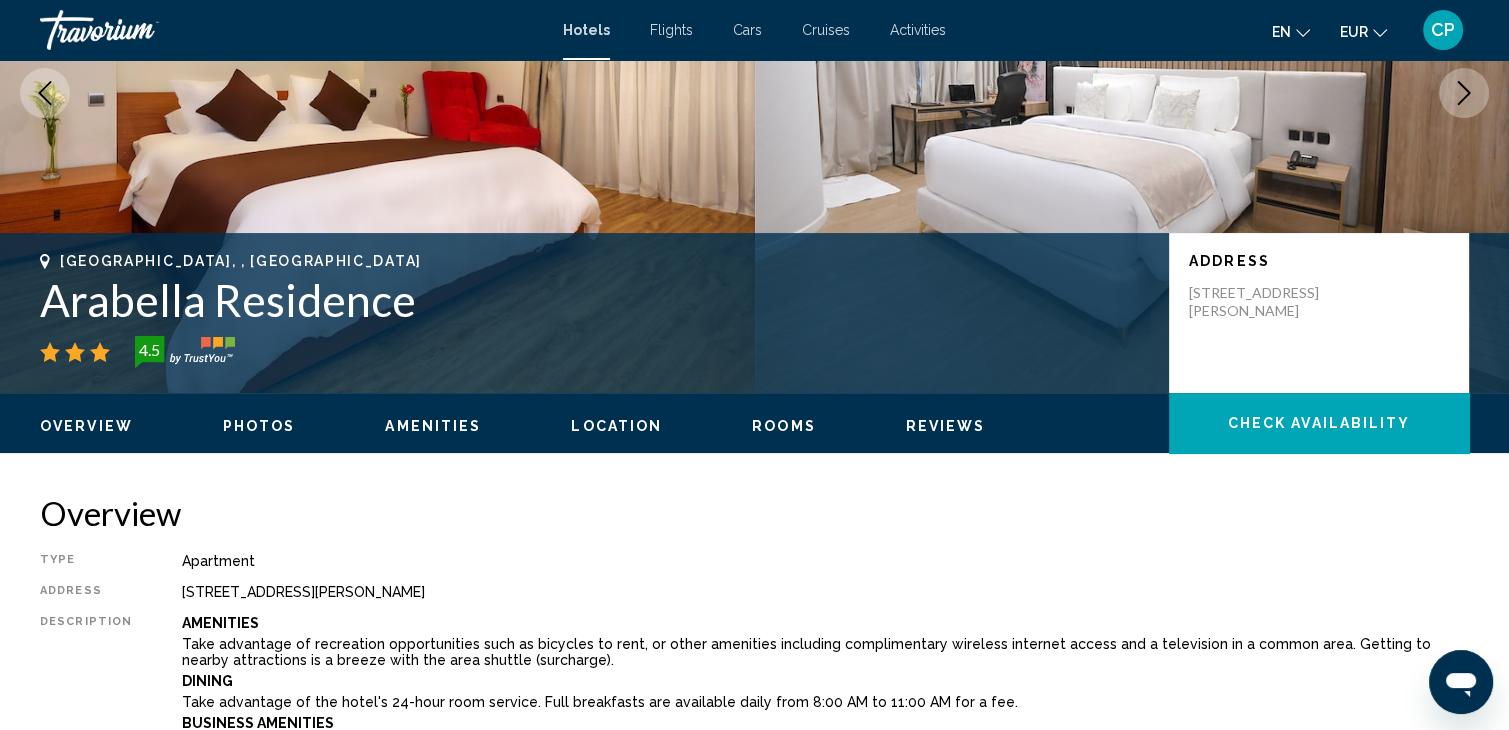 scroll, scrollTop: 0, scrollLeft: 0, axis: both 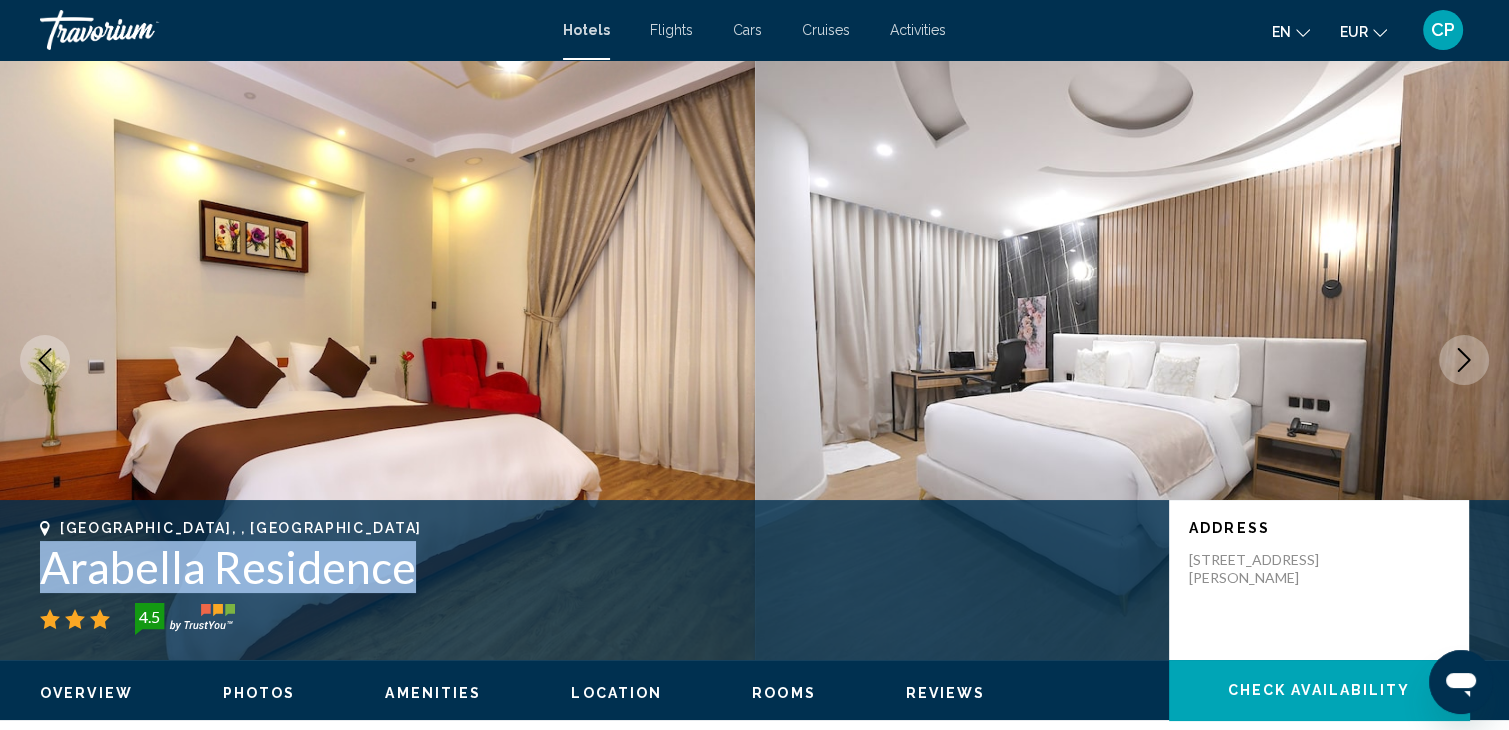 drag, startPoint x: 45, startPoint y: 573, endPoint x: 419, endPoint y: 573, distance: 374 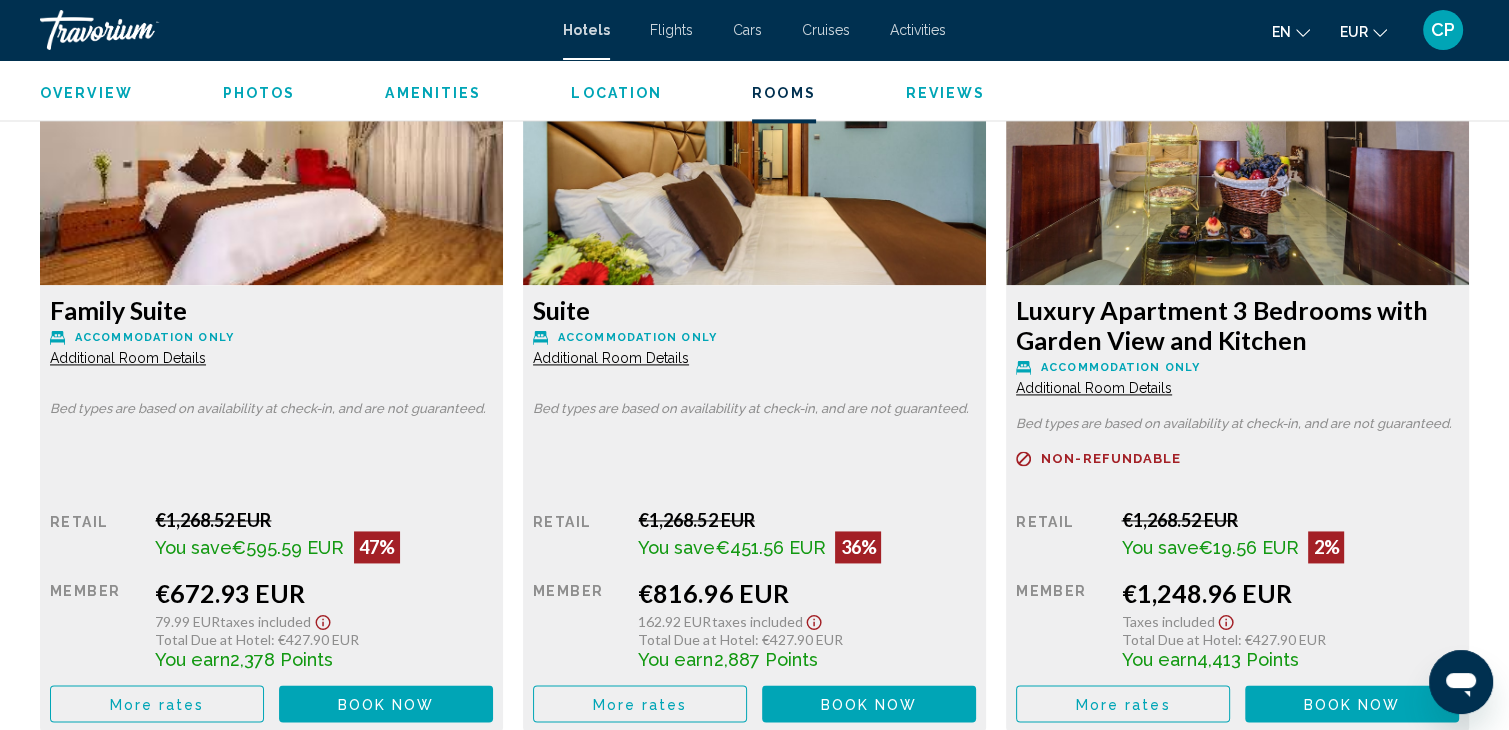 scroll, scrollTop: 2800, scrollLeft: 0, axis: vertical 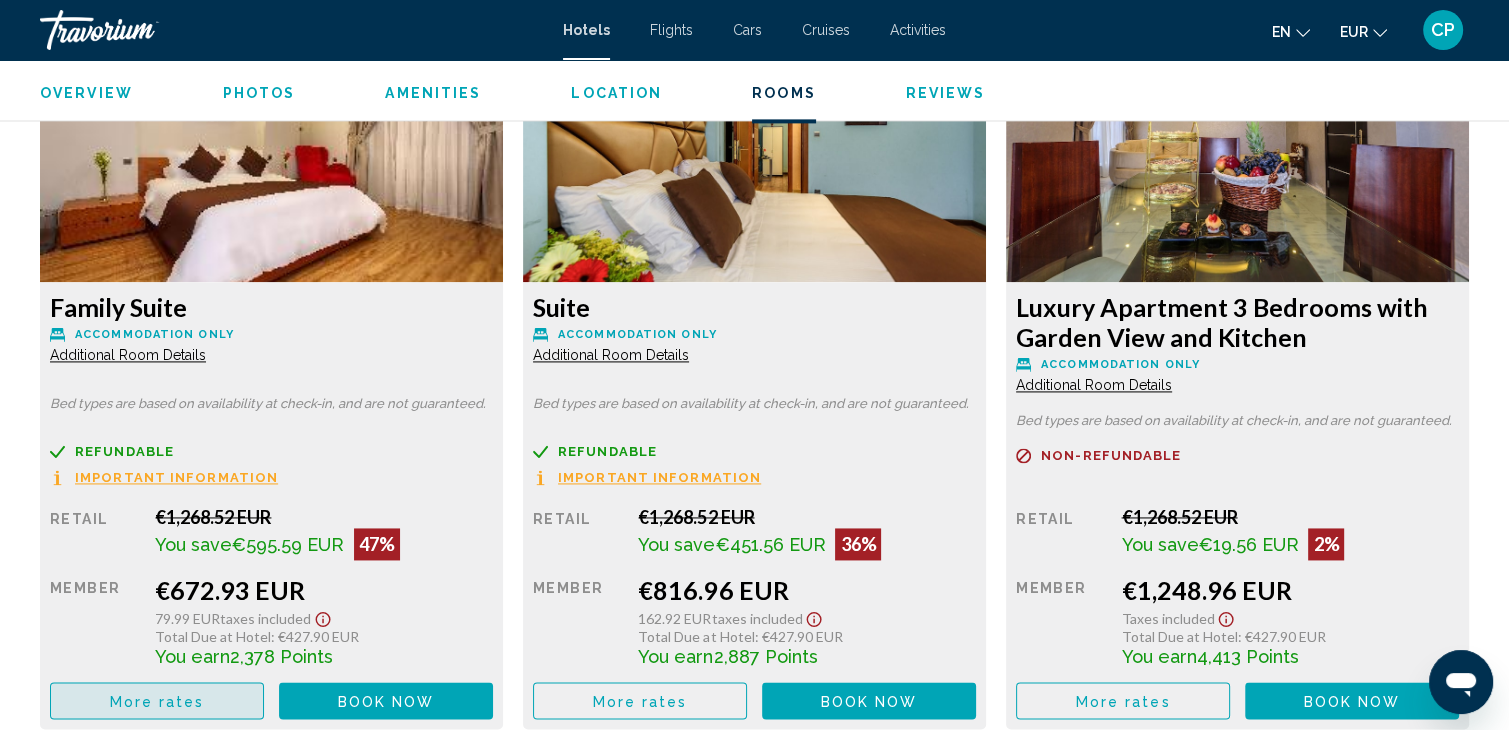 click on "More rates" at bounding box center [157, 701] 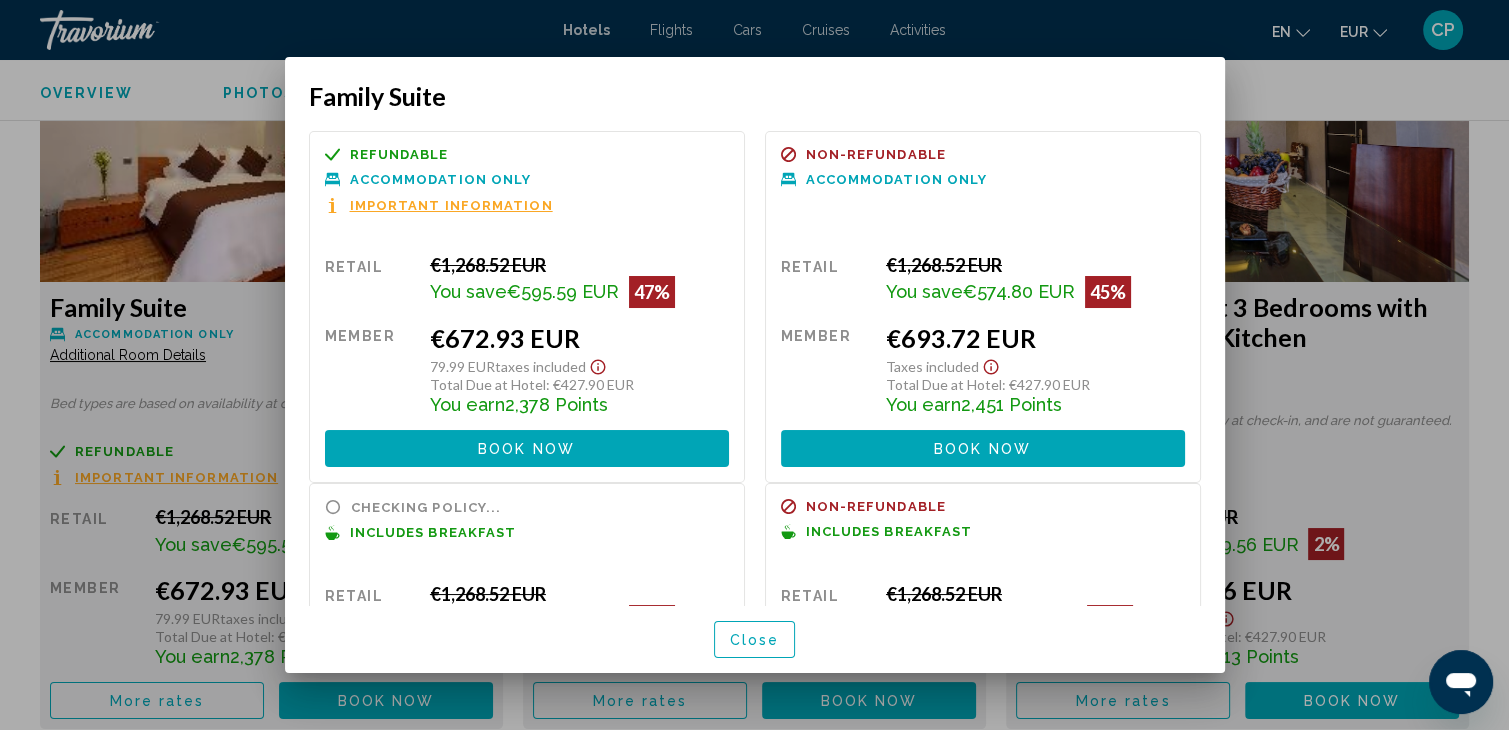 scroll, scrollTop: 0, scrollLeft: 0, axis: both 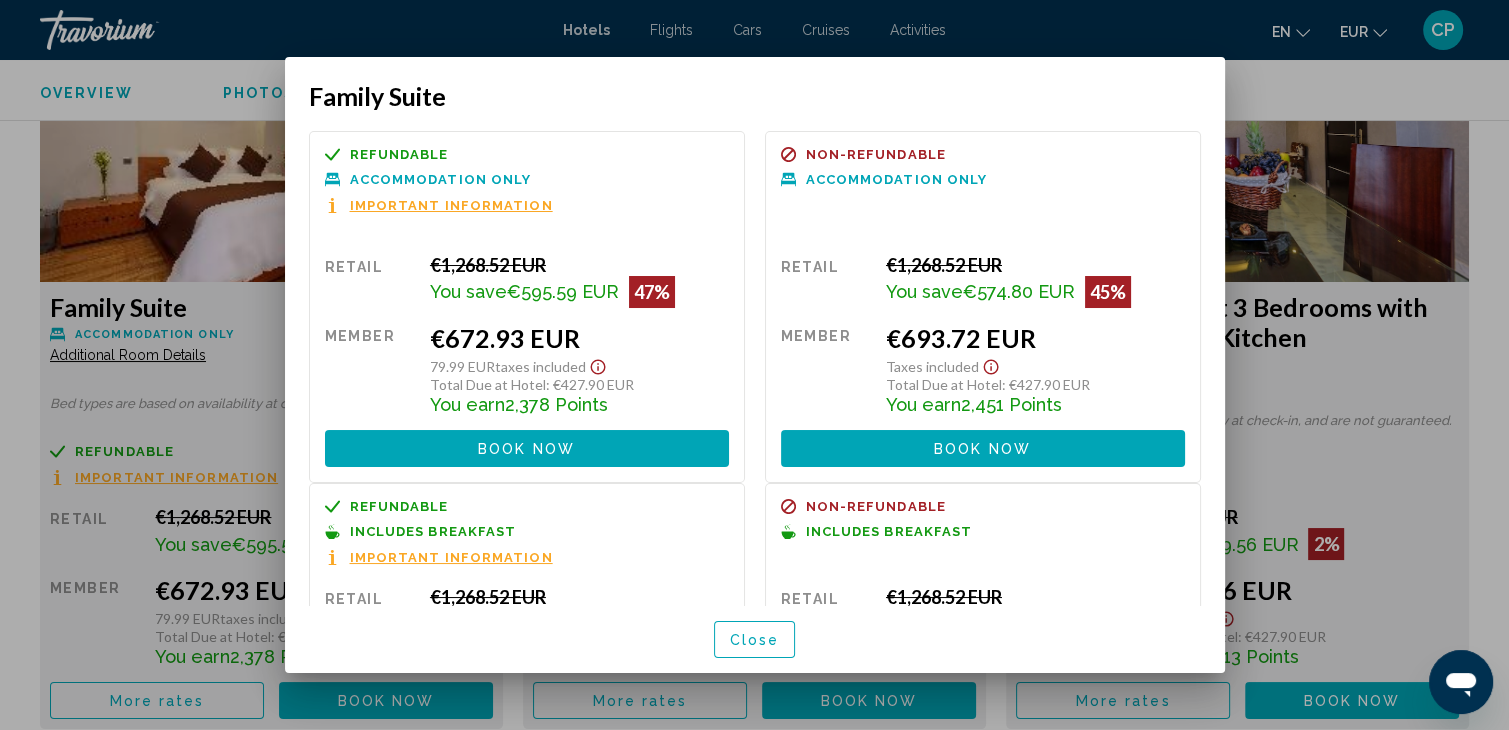 click at bounding box center [754, 365] 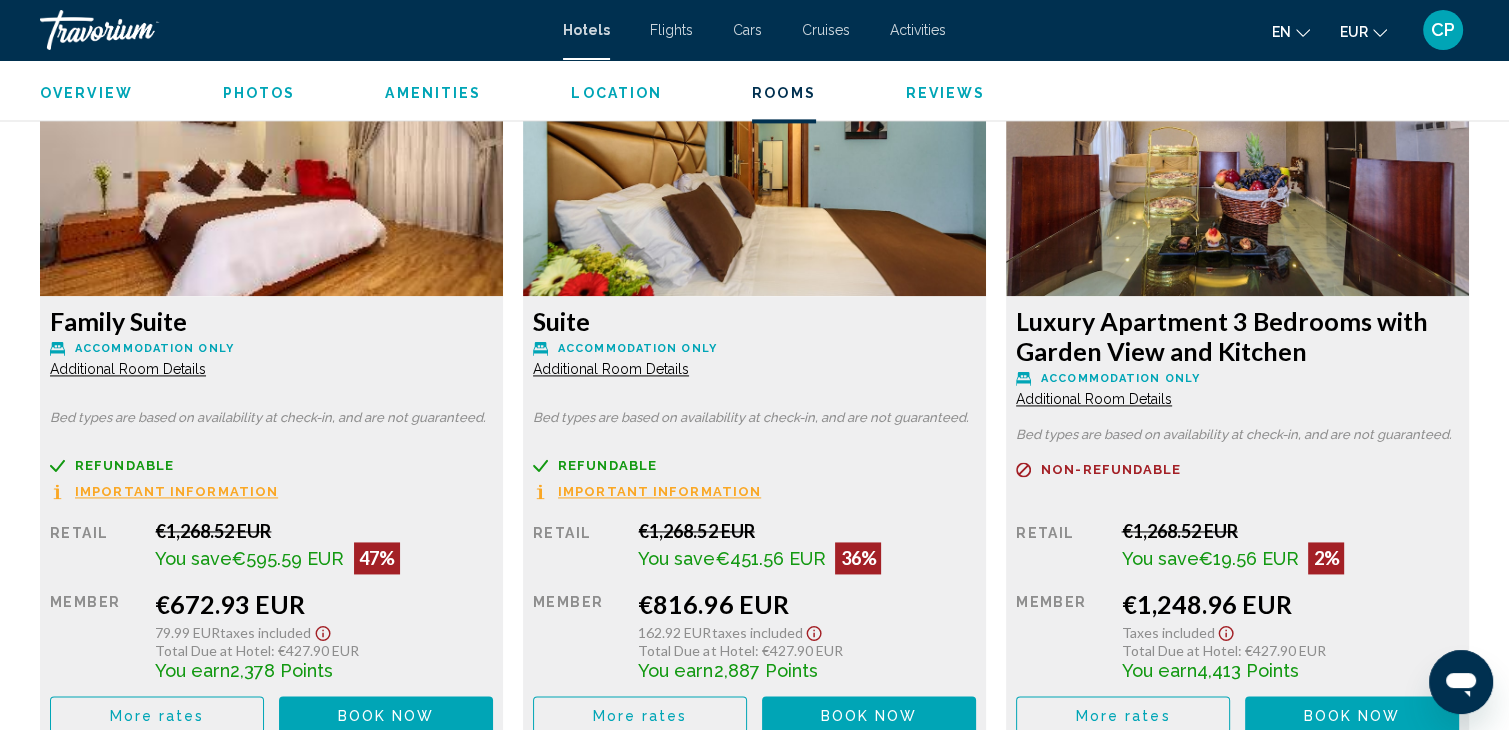 scroll, scrollTop: 2800, scrollLeft: 0, axis: vertical 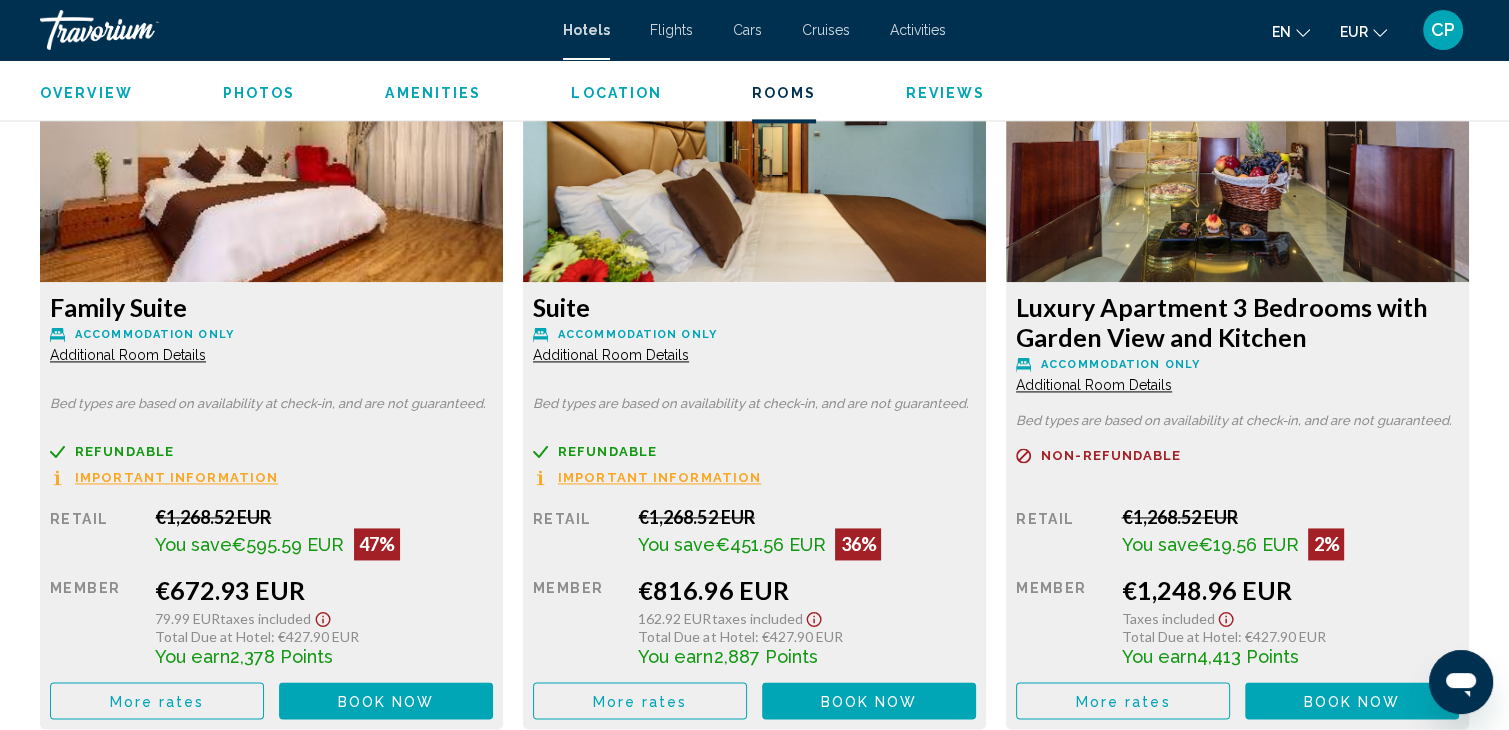 click on "Hotels Flights Cars Cruises Activities Hotels Flights Cars Cruises Activities en
English Español Français Italiano Português русский EUR
USD ($) MXN (Mex$) CAD (Can$) GBP (£) EUR (€) AUD (A$) NZD (NZ$) CNY (CN¥) CP Login" at bounding box center [754, 30] 